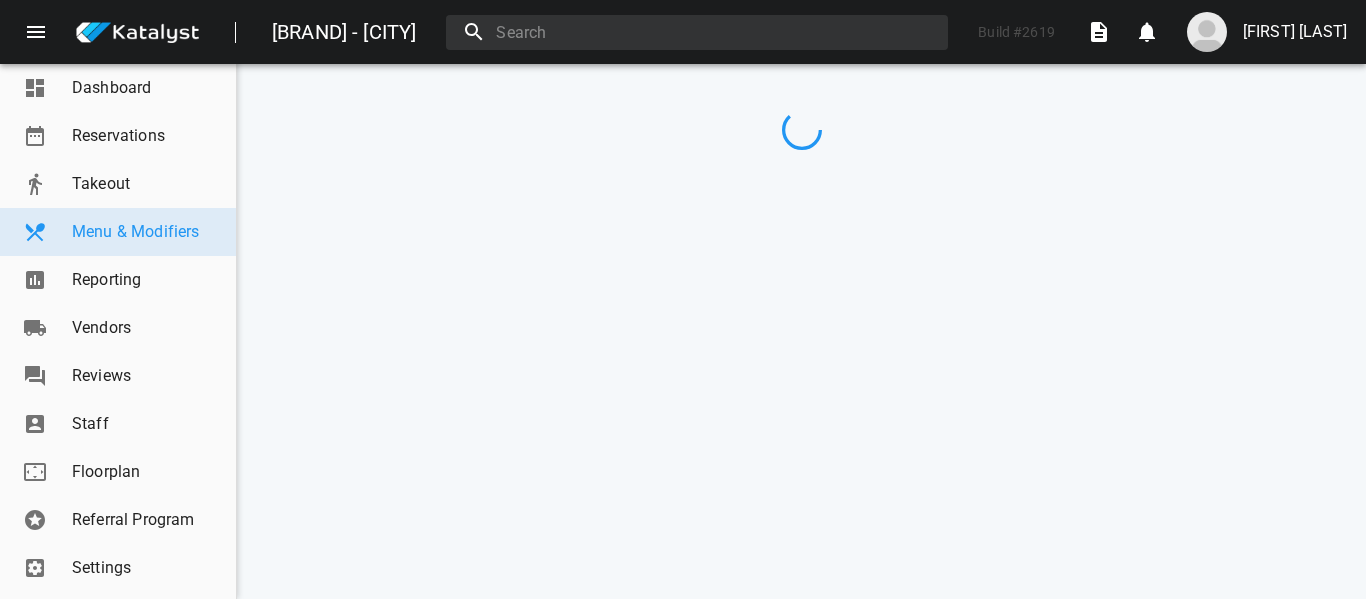 scroll, scrollTop: 0, scrollLeft: 0, axis: both 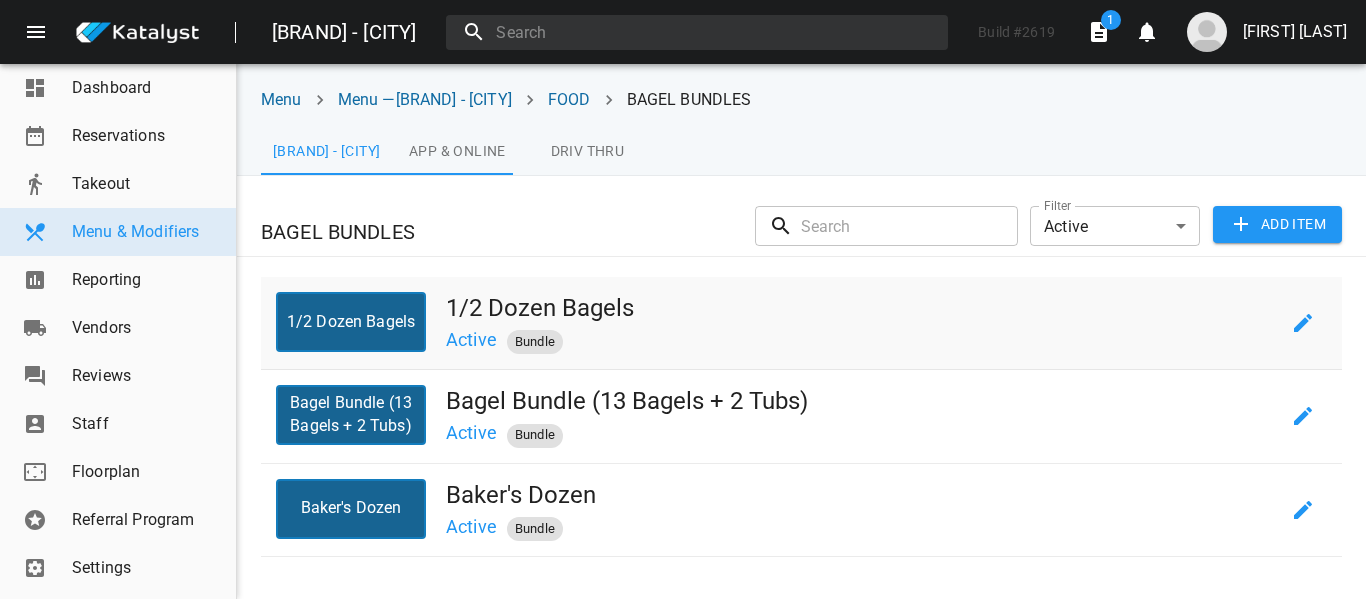 click on "Active Bundle" at bounding box center (862, 339) 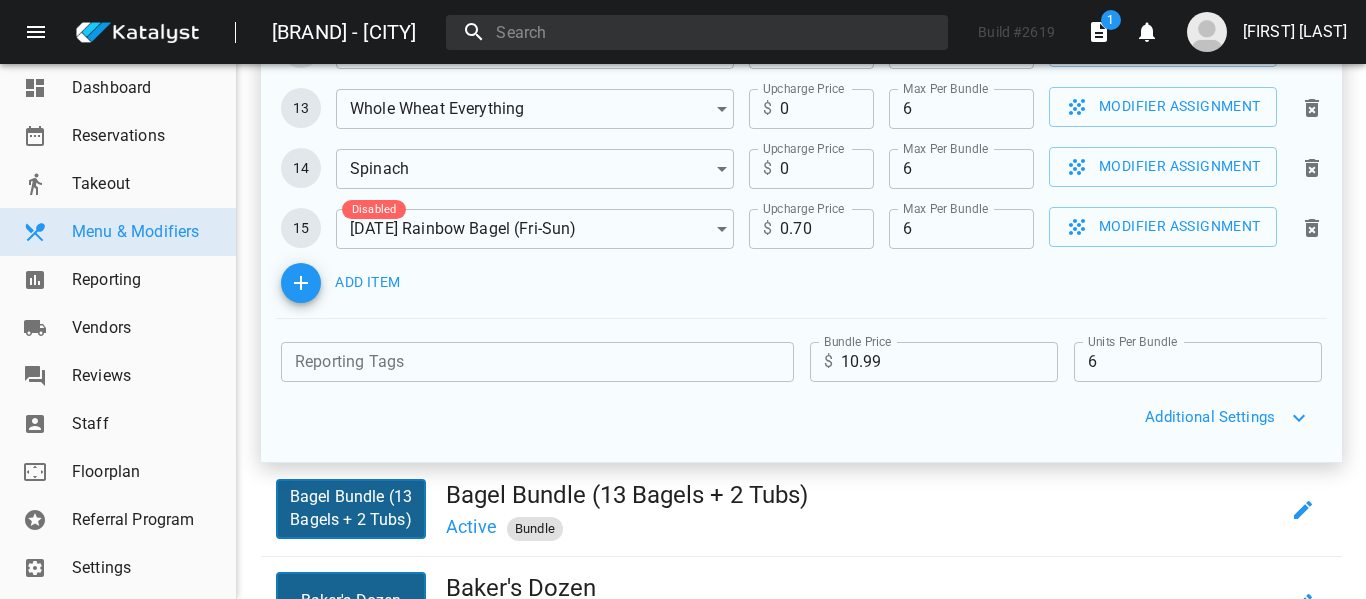scroll, scrollTop: 1087, scrollLeft: 0, axis: vertical 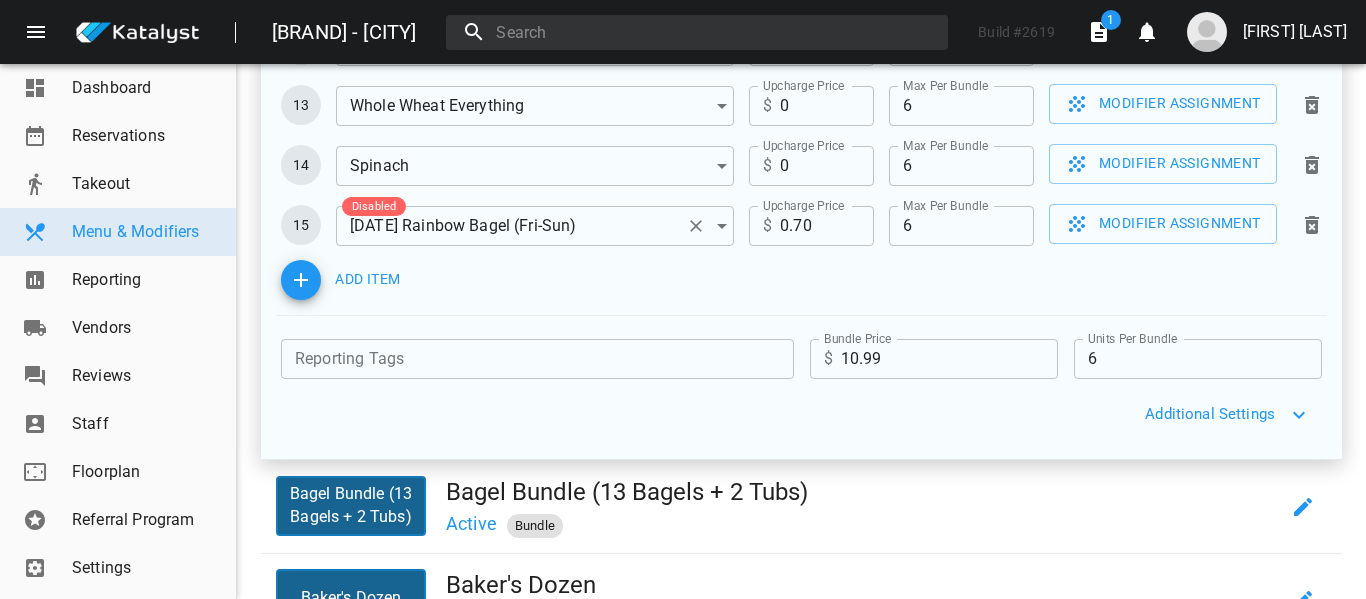 click at bounding box center [696, 226] 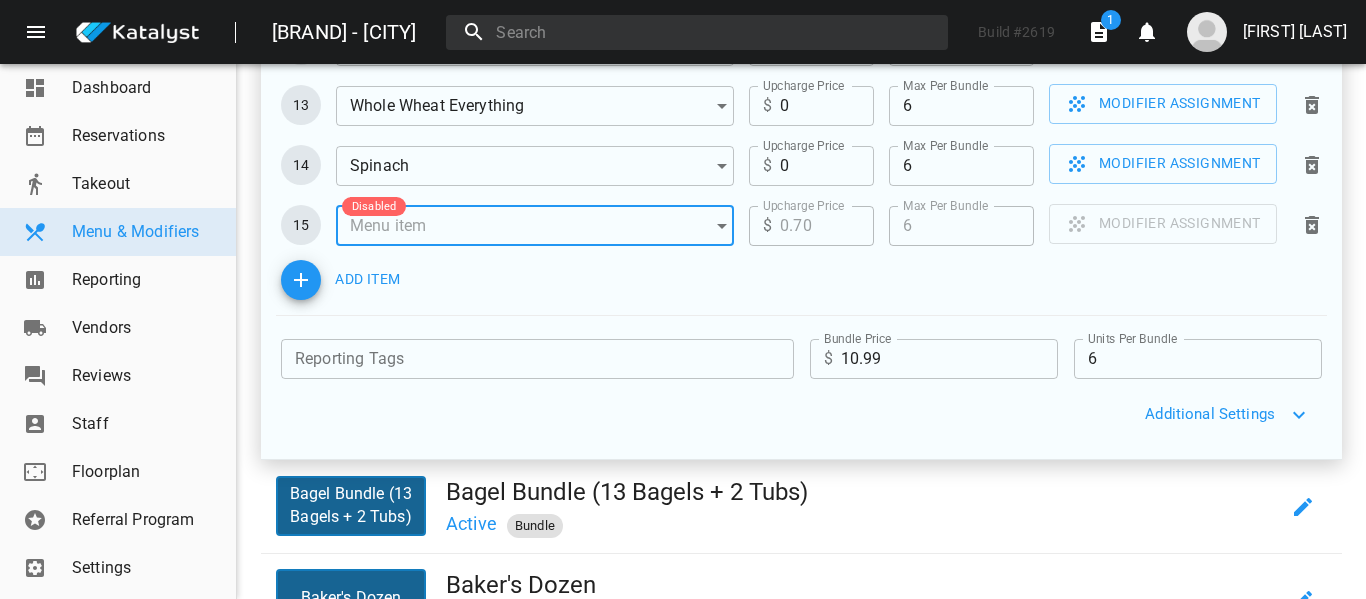 click at bounding box center (708, 226) 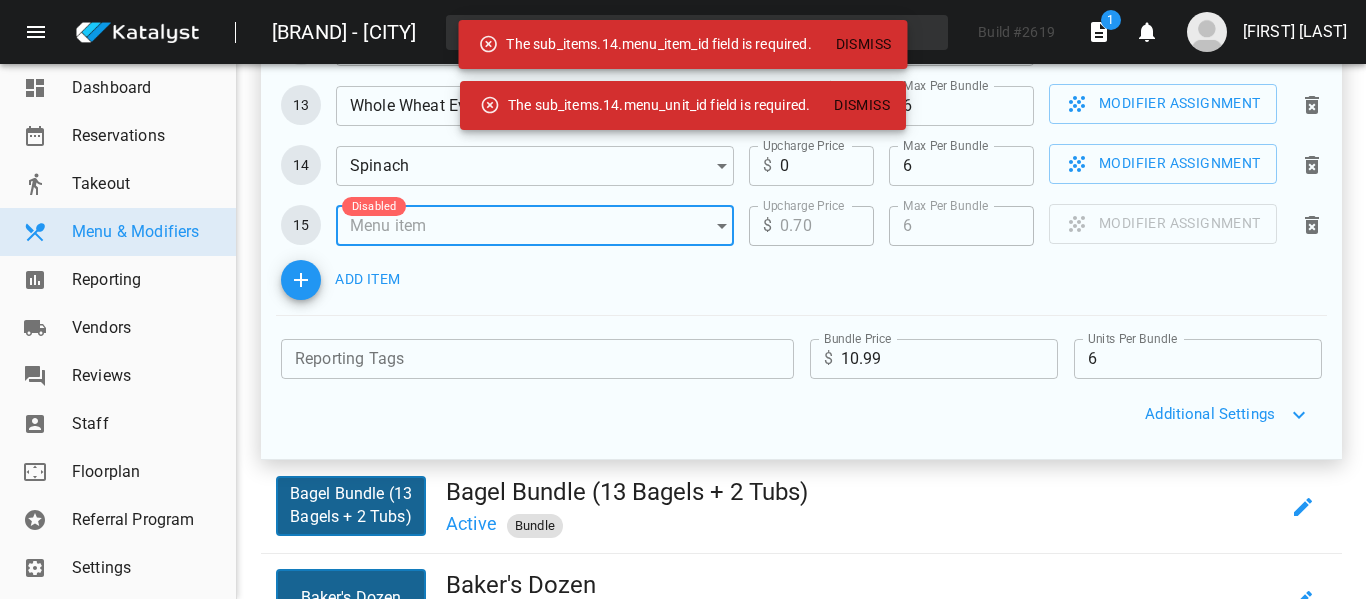 type on "S" 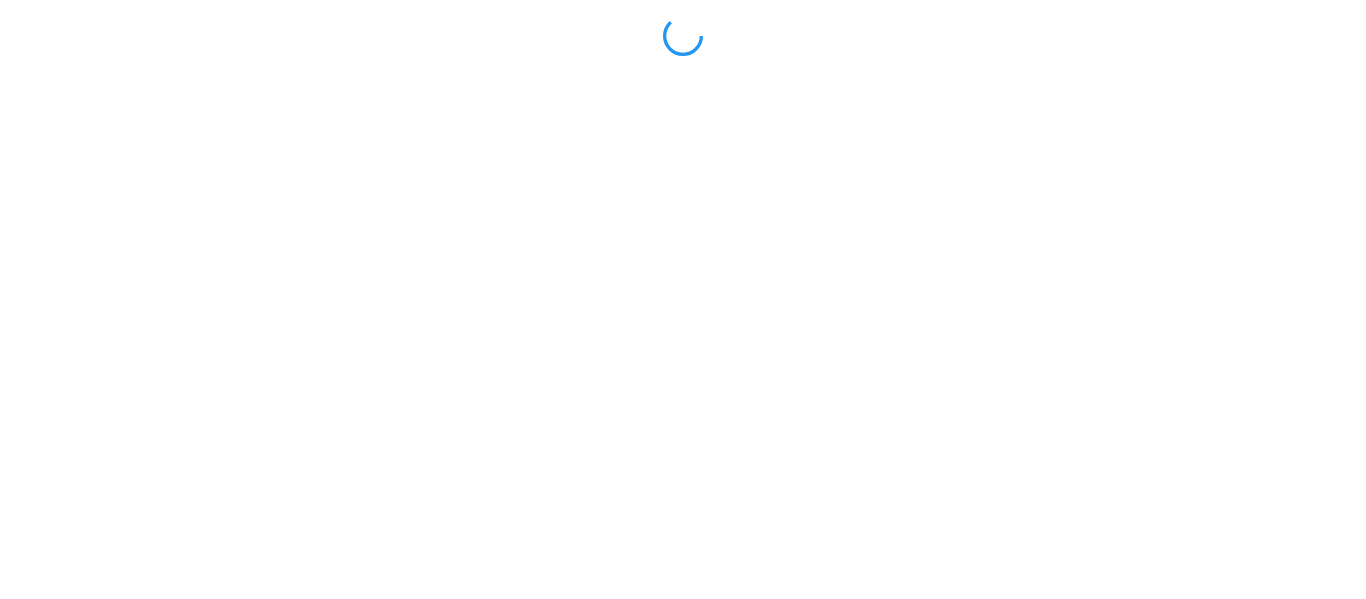scroll, scrollTop: 0, scrollLeft: 0, axis: both 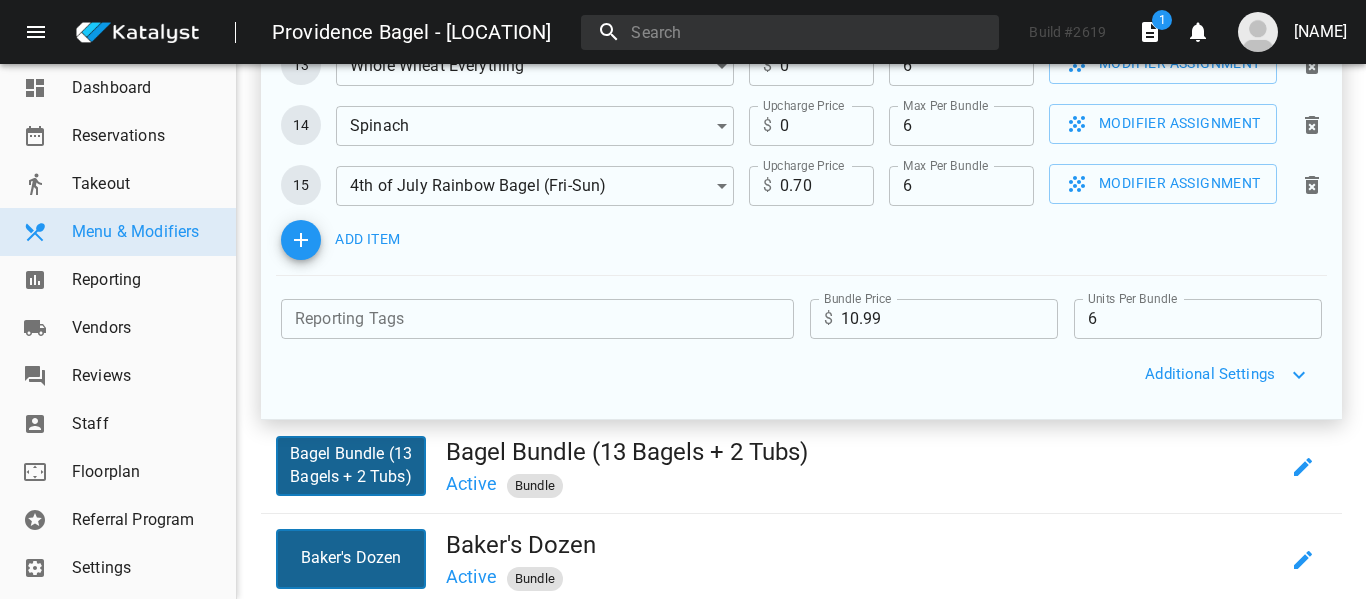 click on "0.70" at bounding box center (827, 186) 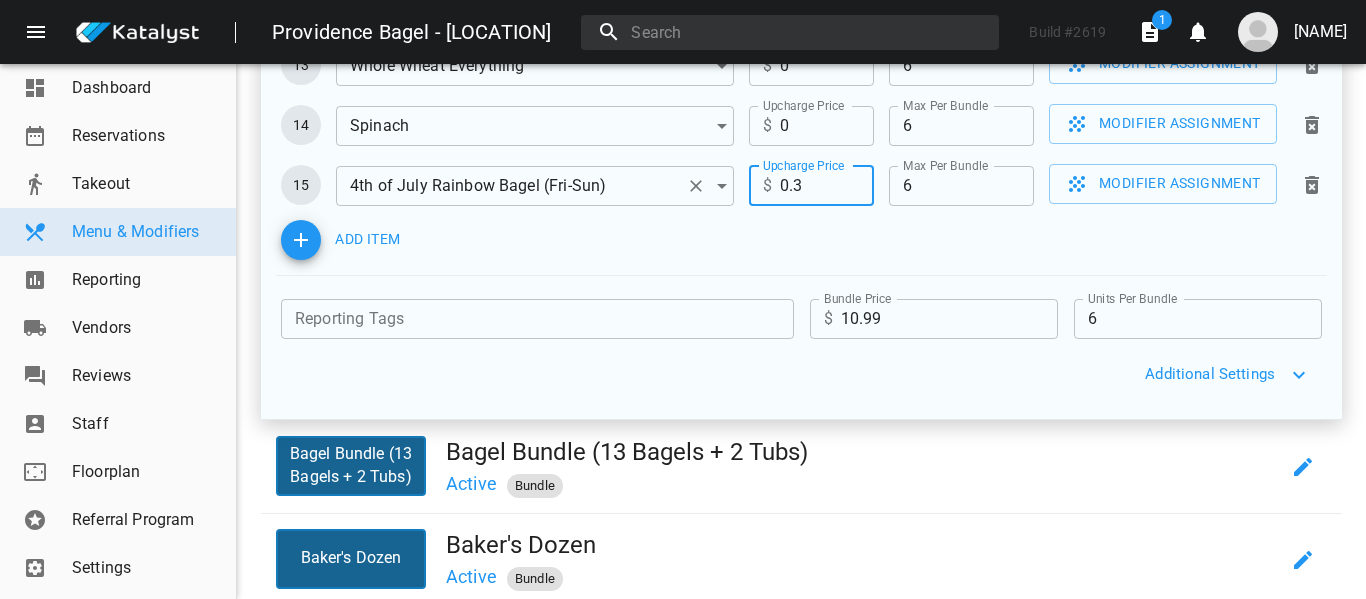 click at bounding box center (696, 186) 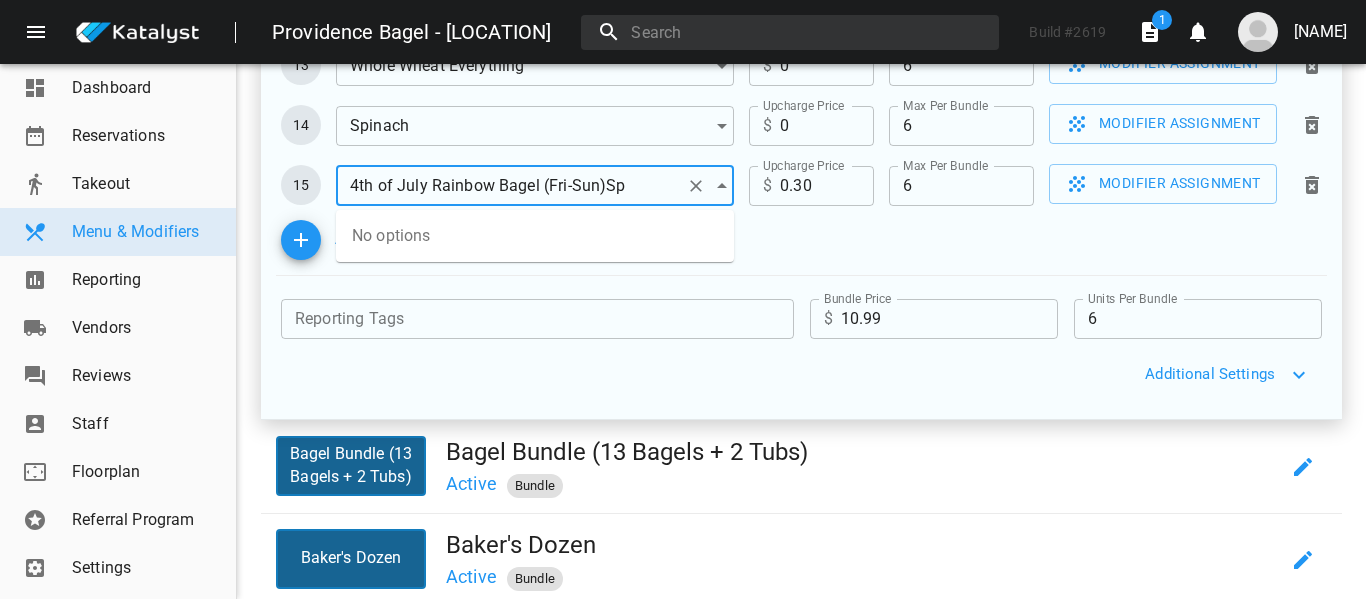 click at bounding box center [696, 186] 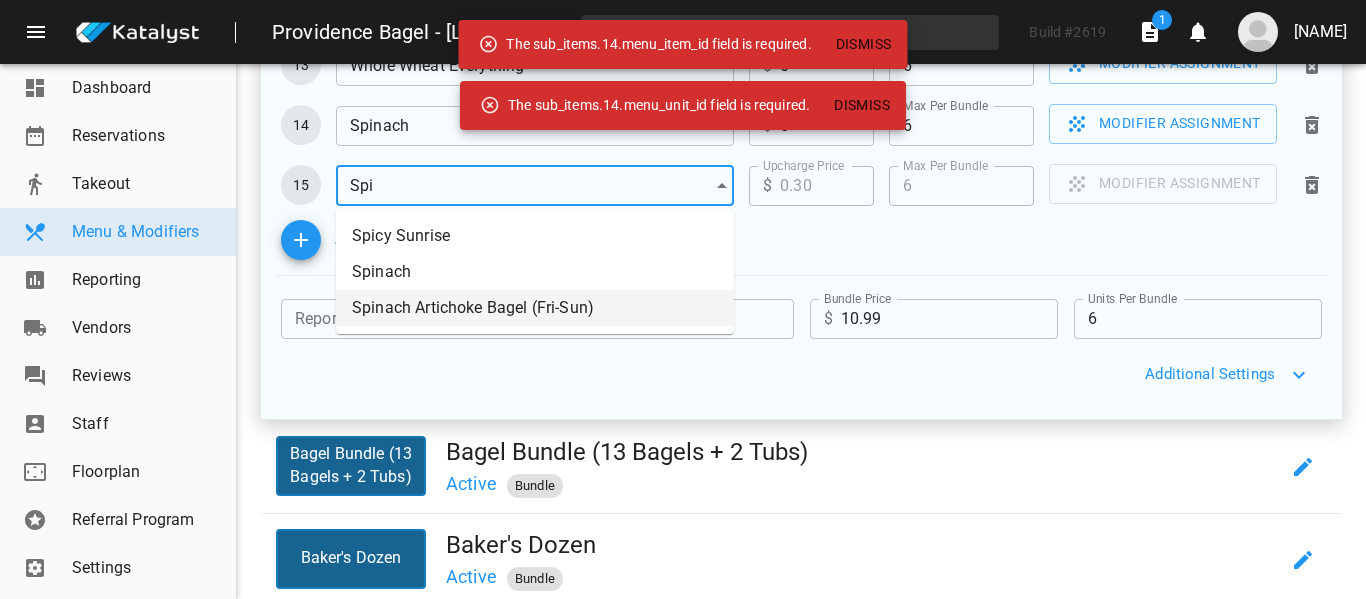 click on "Spinach Artichoke Bagel (Fri-Sun)" at bounding box center [535, 308] 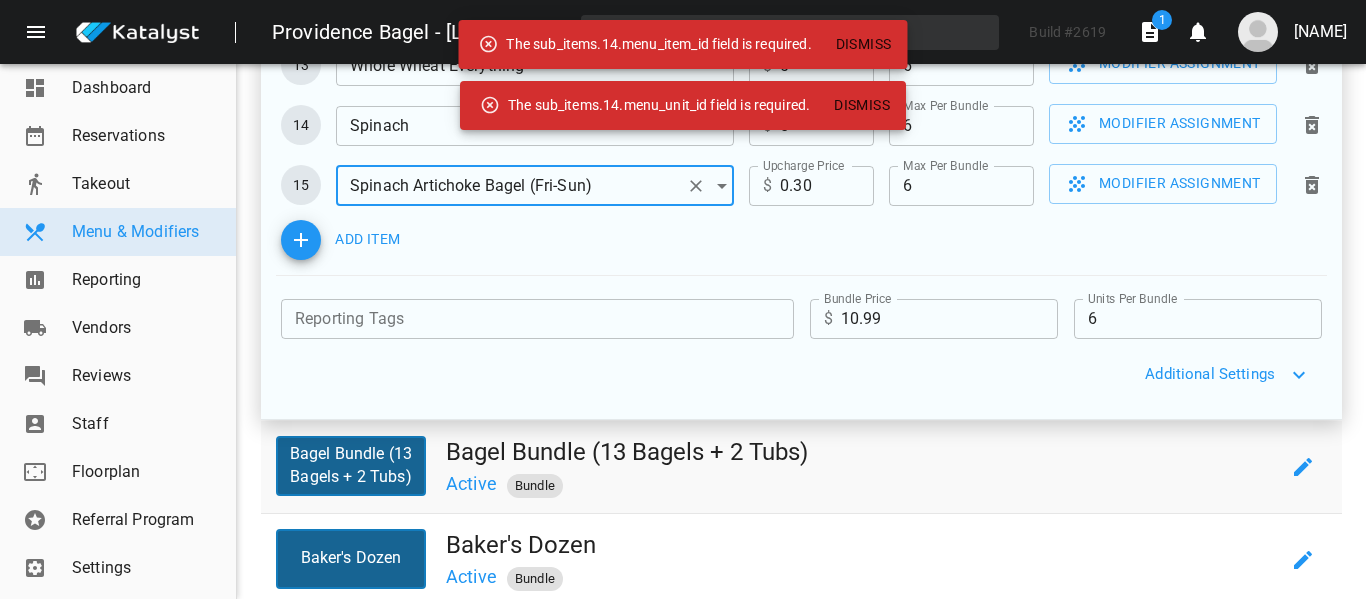 click on "Bagel Bundle (13 Bagels + 2 Tubs)" at bounding box center (862, 452) 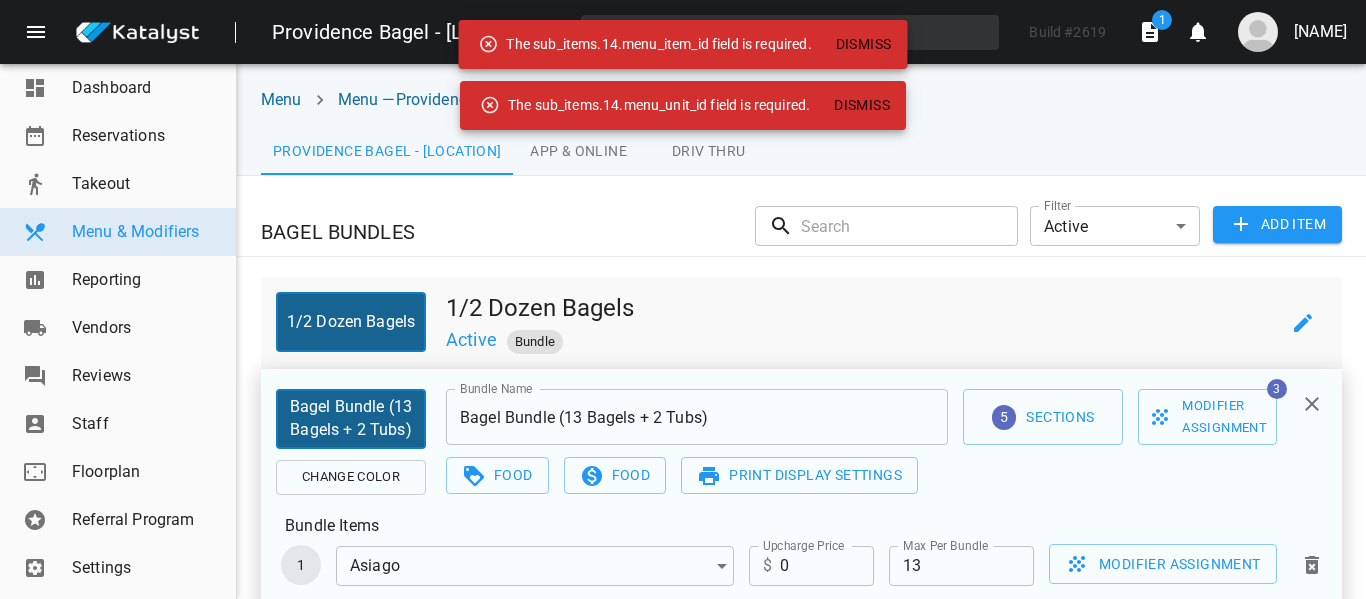 scroll, scrollTop: 1212, scrollLeft: 0, axis: vertical 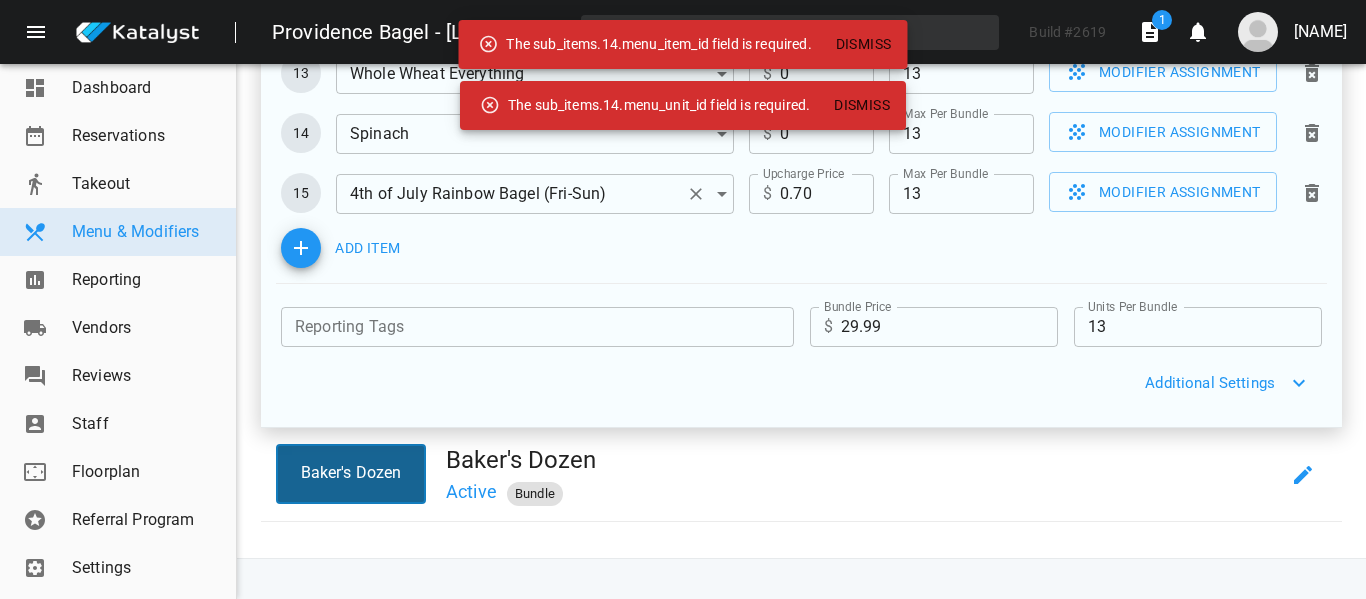 click at bounding box center (696, 194) 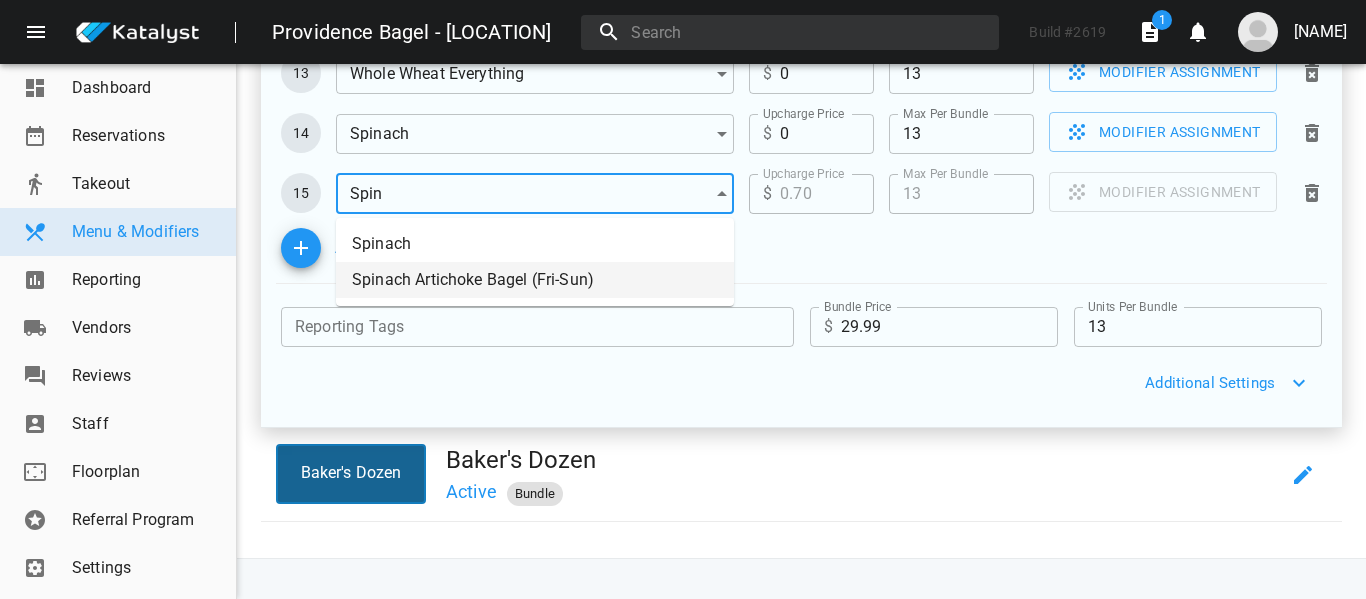 click on "Spinach Artichoke Bagel (Fri-Sun)" at bounding box center (535, 280) 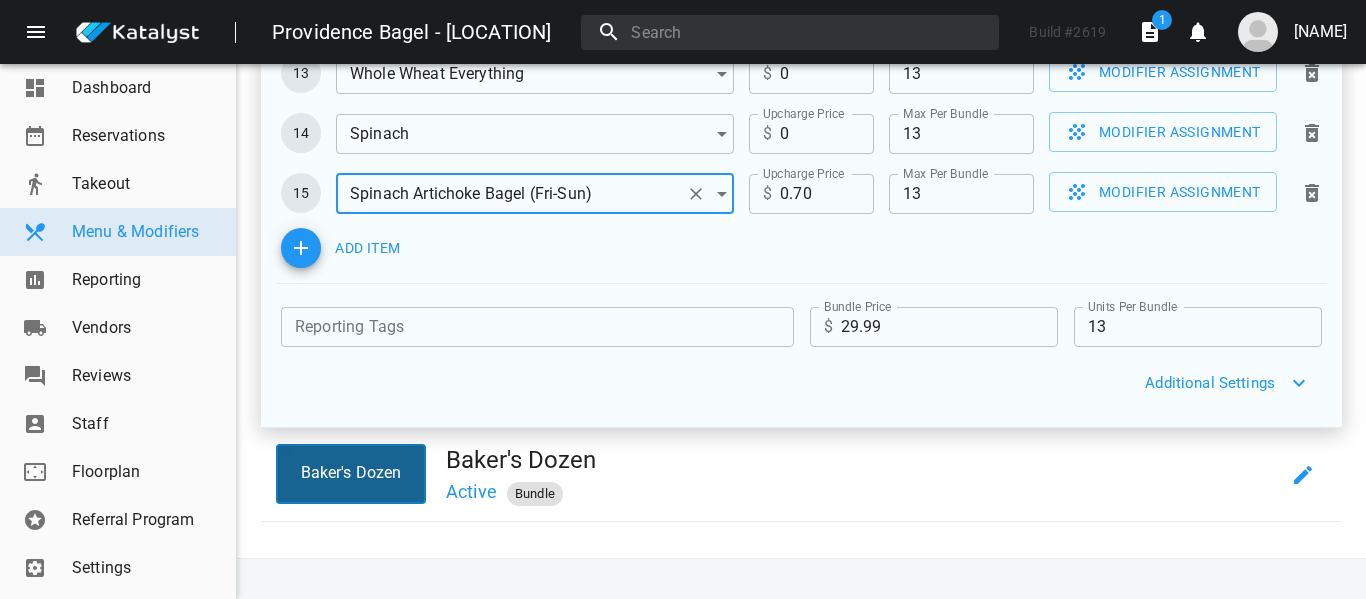 type on "Spinach Artichoke Bagel (Fri-Sun)" 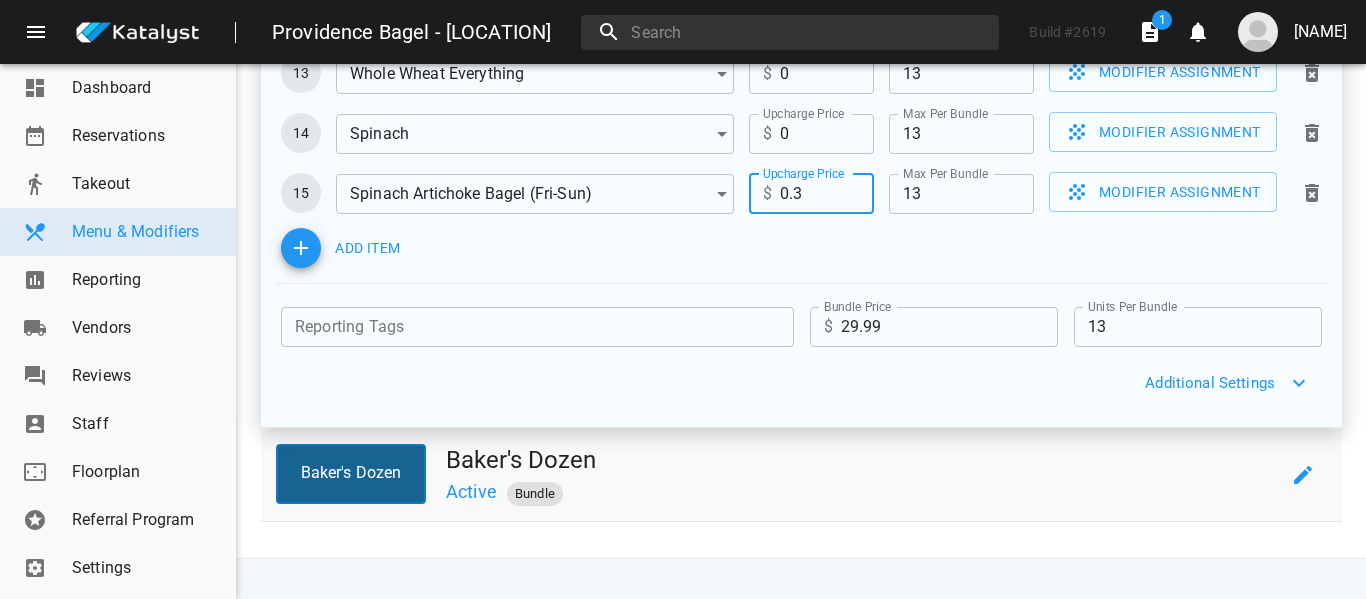 click on "Baker's Dozen" at bounding box center [862, 460] 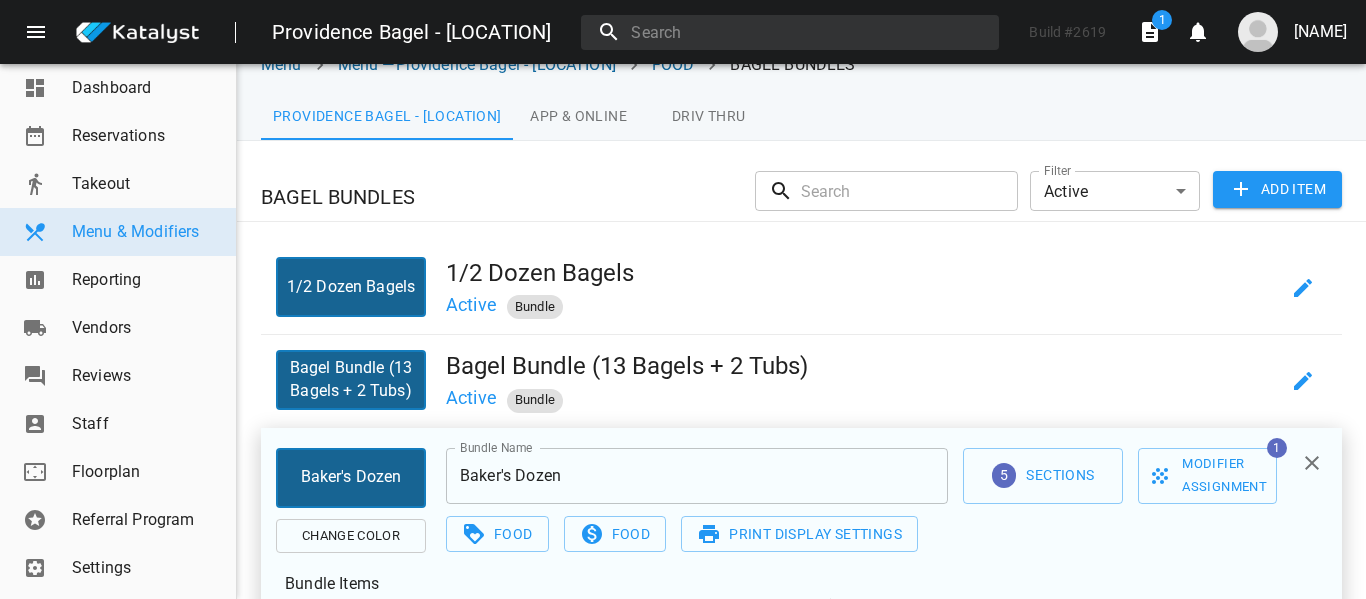 scroll, scrollTop: 1212, scrollLeft: 0, axis: vertical 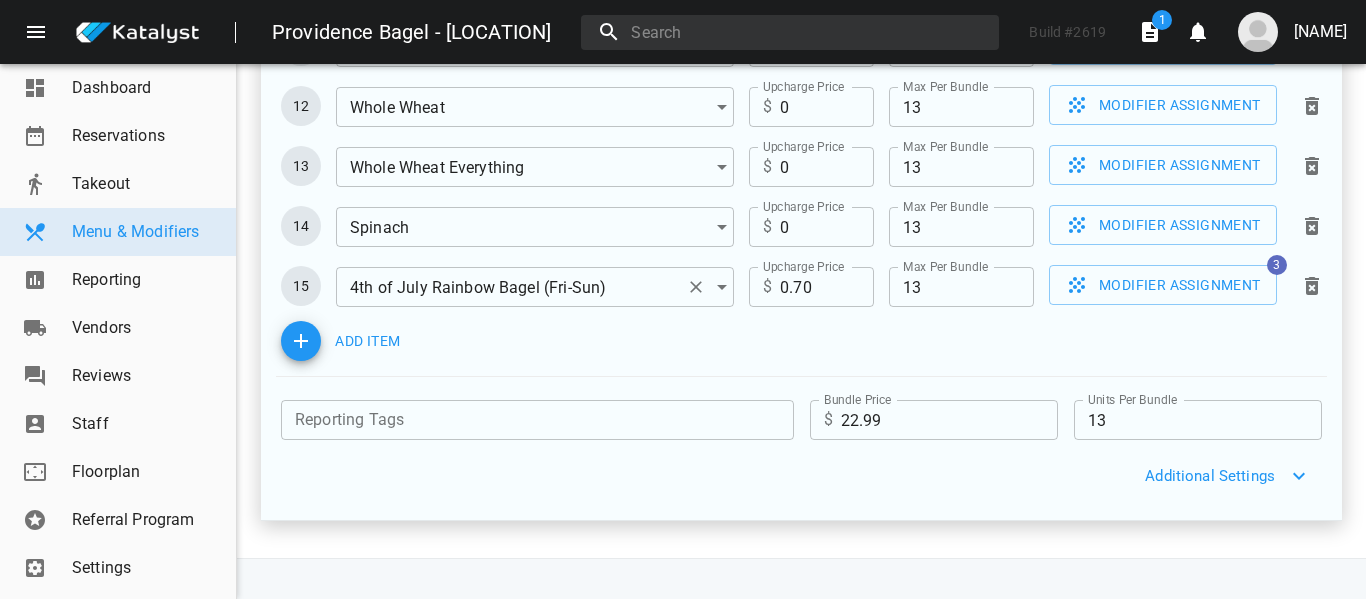 click at bounding box center (696, 287) 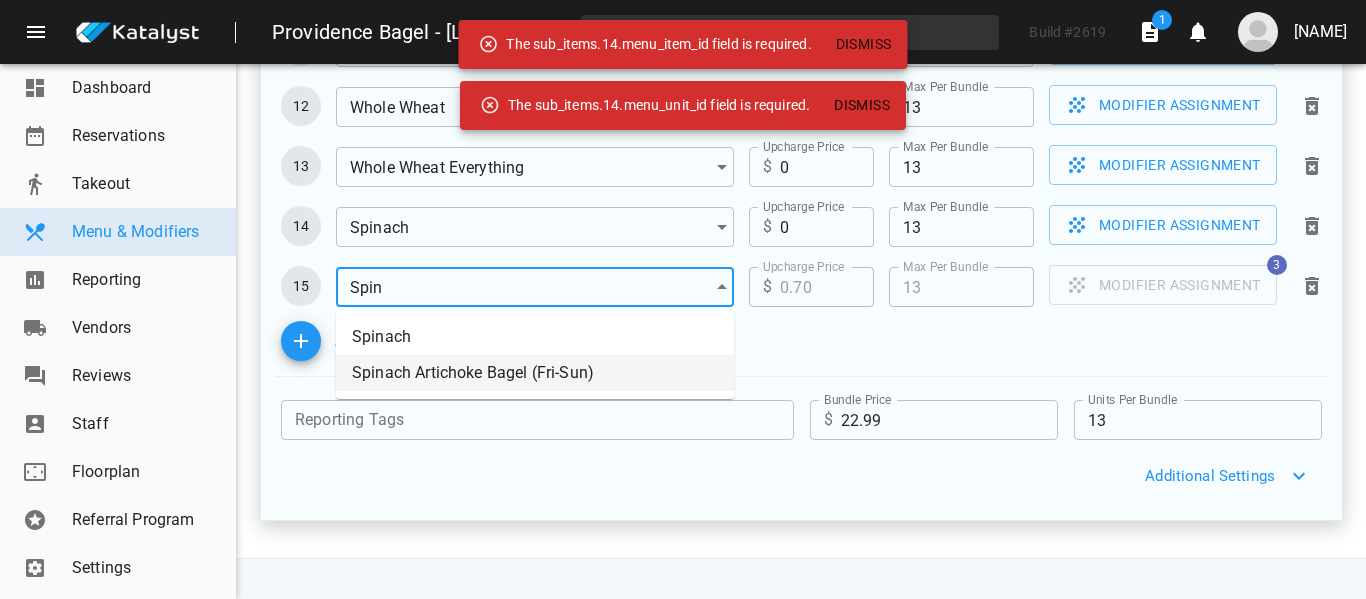 click on "Spinach Artichoke Bagel (Fri-Sun)" at bounding box center (535, 373) 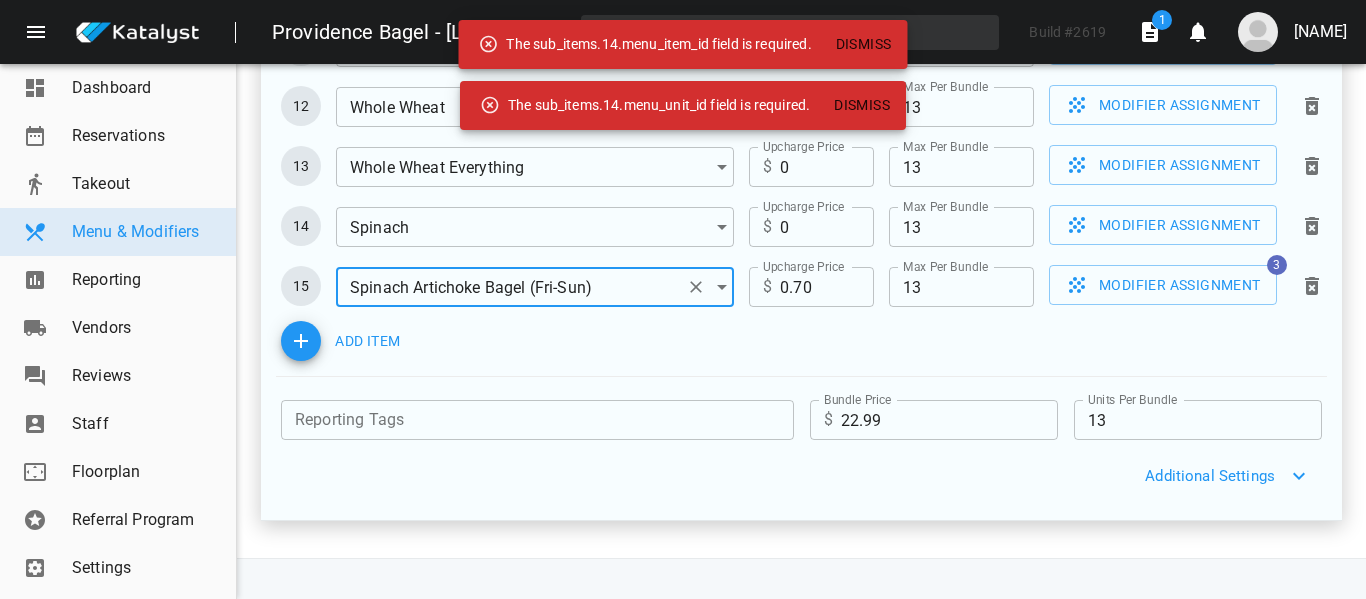 type on "Spinach Artichoke Bagel (Fri-Sun)" 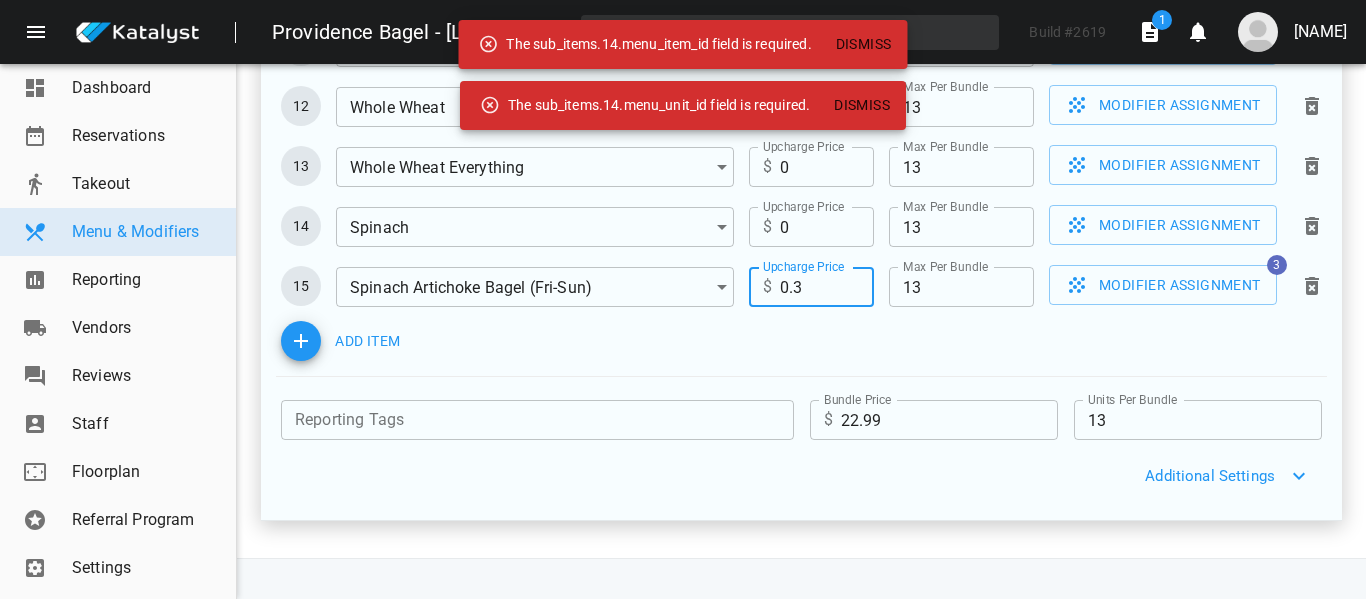 type on "0.3" 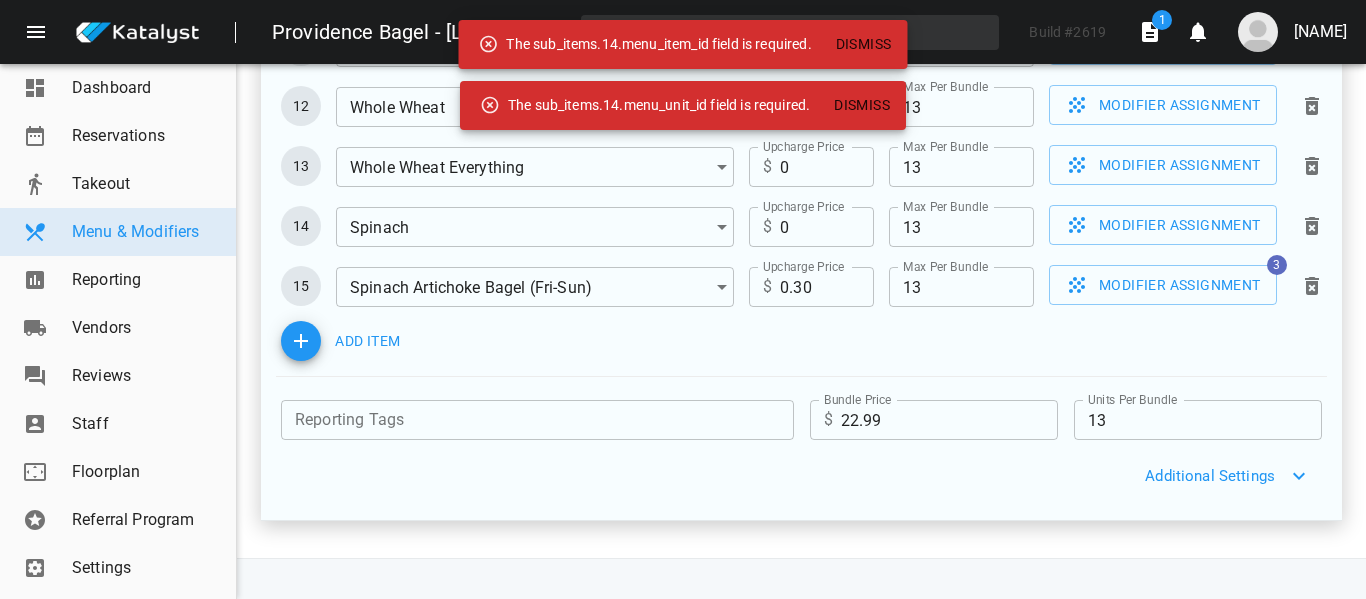 click on "Bundle Items 1 Asiago ​ Upcharge Price $ 0 Upcharge Price Max Per Bundle 13 Max Per Bundle  Modifier Assignment 0 2 Blueberry ​ Upcharge Price $ 0 Upcharge Price Max Per Bundle 13 Max Per Bundle  Modifier Assignment 0 3 Cinnamon Raisin ​ Upcharge Price $ 0 Upcharge Price Max Per Bundle 13 Max Per Bundle  Modifier Assignment 0 4 Everything ​ Upcharge Price $ 0 Upcharge Price Max Per Bundle 13 Max Per Bundle  Modifier Assignment 0 5 French Toast ​ Upcharge Price $ 0 Upcharge Price Max Per Bundle 13 Max Per Bundle  Modifier Assignment 0 6 Garlic ​ Upcharge Price $ 0 Upcharge Price Max Per Bundle 13 Max Per Bundle  Modifier Assignment 0 7 Onion ​ Upcharge Price $ 0 Upcharge Price Max Per Bundle 13 Max Per Bundle  Modifier Assignment 0 8 Plain ​ Upcharge Price $ 0 Upcharge Price Max Per Bundle 13 Max Per Bundle  Modifier Assignment 0 9 Poppy Seed ​ Upcharge Price $ 0 Upcharge Price Max Per Bundle 13 Max Per Bundle  Modifier Assignment 0 10 Pumpernickel ​ Upcharge Price $ 0 Upcharge Price 13" at bounding box center [801, -122] 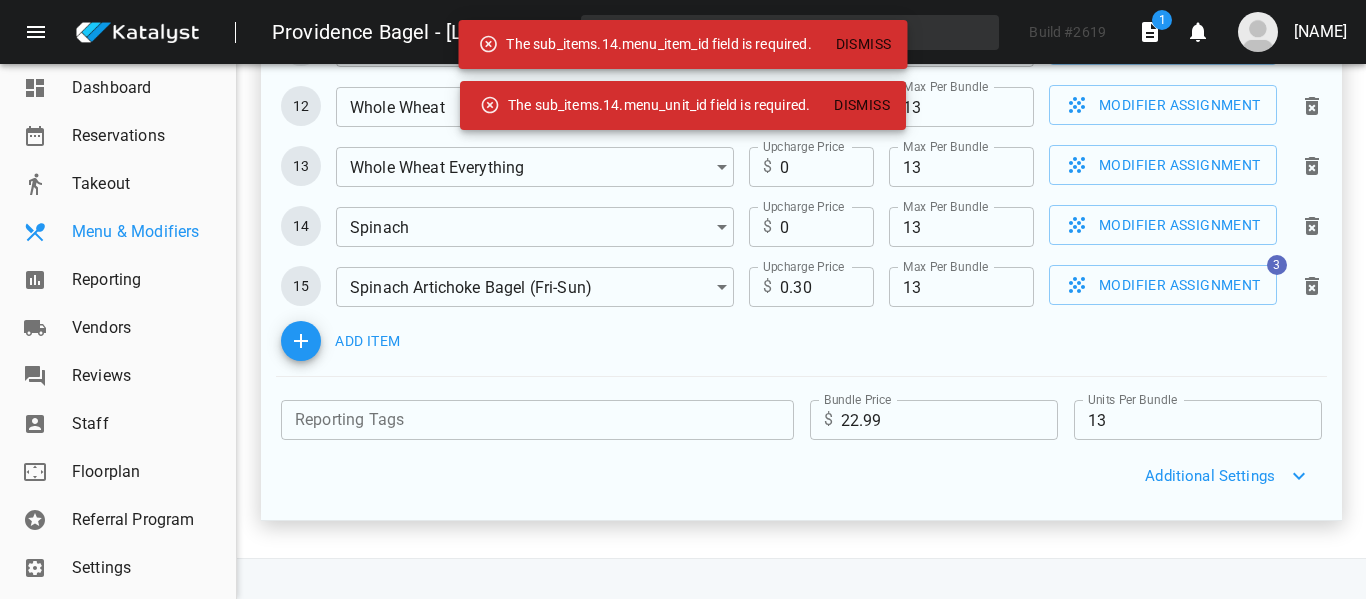 click on "Menu & Modifiers" at bounding box center (146, 232) 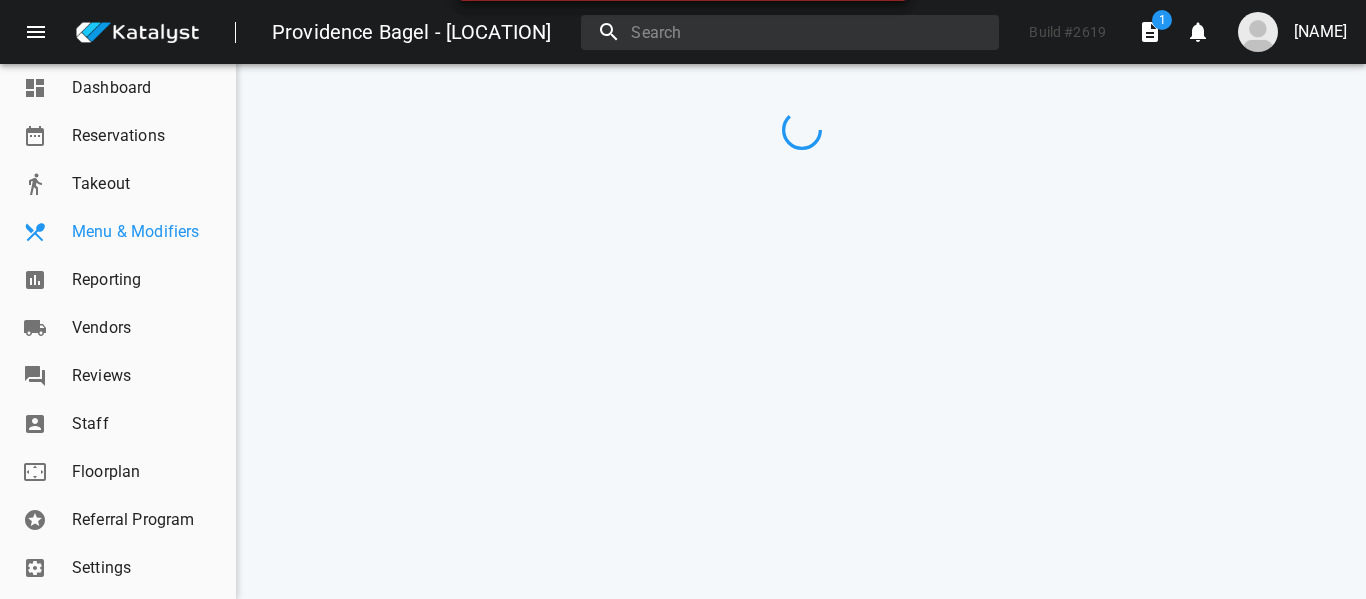 scroll, scrollTop: 0, scrollLeft: 0, axis: both 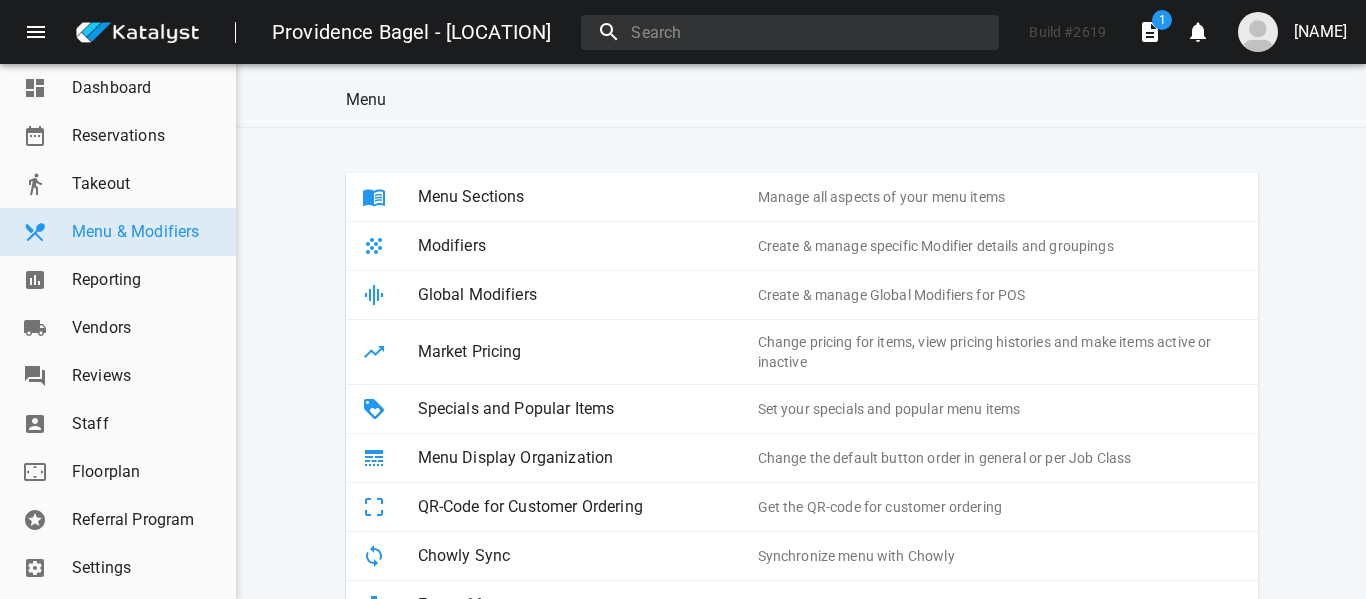 click on "Modifiers" at bounding box center (588, 246) 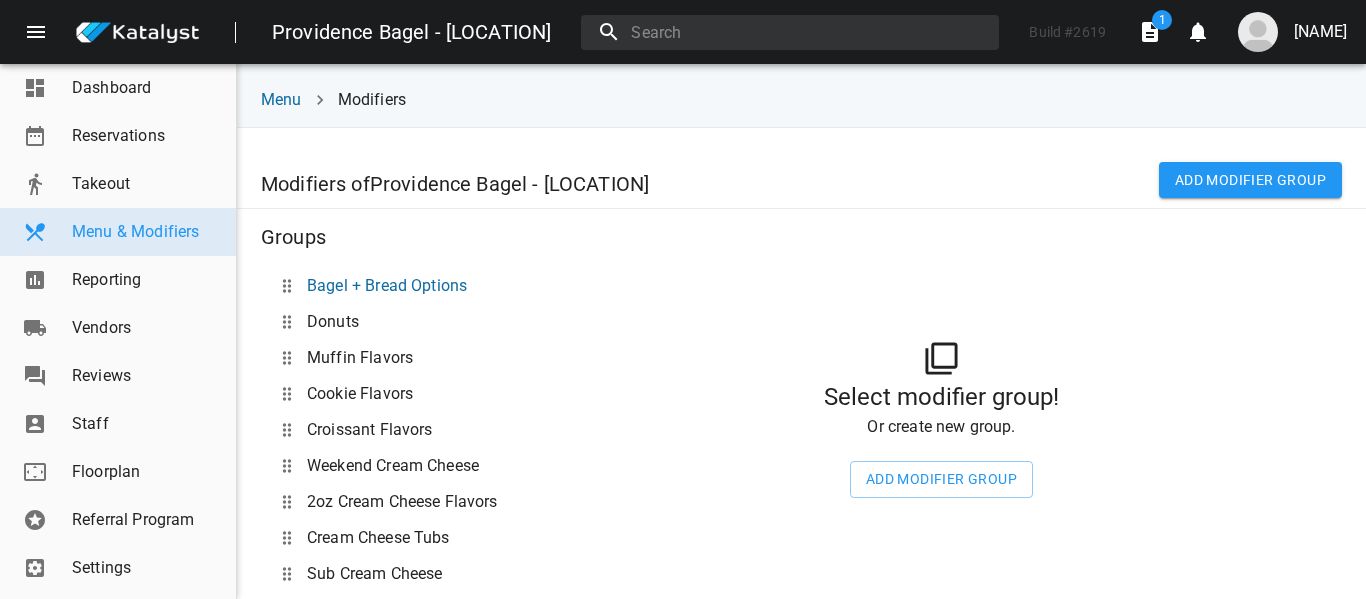 click on "Bagel + Bread Options" at bounding box center (387, 286) 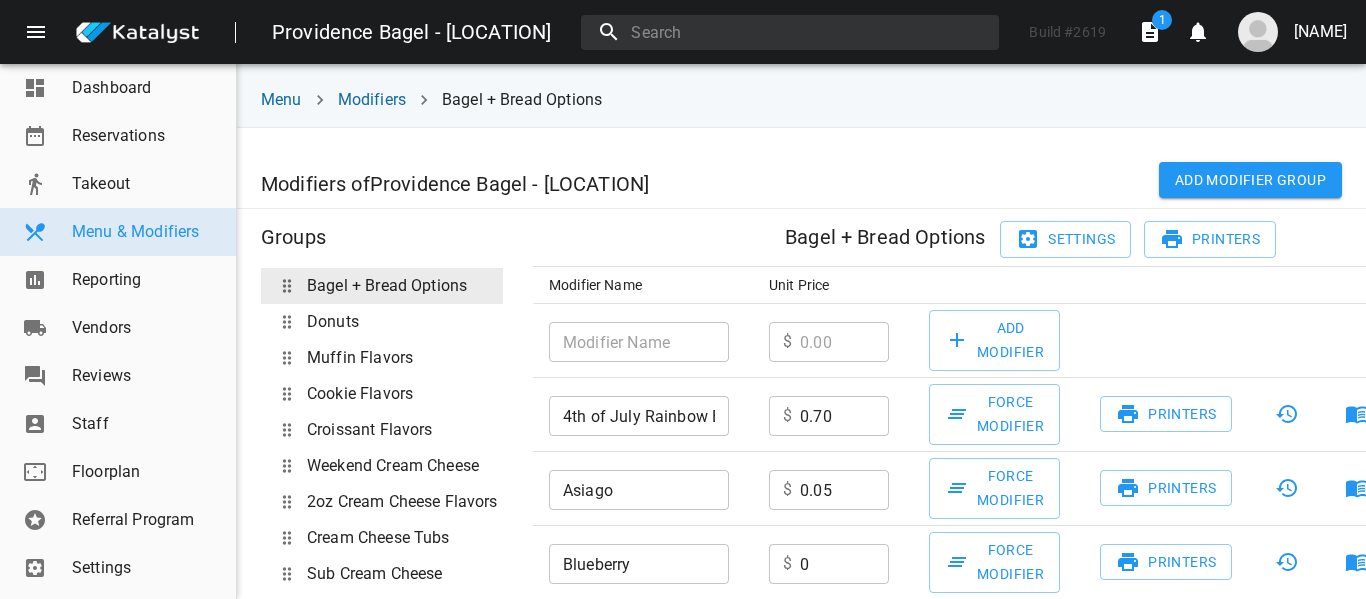 click on "4th of July Rainbow Bagel (Fri-Sun)" at bounding box center (639, 416) 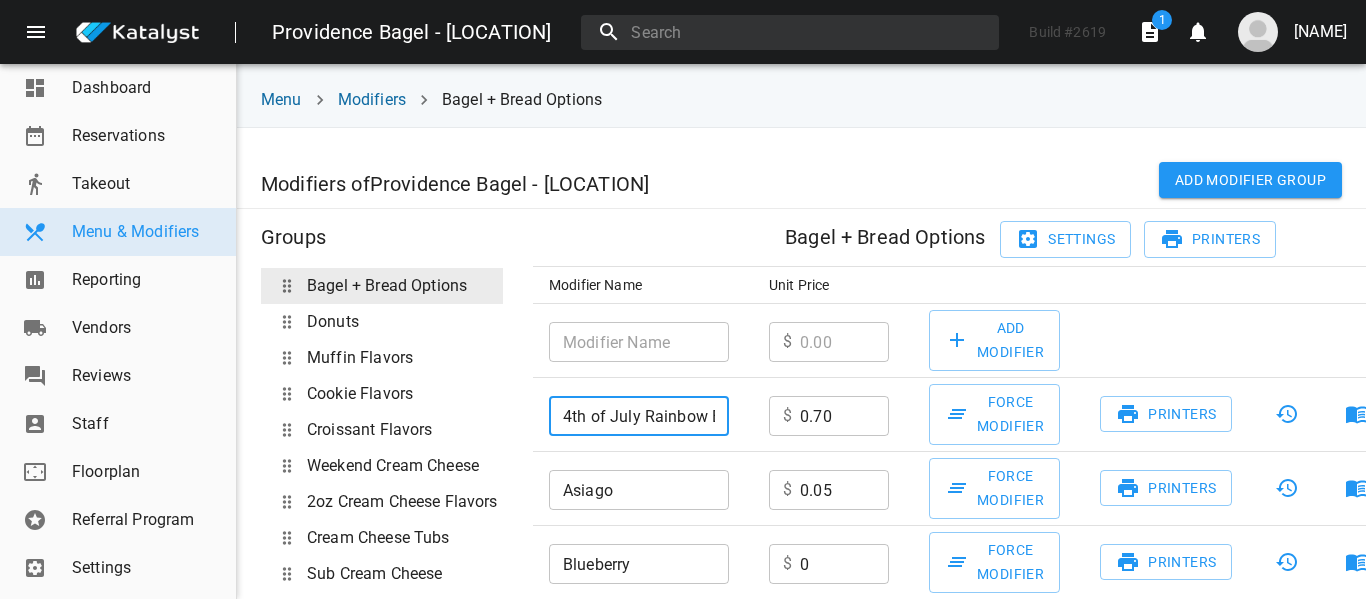 paste on "Spinach Artichoke" 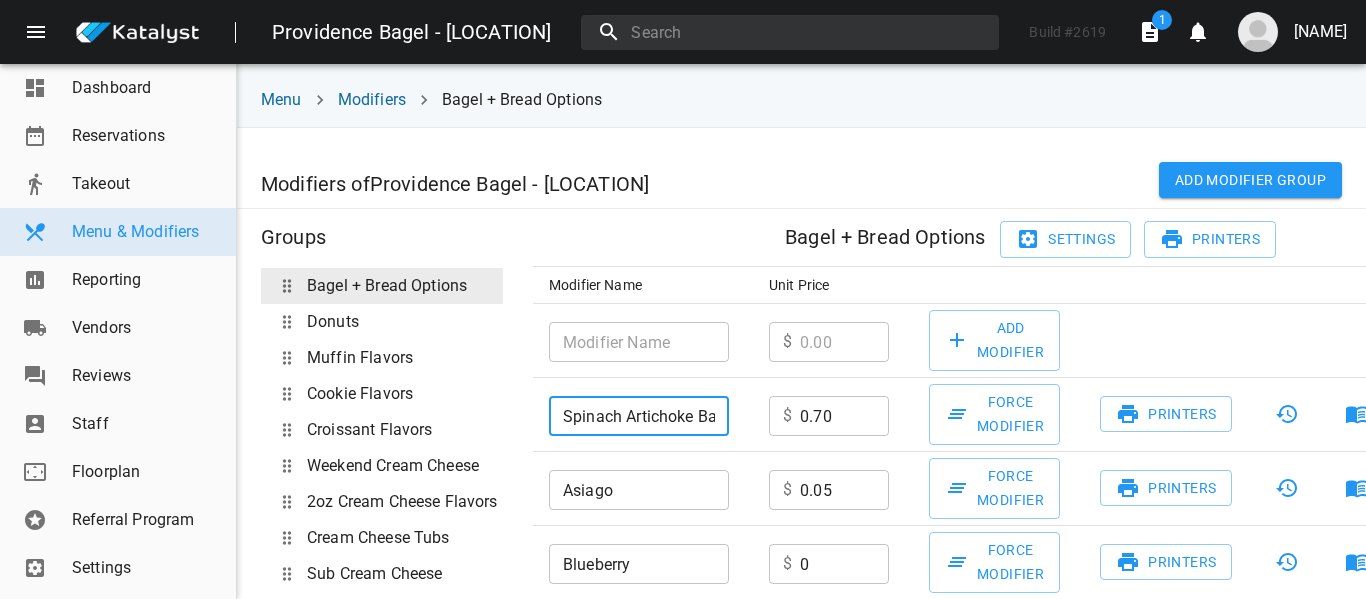 scroll, scrollTop: 0, scrollLeft: 90, axis: horizontal 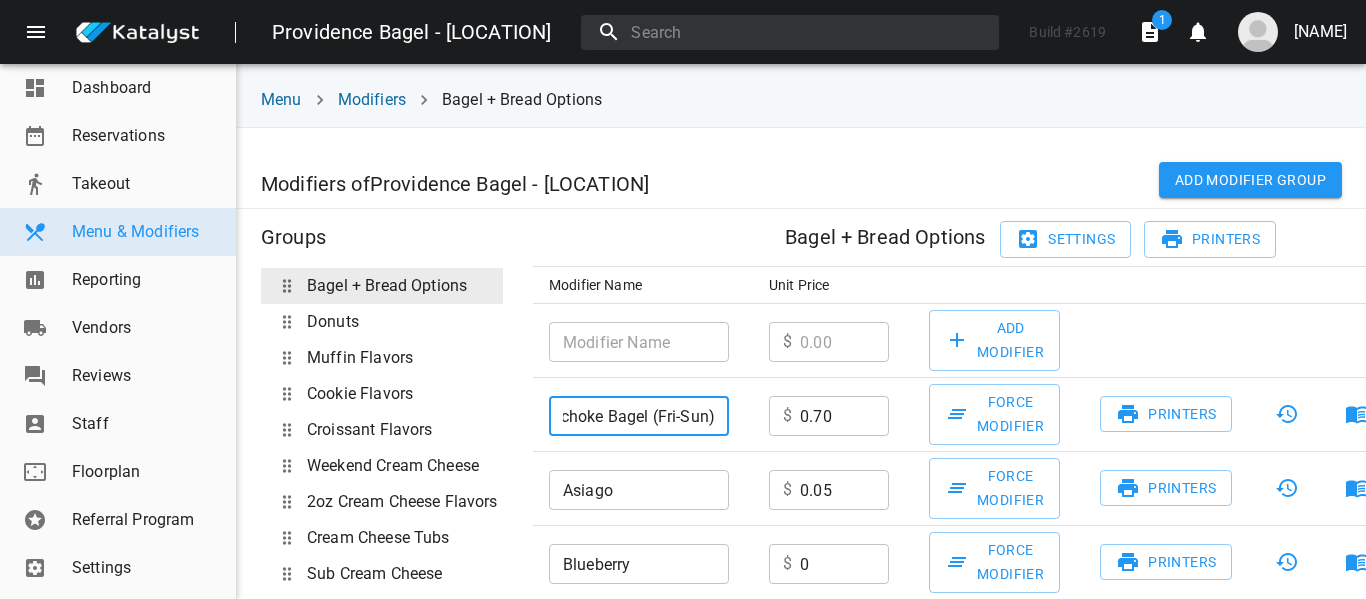 type on "Spinach Artichoke Bagel (Fri-Sun)" 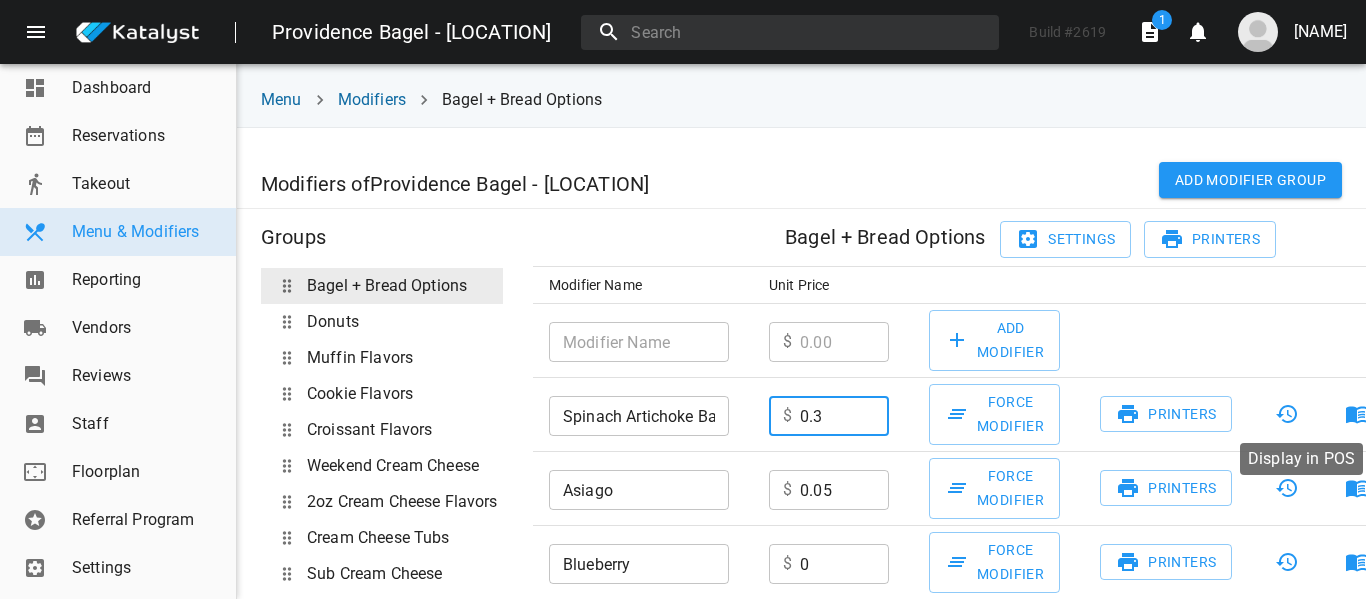 type on "0.3" 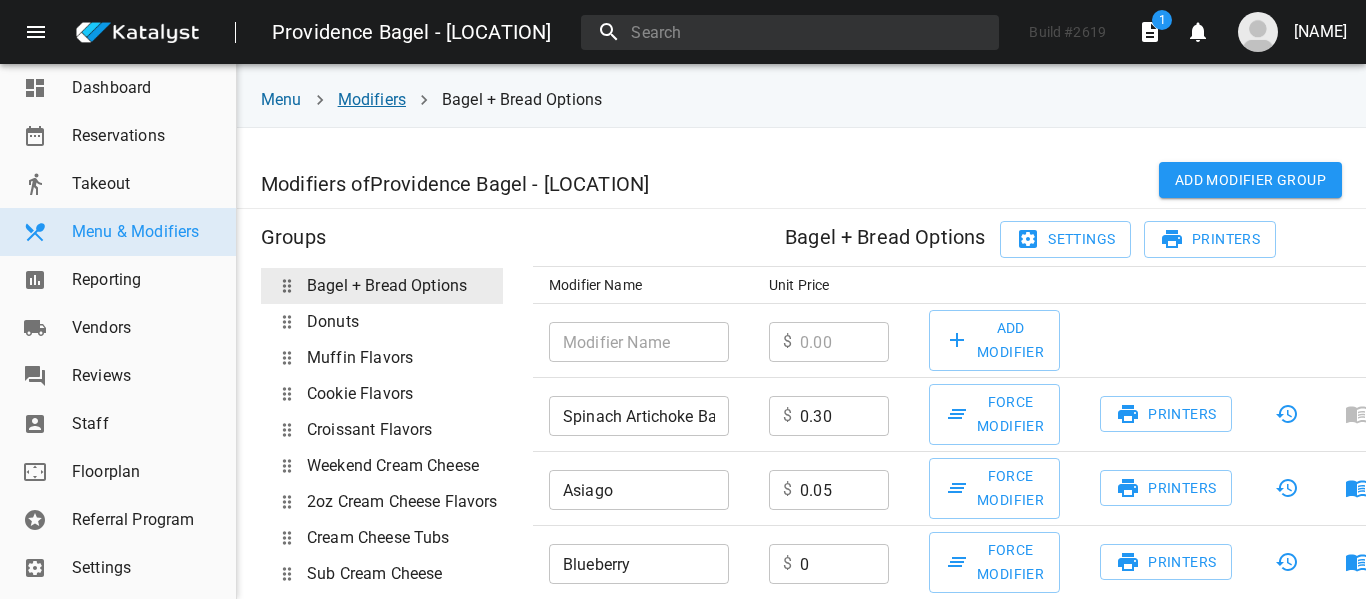 click on "Modifiers" at bounding box center [372, 99] 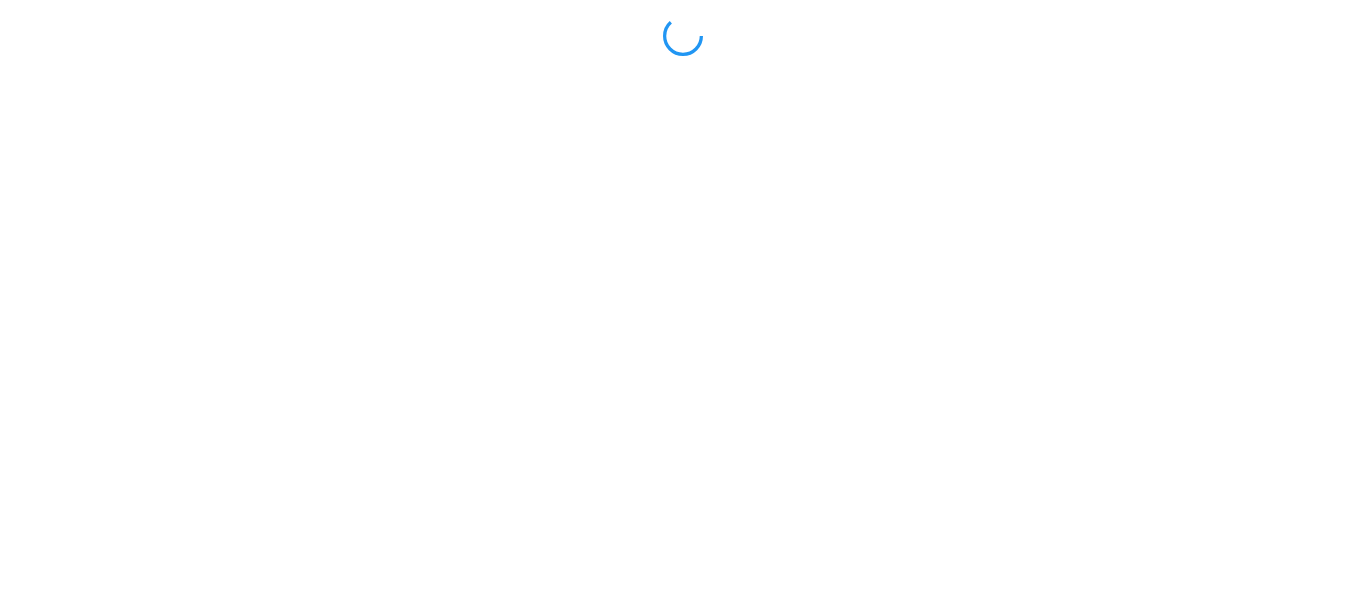 scroll, scrollTop: 0, scrollLeft: 0, axis: both 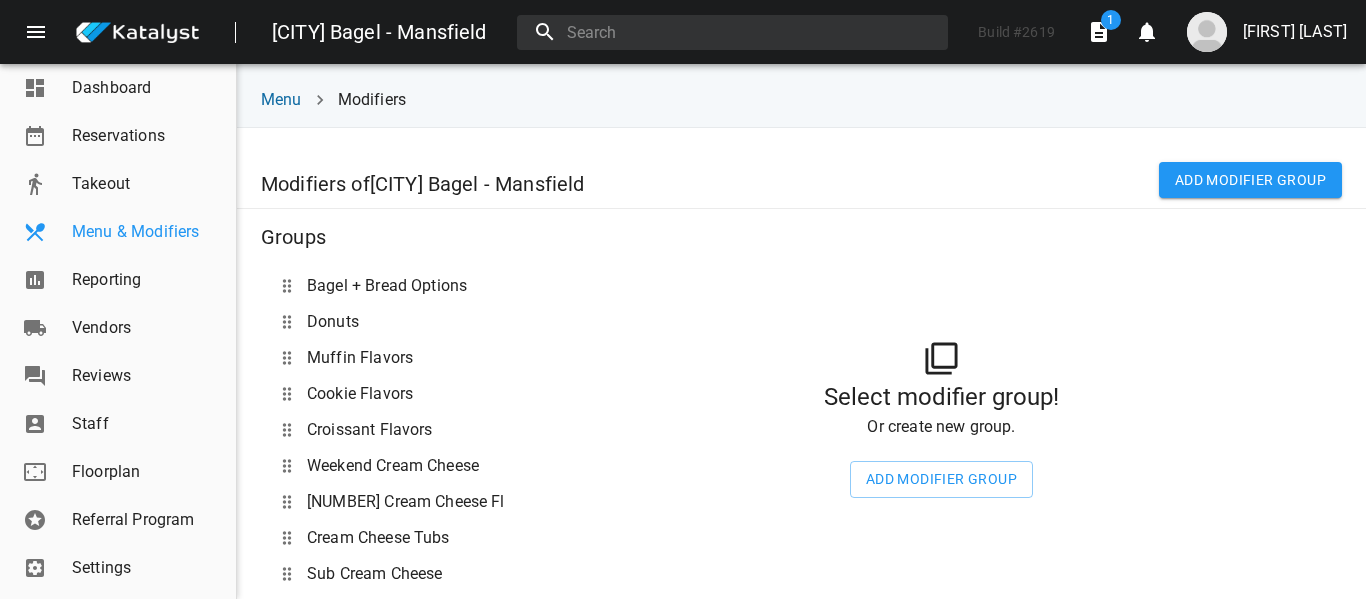 click on "Menu & Modifiers" at bounding box center (118, 232) 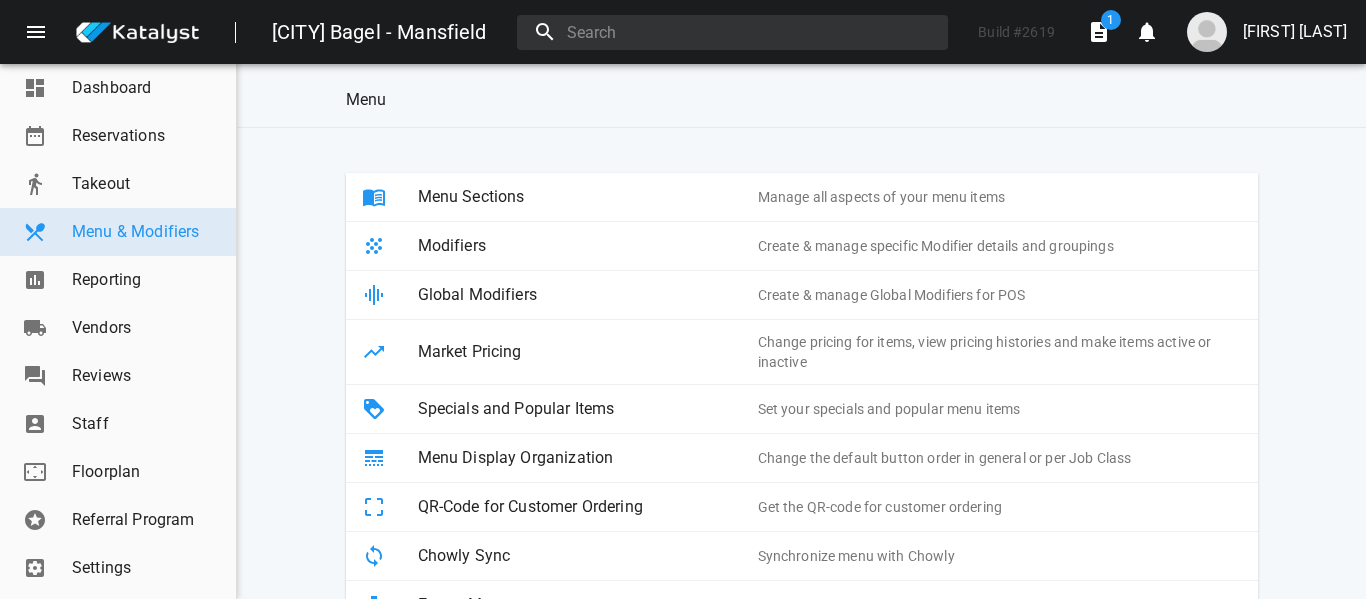 click at bounding box center [390, 197] 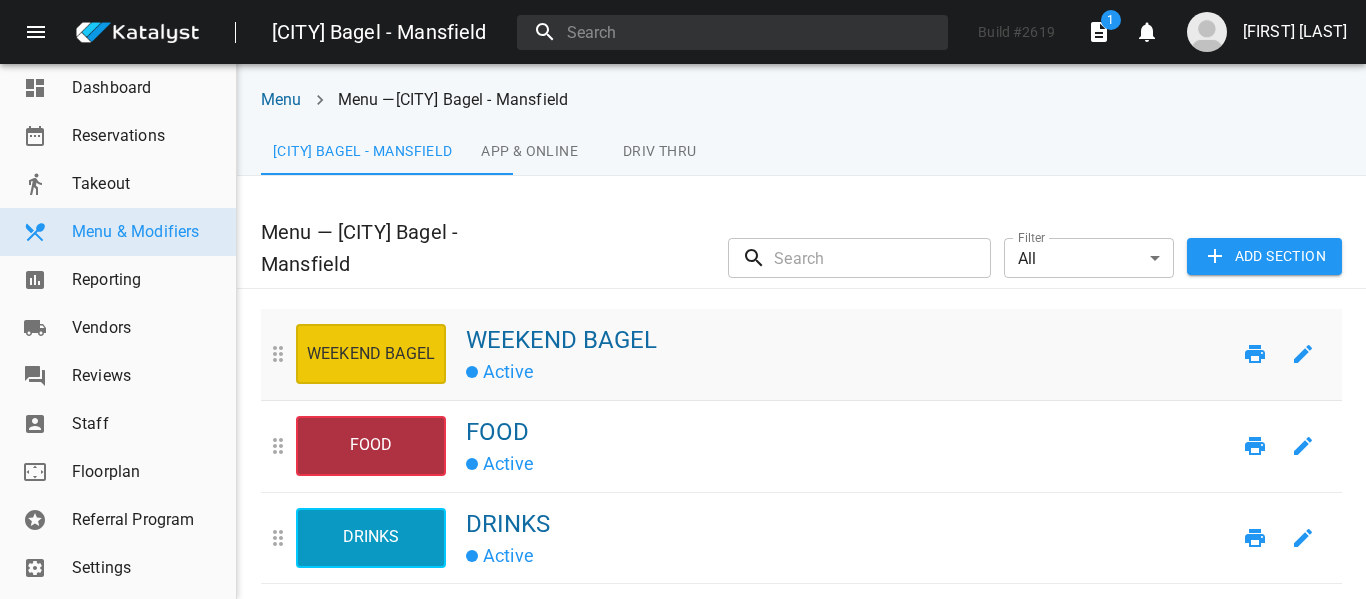 click at bounding box center [1303, 354] 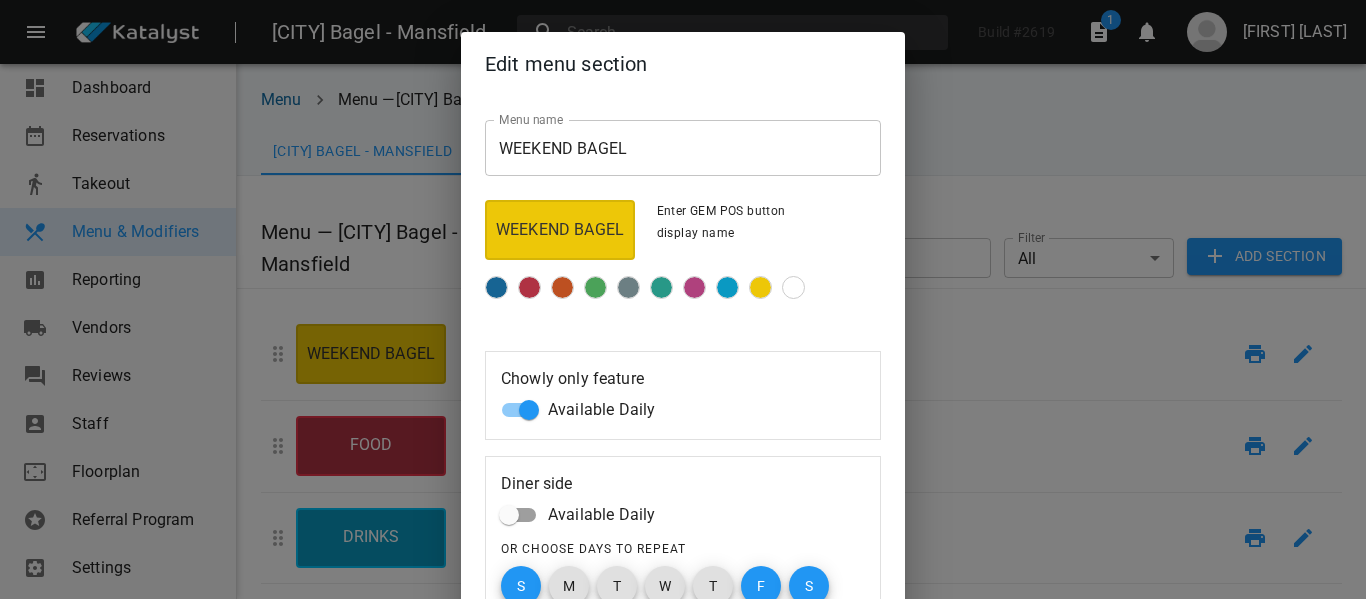 scroll, scrollTop: 281, scrollLeft: 0, axis: vertical 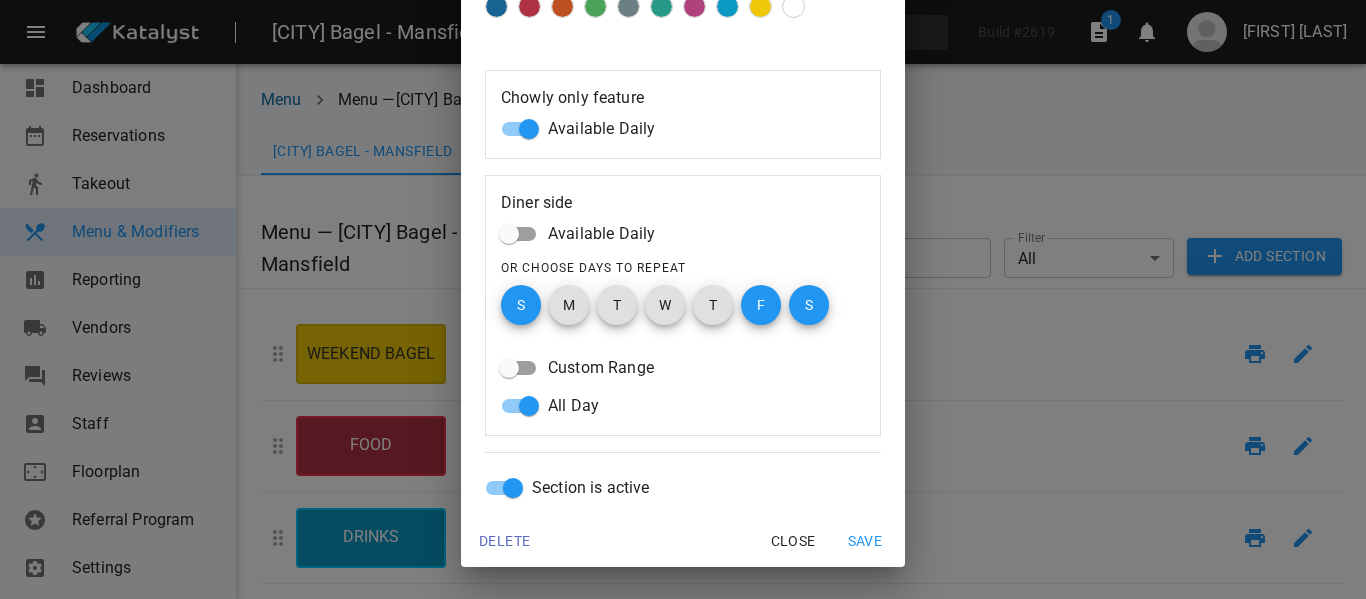 click on "Section is active" at bounding box center [601, 129] 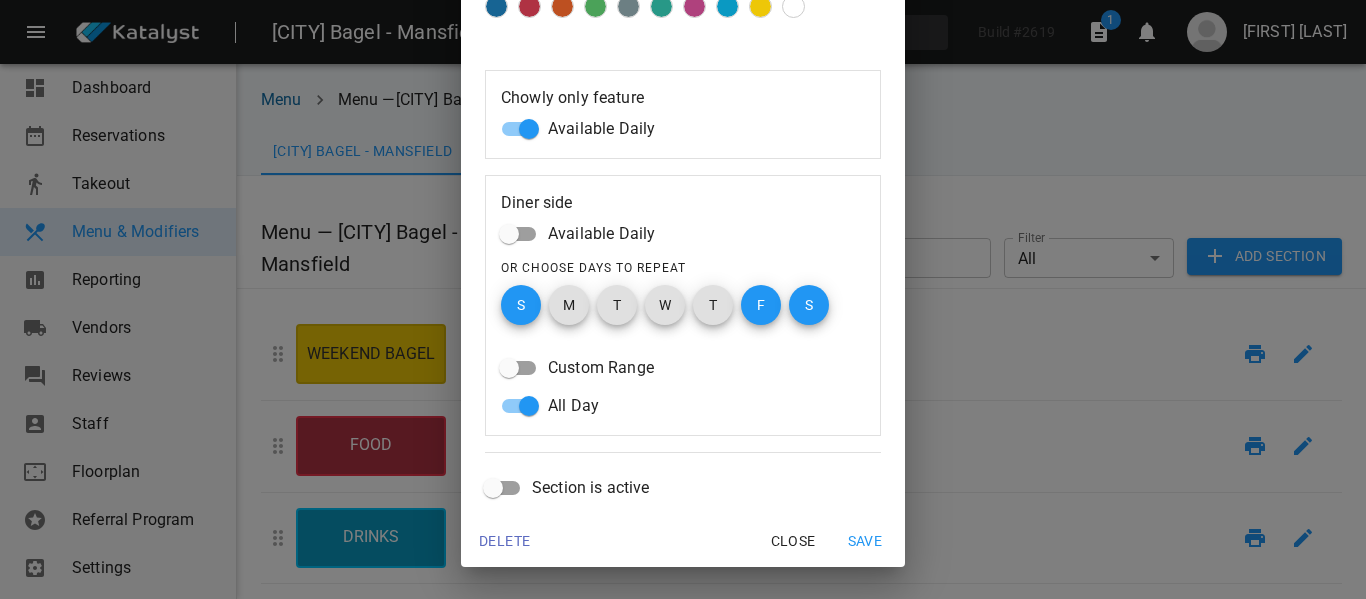 click on "Save" at bounding box center (865, 541) 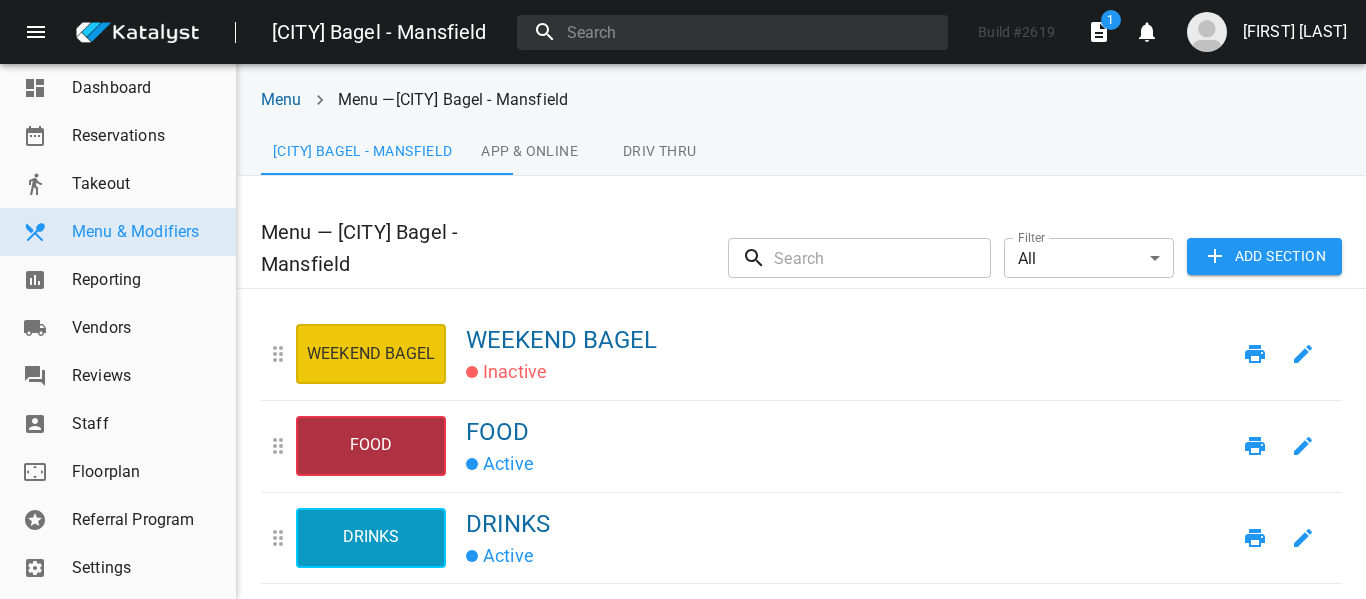 click on "App & Online" at bounding box center [530, 151] 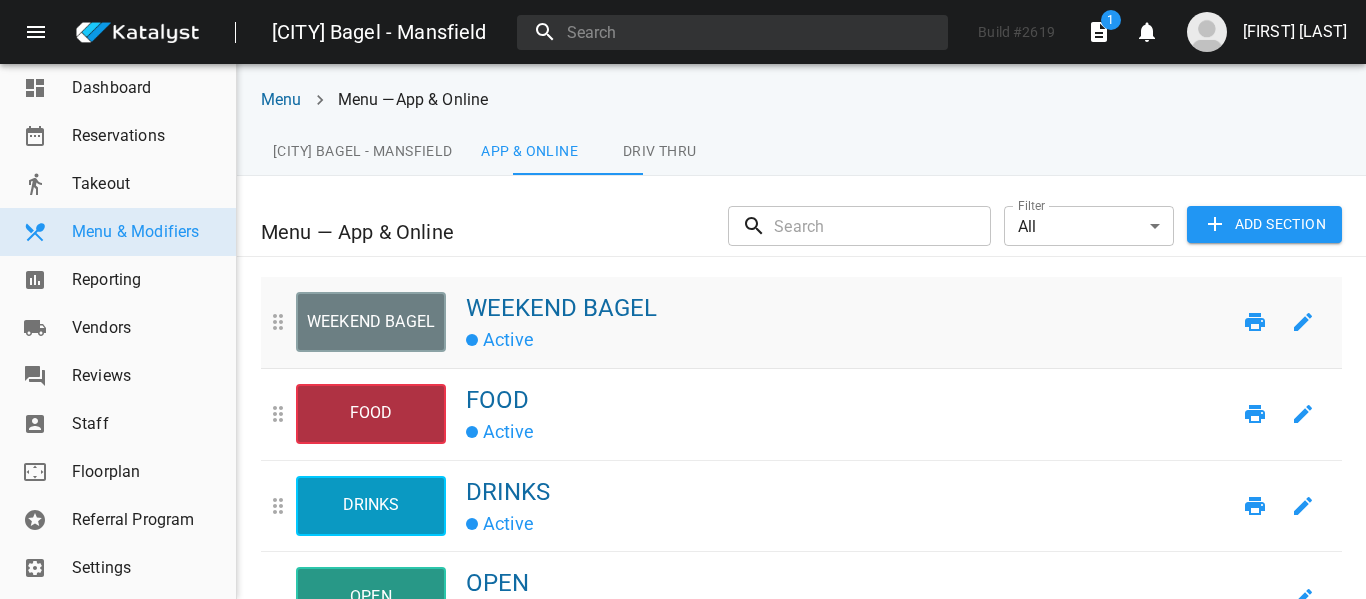 click at bounding box center (1303, 322) 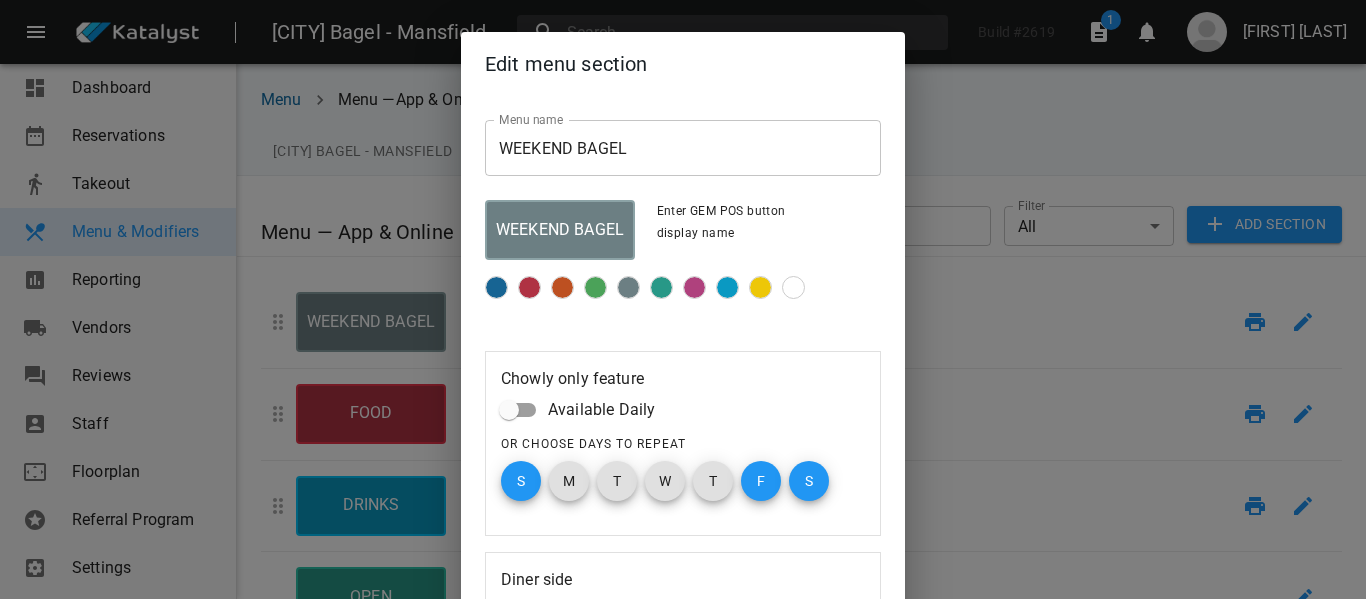 scroll, scrollTop: 281, scrollLeft: 0, axis: vertical 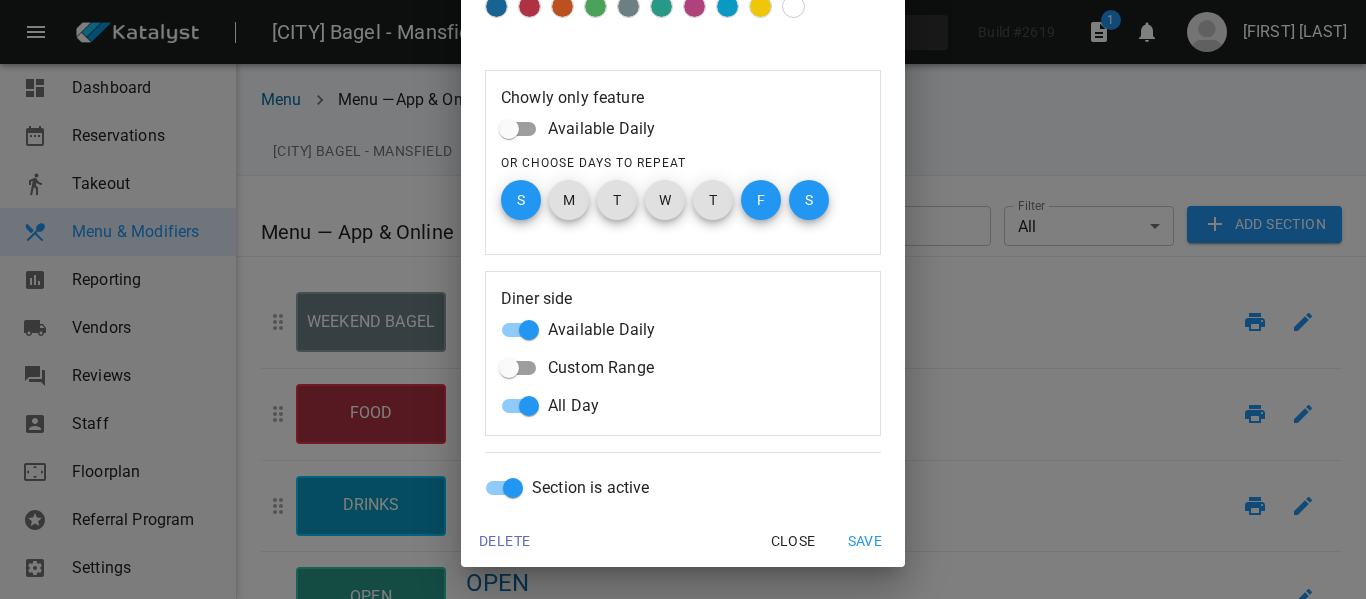 click on "Section is active" at bounding box center (601, 129) 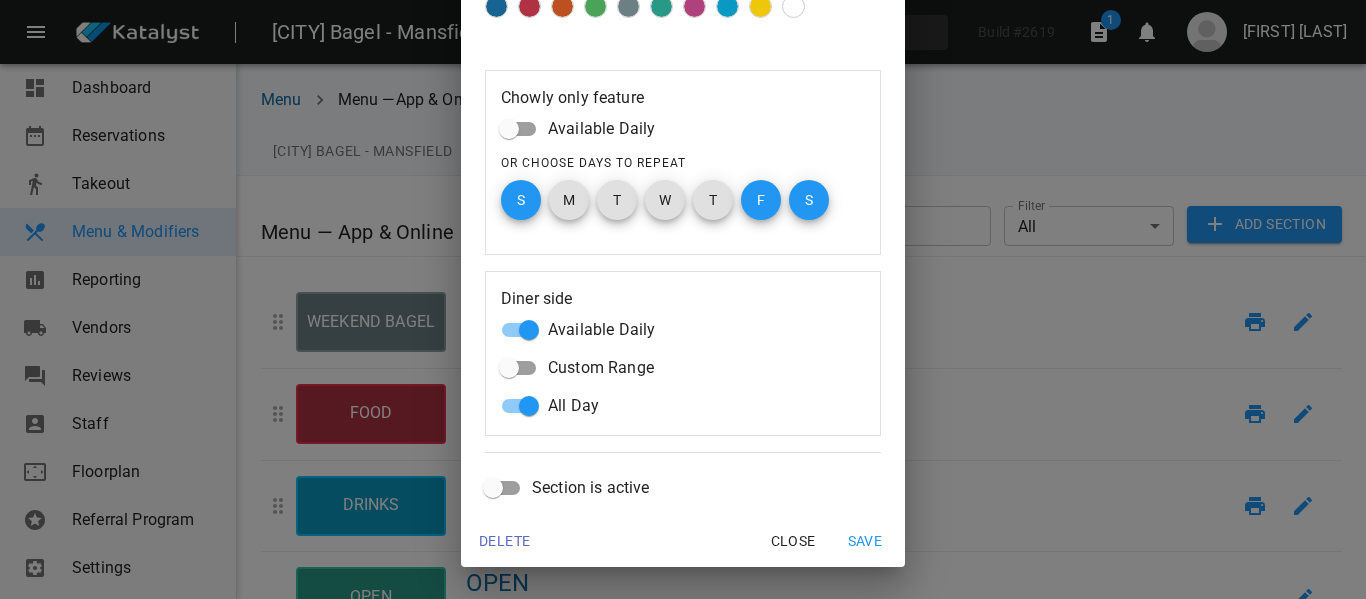click on "Save" at bounding box center (865, 541) 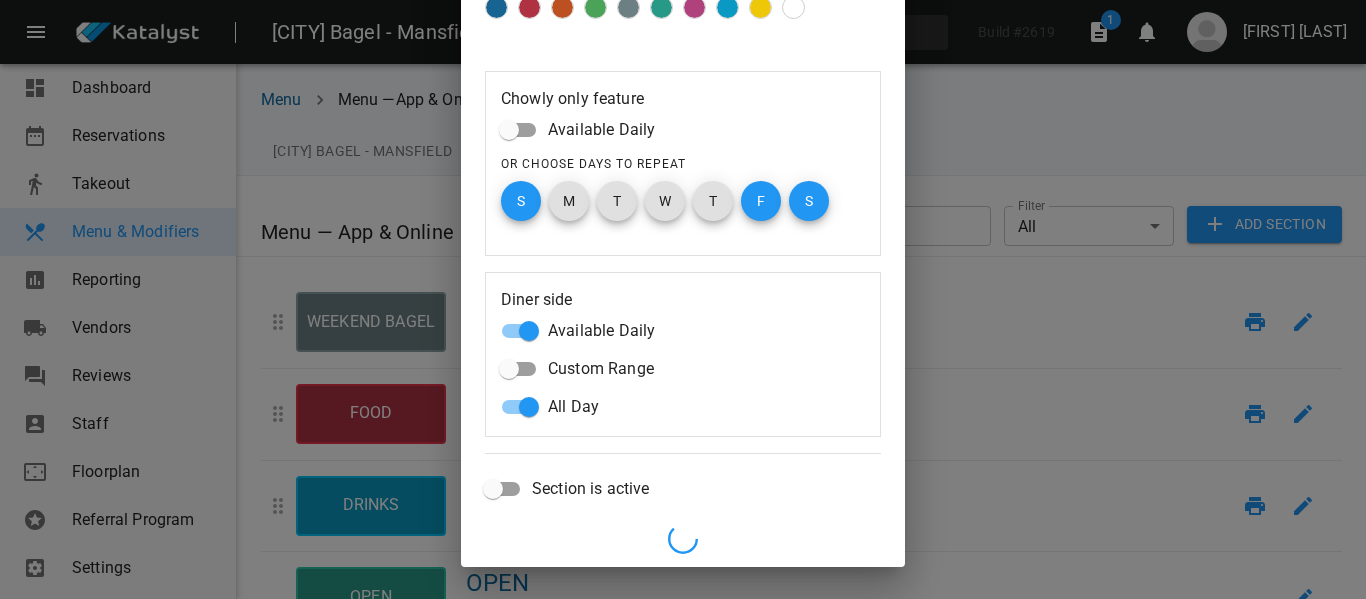 scroll, scrollTop: 280, scrollLeft: 0, axis: vertical 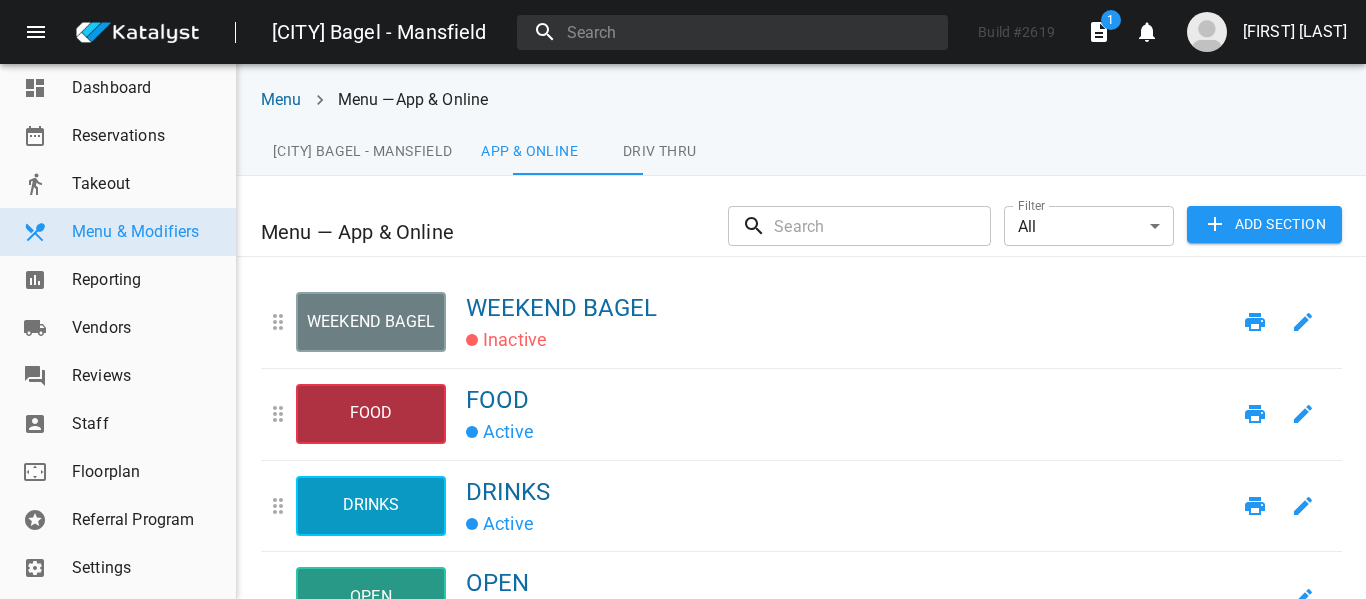 click on "Settings" at bounding box center (146, 568) 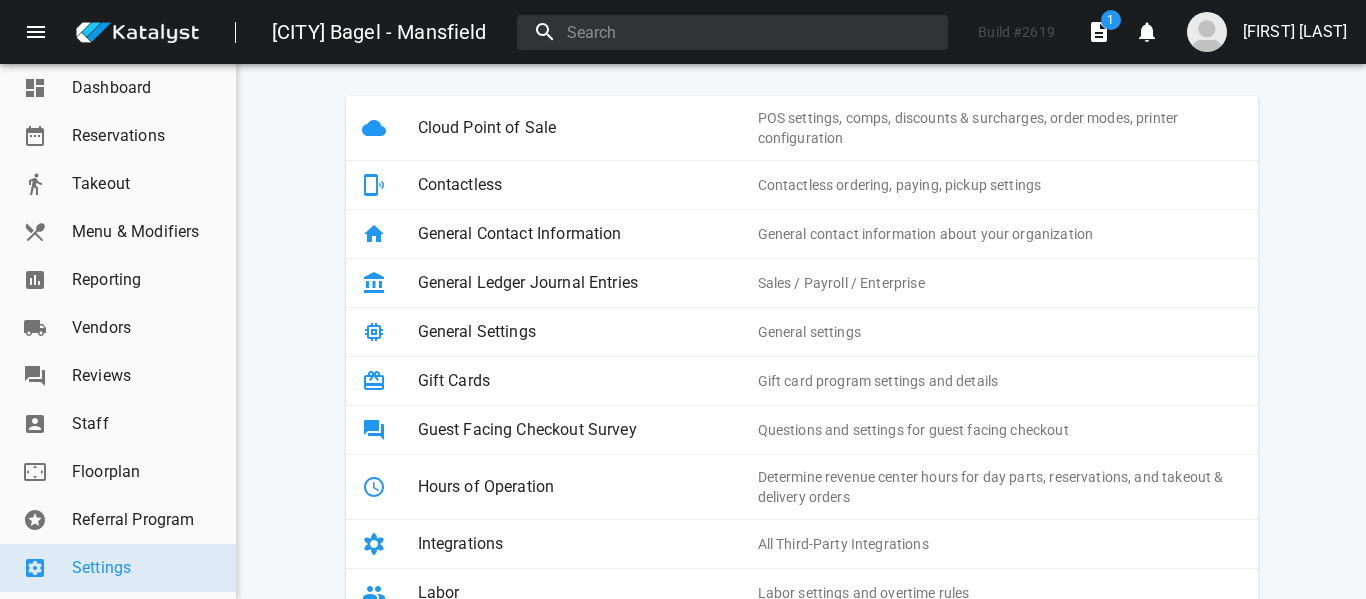 scroll, scrollTop: 85, scrollLeft: 0, axis: vertical 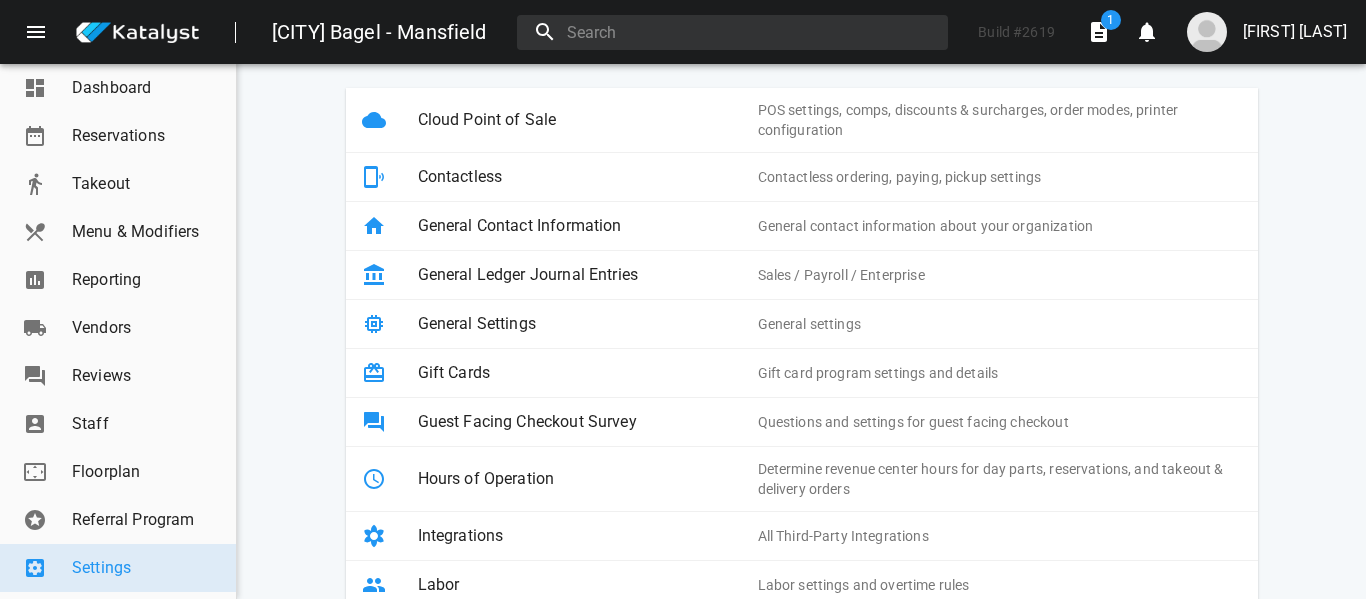 click on "Cloud Point of Sale" at bounding box center (588, 120) 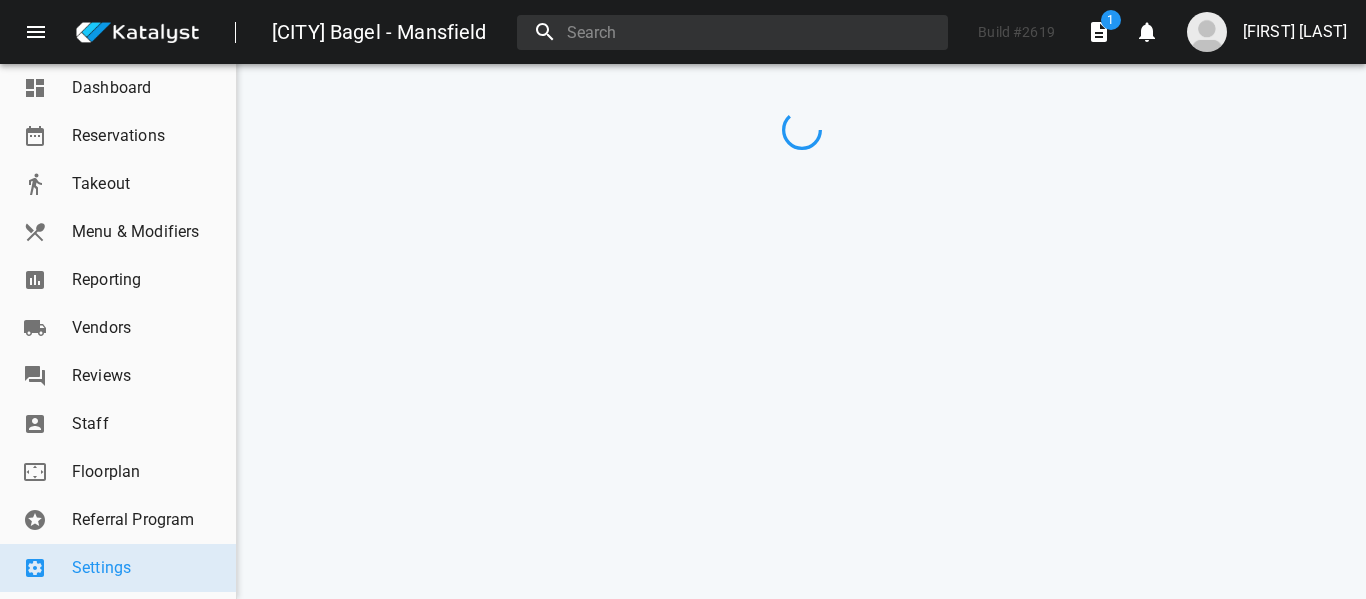 scroll, scrollTop: 0, scrollLeft: 0, axis: both 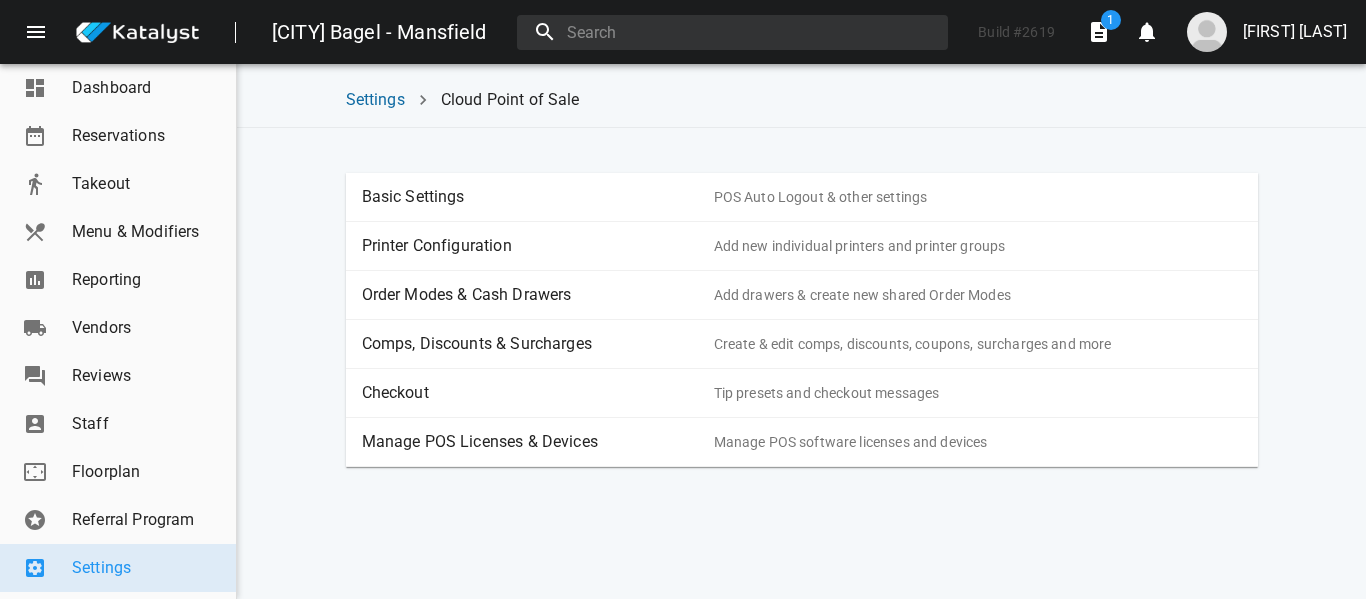 click on "Order Modes & Cash Drawers Add drawers & create new shared Order Modes" at bounding box center (802, 295) 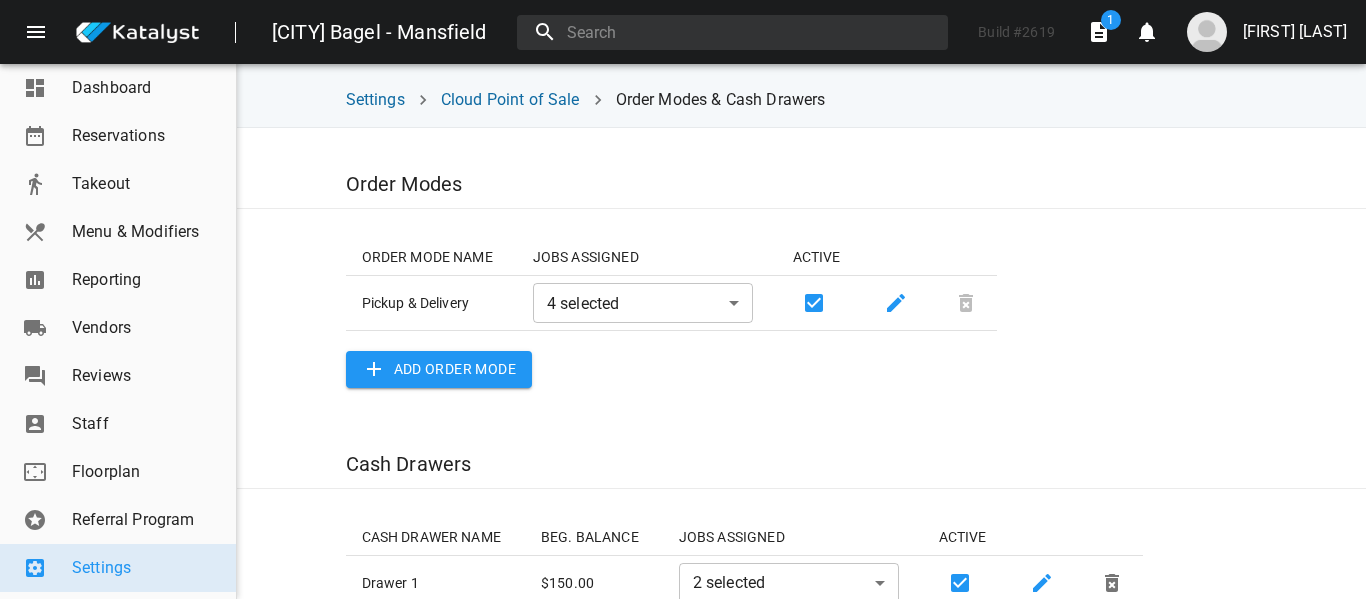 click on "Providence Bagel - Mansfield Build #  2619 1 0 Chris Wietecha Dashboard Reservations Takeout Menu & Modifiers Reporting Vendors Reviews Staff Floorplan Referral Program Settings Settings Cloud Point of Sale Order Modes & Cash Drawers Order Modes ORDER MODE NAME JOBS ASSIGNED ACTIVE Pickup & Delivery 4 selected 610174074e958b156b450046,610174231ea2e052ab266eb3,610174141ea2e052ab266eb0,6101742f184c3826a04d2de1 ​  Add ORDER MODE Cash Drawers CASH DRAWER NAME BEG. BALANCE JOBS ASSIGNED ACTIVE Drawer 1 $ 150.00 2 selected 610174074e958b156b450046,610174141ea2e052ab266eb0 ​ Drawer 2 $ 150.00 2 selected 610174074e958b156b450046,610174141ea2e052ab266eb0 ​  Add Cash Drawer" at bounding box center (683, 299) 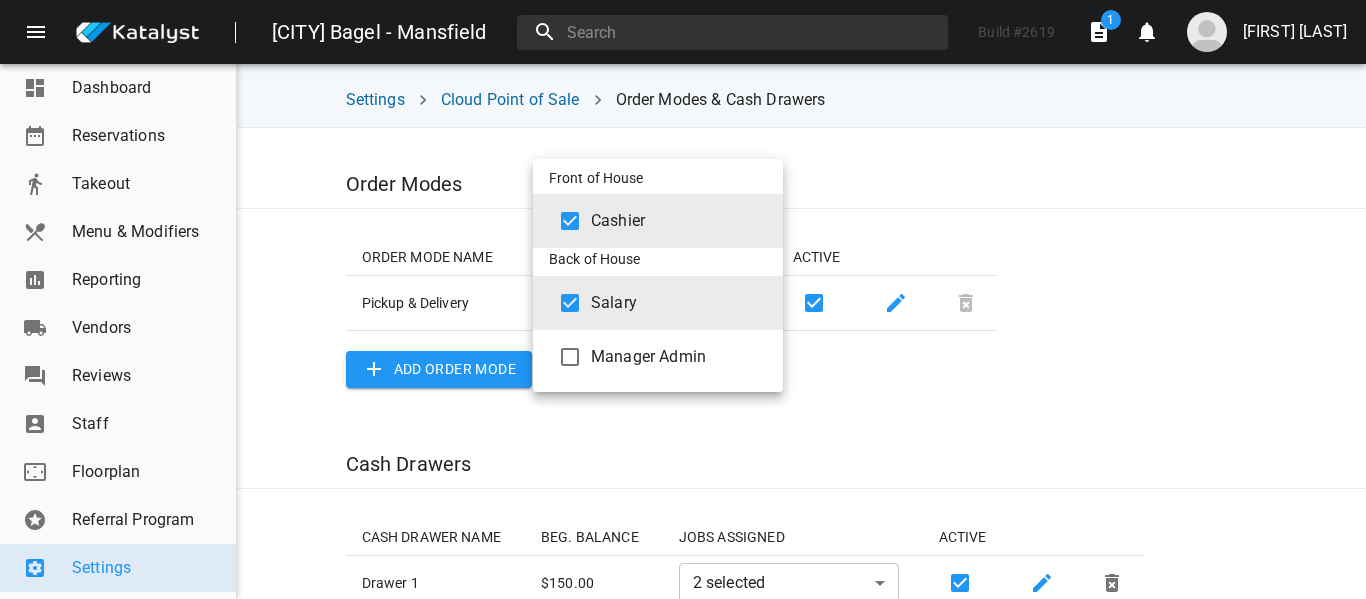 click at bounding box center (683, 299) 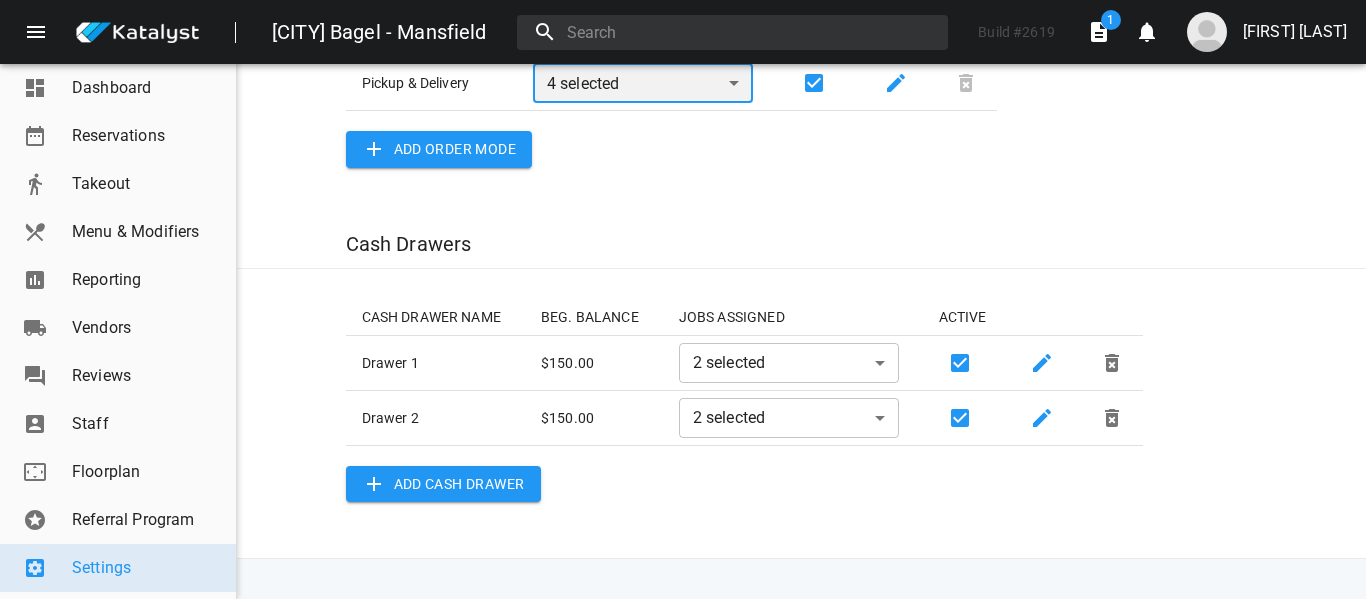 scroll, scrollTop: 0, scrollLeft: 0, axis: both 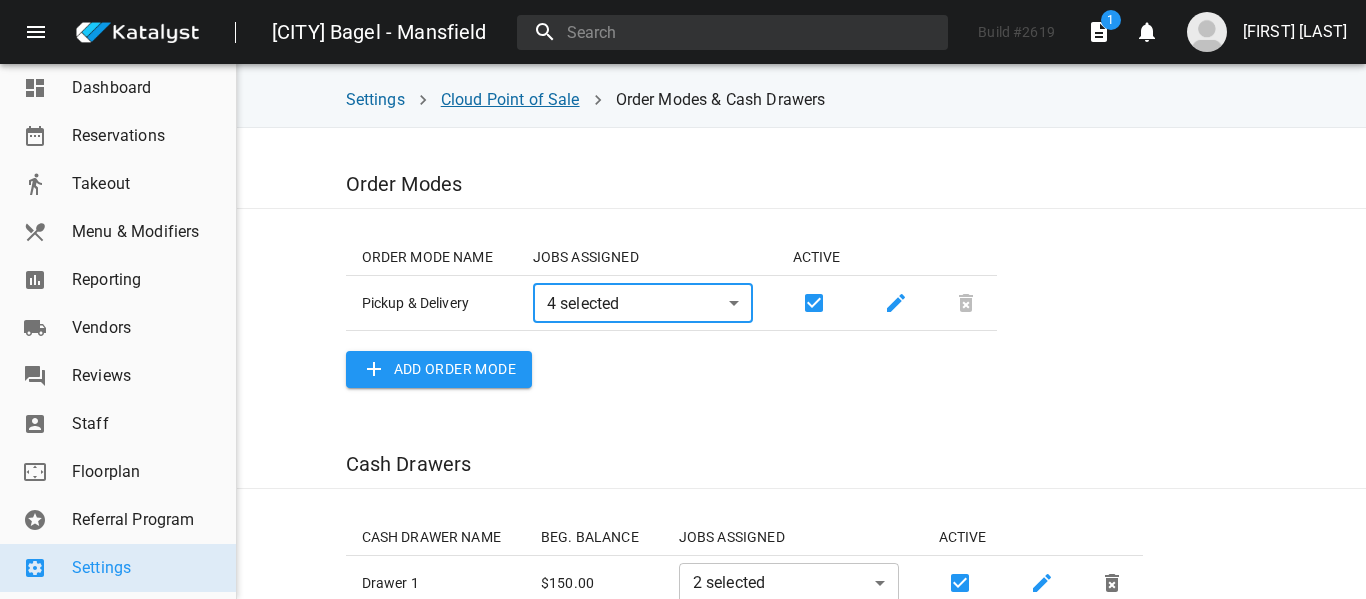 click on "Cloud Point of Sale" at bounding box center [510, 99] 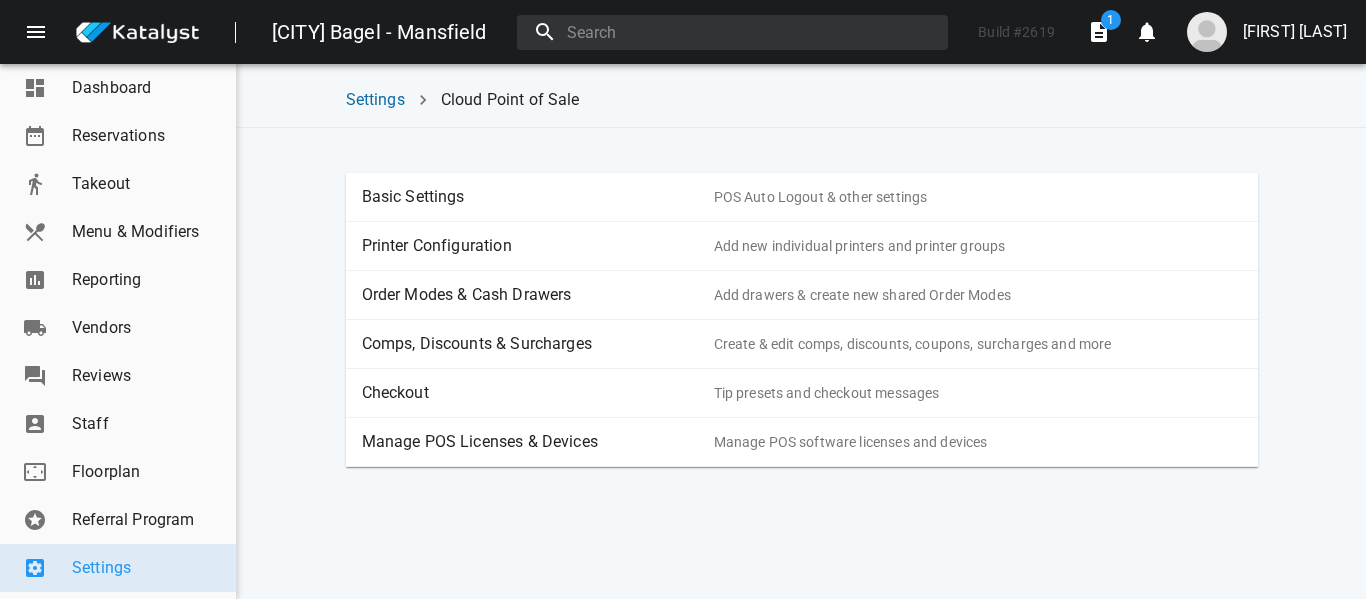click on "Settings" at bounding box center [375, 100] 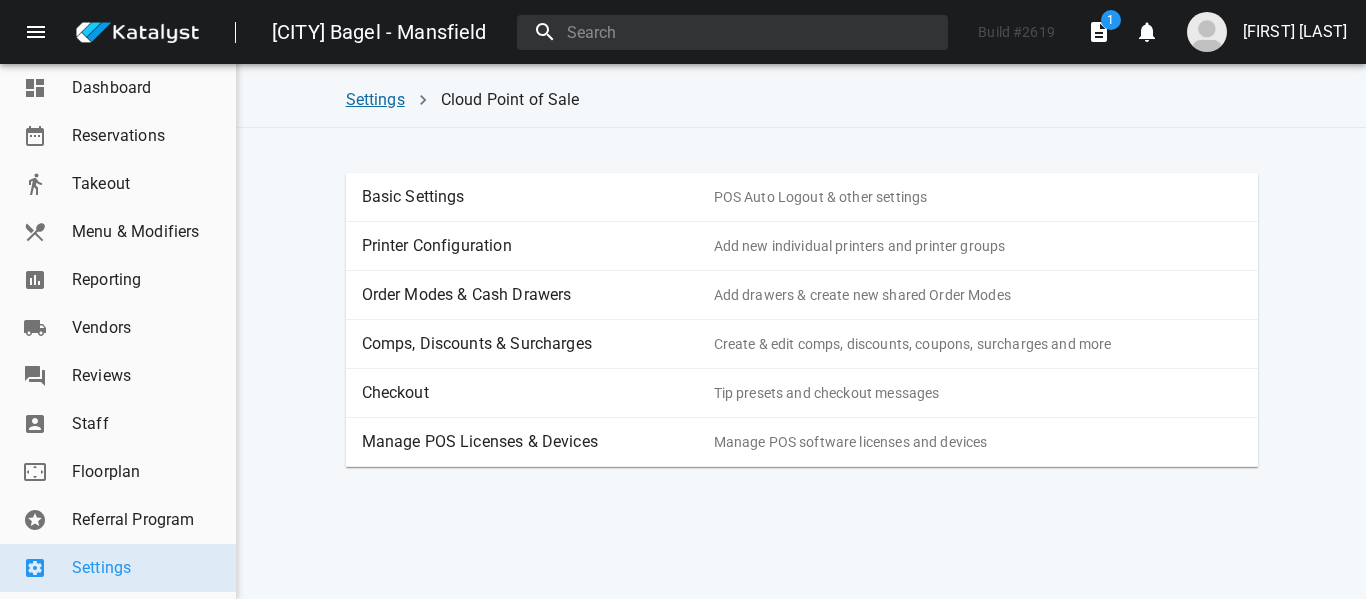 click on "Settings" at bounding box center (375, 99) 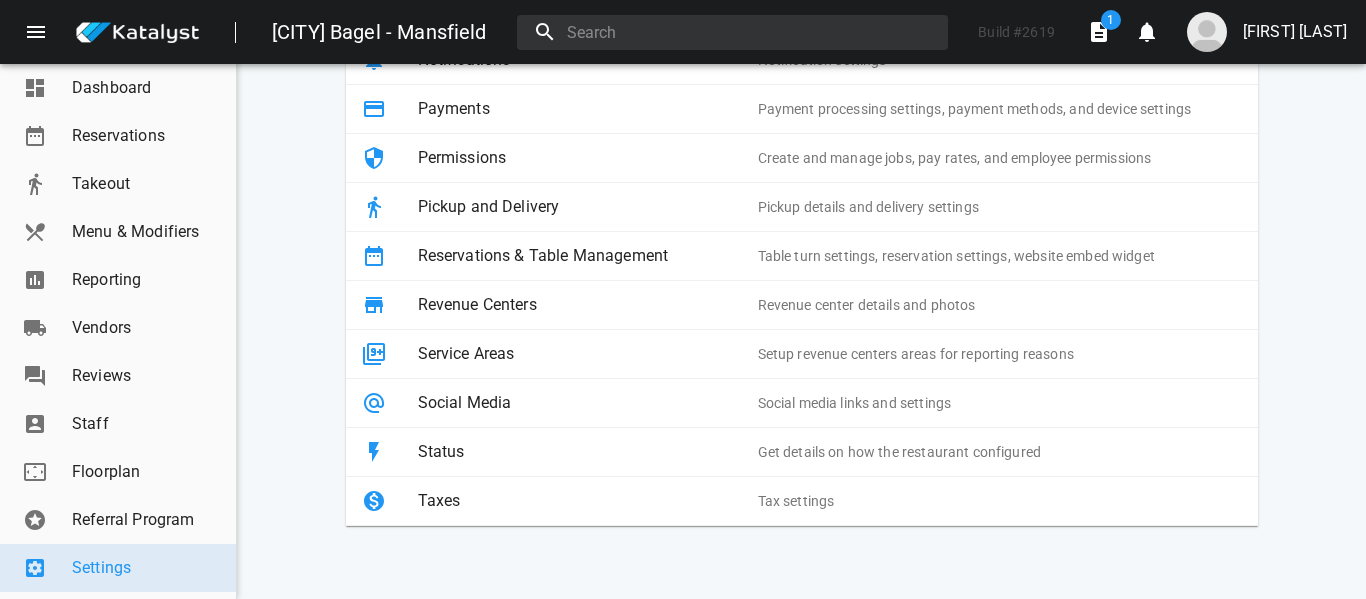 scroll, scrollTop: 712, scrollLeft: 0, axis: vertical 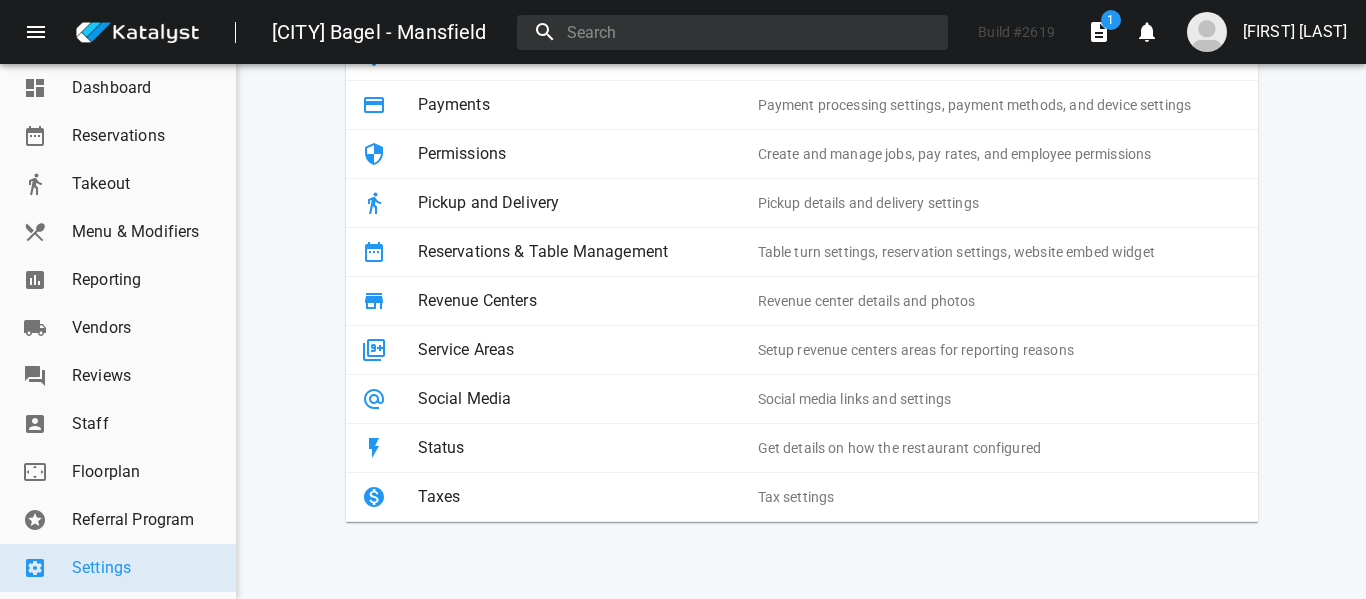 click on "Revenue Centers   Revenue center details and photos" at bounding box center [802, 301] 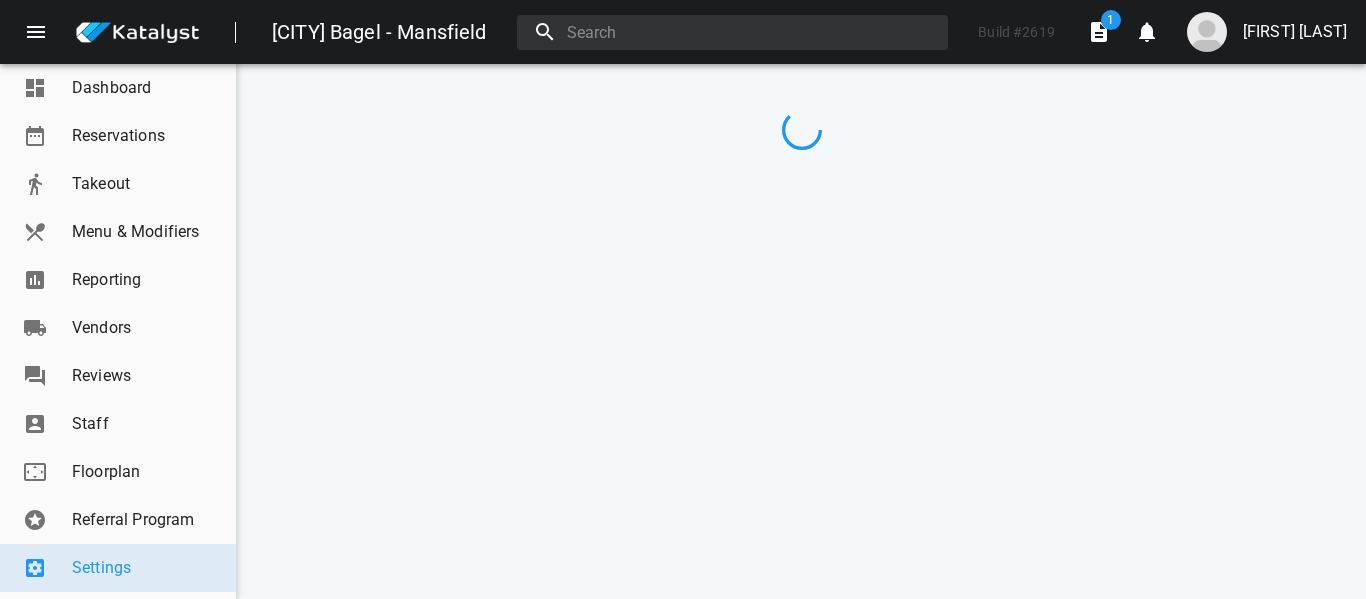 scroll, scrollTop: 0, scrollLeft: 0, axis: both 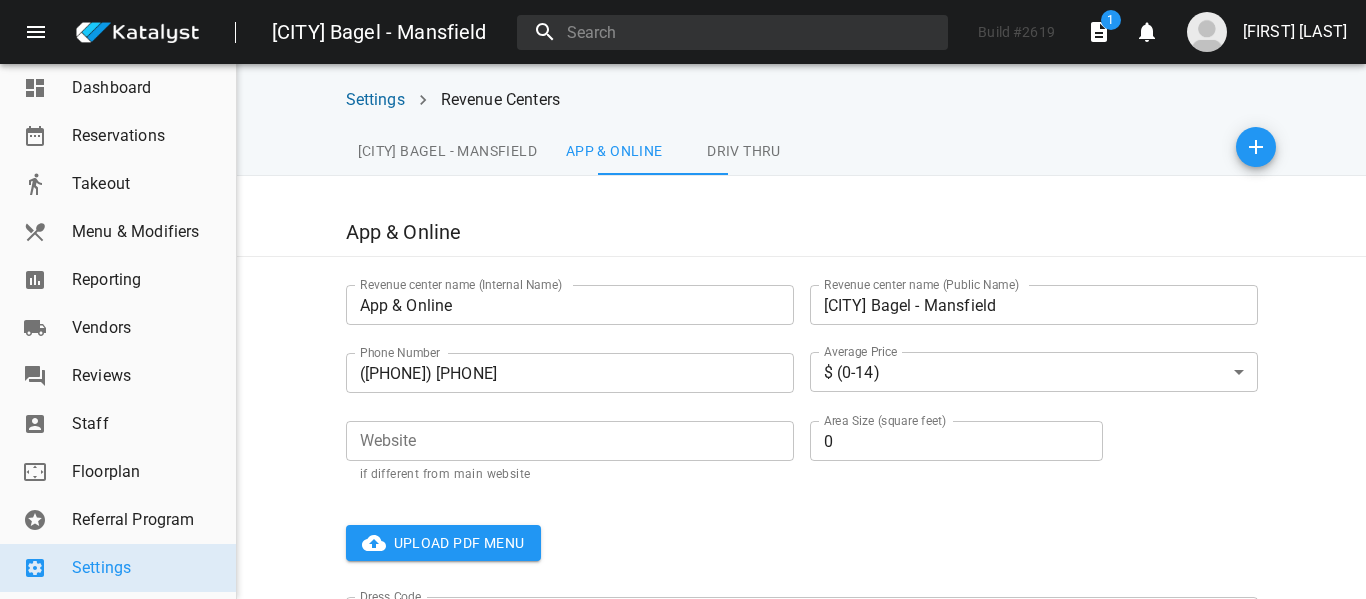 click on "Driv Thru" at bounding box center [744, 151] 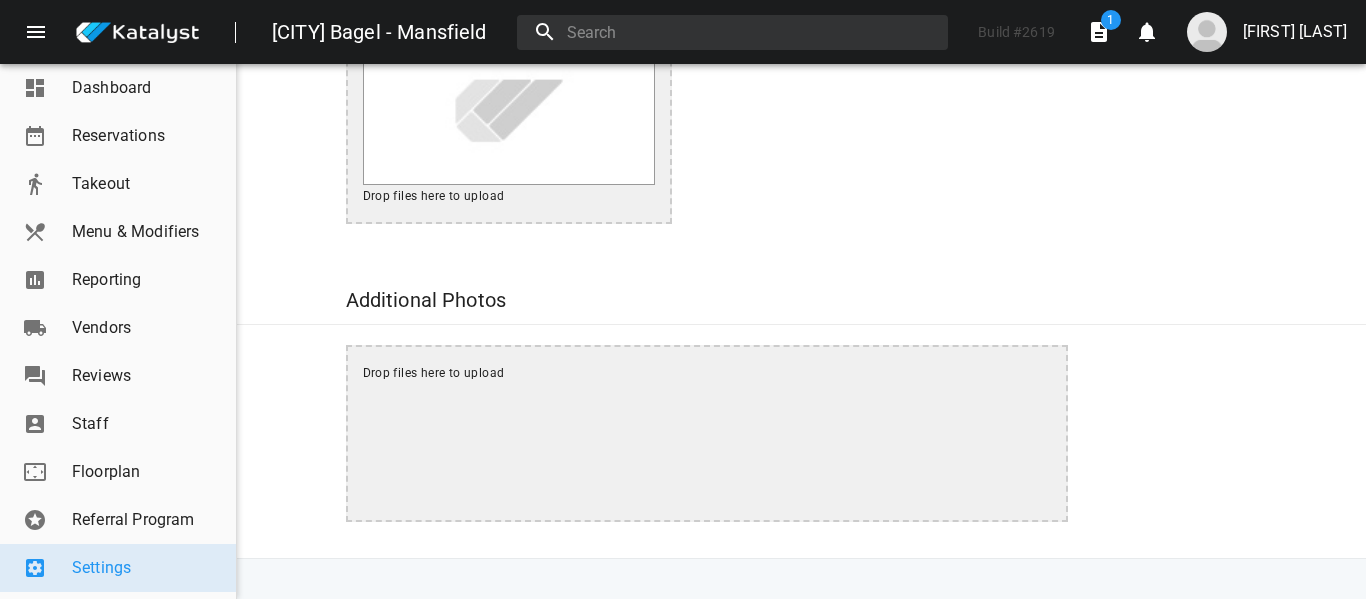 scroll, scrollTop: 0, scrollLeft: 0, axis: both 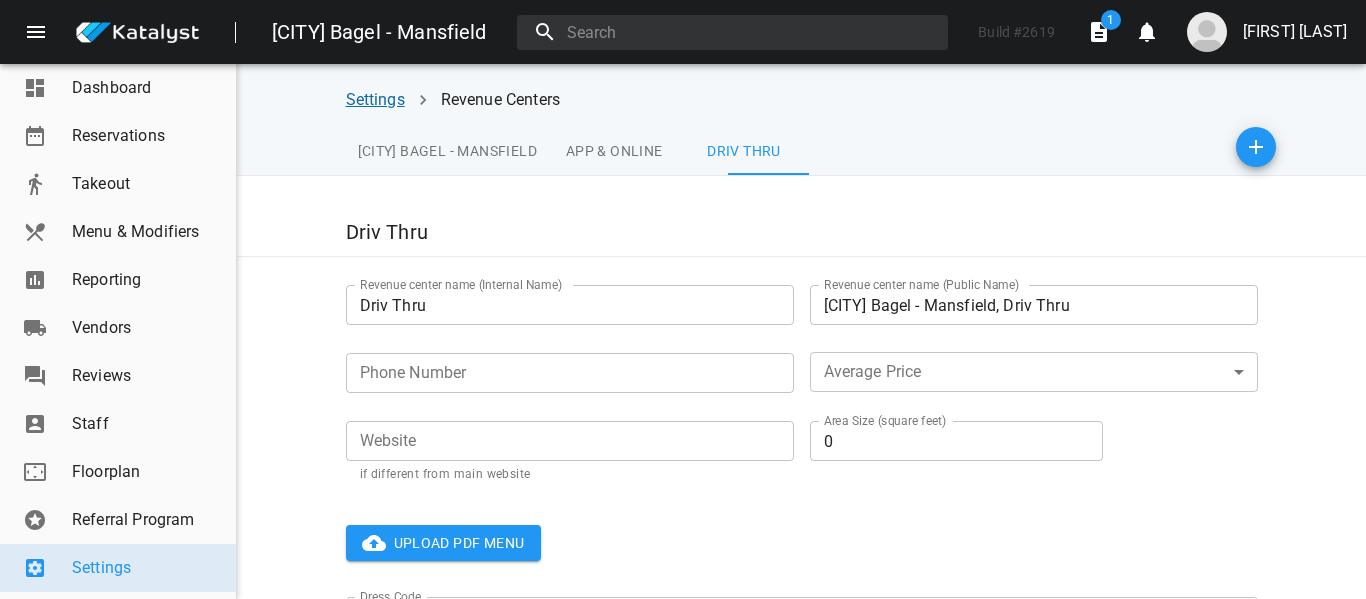 click on "Settings" at bounding box center (375, 99) 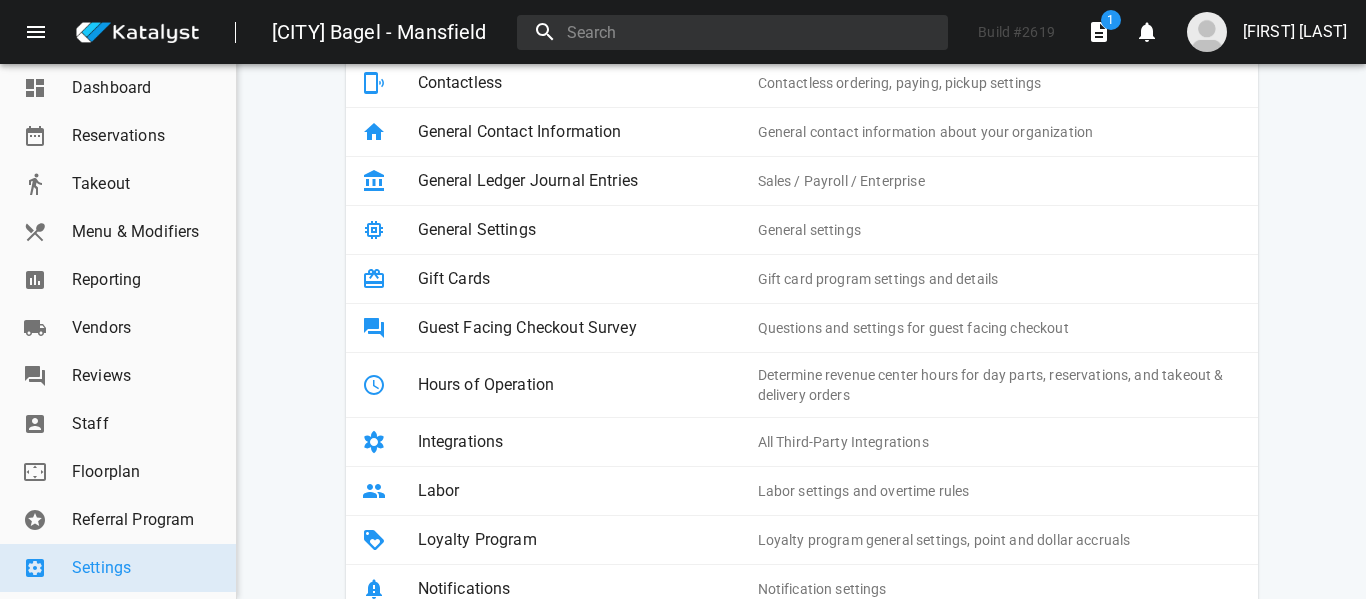scroll, scrollTop: 175, scrollLeft: 0, axis: vertical 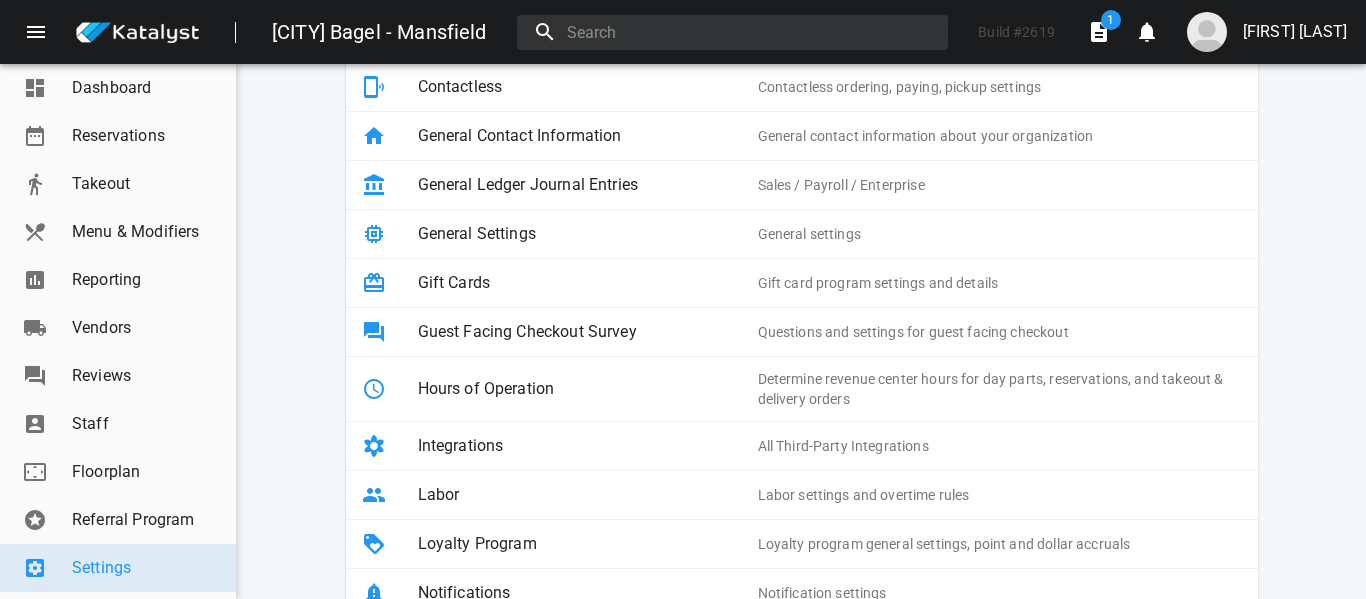 click on "Hours of Operation" at bounding box center (588, 389) 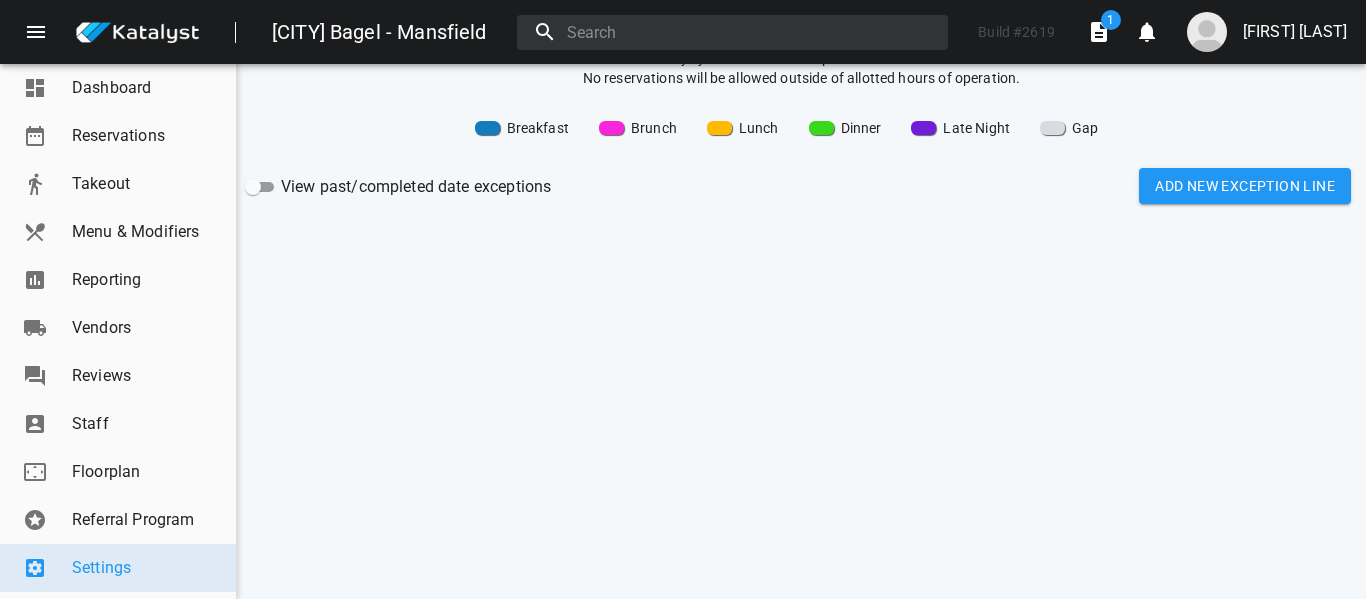 scroll, scrollTop: 0, scrollLeft: 0, axis: both 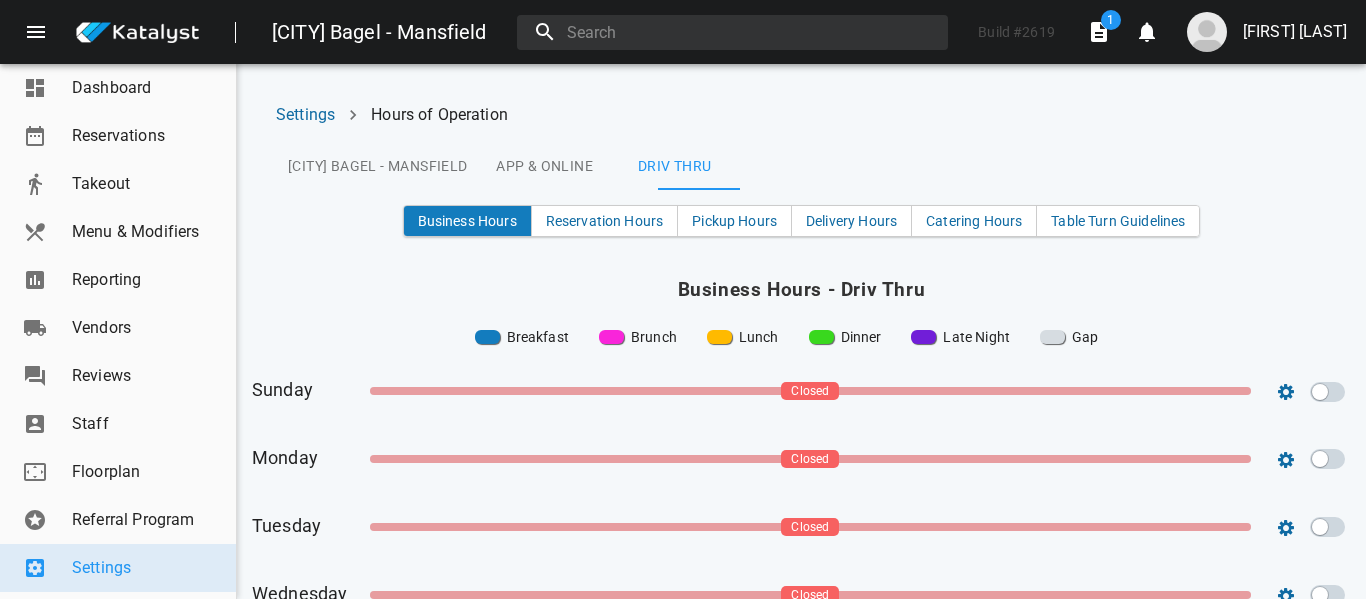 click on "[FIRST] [LAST]" at bounding box center (1295, 32) 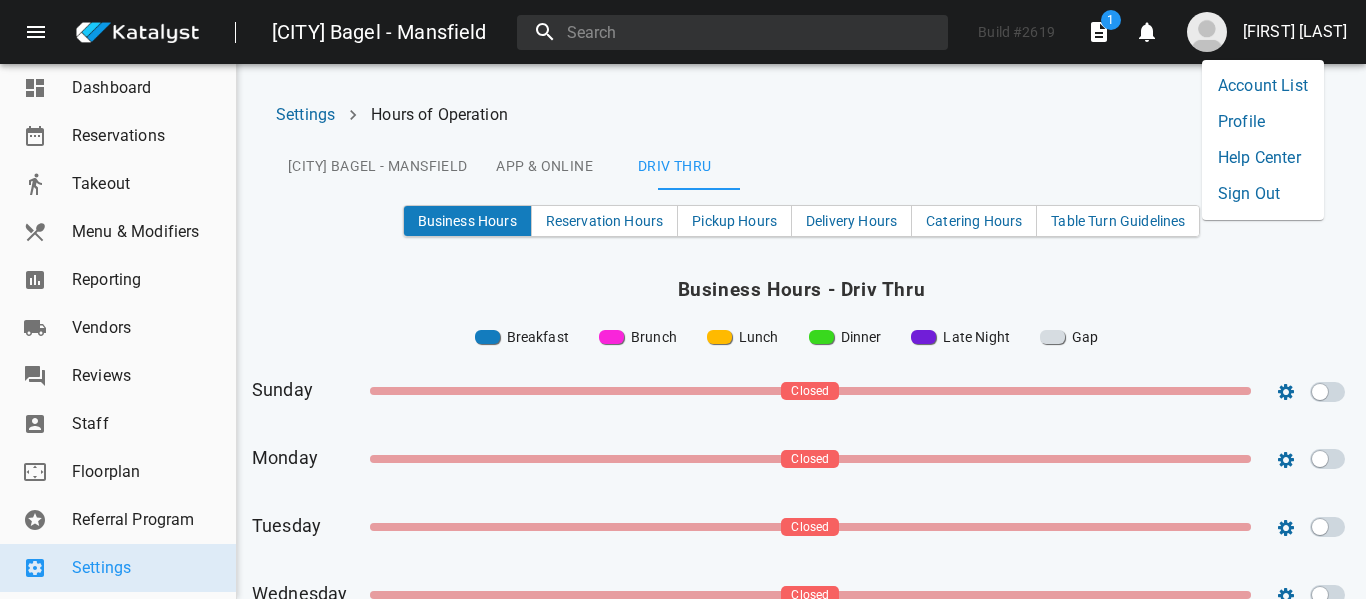 click on "Account List" at bounding box center [1263, 86] 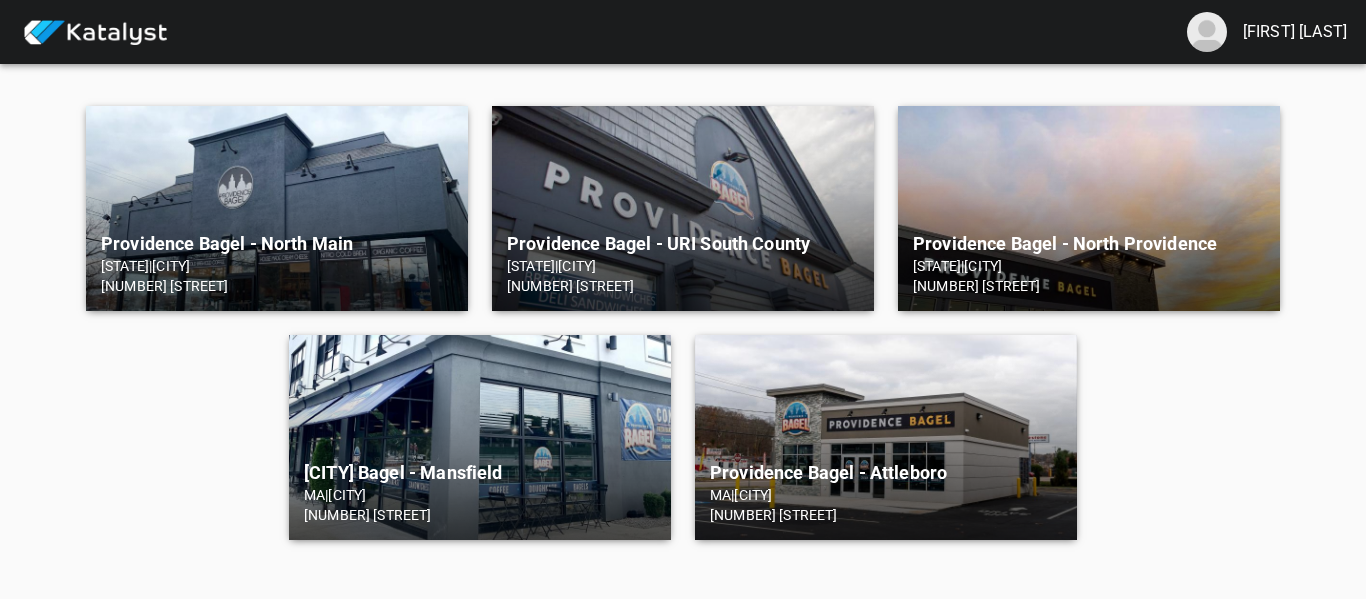 click on "Providence Bagel - North Main RI  |  Providence 695 North Main St" at bounding box center [277, 208] 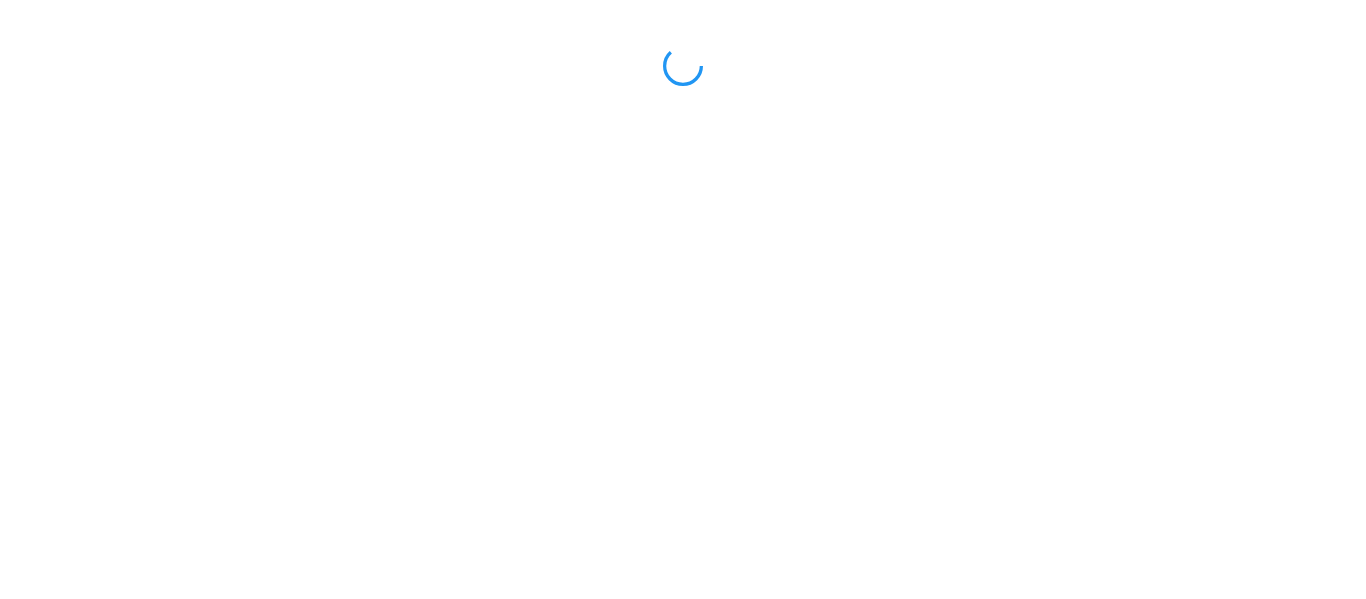 scroll, scrollTop: 0, scrollLeft: 0, axis: both 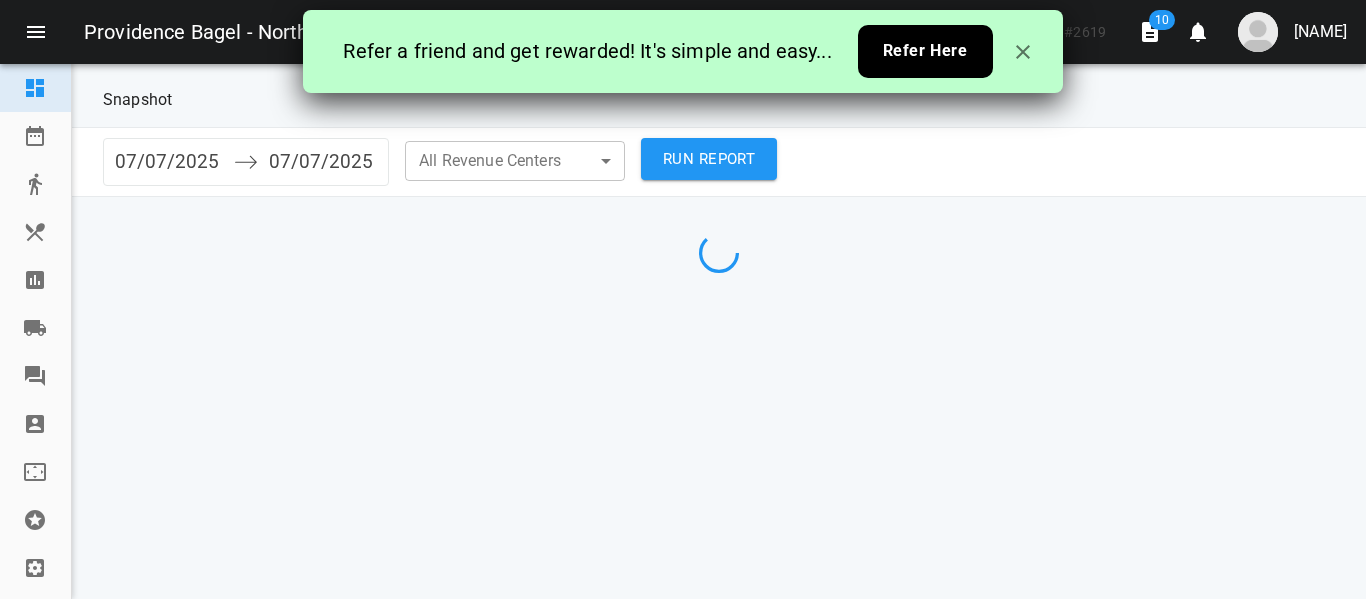 click on "Menu & Modifiers" at bounding box center [35, 232] 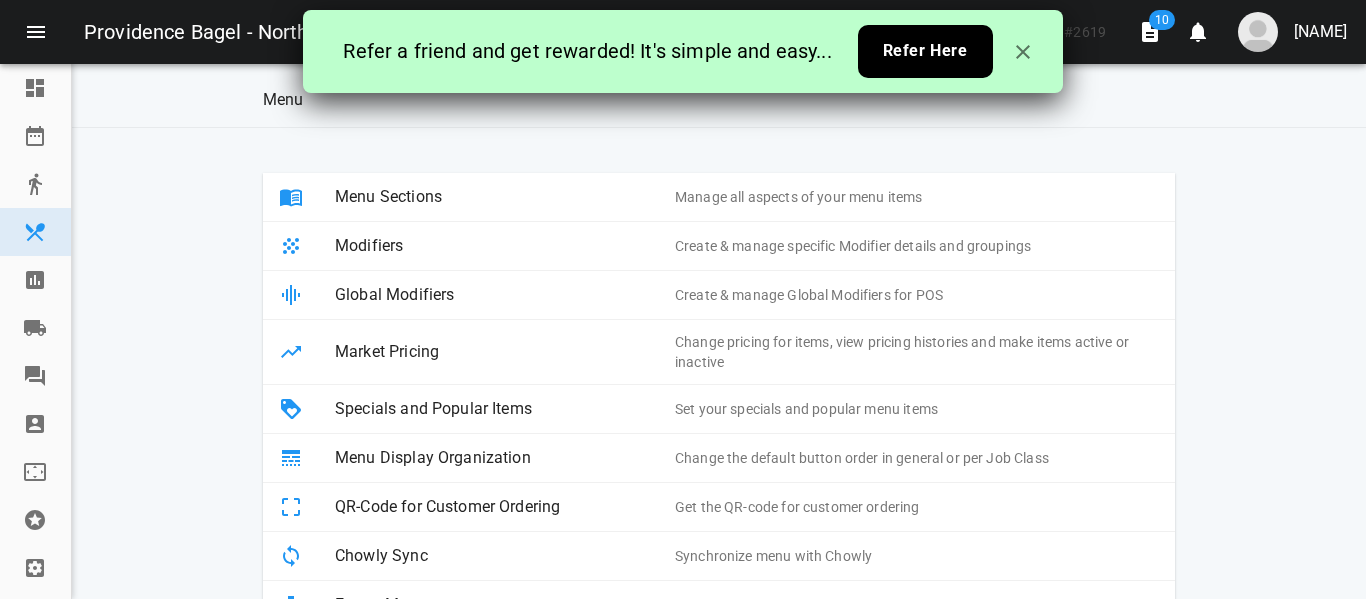 click on "Menu Sections Manage all aspects of your menu items" at bounding box center [719, 197] 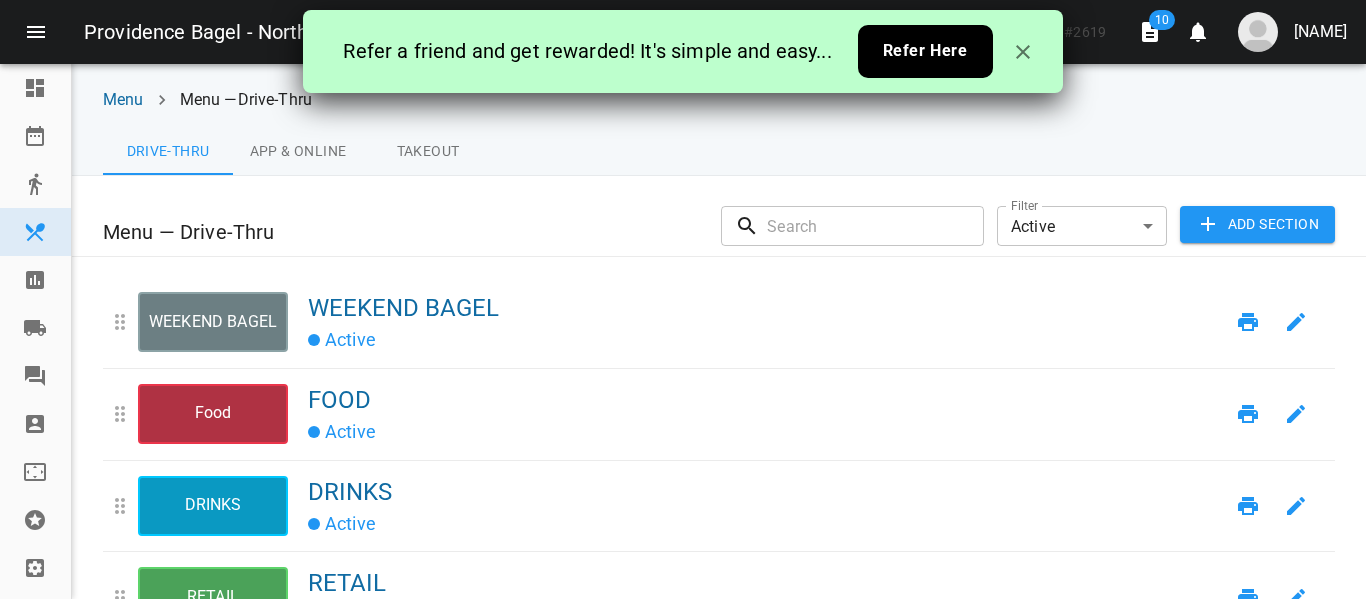 click at bounding box center [1023, 52] 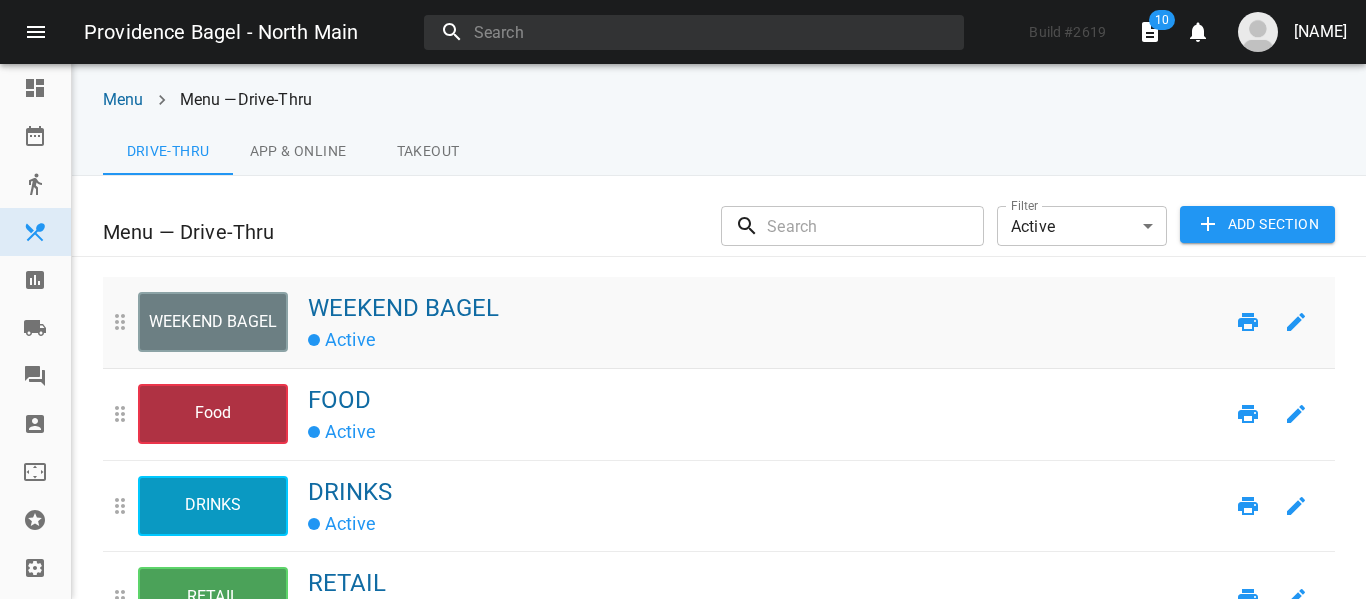 click on "WEEKEND BAGEL WEEKEND BAGEL Active" at bounding box center [734, 322] 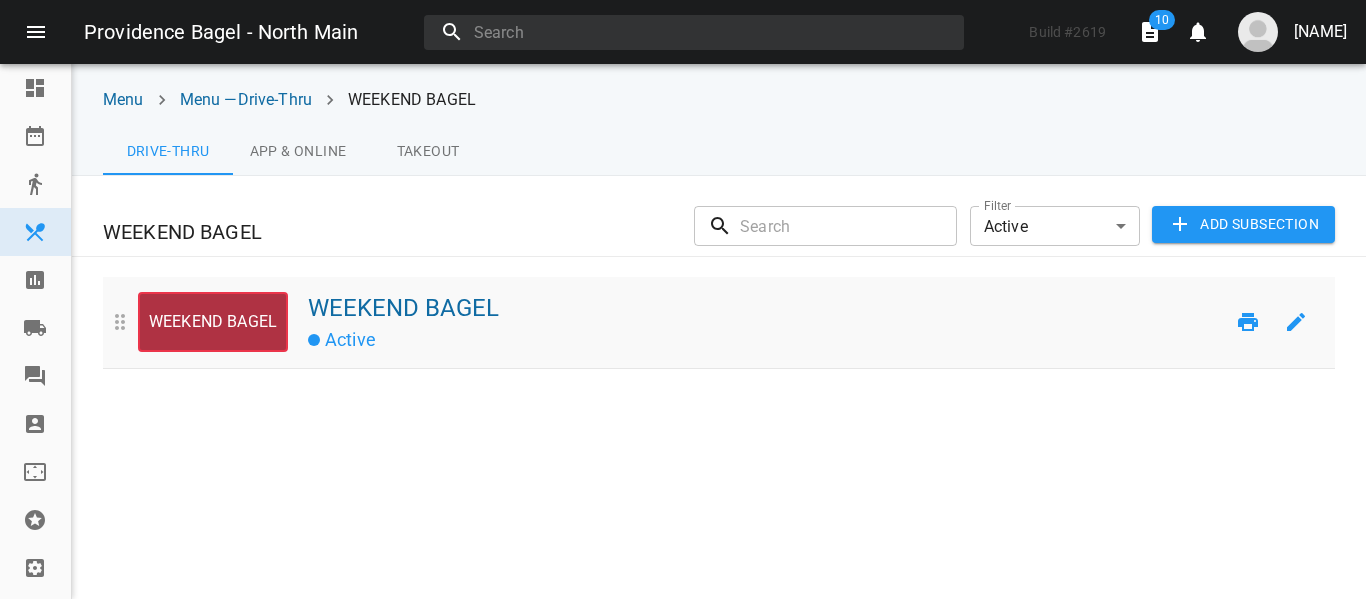 click on "Active" at bounding box center (766, 338) 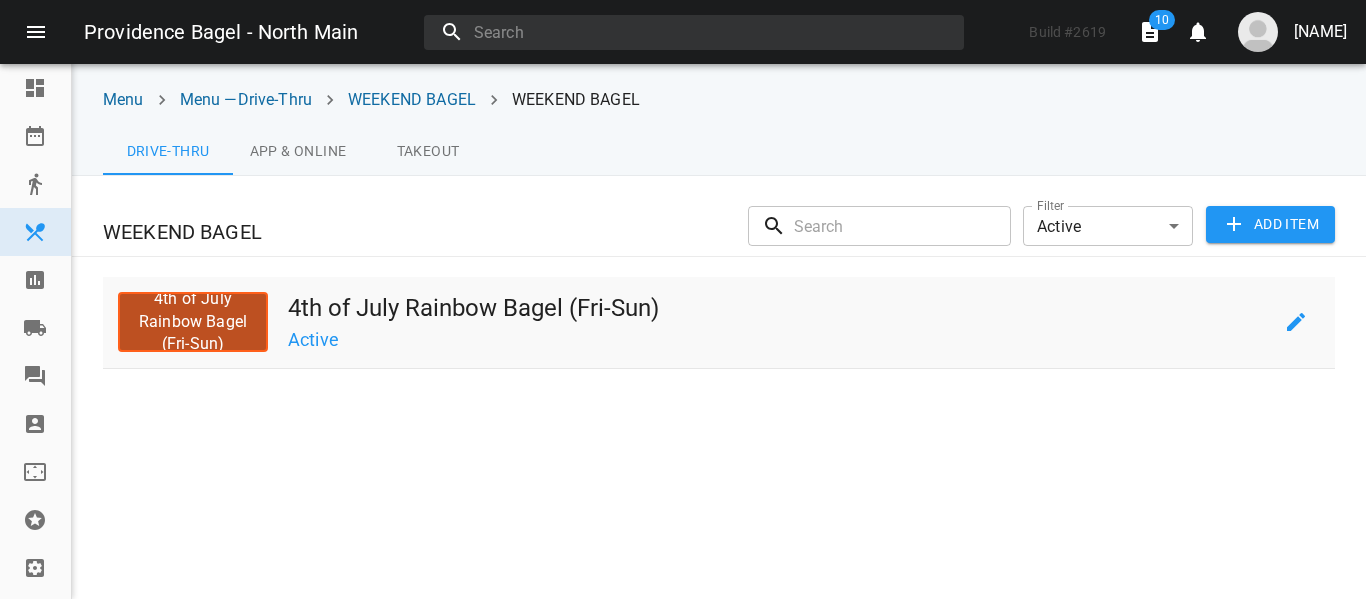 click on "4th of July Rainbow Bagel (Fri-Sun)" at bounding box center (193, 322) 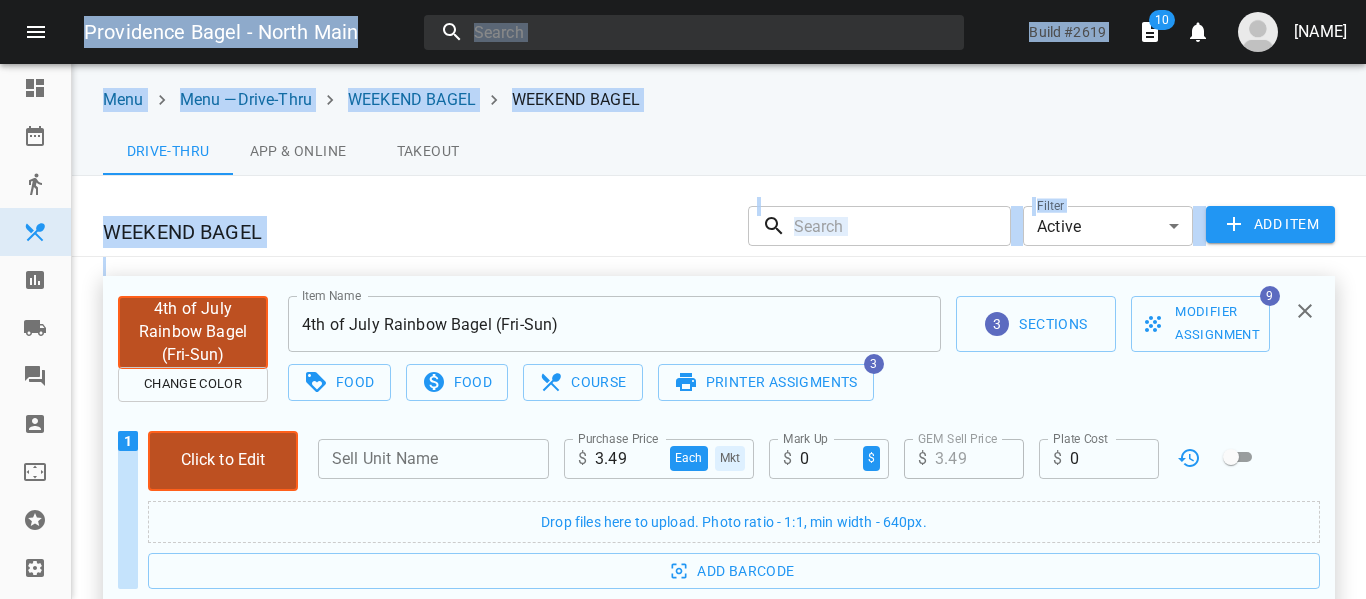 click on "4th of July Rainbow Bagel (Fri-Sun)" at bounding box center (193, 326) 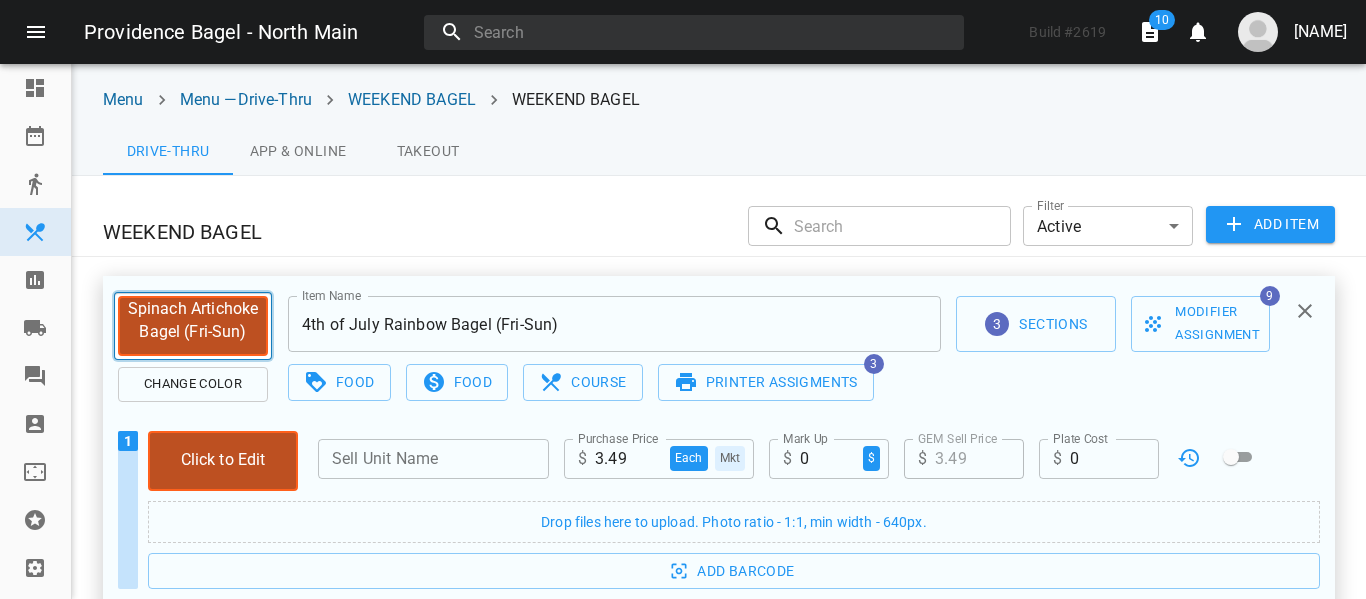 click on "4th of July Rainbow Bagel (Fri-Sun)" at bounding box center [614, 324] 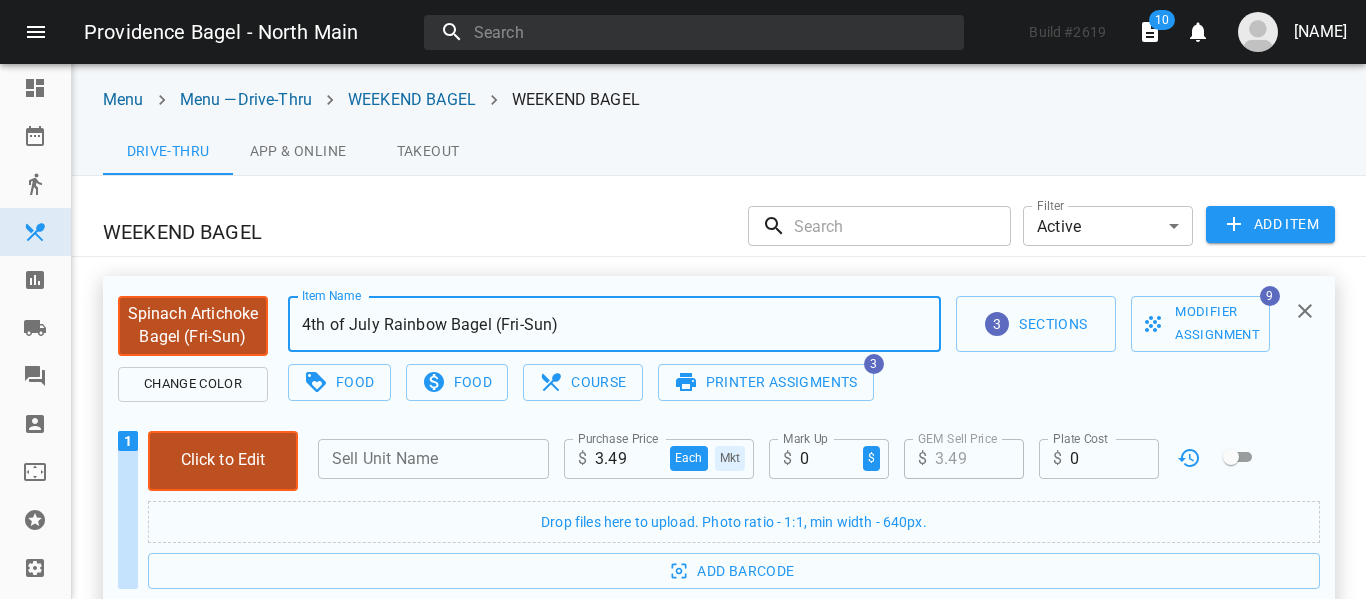 paste on "Spinach Artichoke" 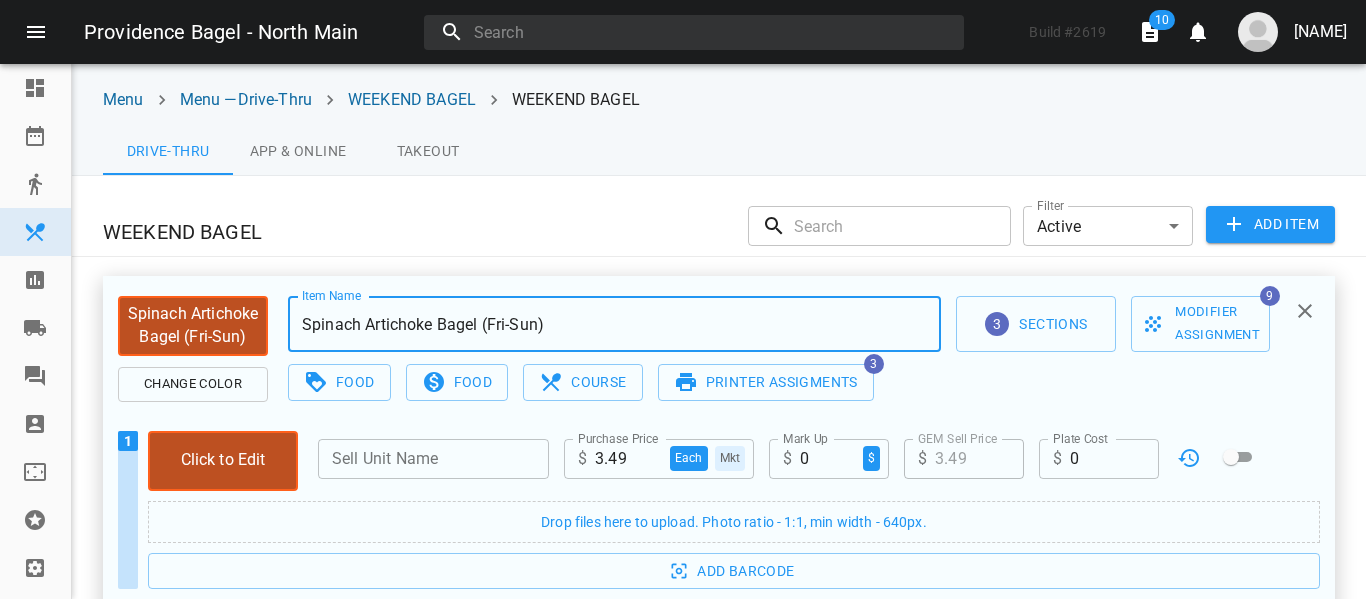 type on "Spinach Artichoke Bagel (Fri-Sun)" 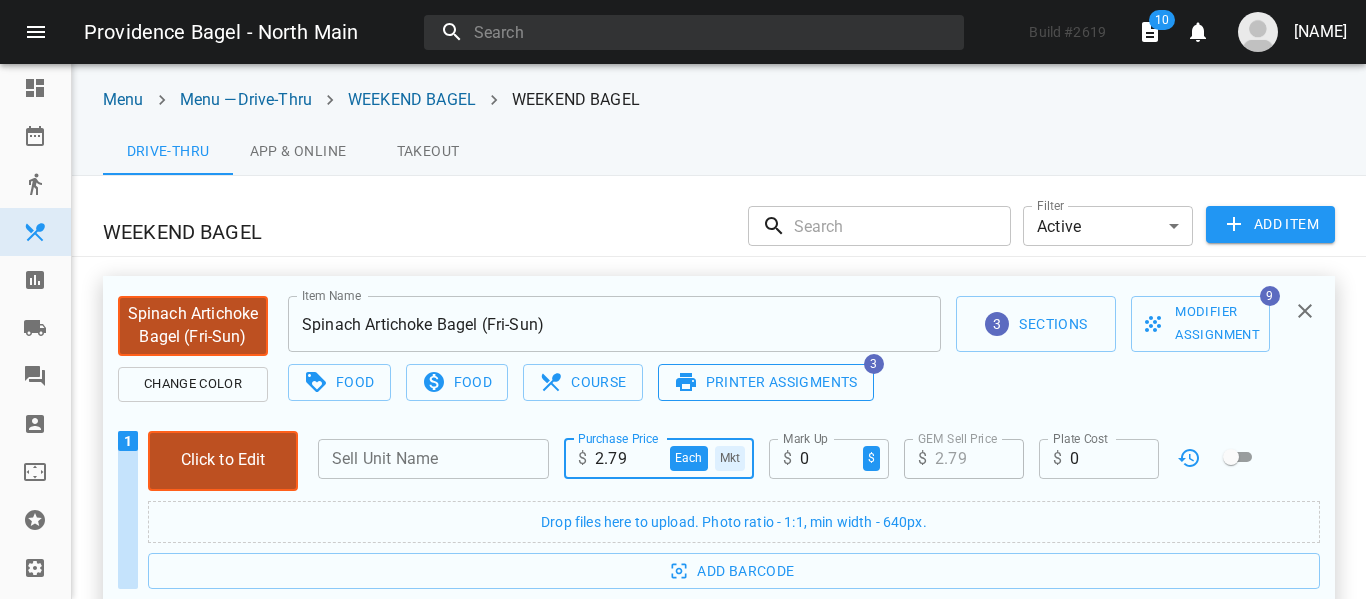 type on "2.79" 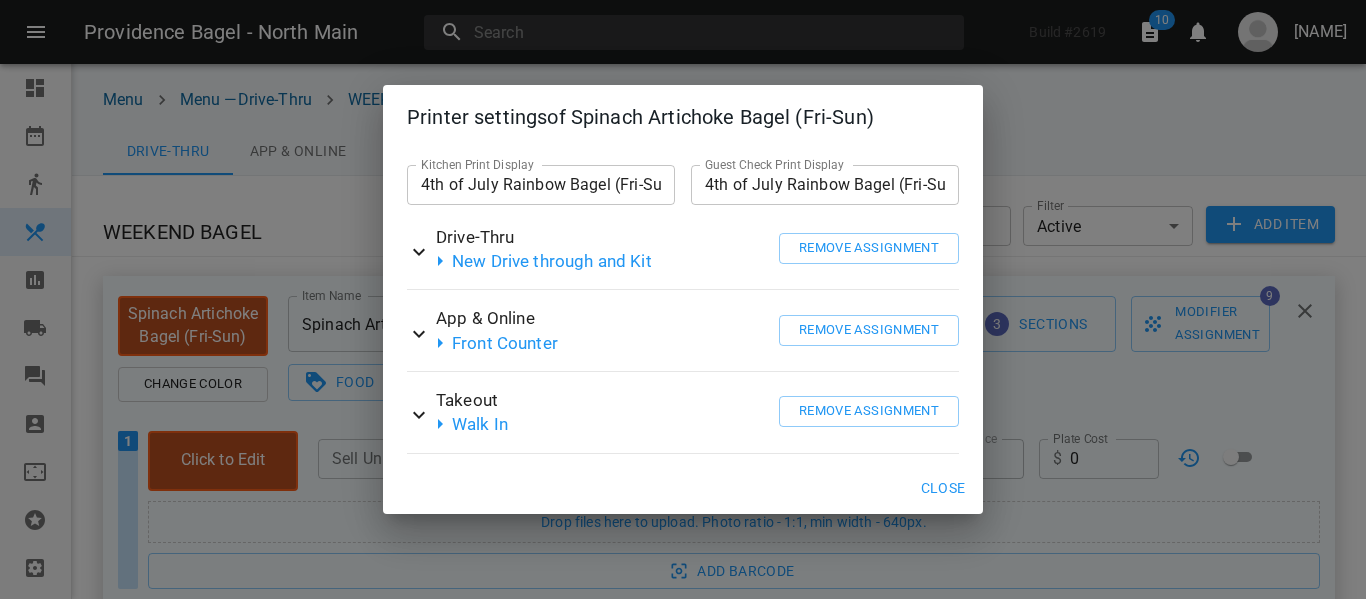 click on "4th of July Rainbow Bagel (Fri-Sun)" at bounding box center [541, 185] 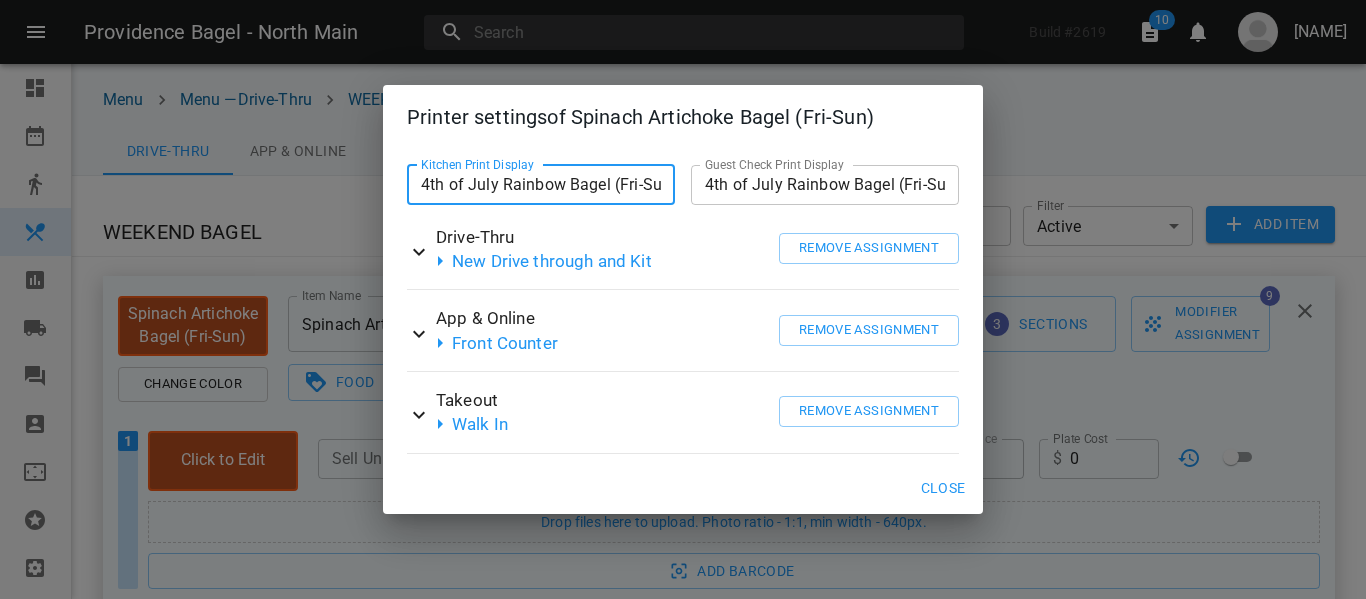 paste on "Spinach Artichoke" 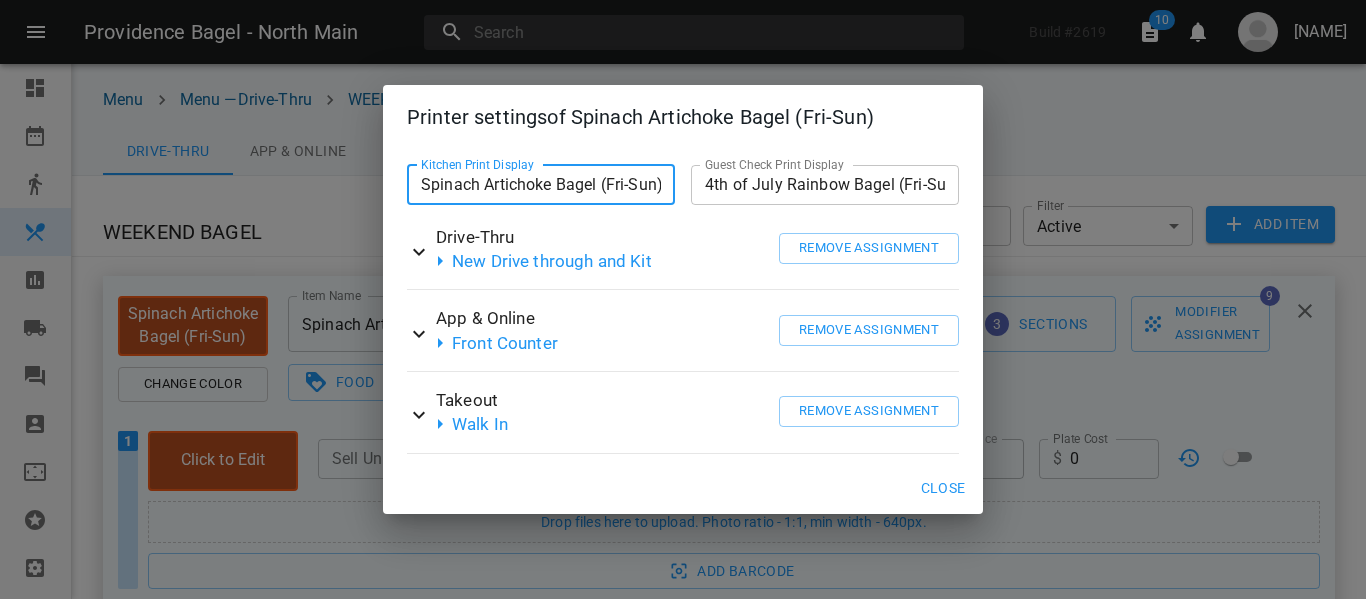 scroll, scrollTop: 0, scrollLeft: 2, axis: horizontal 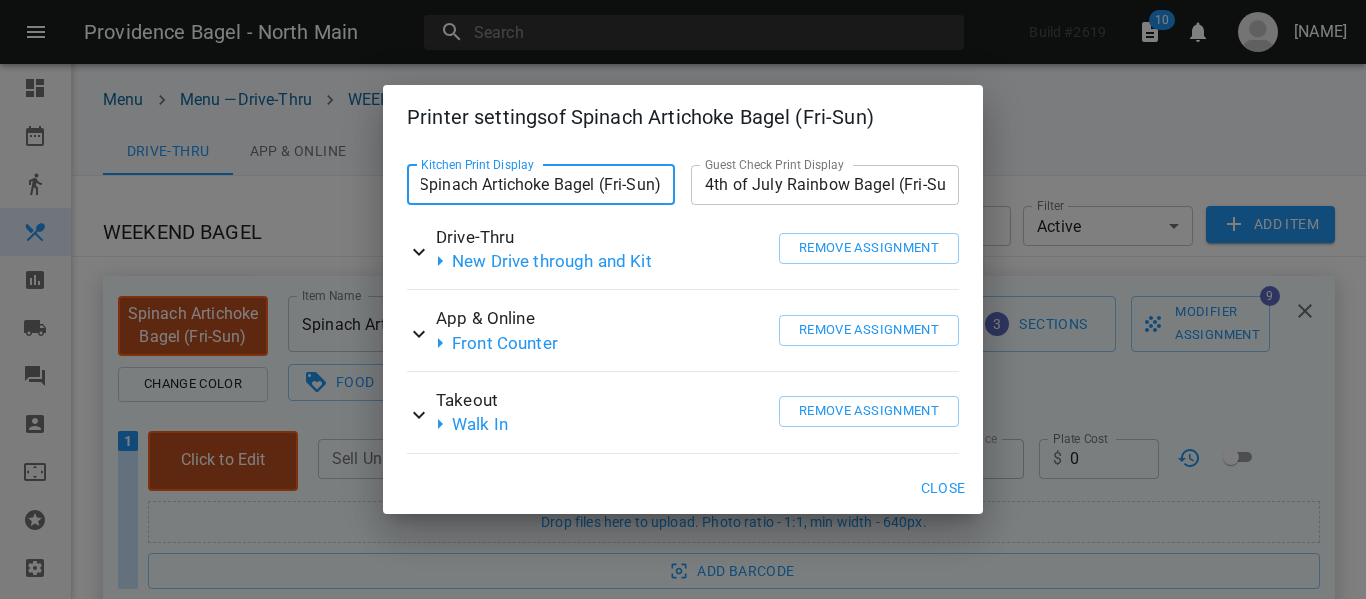 type on "Spinach Artichoke Bagel (Fri-Sun)" 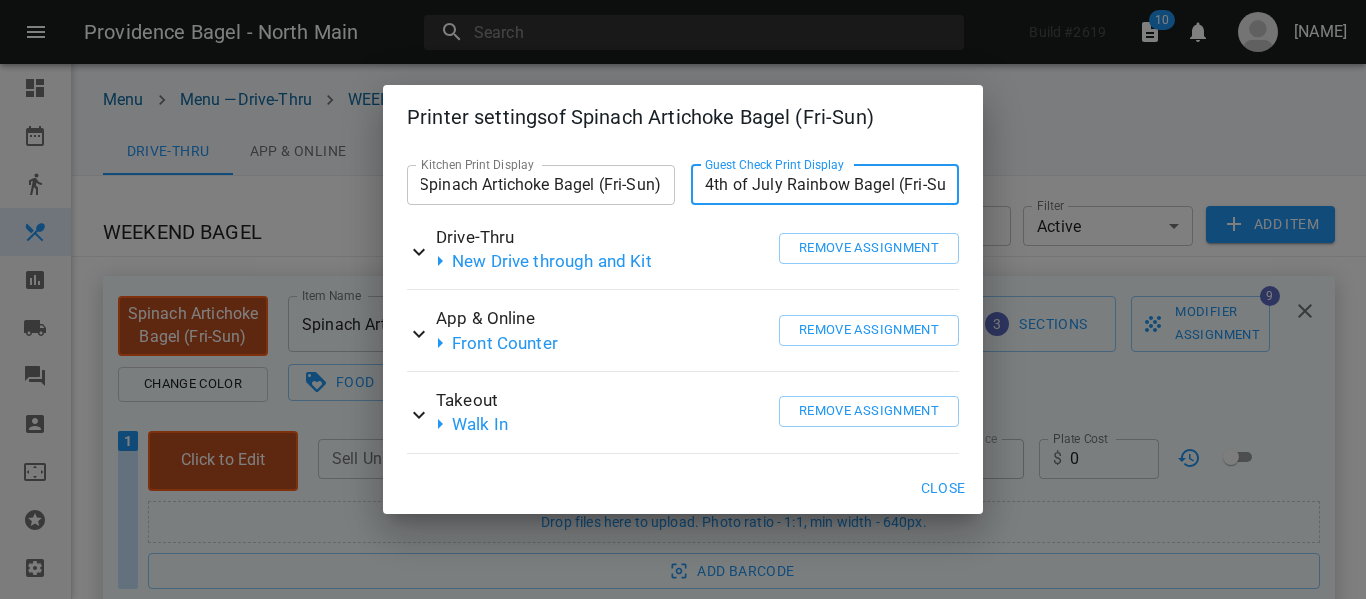 scroll, scrollTop: 0, scrollLeft: 0, axis: both 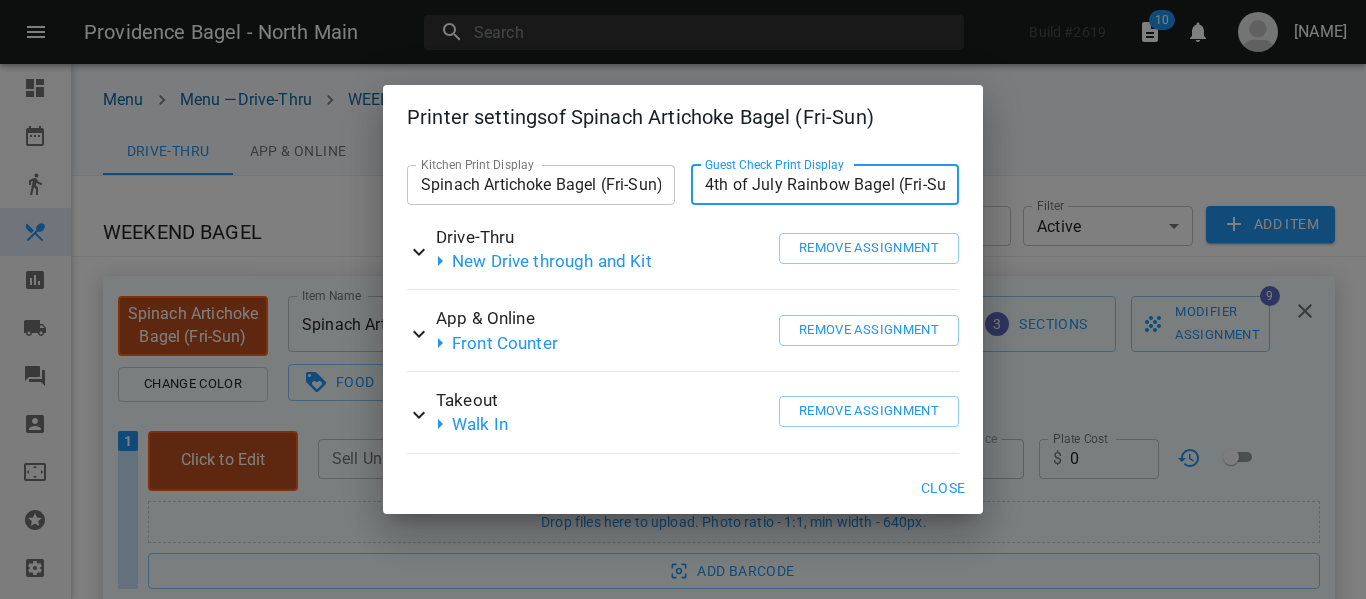 paste on "Spinach Artichoke" 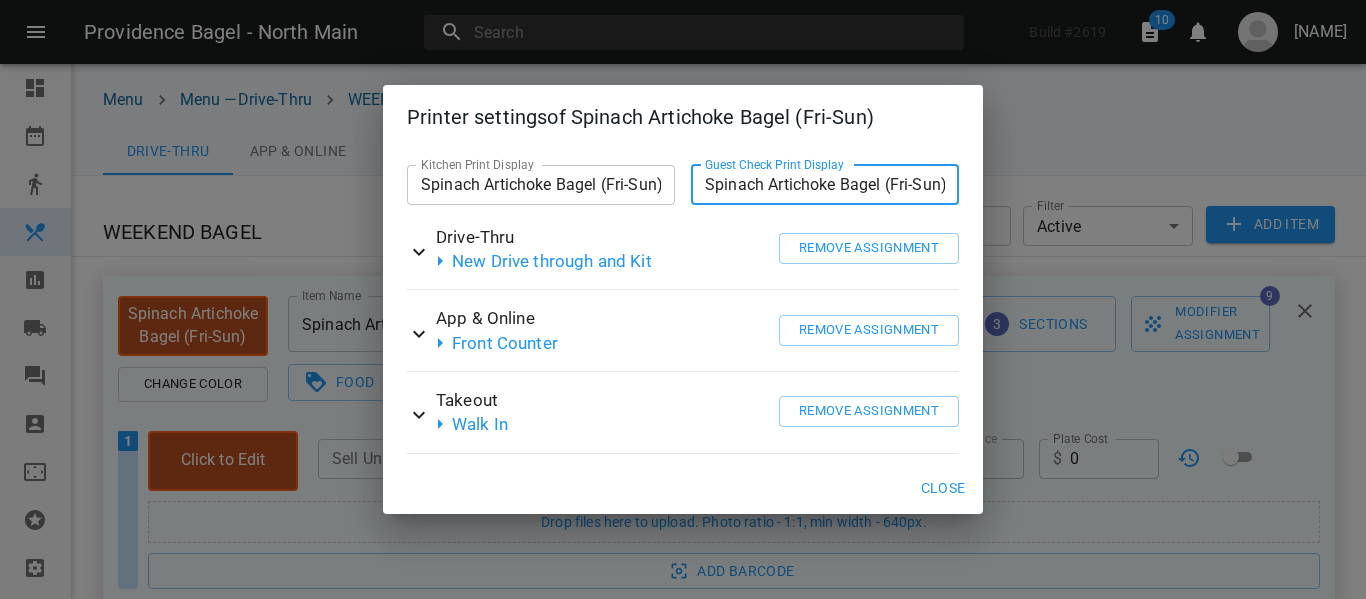 scroll, scrollTop: 0, scrollLeft: 2, axis: horizontal 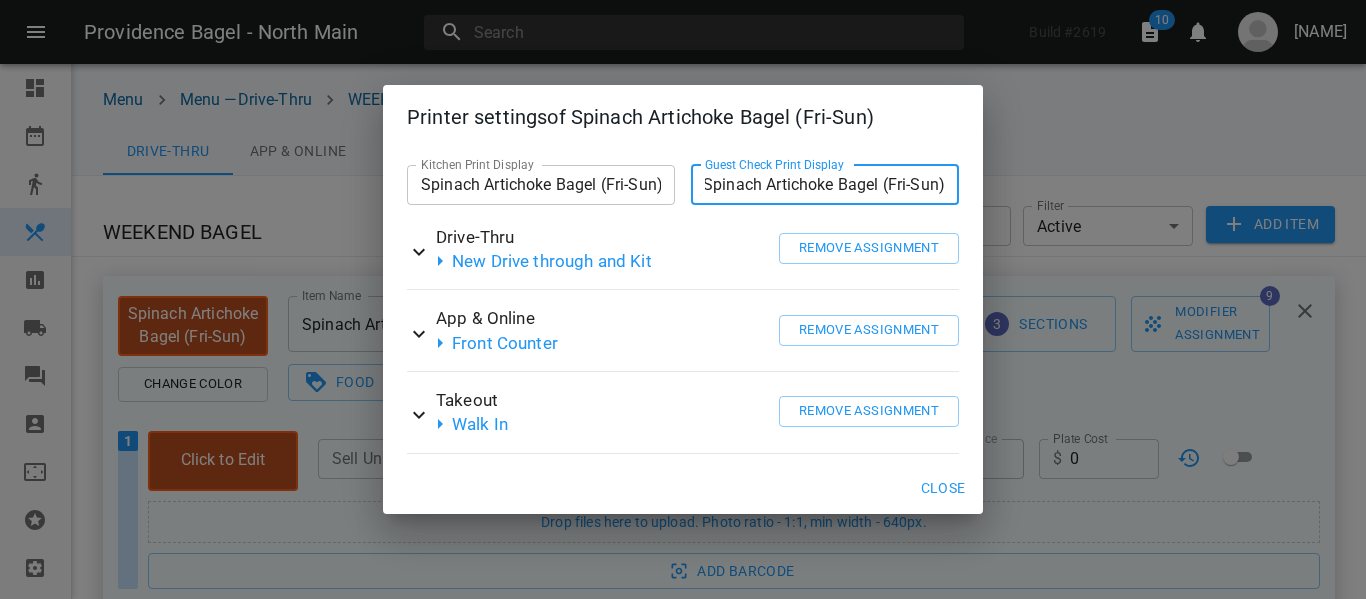 type on "Spinach Artichoke Bagel (Fri-Sun)" 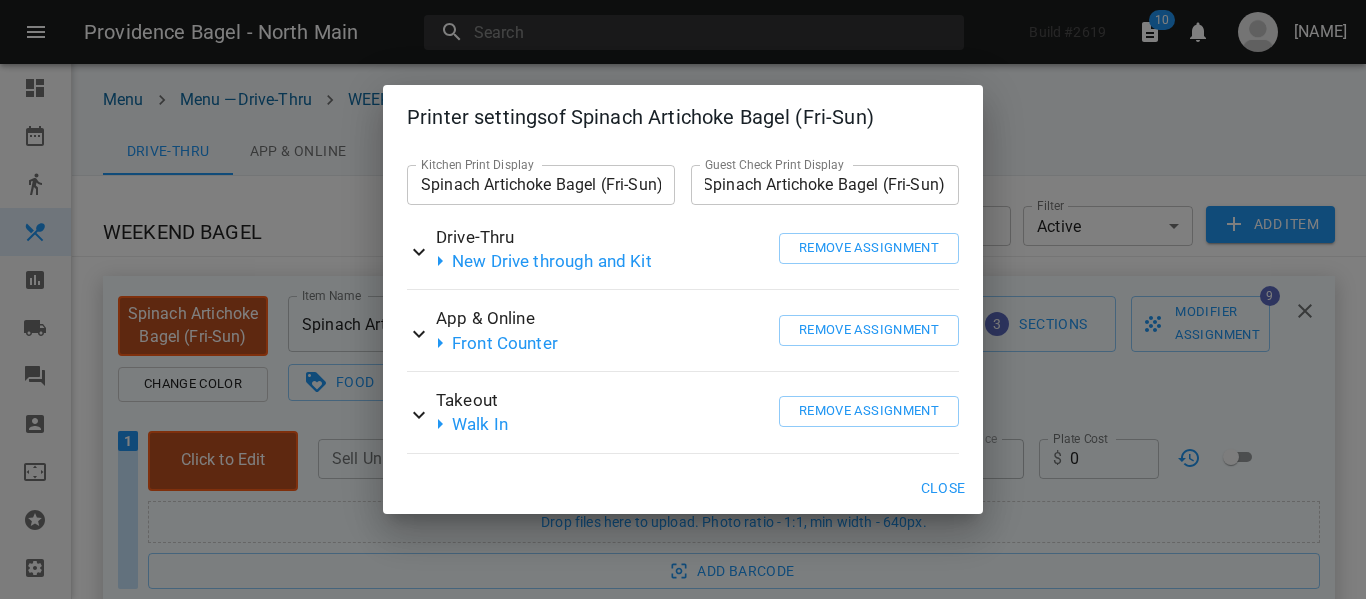 scroll, scrollTop: 0, scrollLeft: 0, axis: both 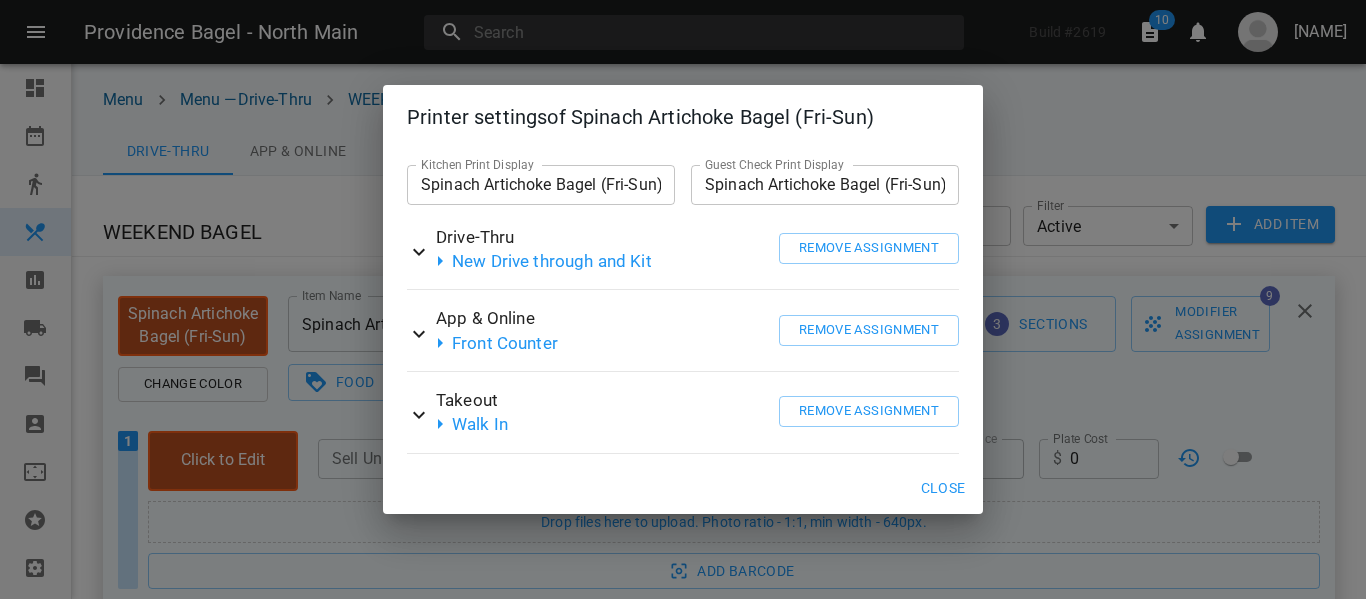 click on "Close" at bounding box center [943, 488] 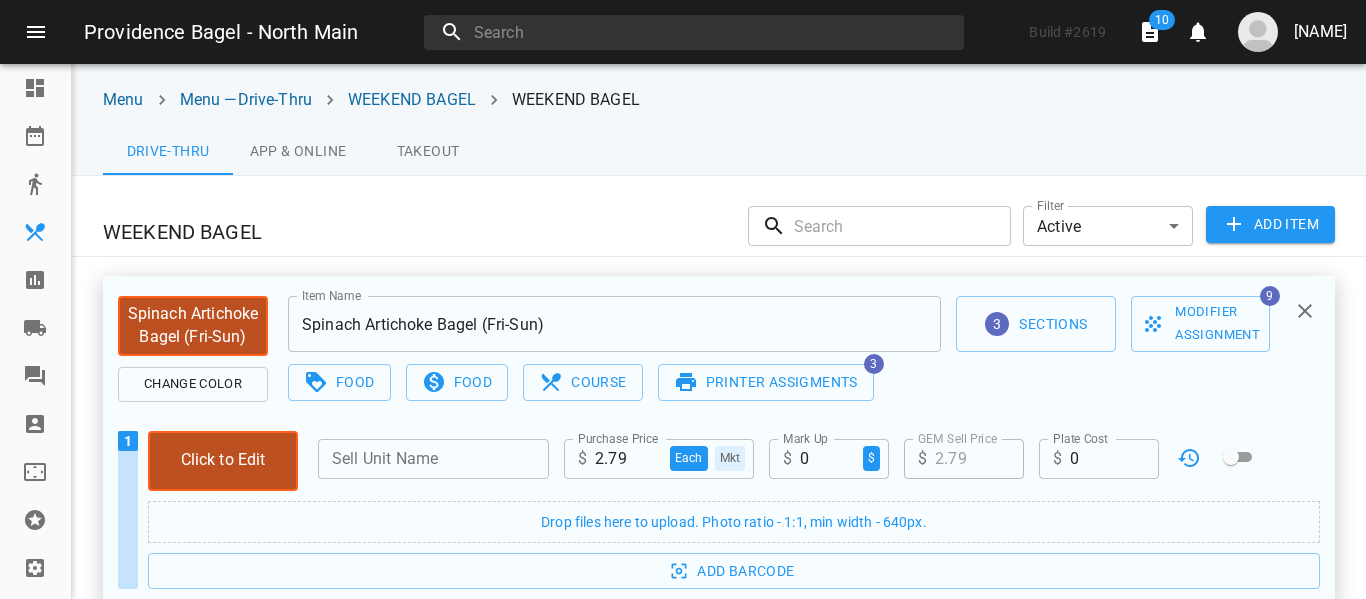 click on "Menu & Modifiers" at bounding box center (35, 232) 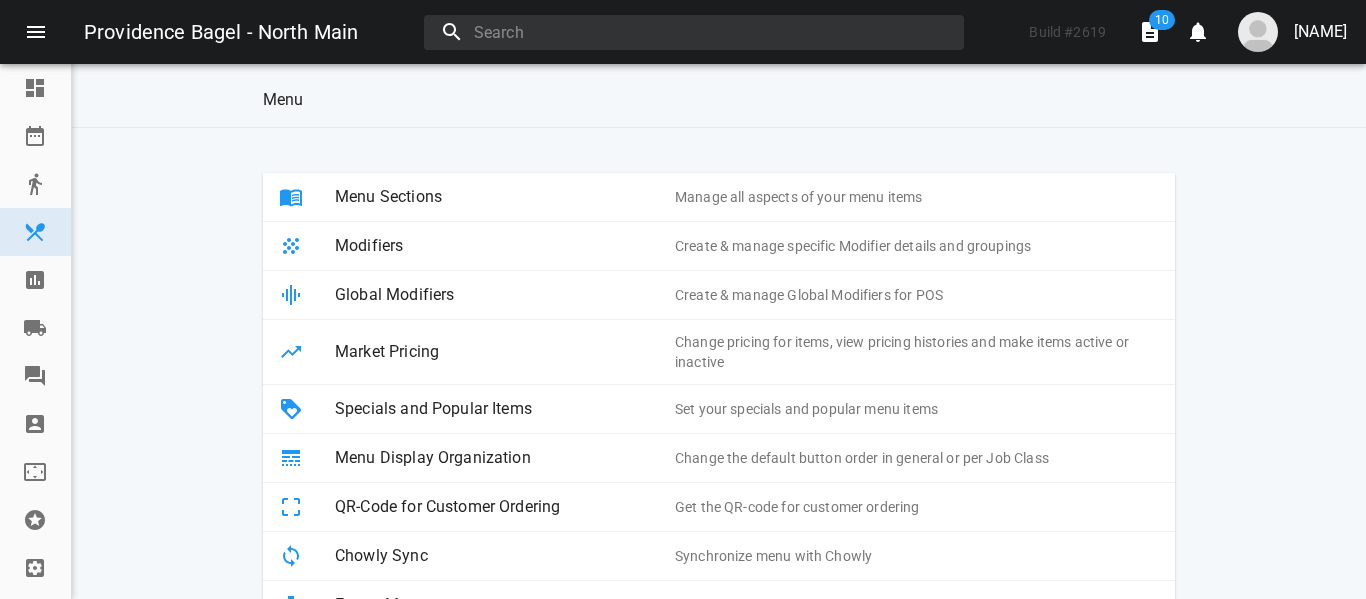 click at bounding box center (291, 246) 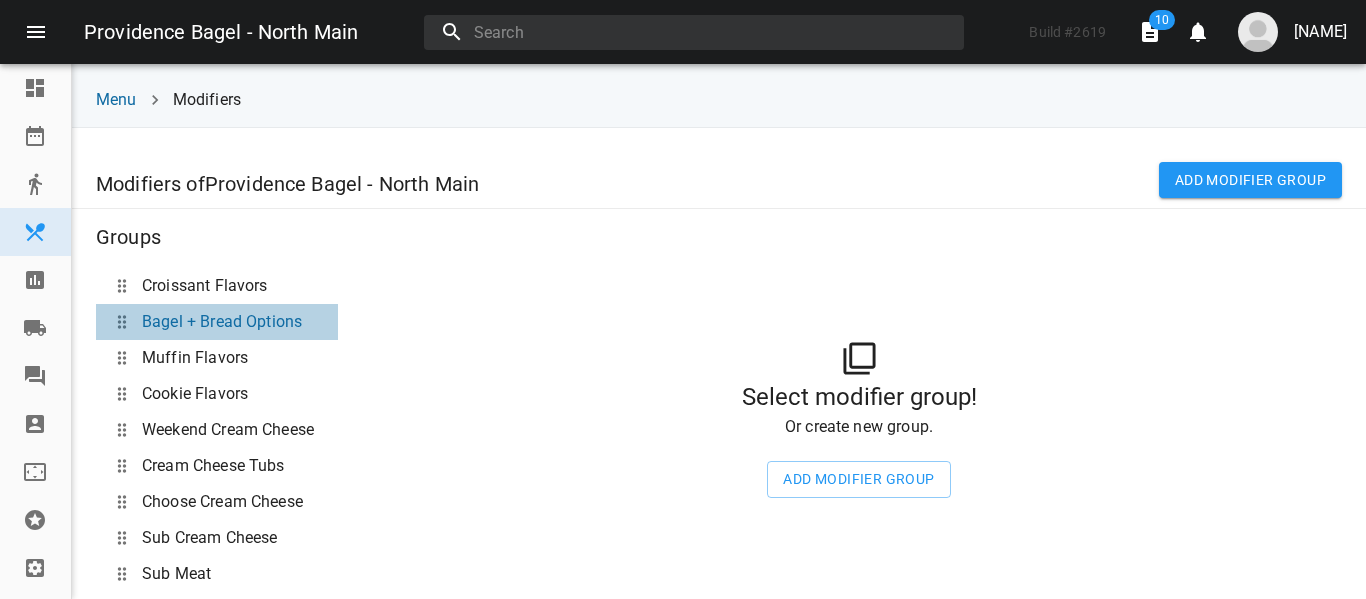 click at bounding box center [122, 322] 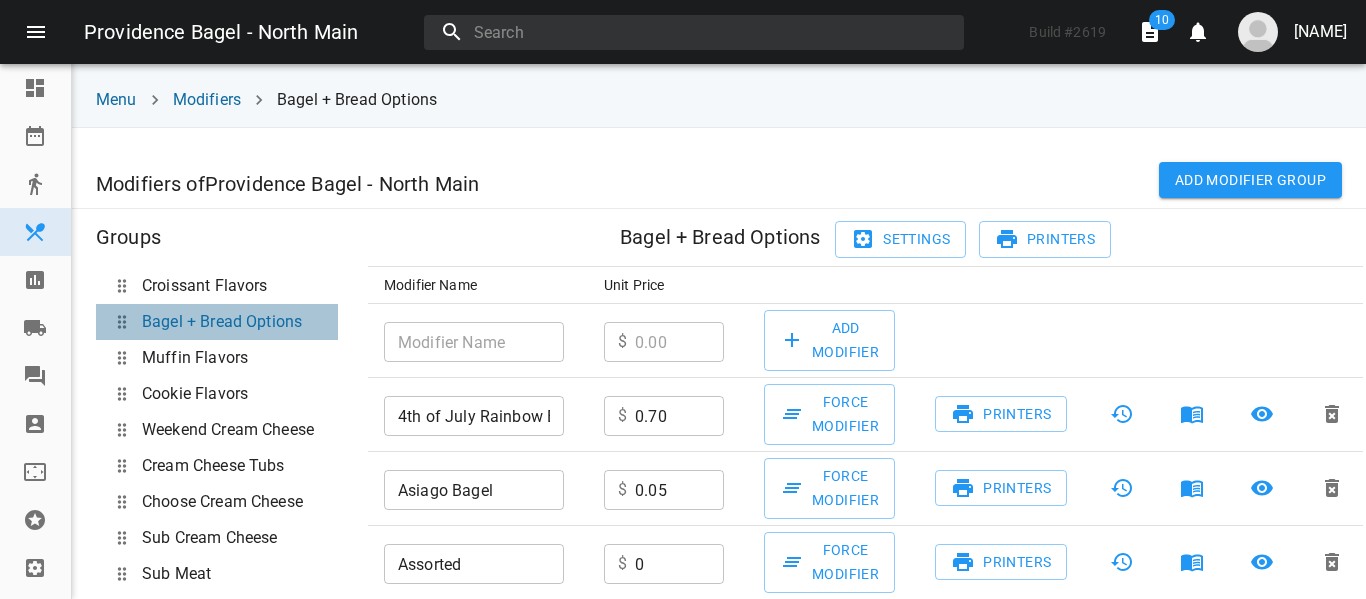 click at bounding box center (122, 322) 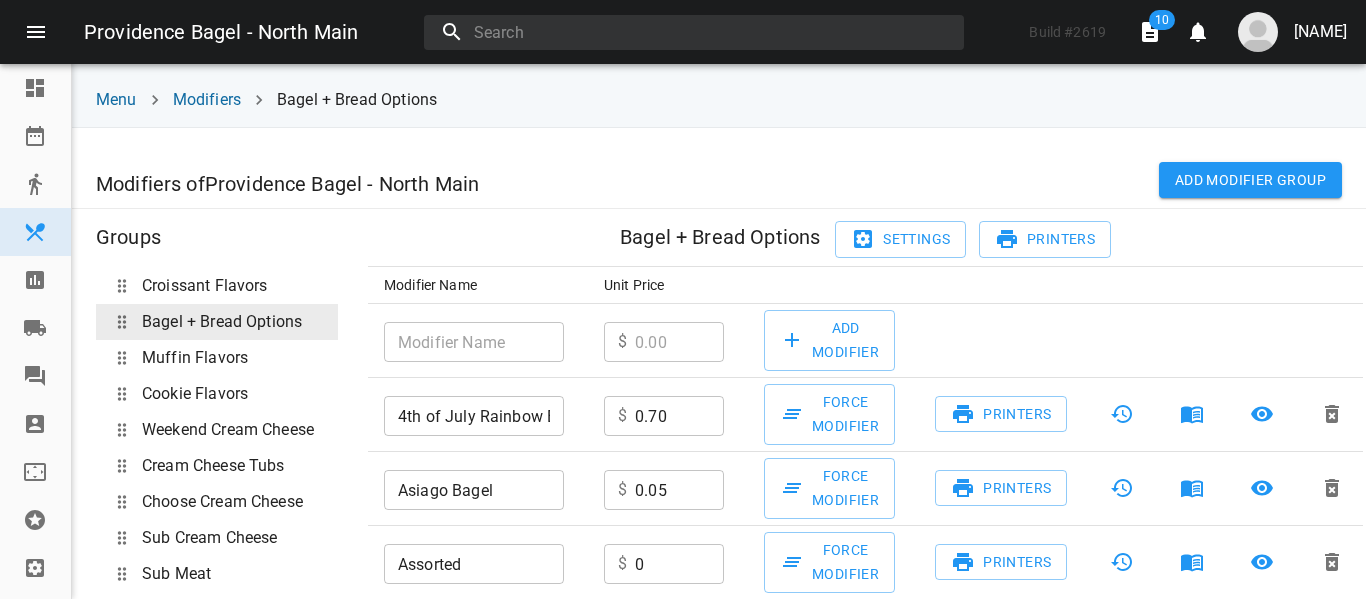 click on "4th of July Rainbow Bagel (Fri-Sun)" at bounding box center [474, 416] 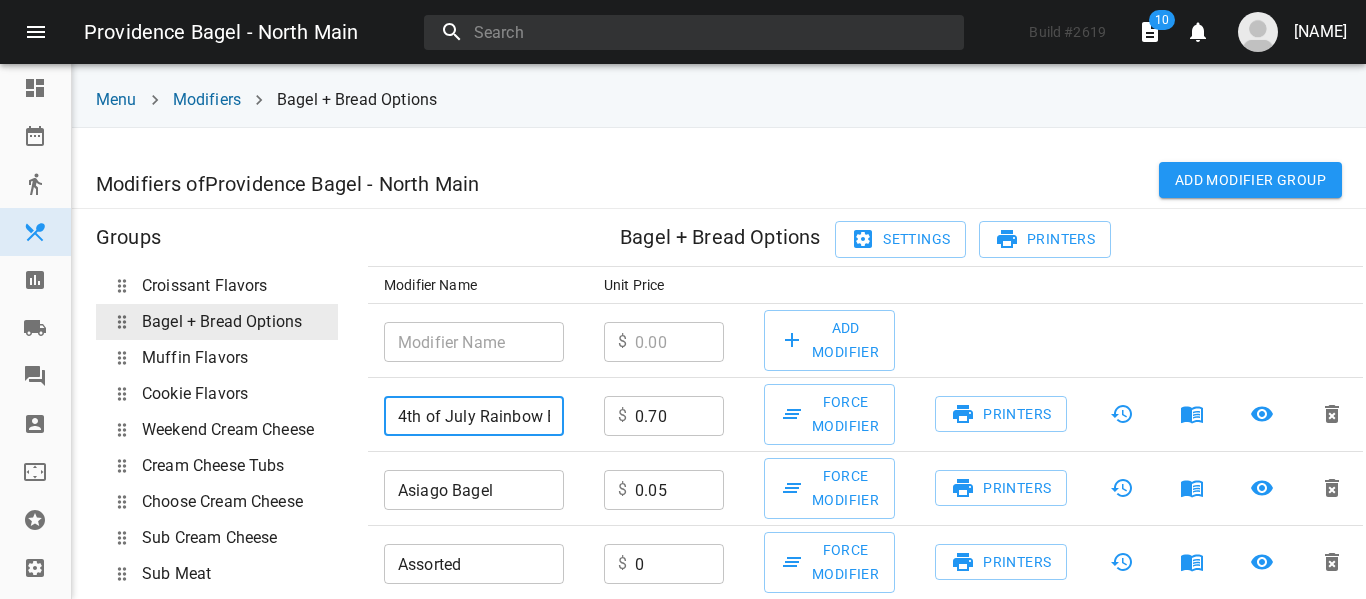 paste on "Spinach Artichoke" 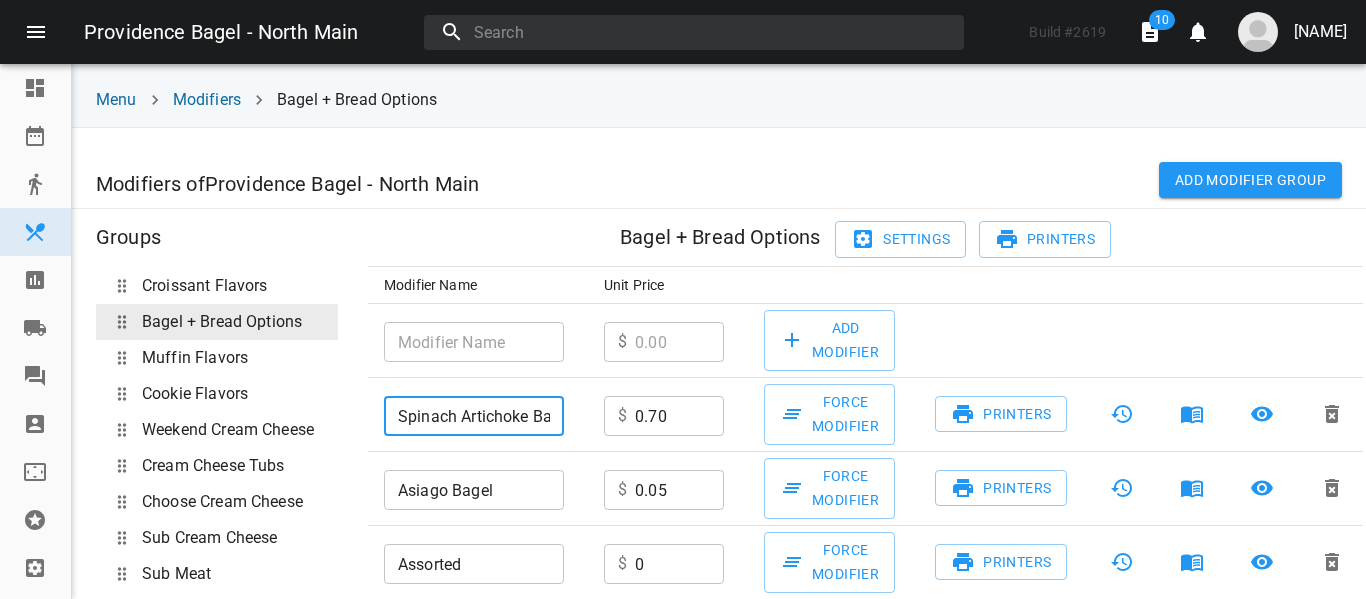 scroll, scrollTop: 0, scrollLeft: 90, axis: horizontal 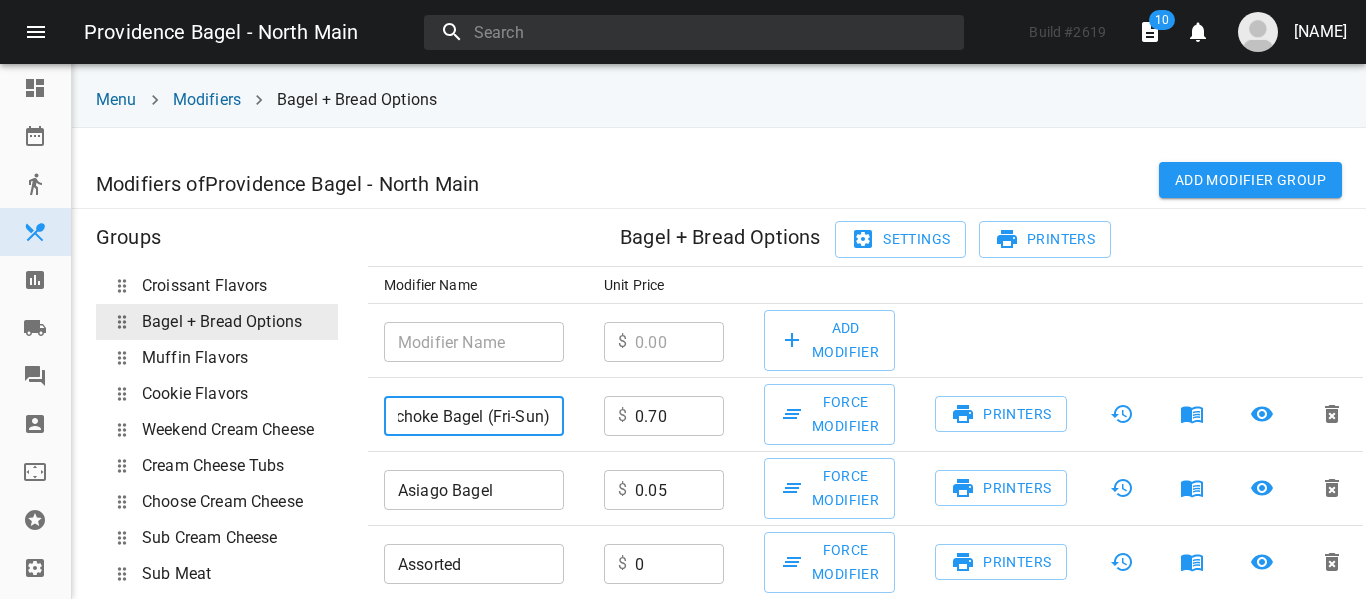 type on "Spinach Artichoke Bagel (Fri-Sun)" 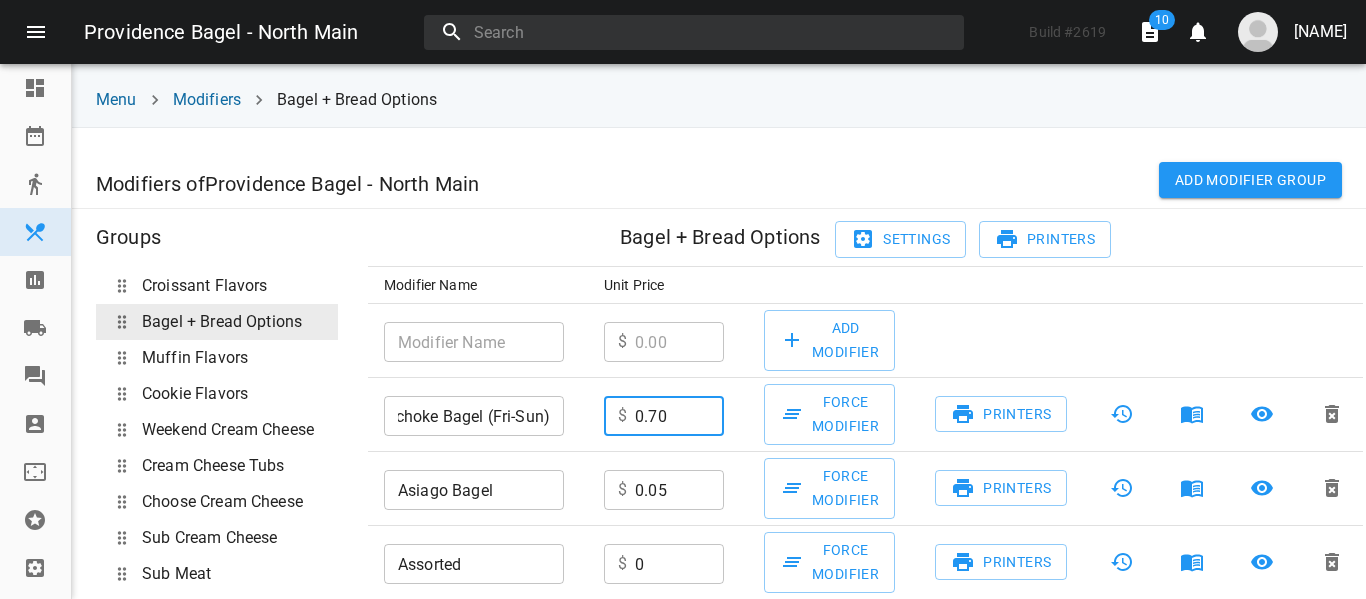 scroll, scrollTop: 0, scrollLeft: 0, axis: both 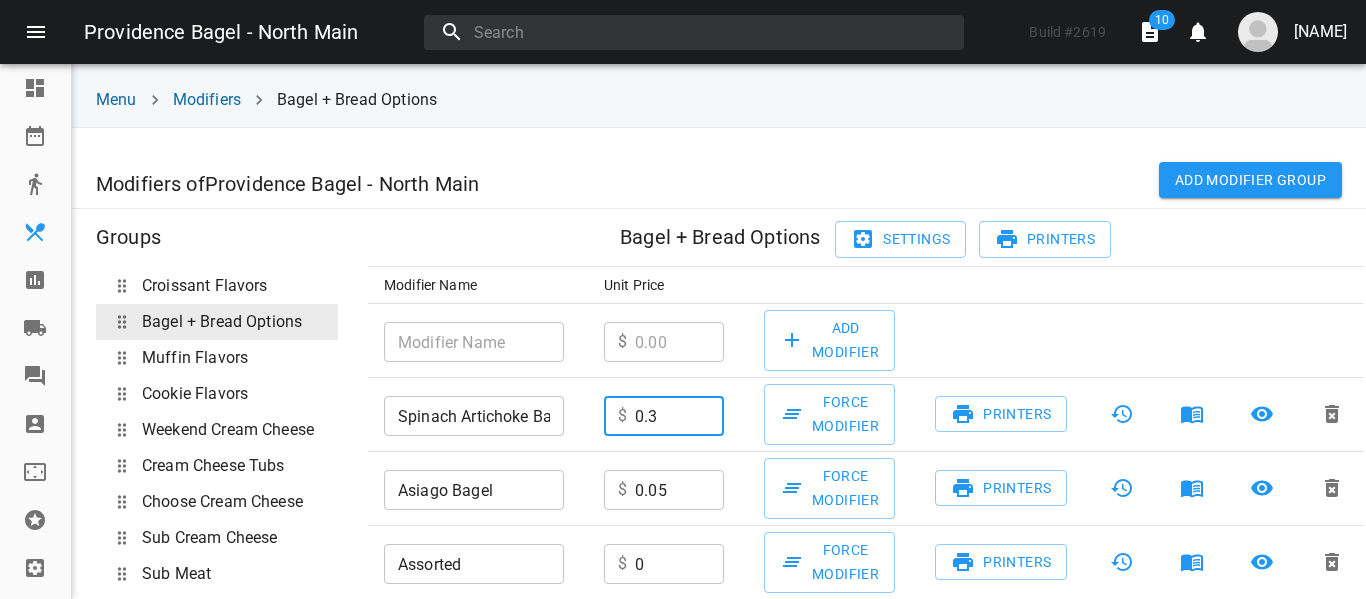 click at bounding box center (35, 232) 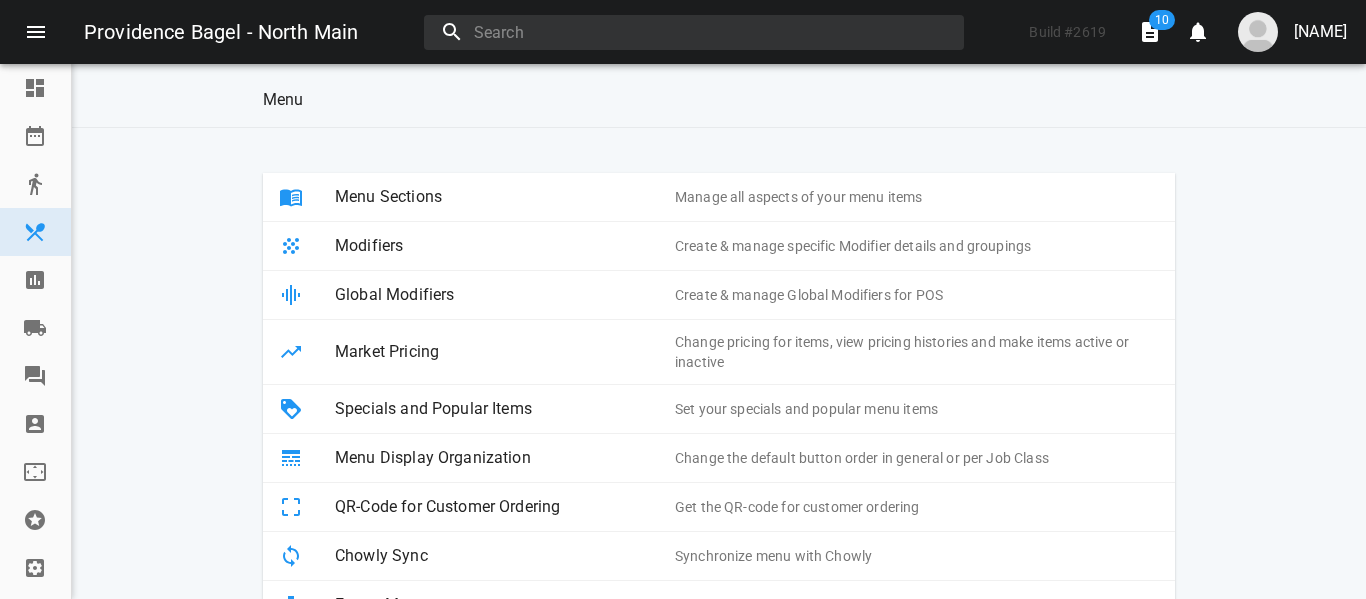 click on "Menu Sections Manage all aspects of your menu items" at bounding box center [719, 197] 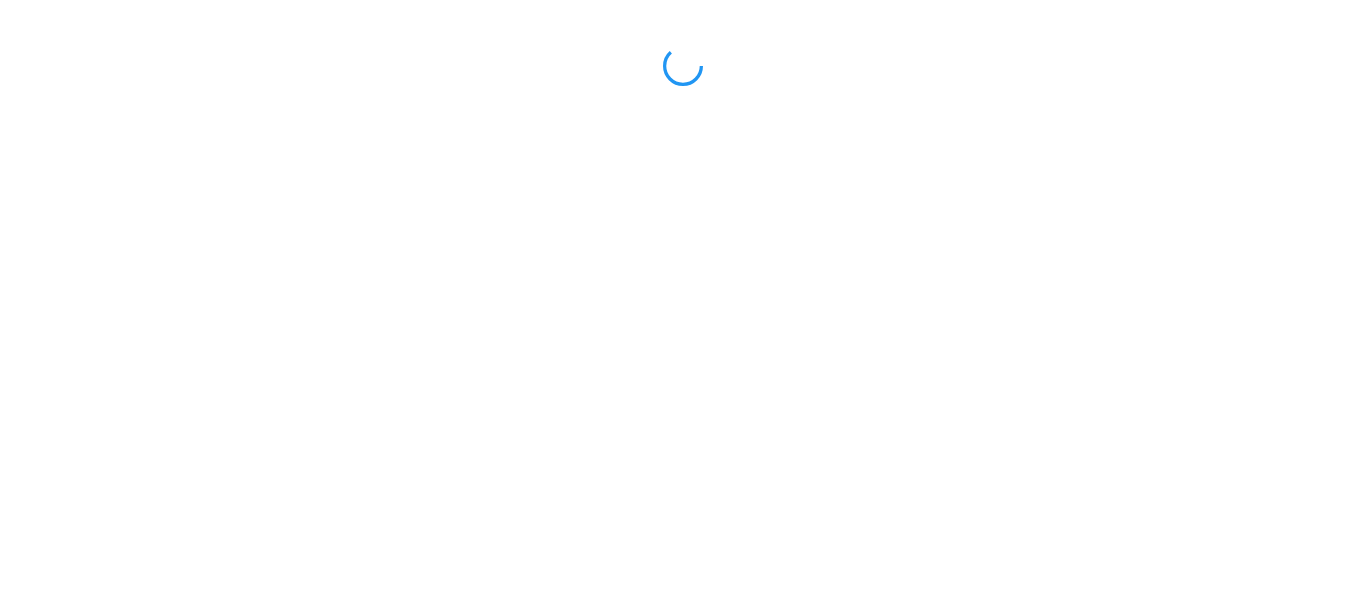 scroll, scrollTop: 0, scrollLeft: 0, axis: both 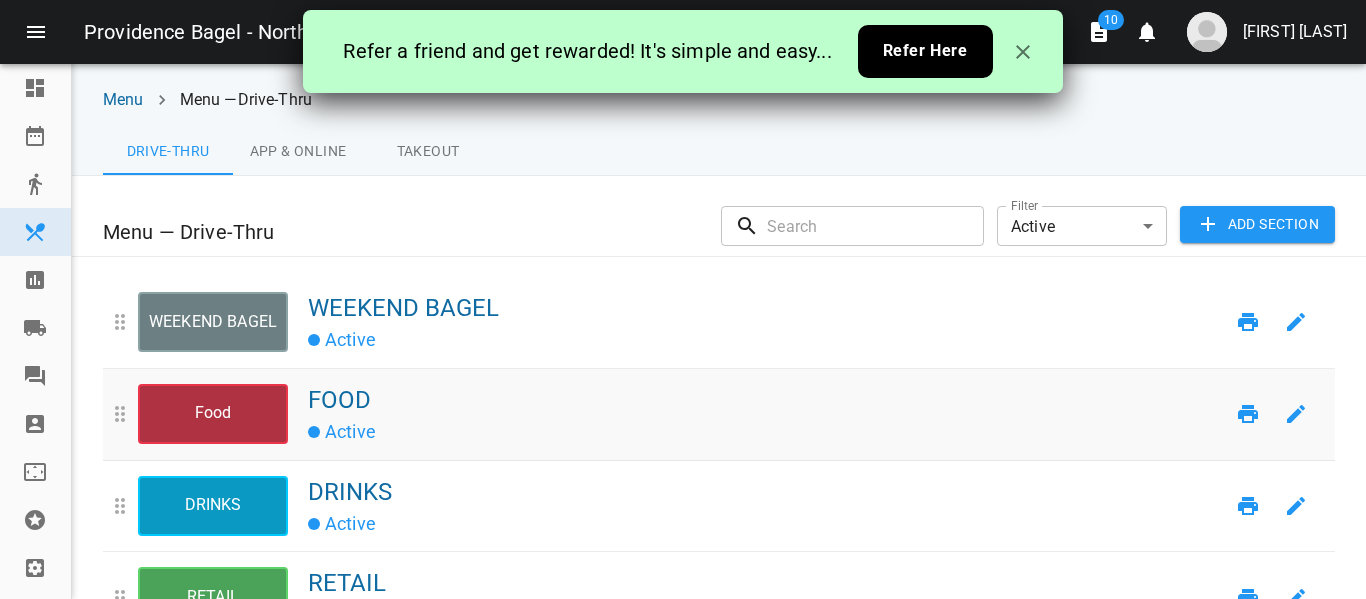 click on "FOOD" at bounding box center (766, 400) 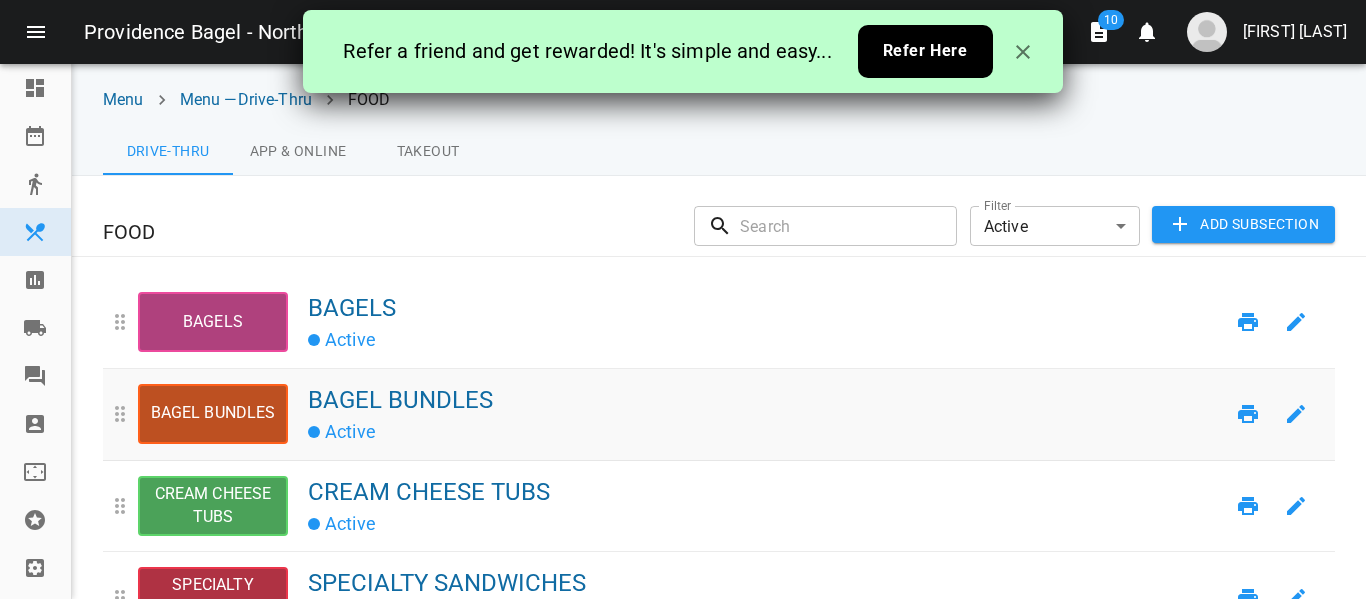 click on "BAGEL BUNDLES" at bounding box center (766, 400) 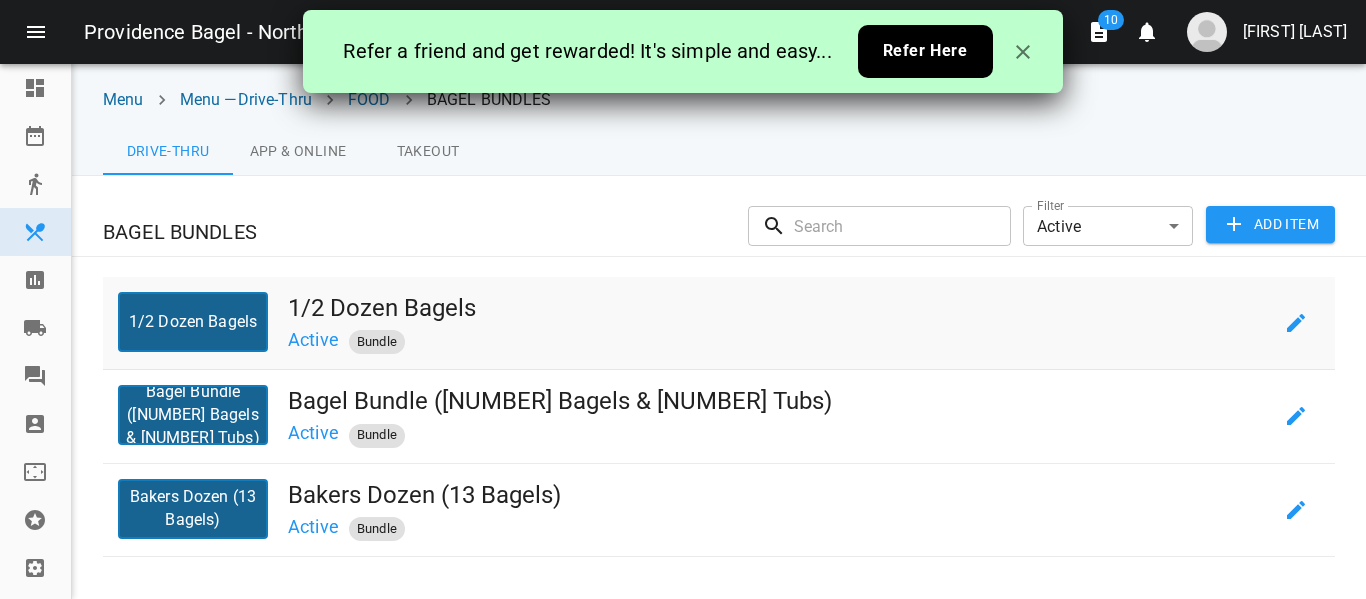 click on "1/2 Dozen Bagels" at bounding box center [780, 308] 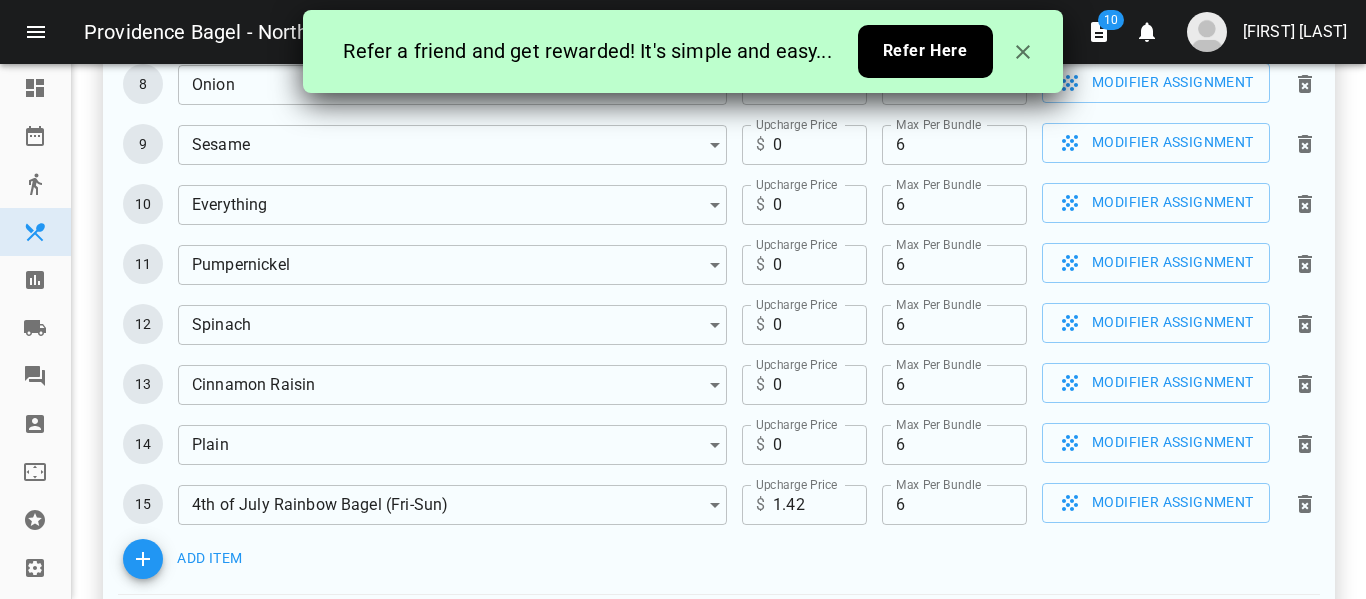 scroll, scrollTop: 806, scrollLeft: 0, axis: vertical 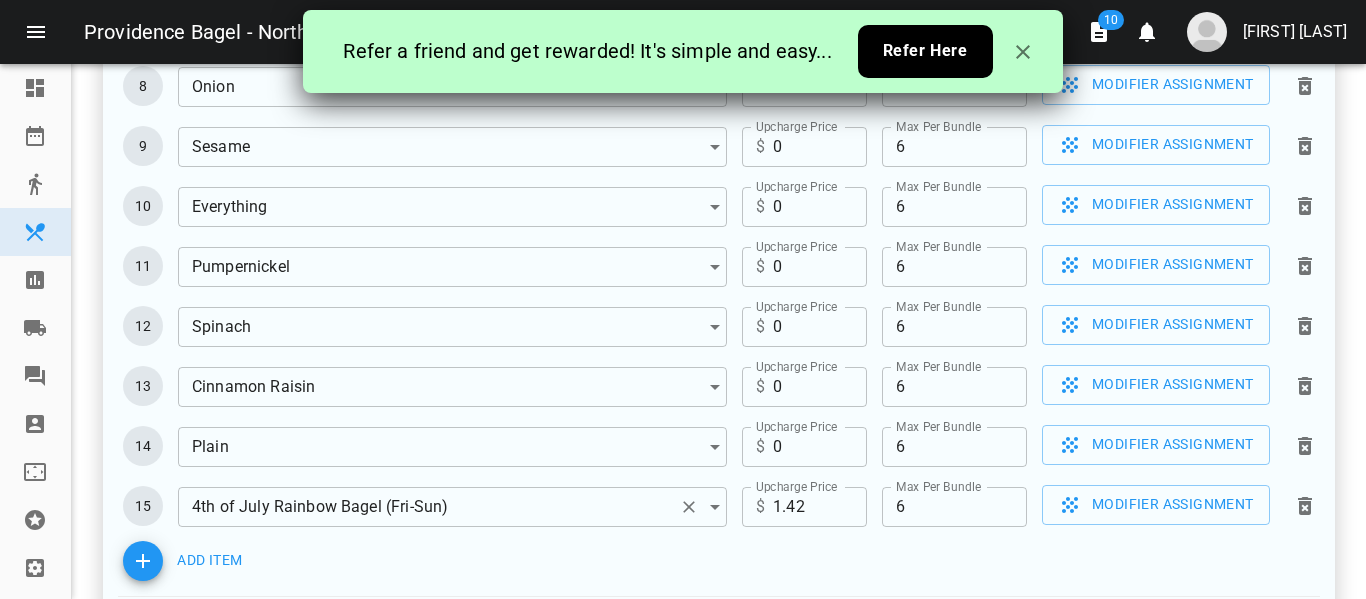 click at bounding box center [689, 507] 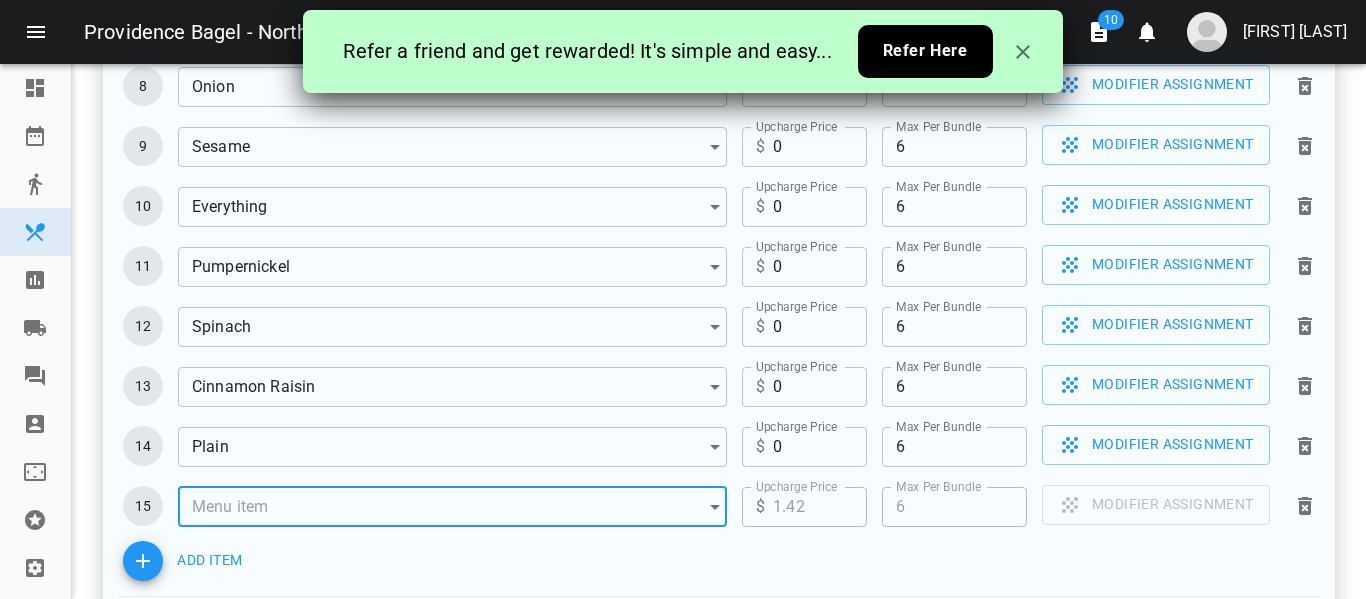 paste on "Spinach Artichoke Bagel (Fri-Sun)" 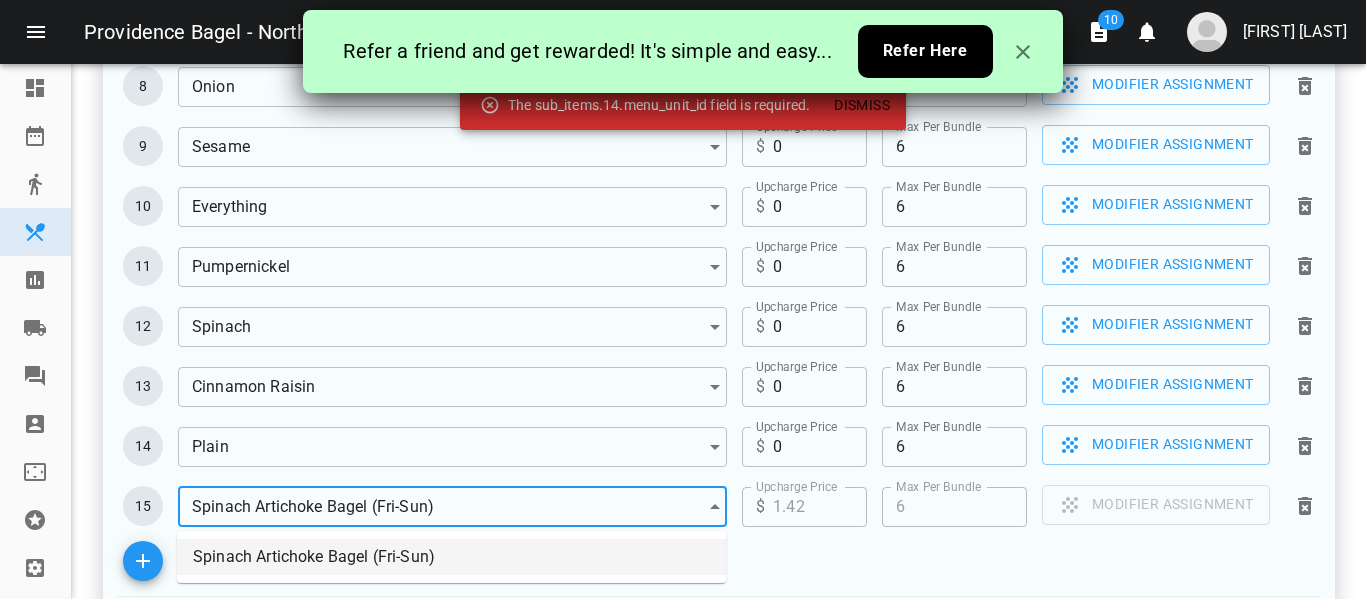 click on "Spinach Artichoke Bagel (Fri-Sun)" at bounding box center [451, 557] 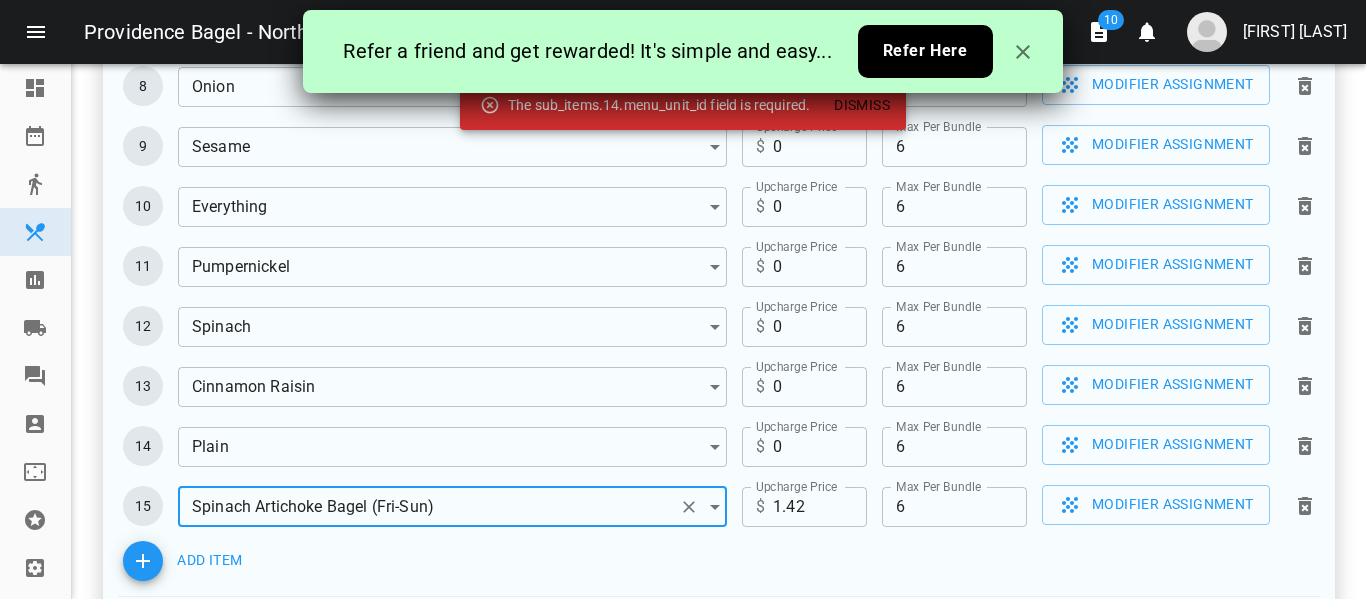 type on "Spinach Artichoke Bagel (Fri-Sun)" 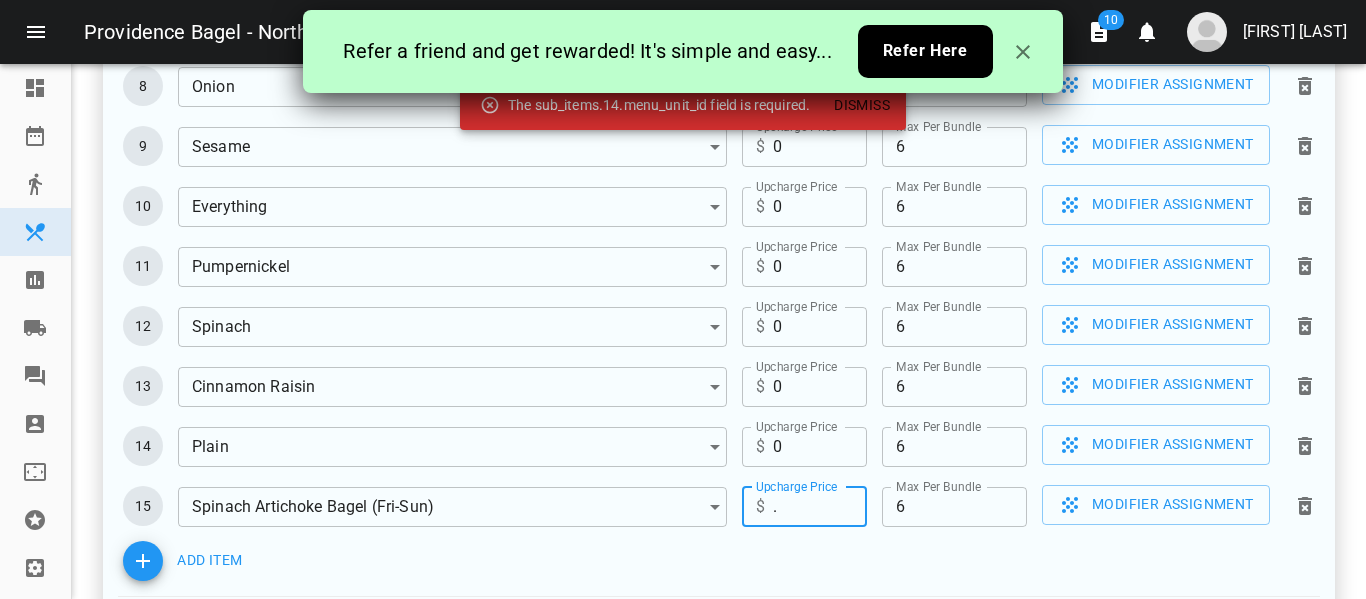 type on ".3" 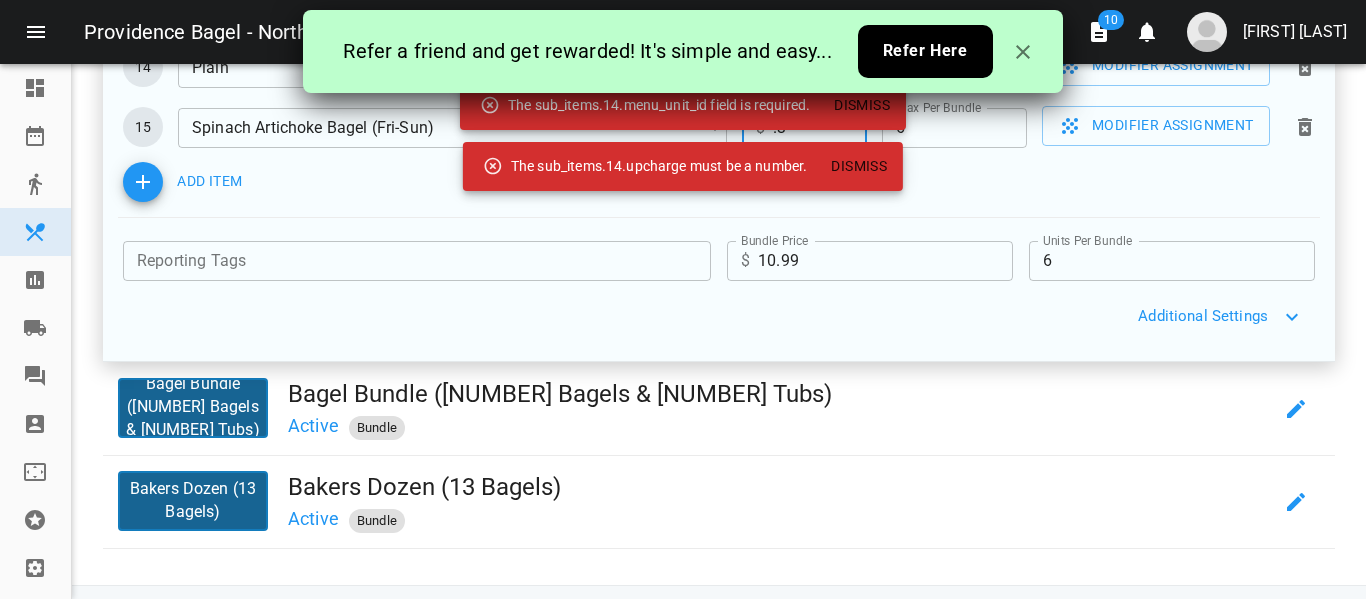 scroll, scrollTop: 1212, scrollLeft: 0, axis: vertical 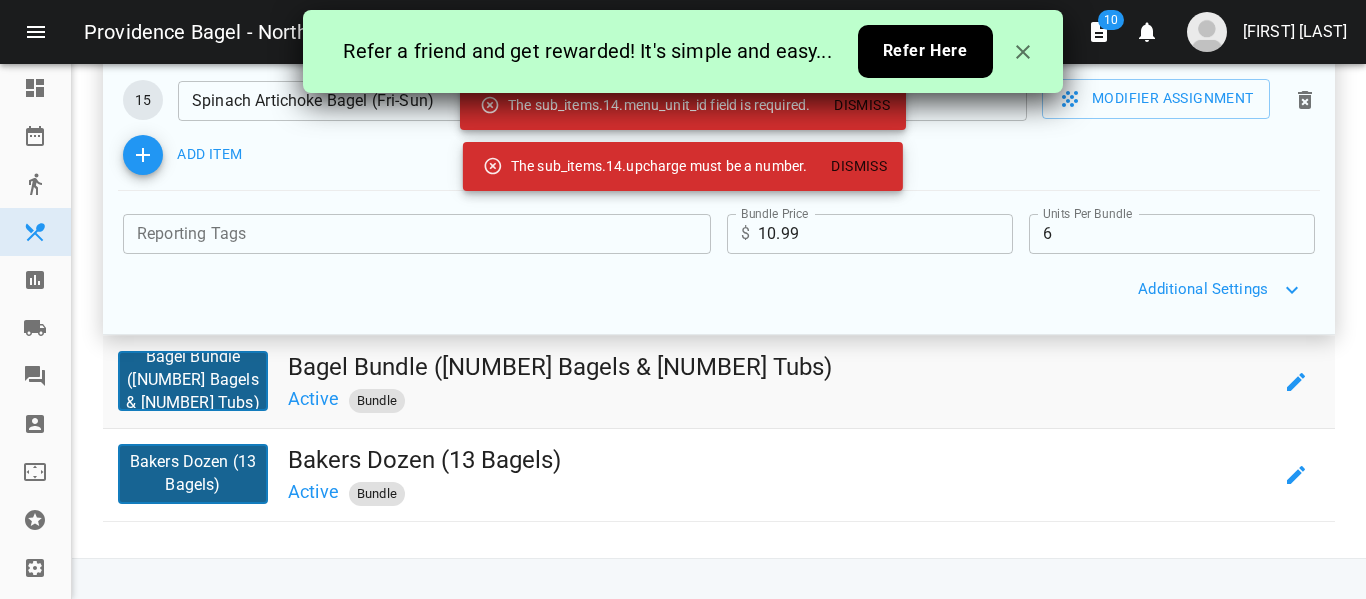 click on "Bagel Bundle ([NUMBER] Bagels & [NUMBER] Tubs) Bagel Bundle ([NUMBER] Bagels & [NUMBER] Tubs) Active Bundle" at bounding box center [719, 382] 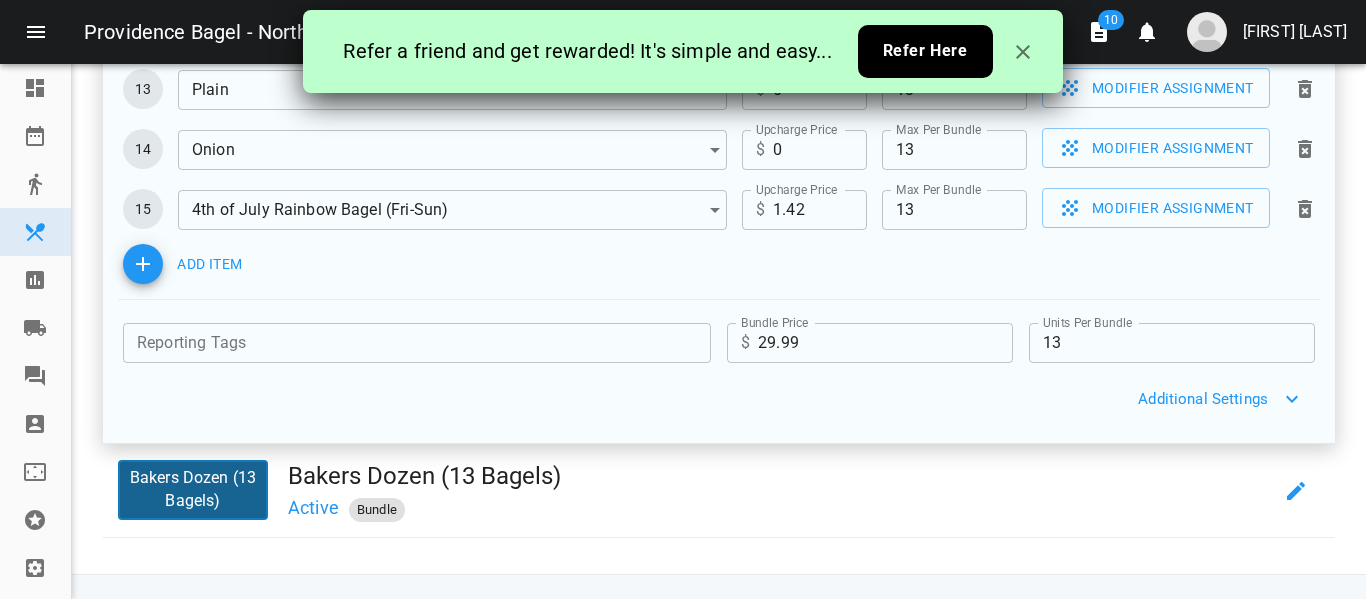 scroll, scrollTop: 1212, scrollLeft: 0, axis: vertical 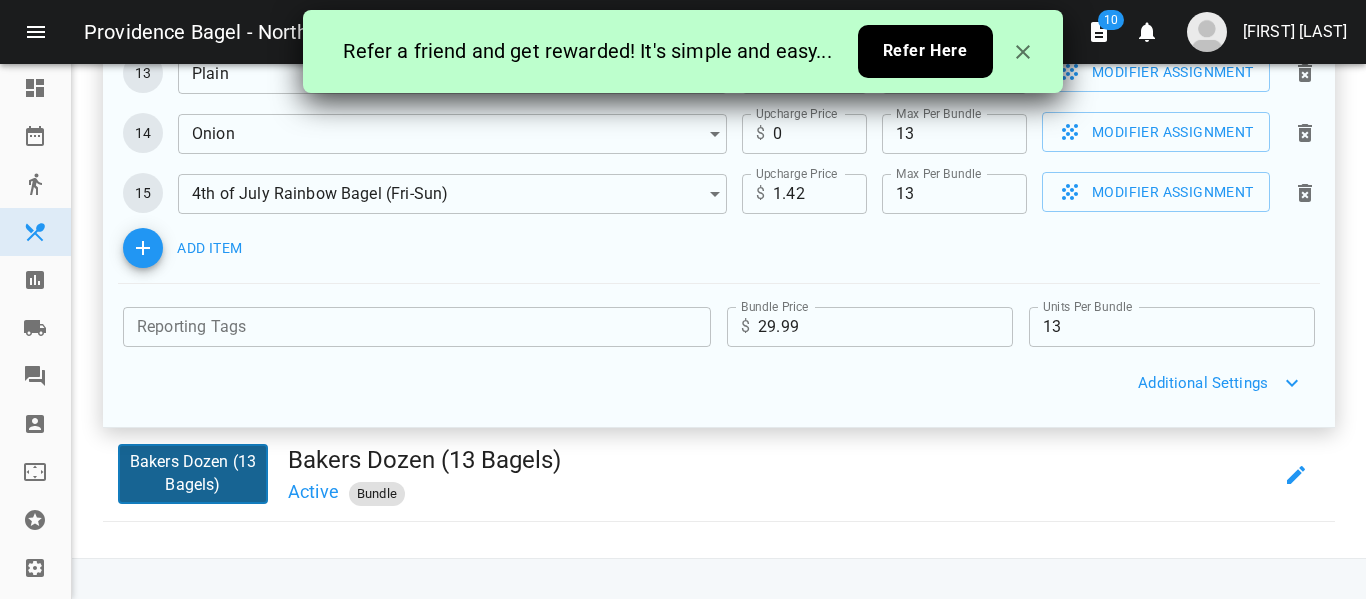 click on "1.42" at bounding box center (820, 194) 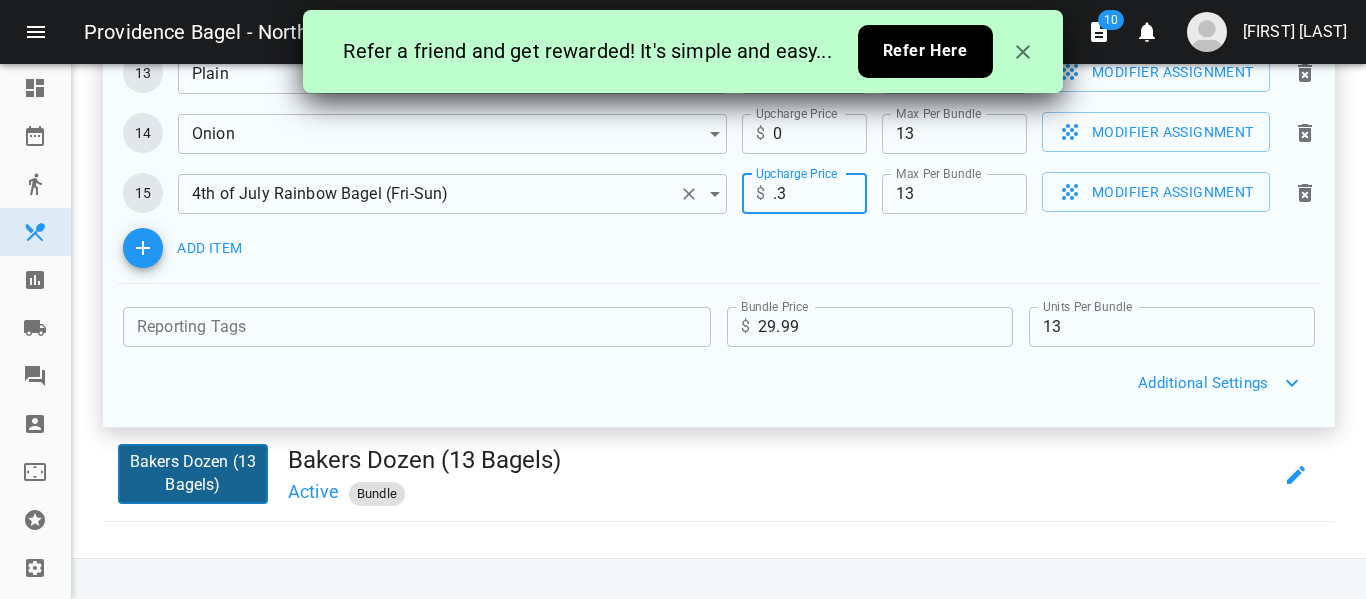 click at bounding box center [689, 194] 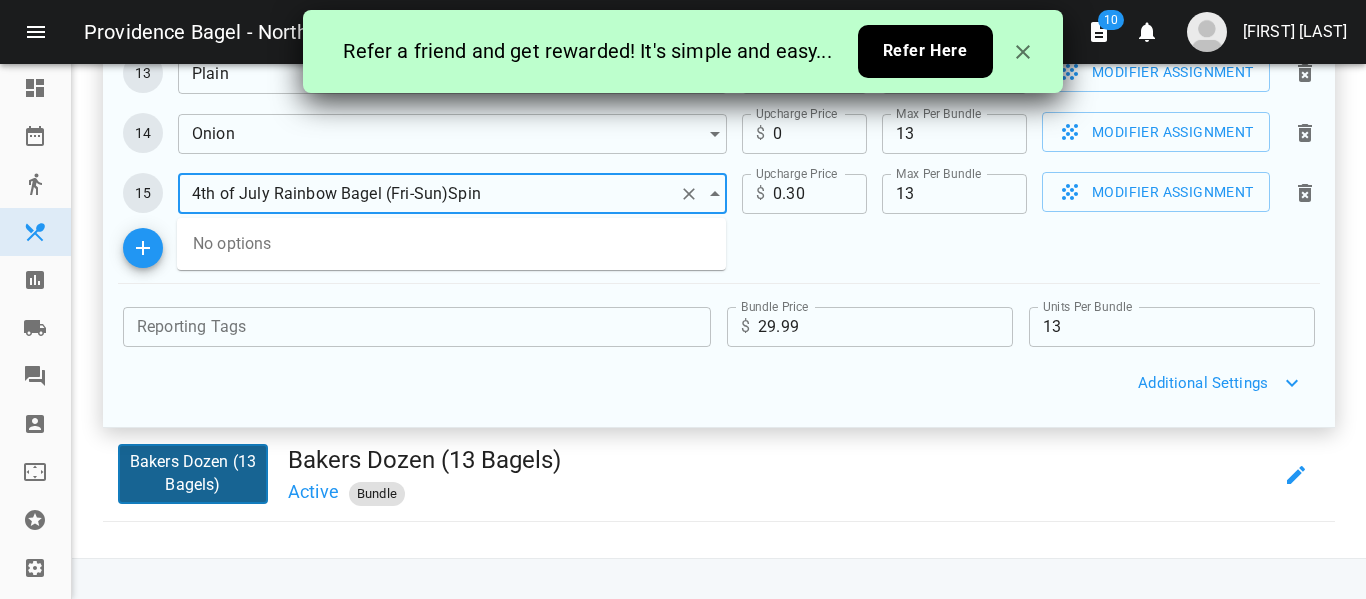 click at bounding box center (689, 194) 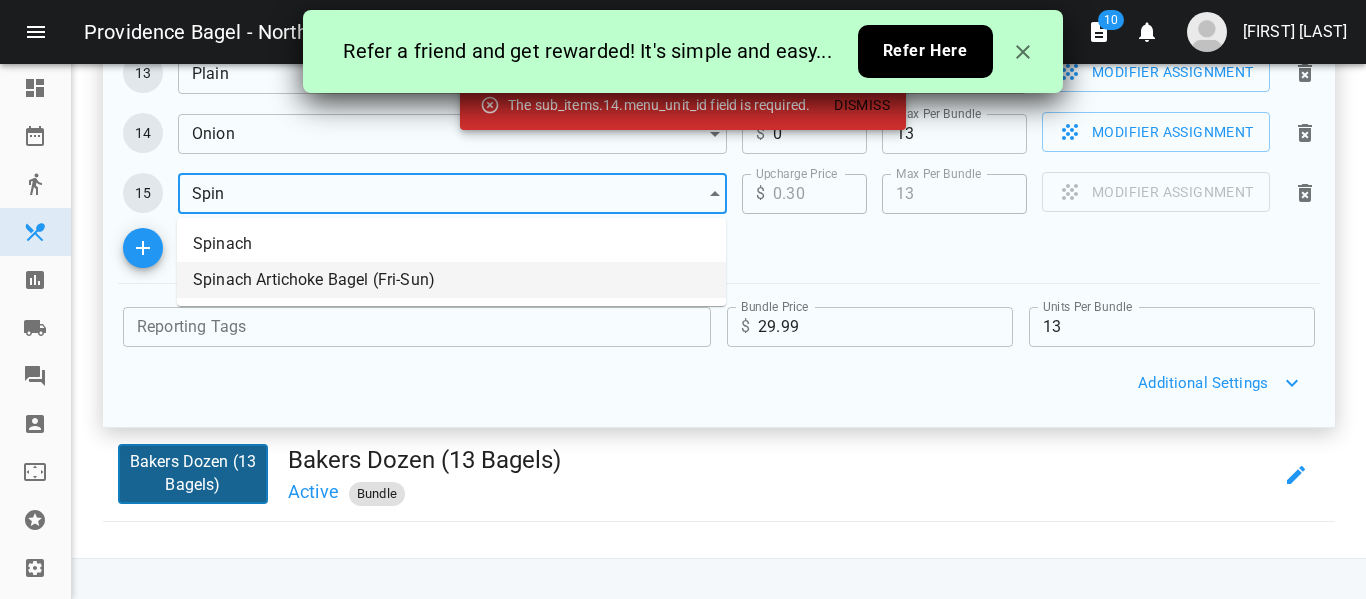 click on "Spinach Artichoke Bagel (Fri-Sun)" at bounding box center [451, 280] 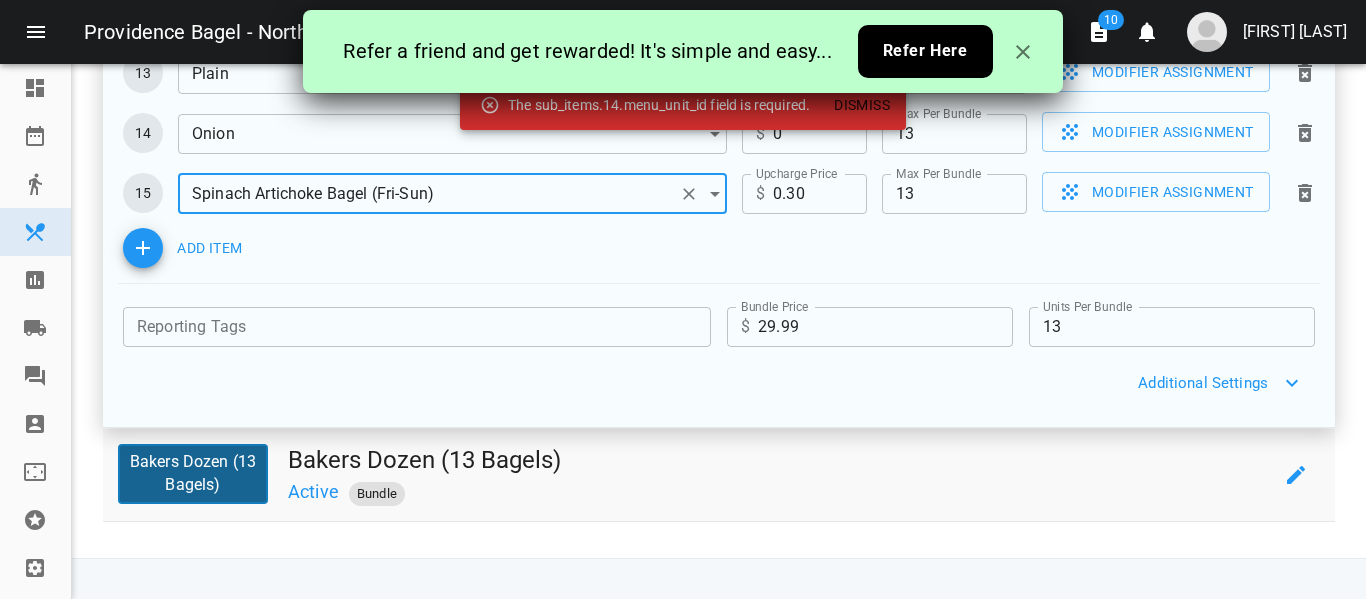 click on "Bakers Dozen (13 Bagels)" at bounding box center (780, 460) 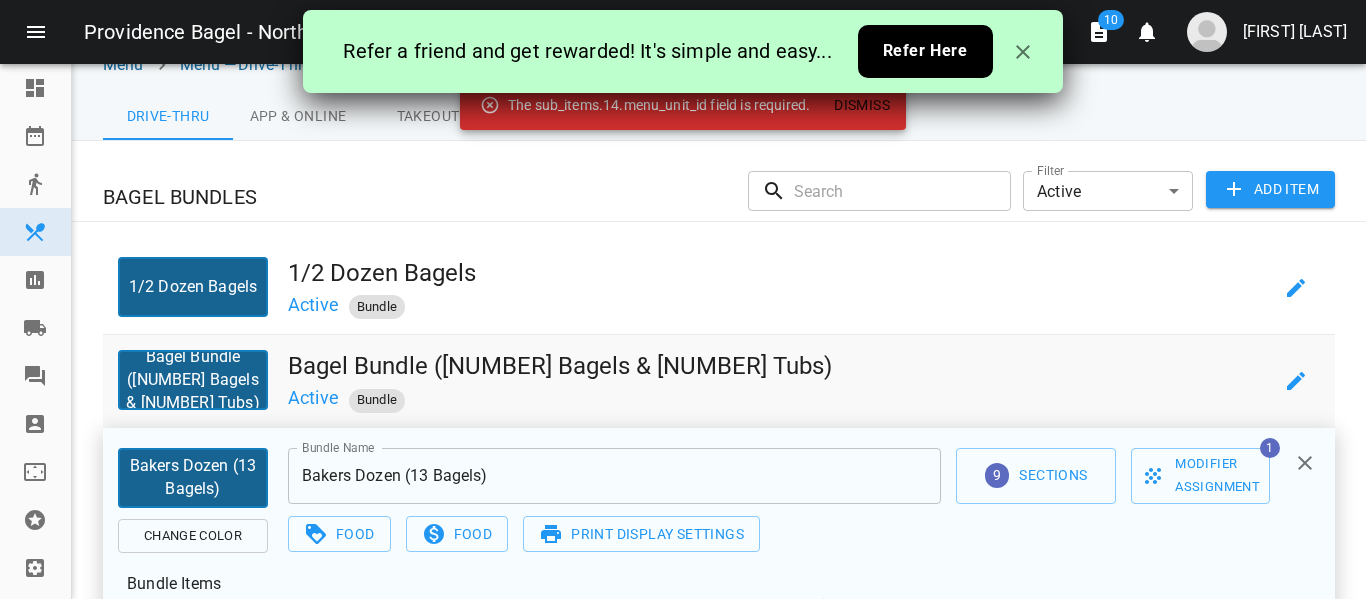 scroll, scrollTop: 1212, scrollLeft: 0, axis: vertical 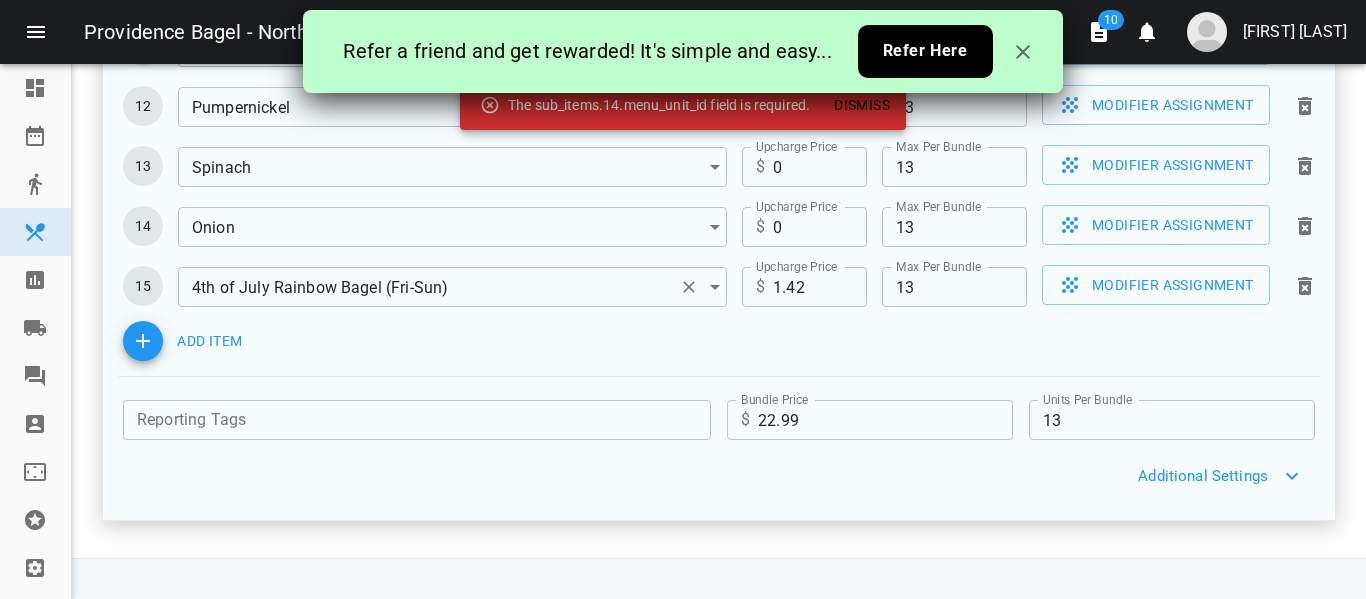 click at bounding box center (689, 287) 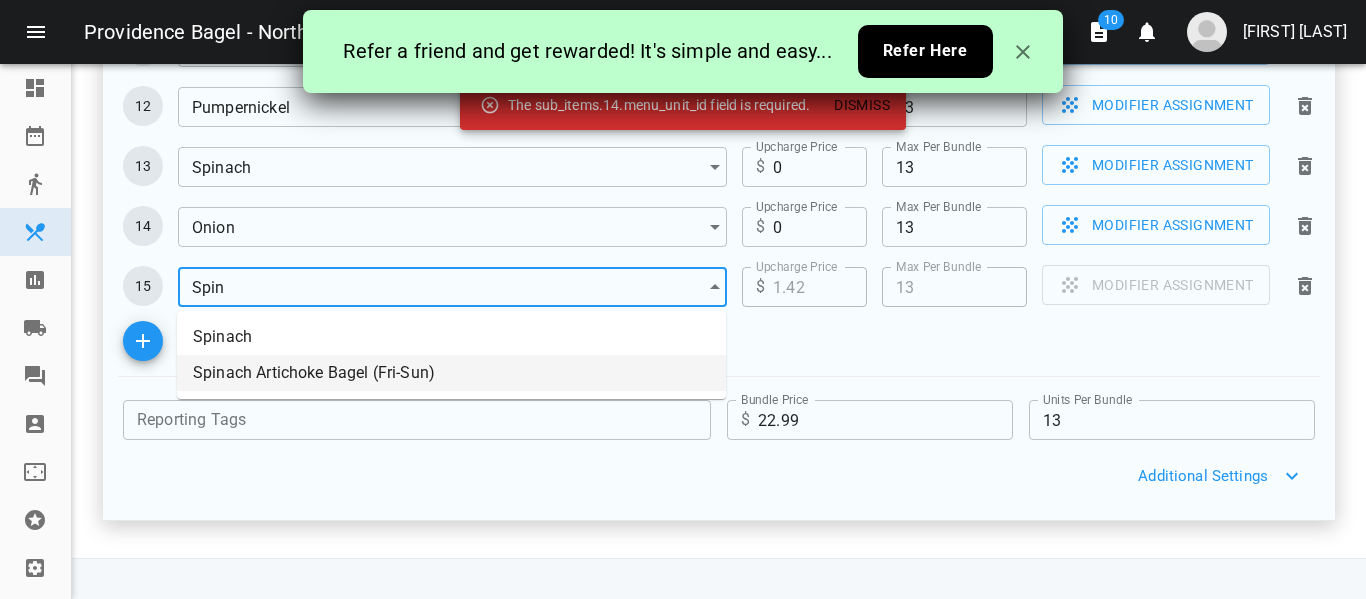 click on "Spinach Artichoke Bagel (Fri-Sun)" at bounding box center (451, 373) 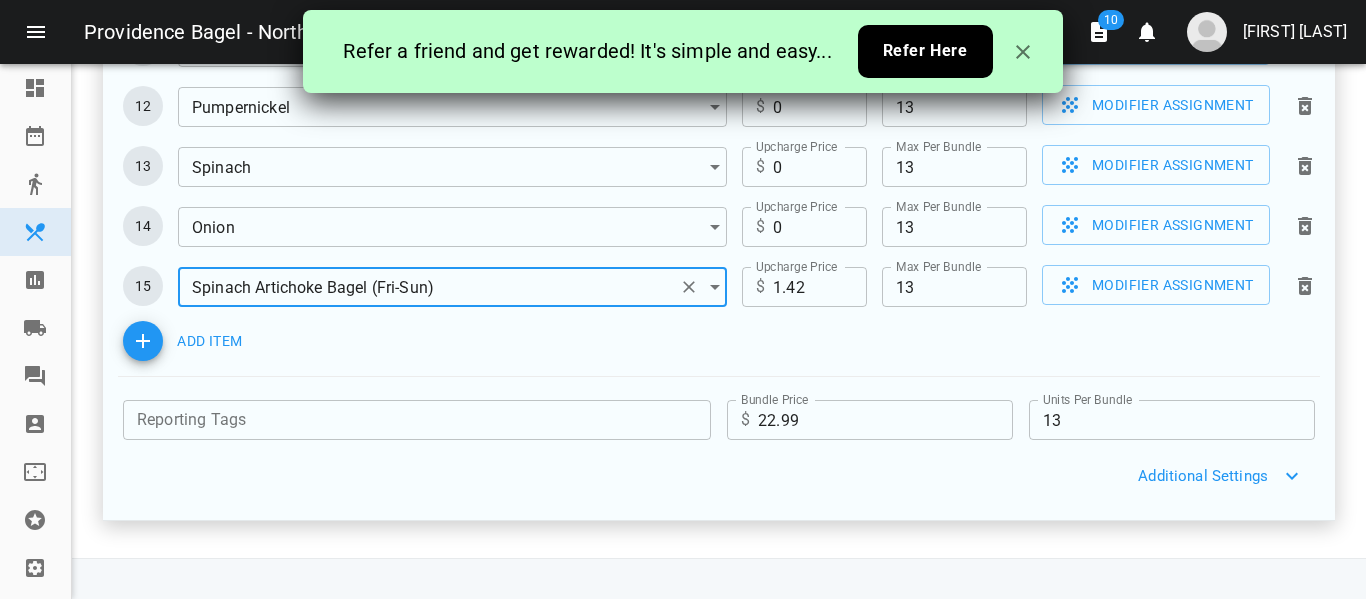 type on "Spinach Artichoke Bagel (Fri-Sun)" 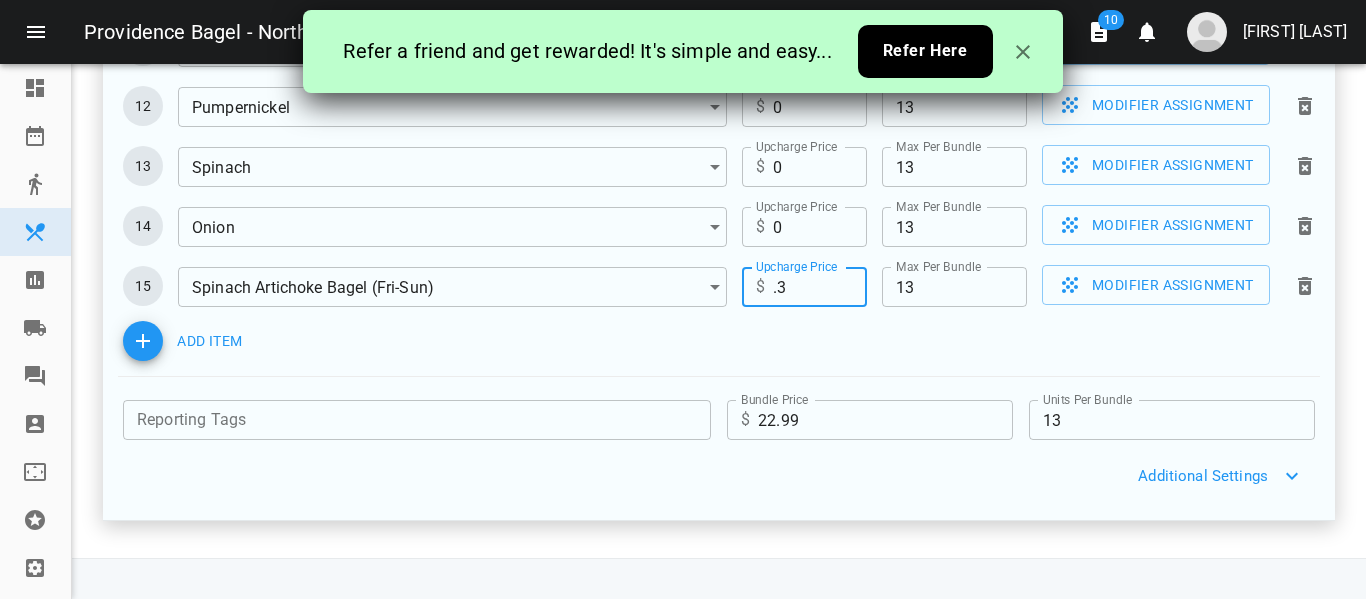 click on "Reporting Tags Reporting Tags" at bounding box center [417, 418] 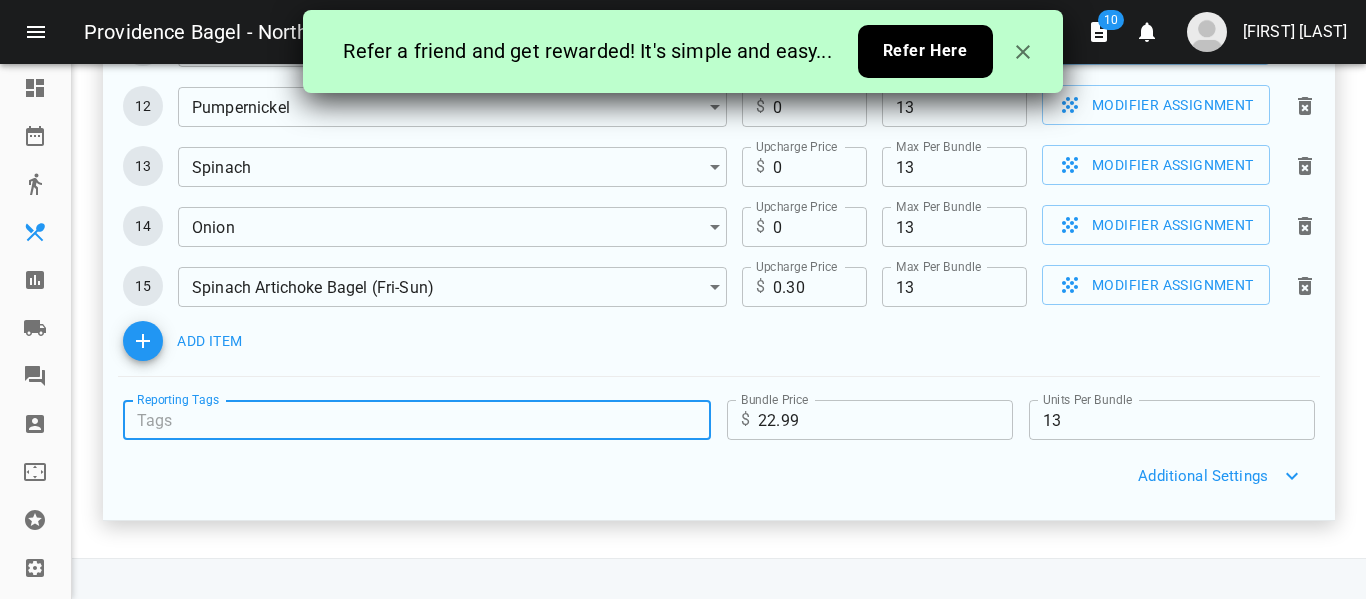 click on "Menu & Modifiers" at bounding box center (35, 232) 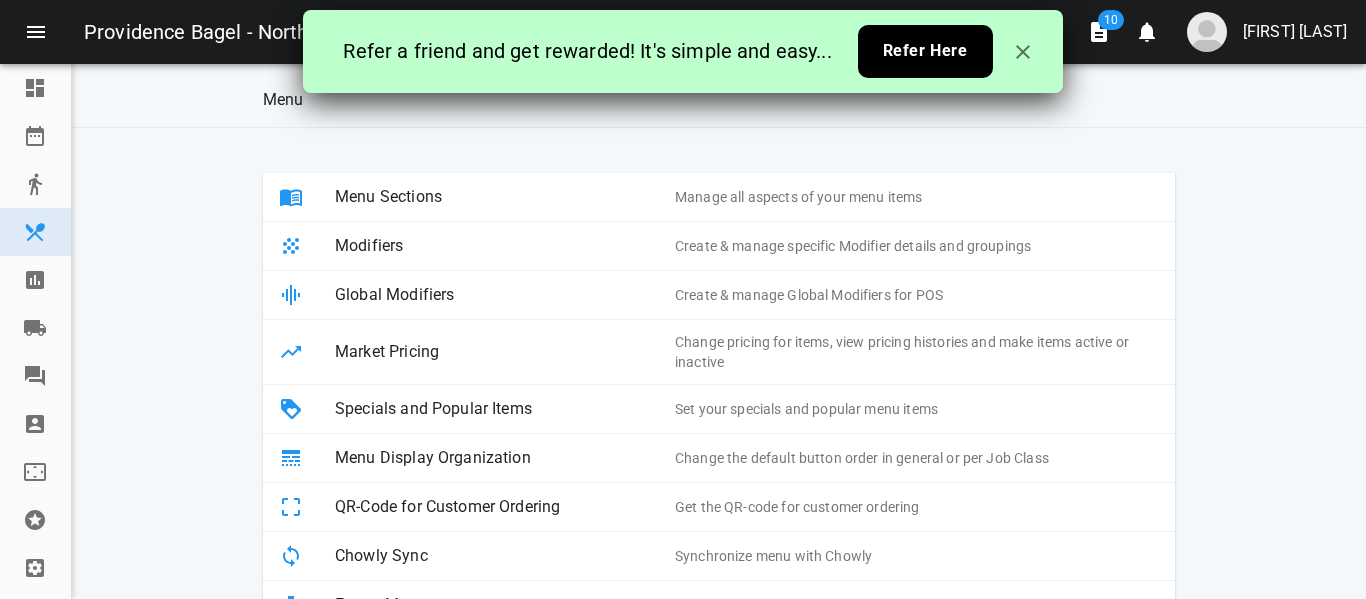 click on "Modifiers" at bounding box center (505, 246) 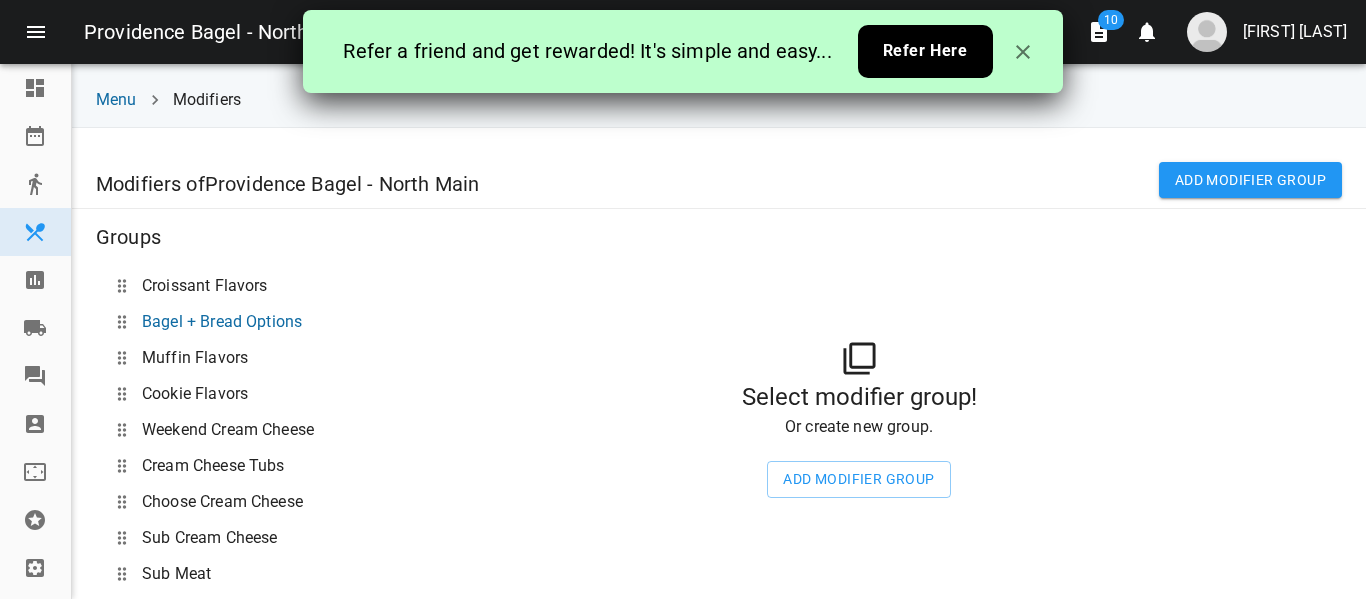 click on "Bagel + Bread Options" at bounding box center [222, 322] 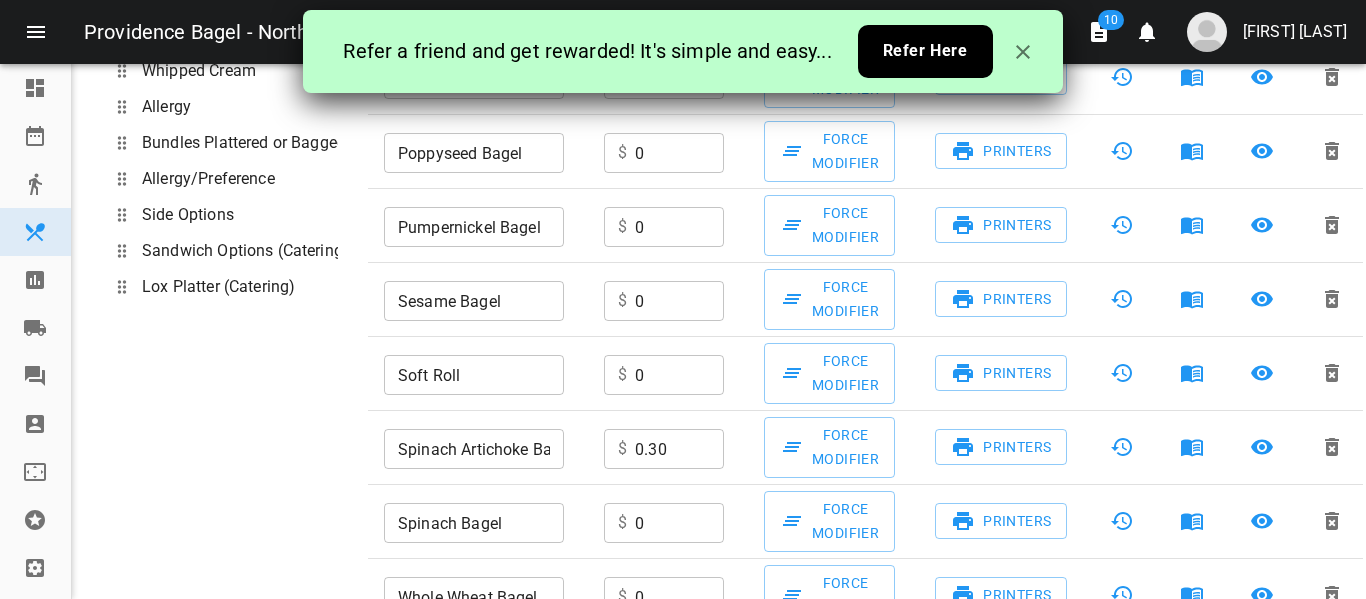 scroll, scrollTop: 1153, scrollLeft: 0, axis: vertical 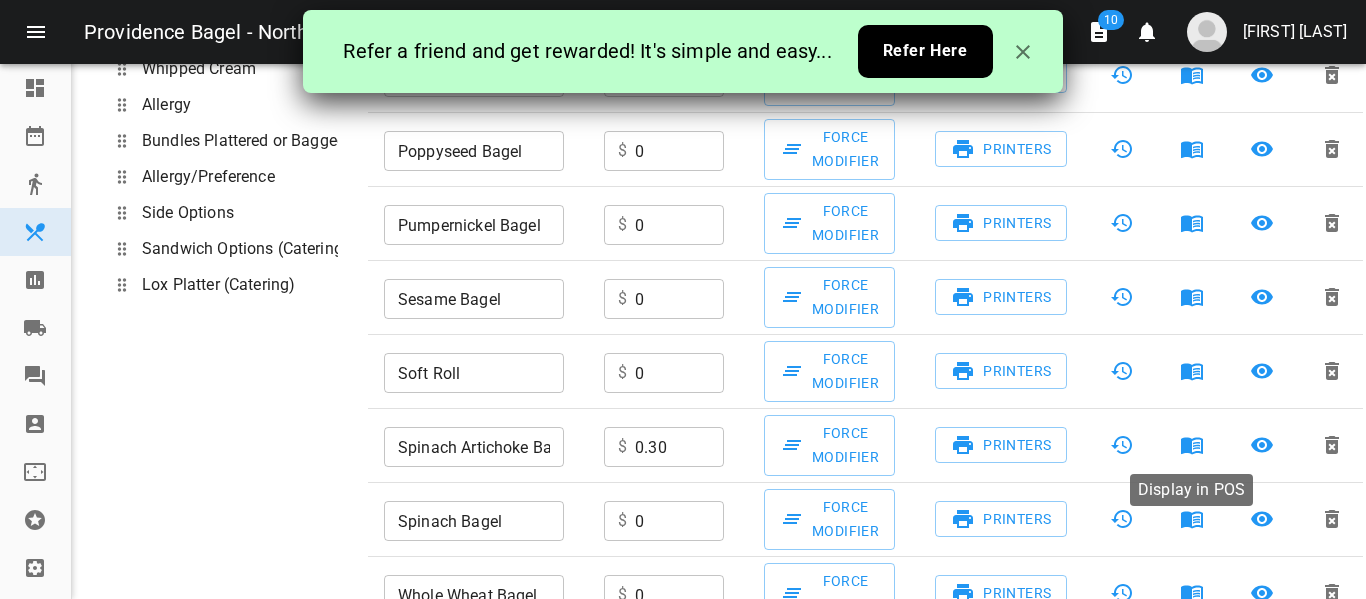 click at bounding box center [1192, 446] 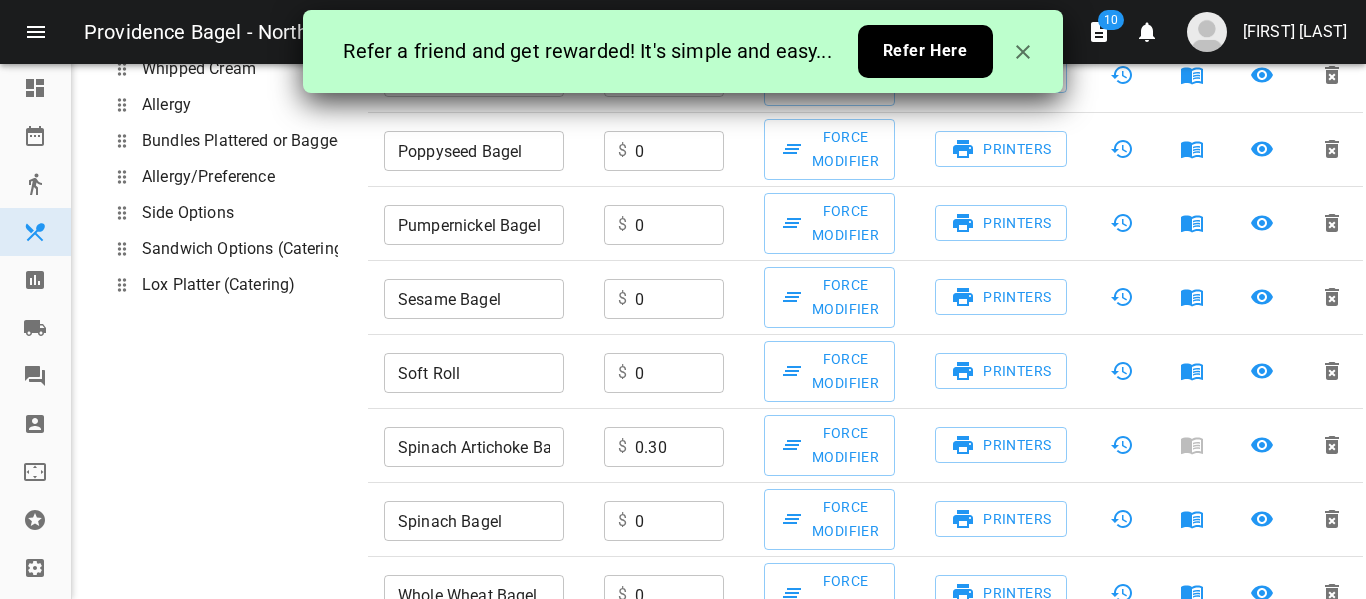scroll, scrollTop: 0, scrollLeft: 0, axis: both 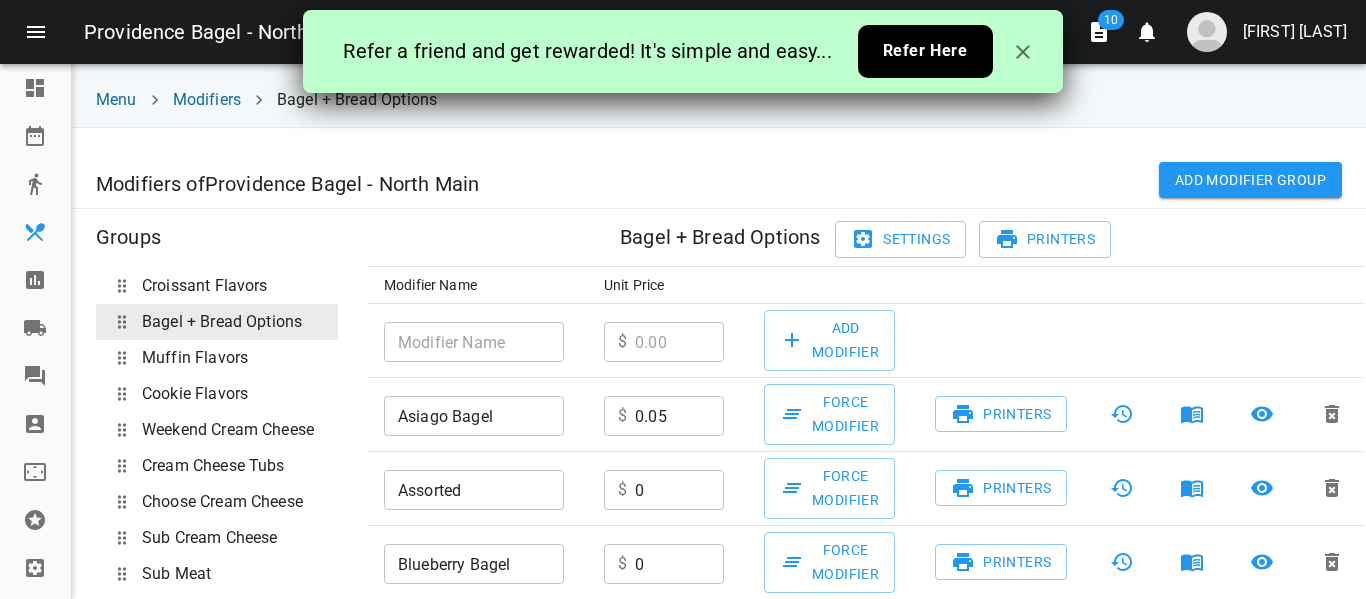 click on "Menu & Modifiers" at bounding box center [35, 232] 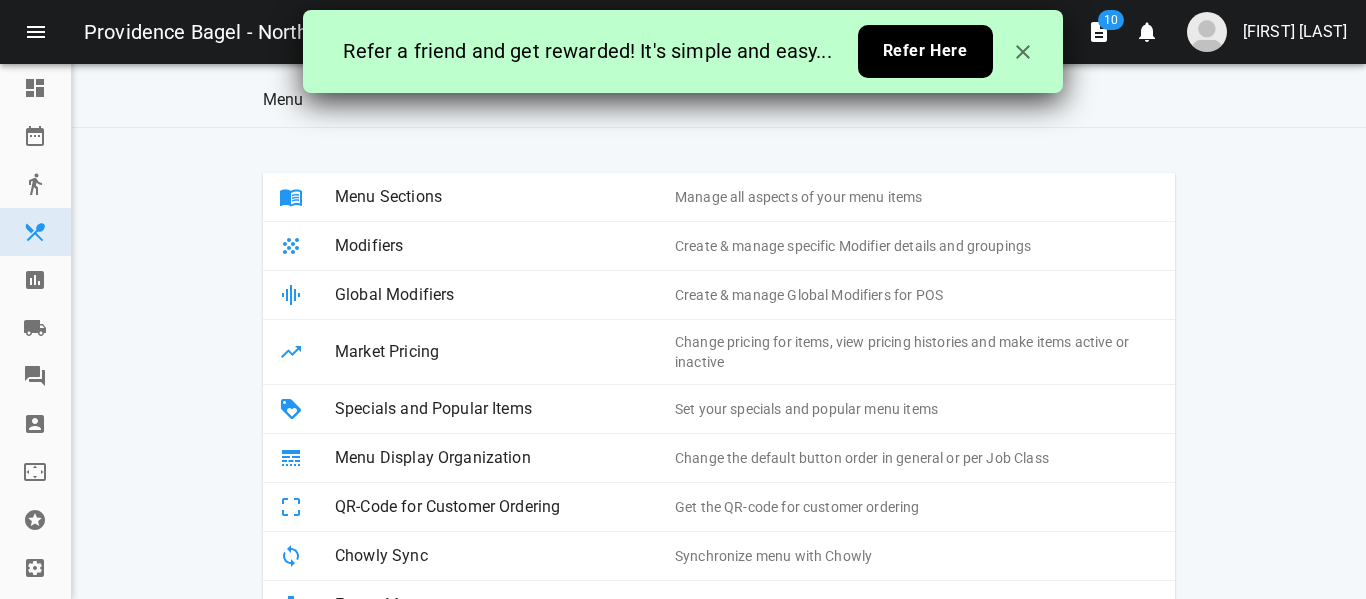 click at bounding box center (307, 197) 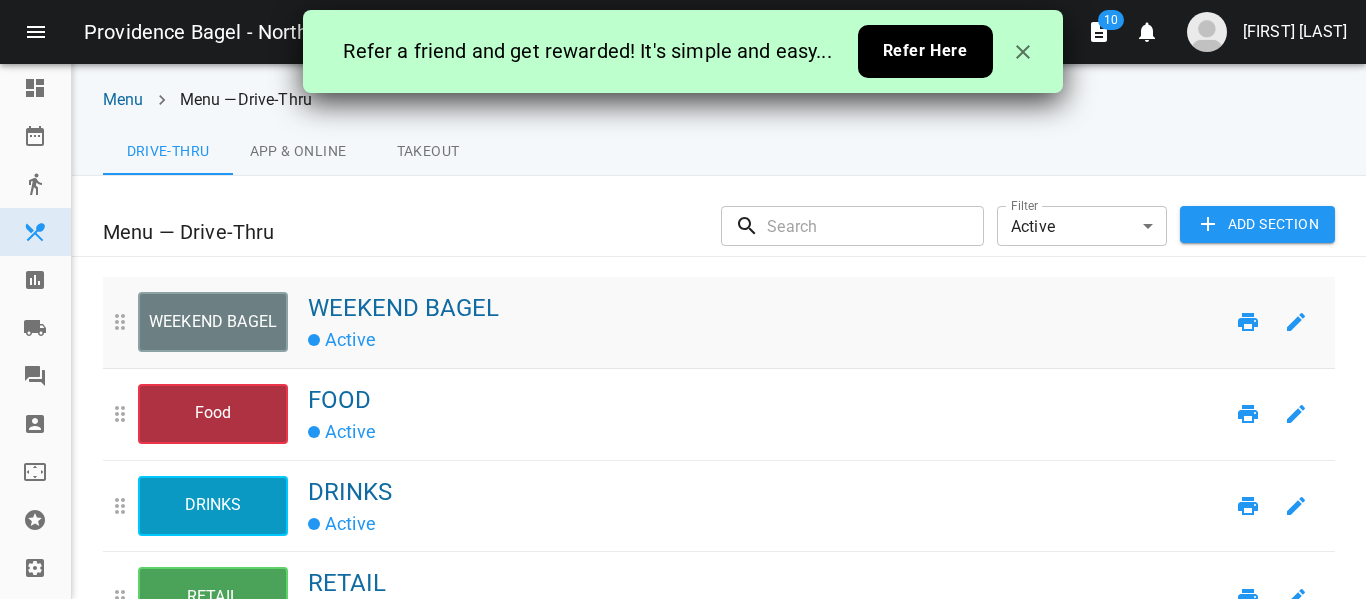 click at bounding box center (1296, 322) 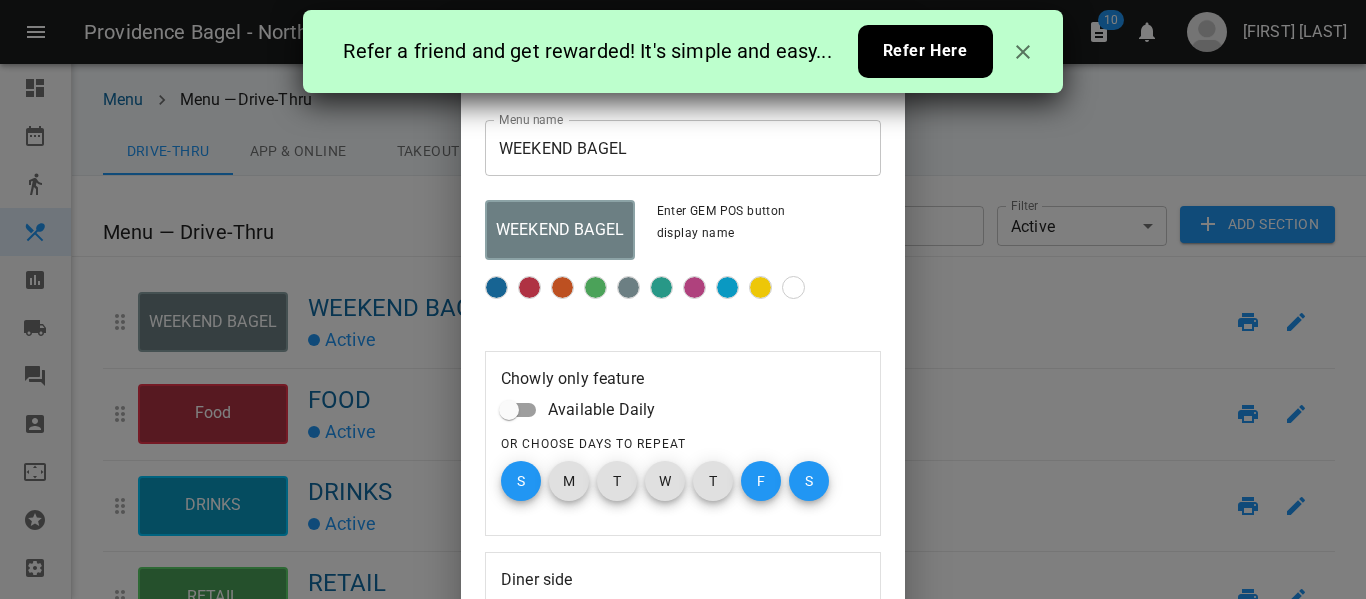 scroll, scrollTop: 377, scrollLeft: 0, axis: vertical 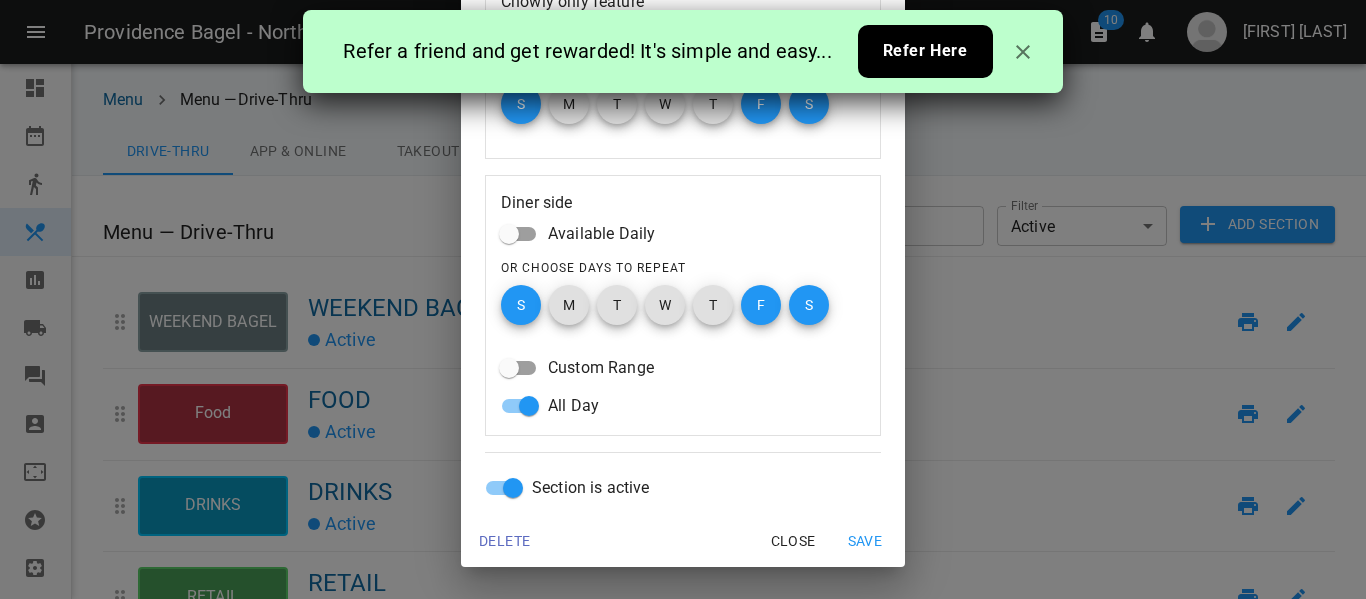 click on "Section is active" at bounding box center [601, 33] 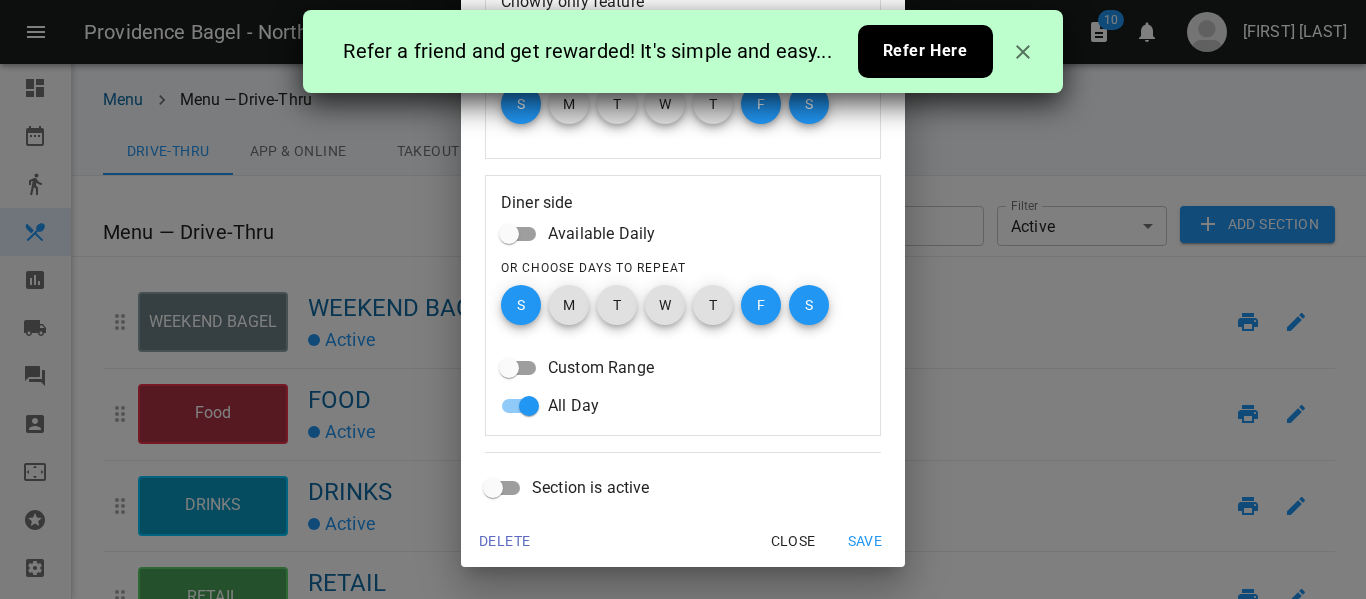 click on "Save" at bounding box center [865, 541] 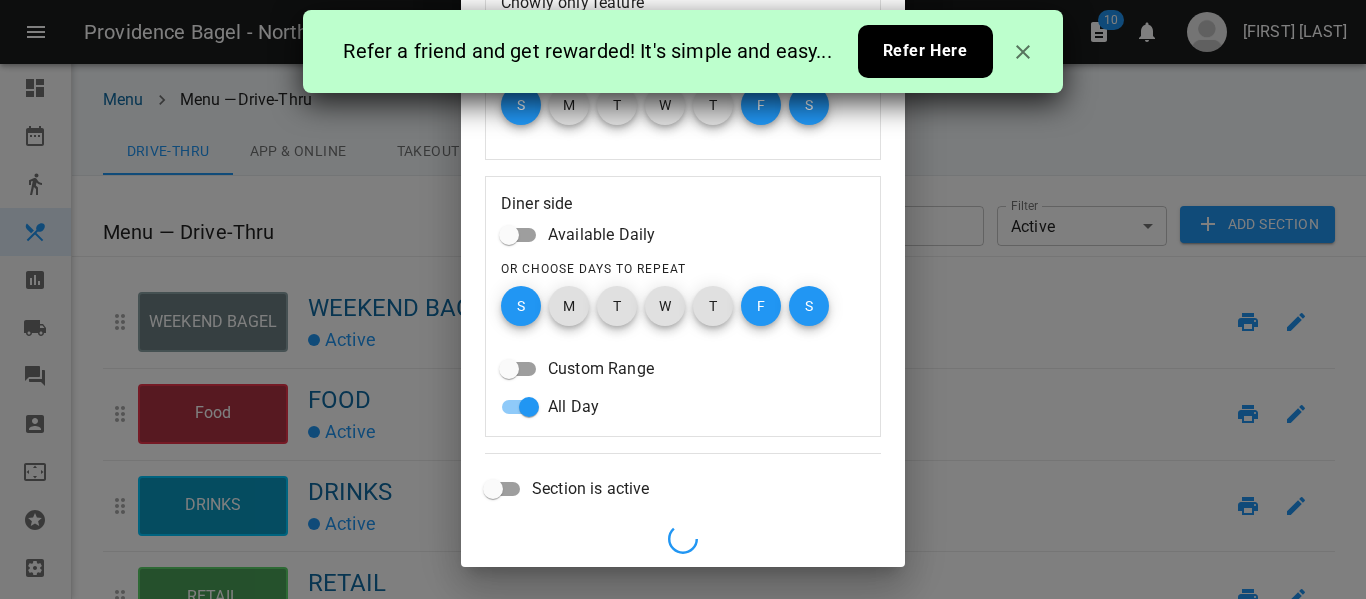 scroll, scrollTop: 376, scrollLeft: 0, axis: vertical 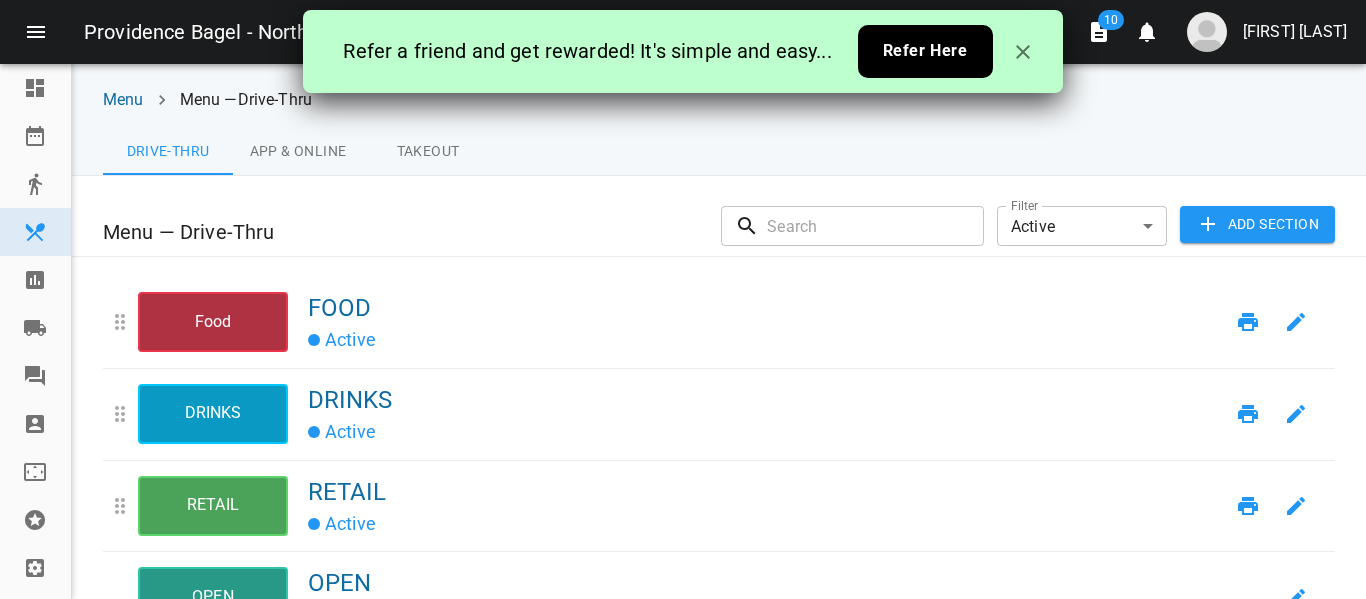click on "App & Online" at bounding box center (298, 151) 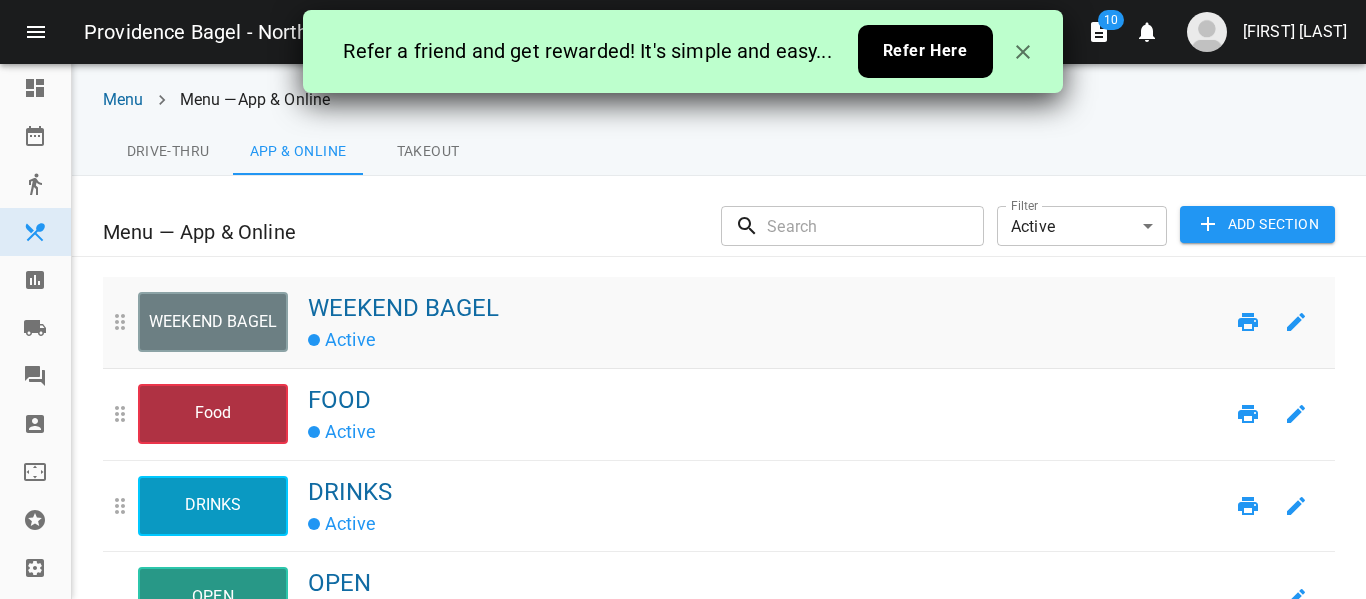 click at bounding box center [1296, 322] 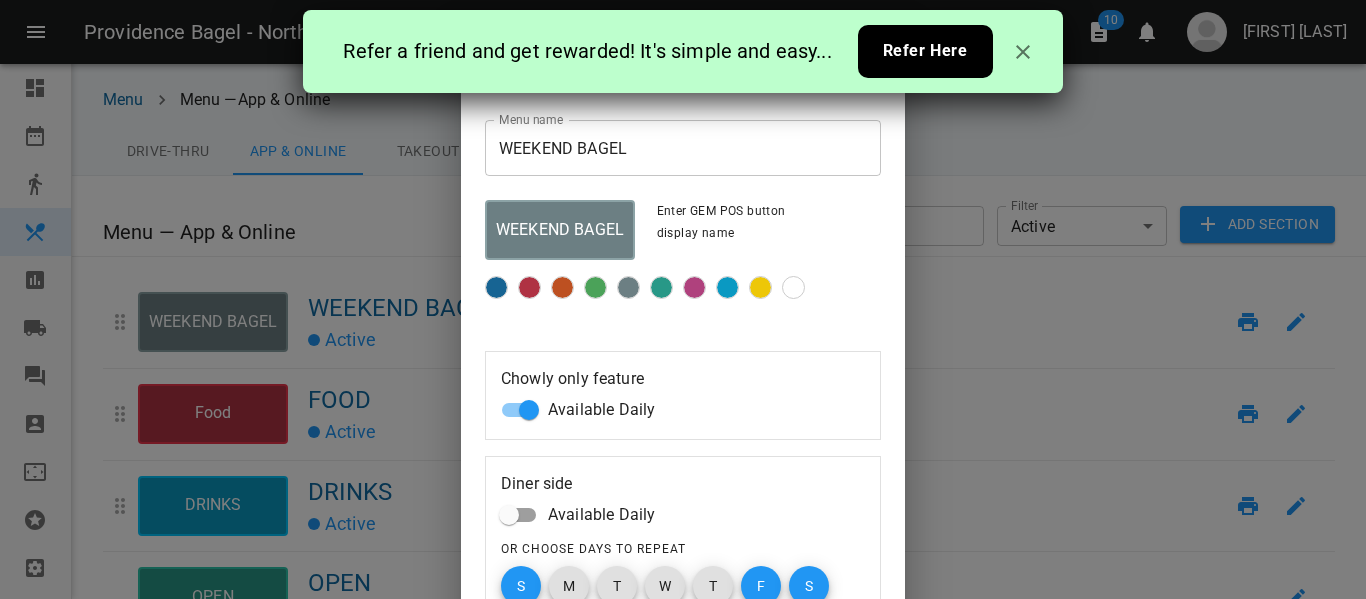 scroll, scrollTop: 281, scrollLeft: 0, axis: vertical 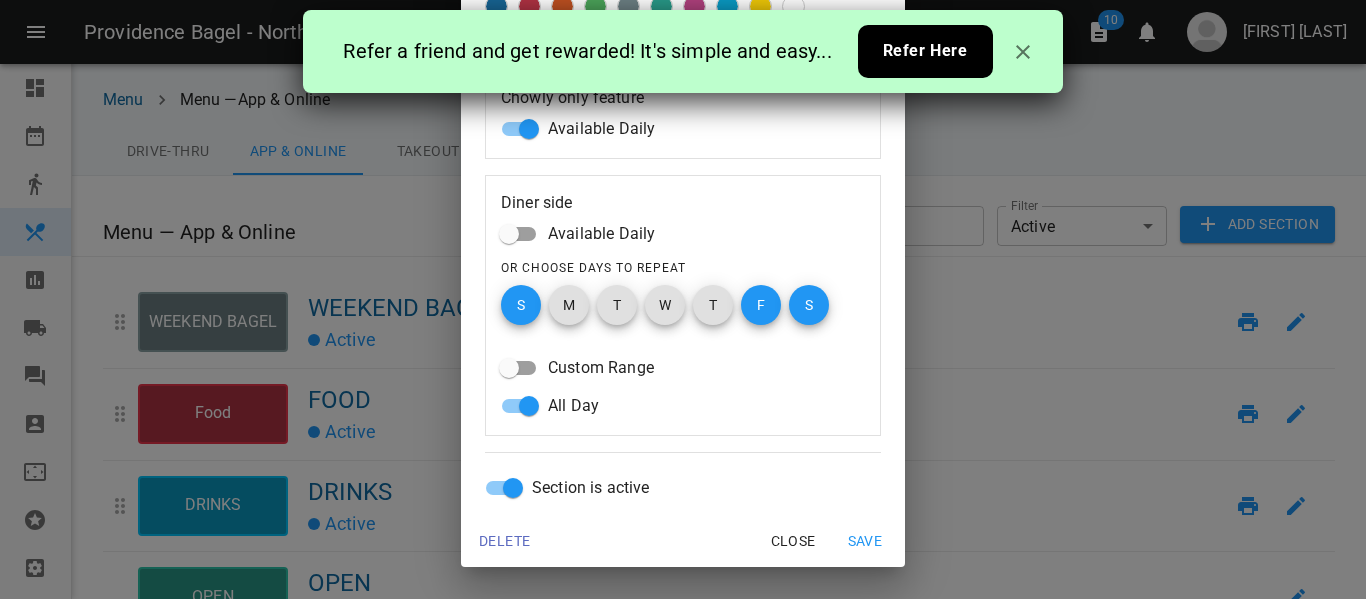 click on "Section is active" at bounding box center [601, 129] 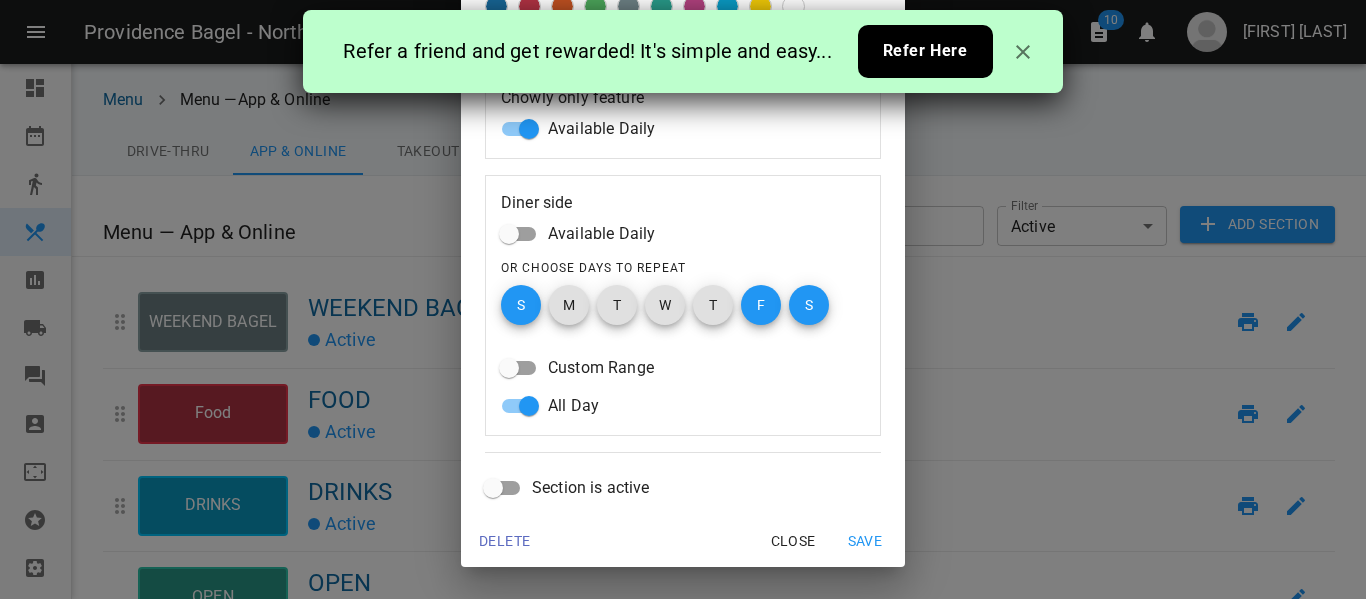 click on "Save" at bounding box center (865, 541) 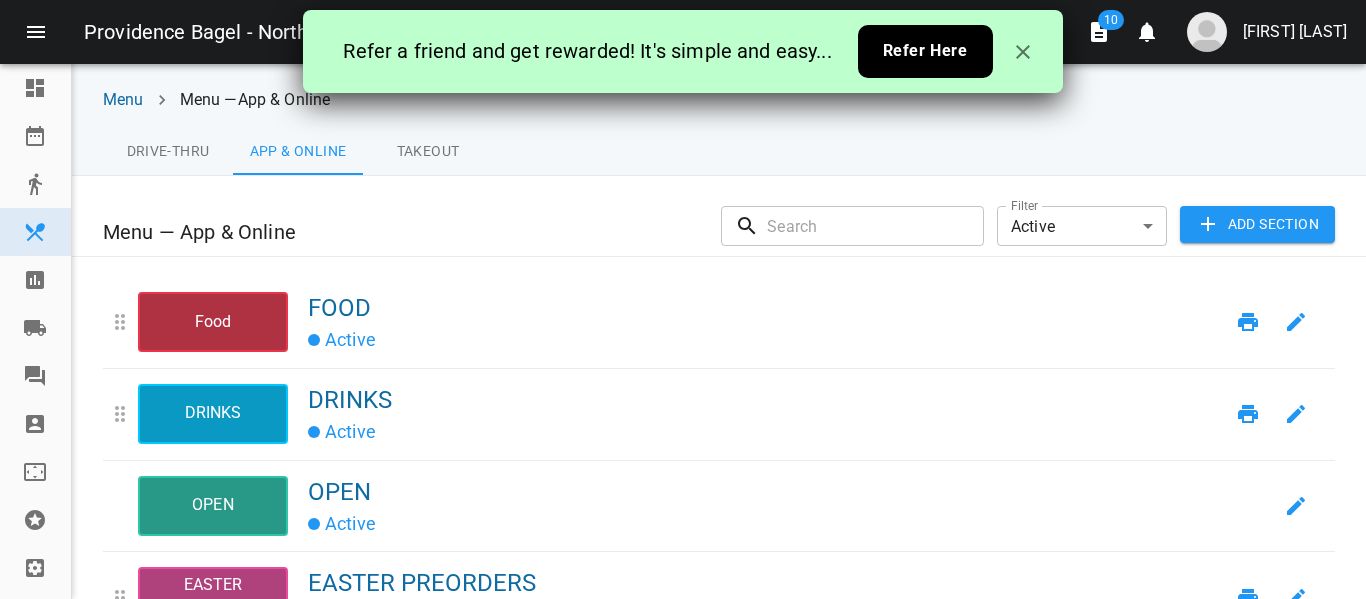click on "Takeout" at bounding box center (168, 151) 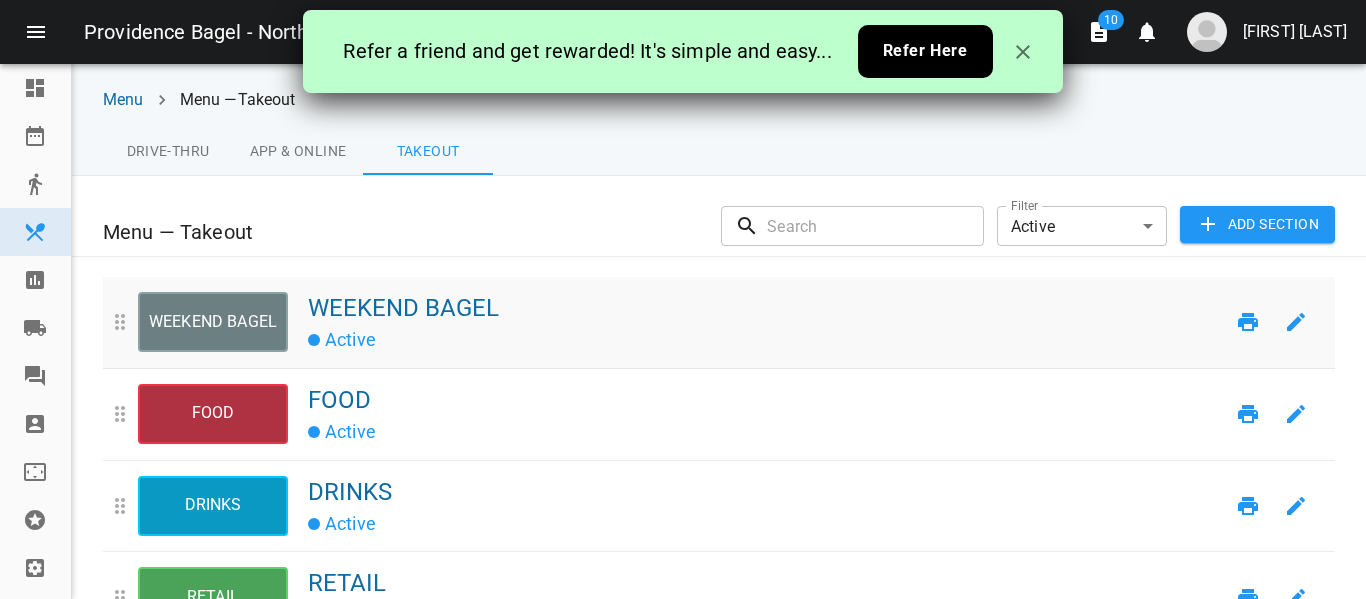 click at bounding box center (1296, 322) 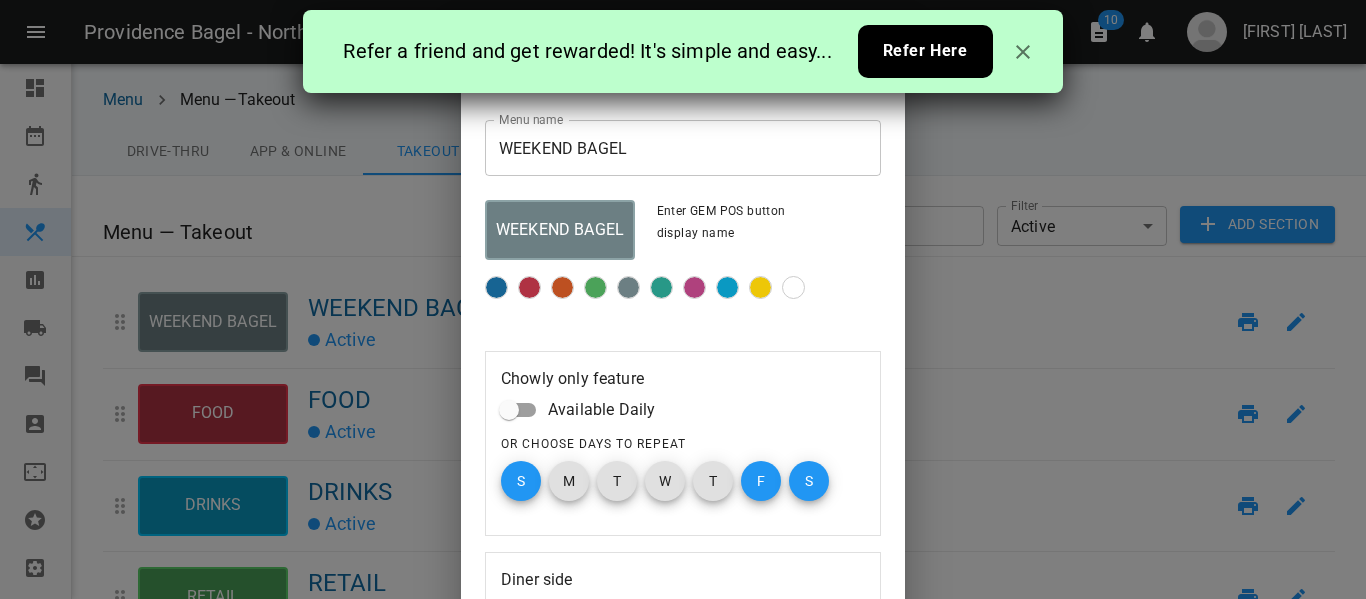 scroll, scrollTop: 377, scrollLeft: 0, axis: vertical 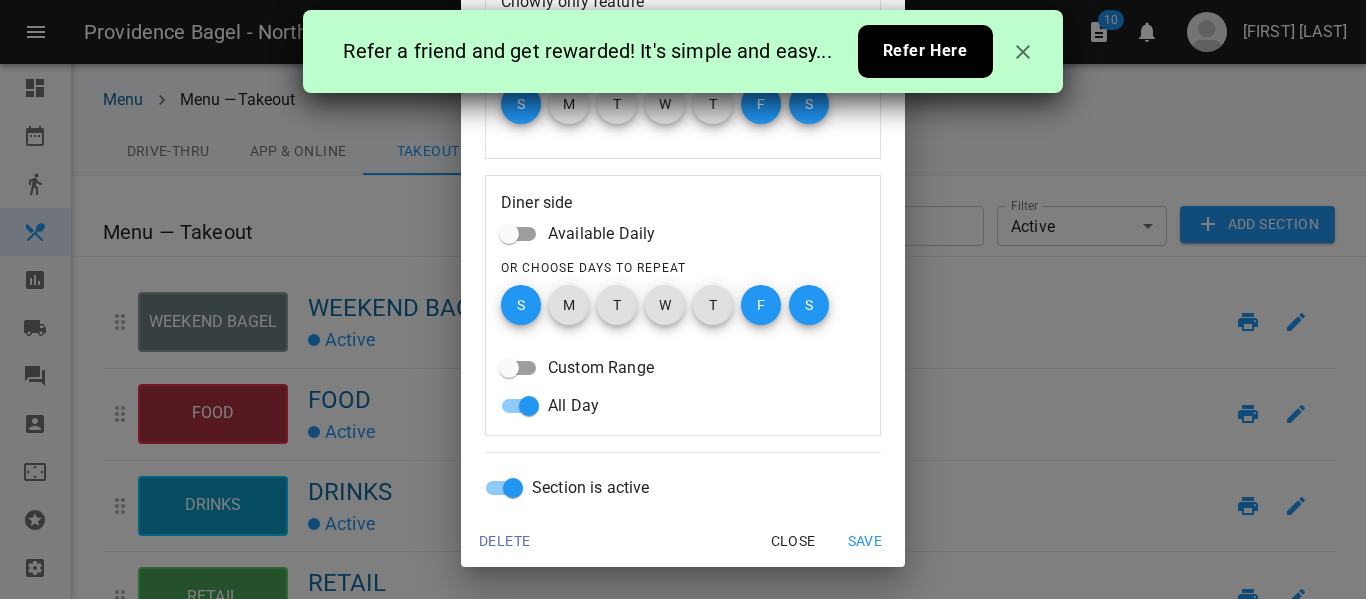 click on "Section is active" at bounding box center [529, 406] 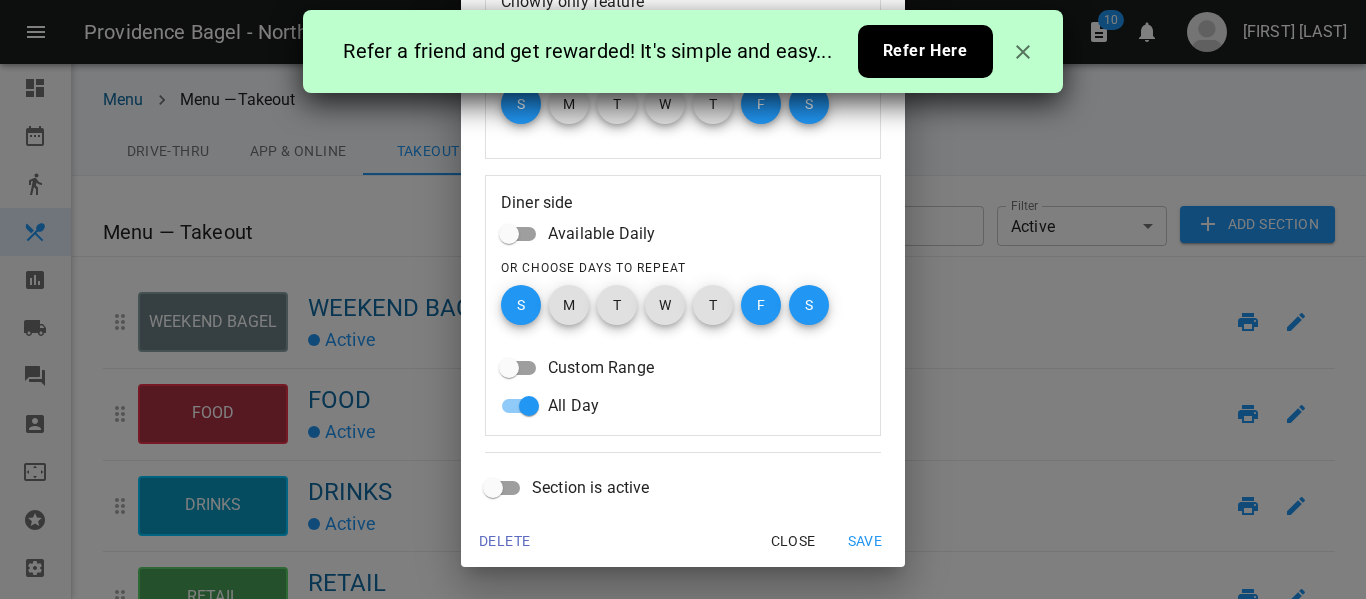 click on "Save" at bounding box center [865, 541] 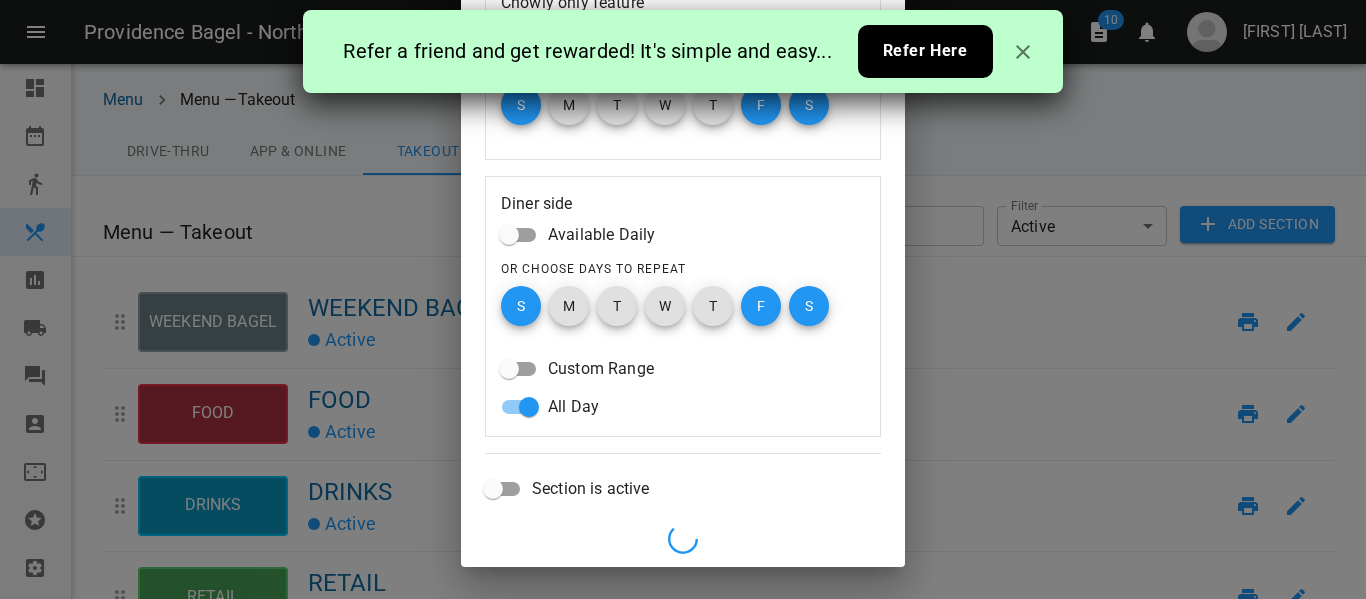 scroll, scrollTop: 376, scrollLeft: 0, axis: vertical 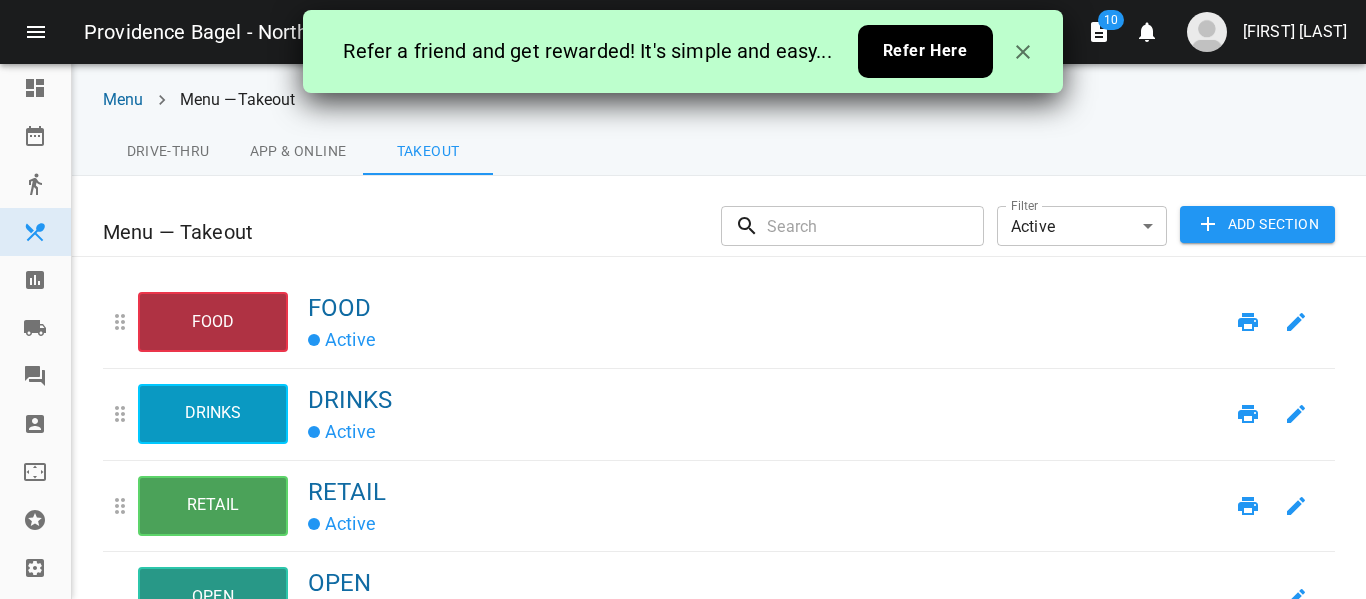 click on "[FIRST] [LAST]" at bounding box center [1295, 32] 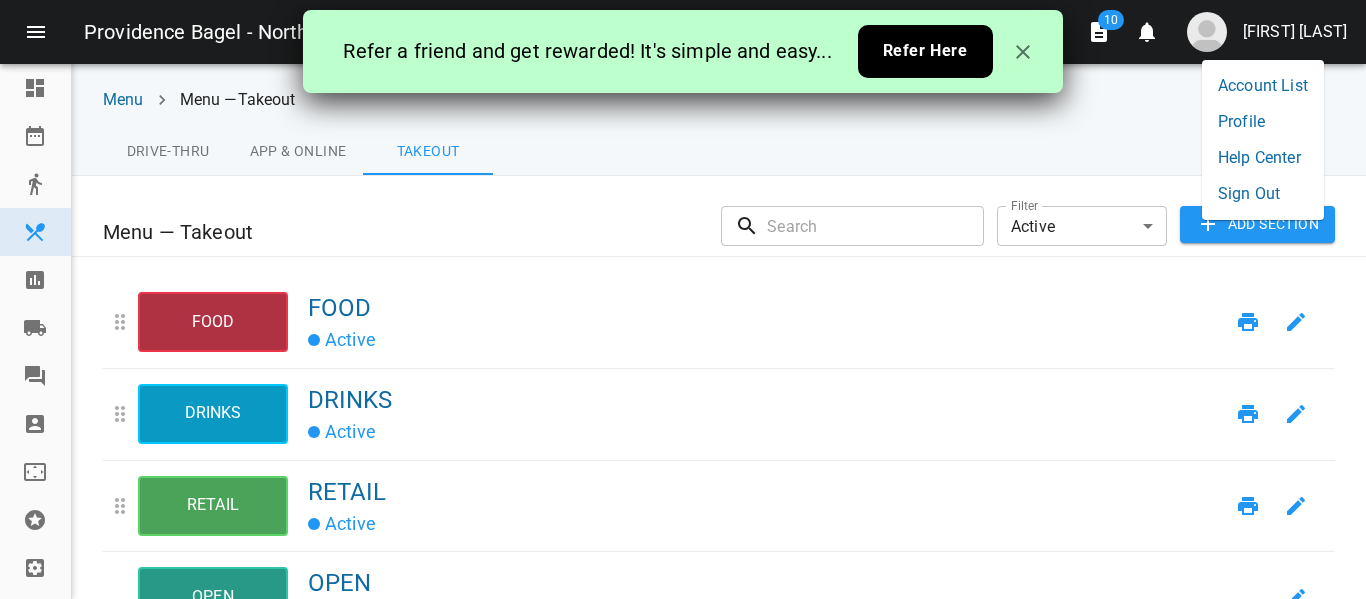 click on "Account List" at bounding box center [1263, 86] 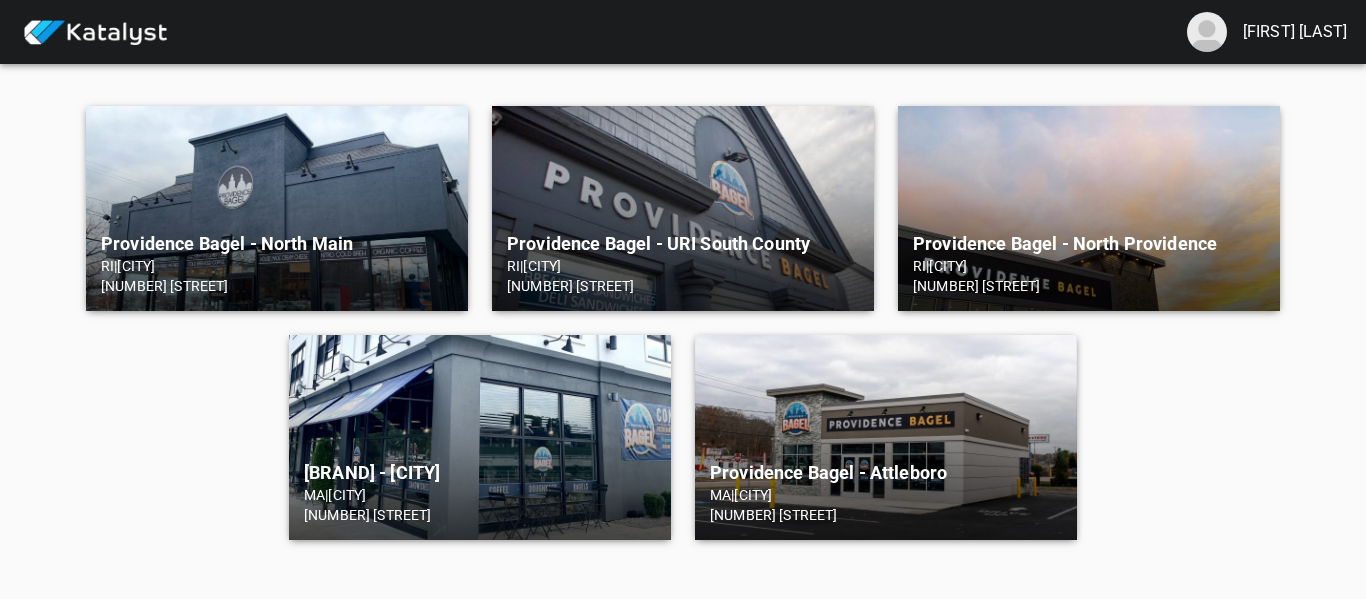 click on "Providence Bagel - URI South County RI  |  Kingston 99 Fortin Road" at bounding box center (683, 208) 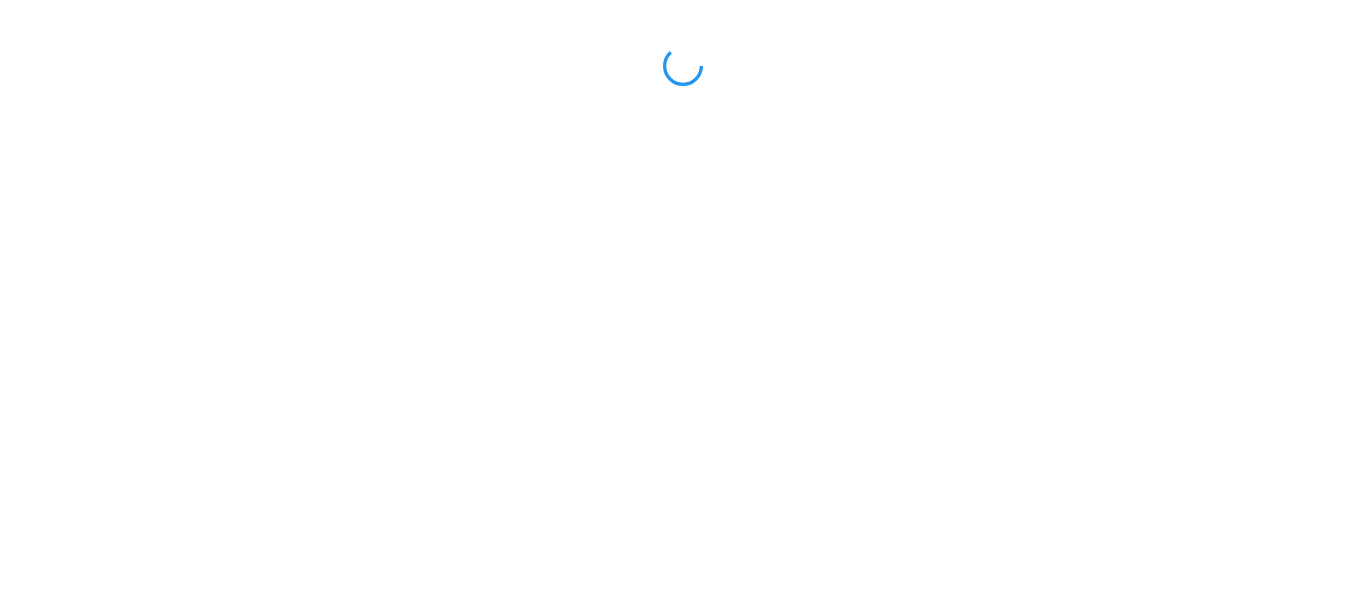 scroll, scrollTop: 0, scrollLeft: 0, axis: both 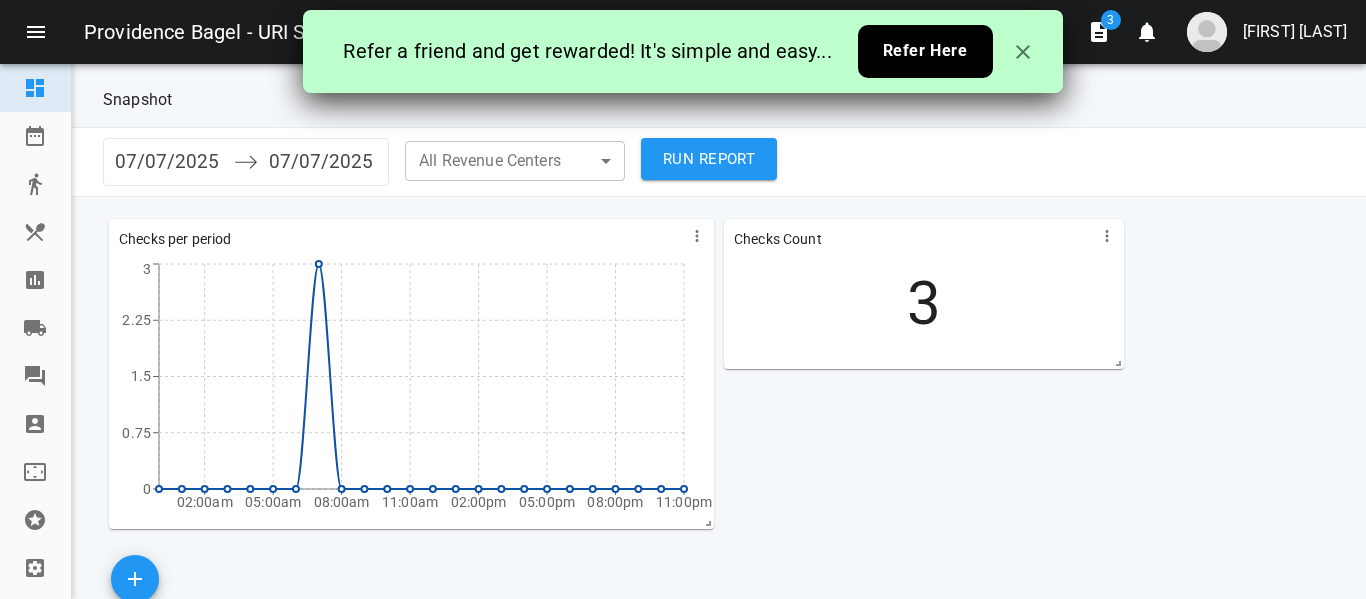 click on "Menu & Modifiers" at bounding box center (35, 232) 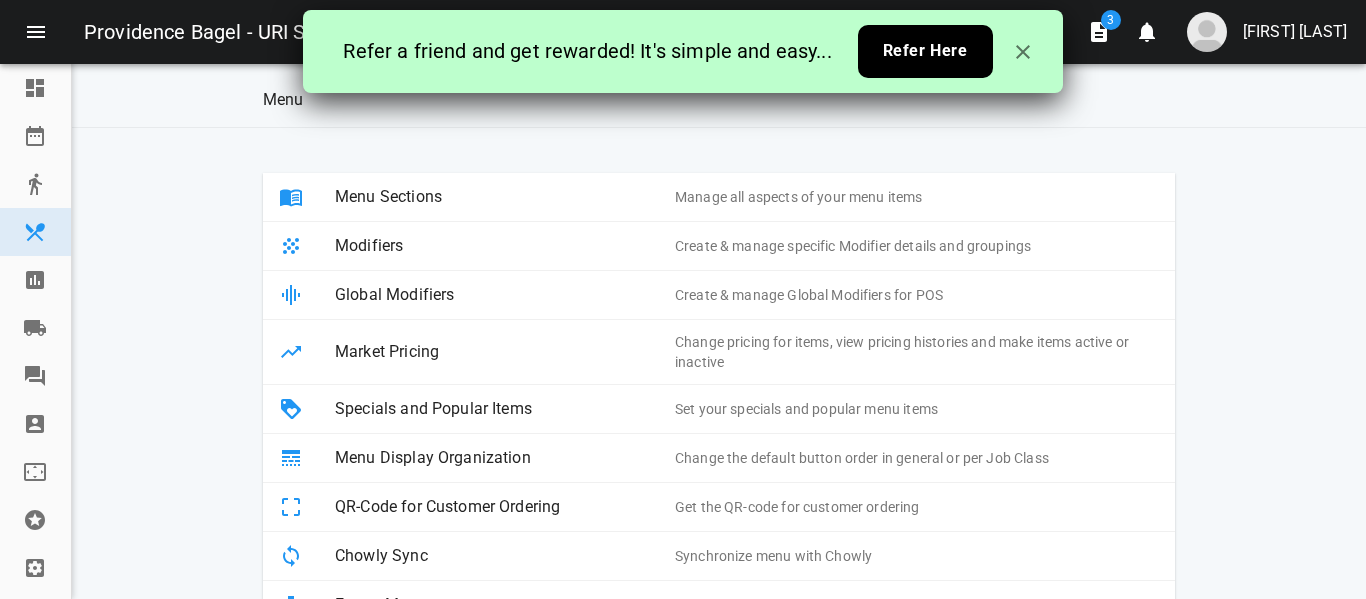 click on "Menu Sections Manage all aspects of your menu items" at bounding box center [719, 197] 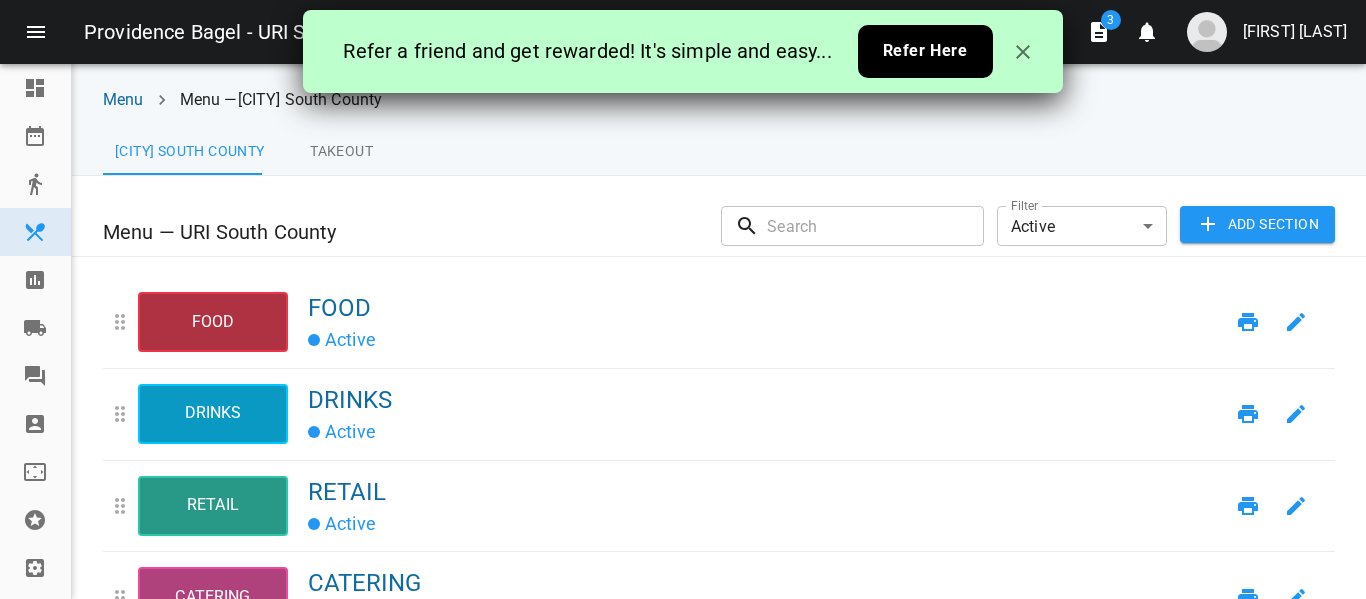 click on "Providence Bagel - URI South County Build # 2619 3 0 [FIRST] [LAST] Dashboard Reservations Takeout Menu & Modifiers Reporting Vendors Reviews Staff Floorplan Referral Program Settings Menu Menu — URI South County URI South County Takeout Menu — URI South County ​         Filter Active active ​           Add section FOOD FOOD Active DRINKS DRINKS Active RETAIL RETAIL Active CATERING CATERING Active OPEN OPEN Active Refer a friend and get rewarded! It's simple and easy... Refer Here 0" at bounding box center [683, 299] 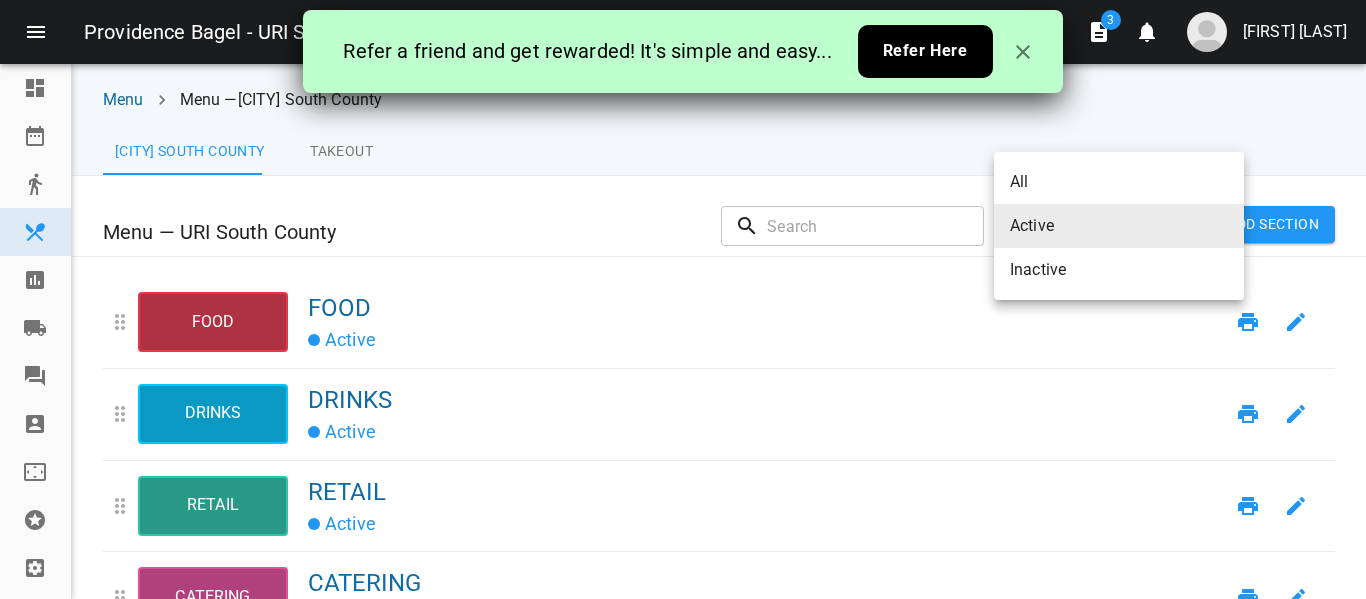 click on "All" at bounding box center (1119, 182) 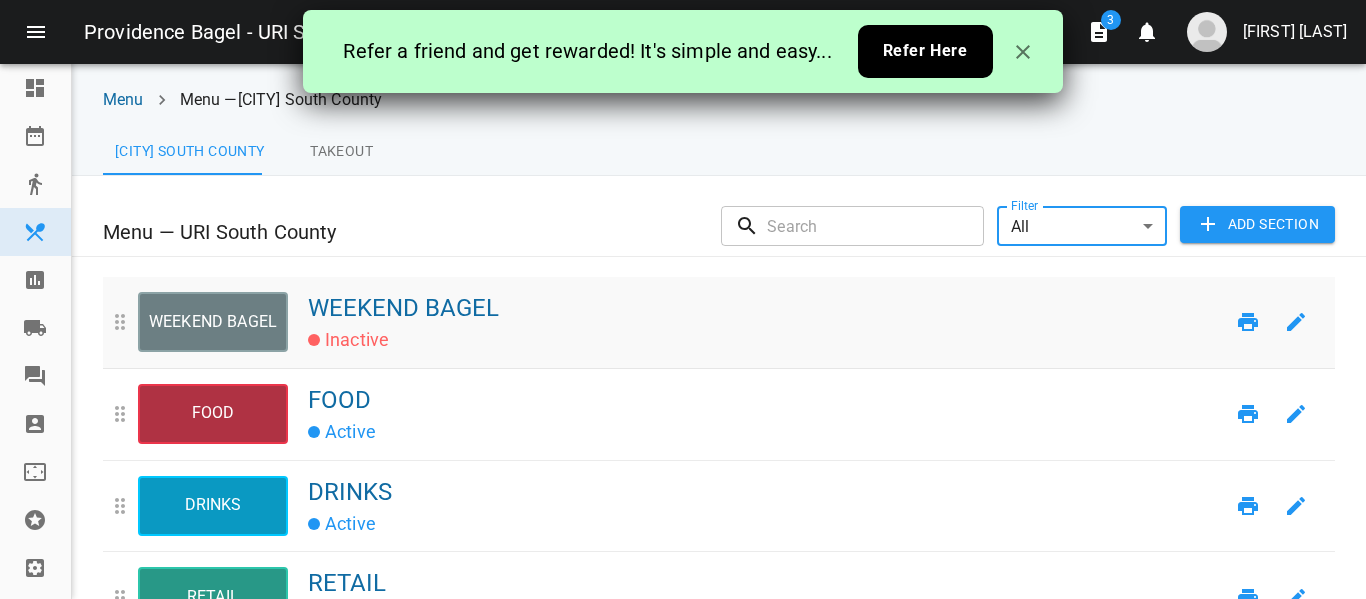 click on "Inactive" at bounding box center (766, 338) 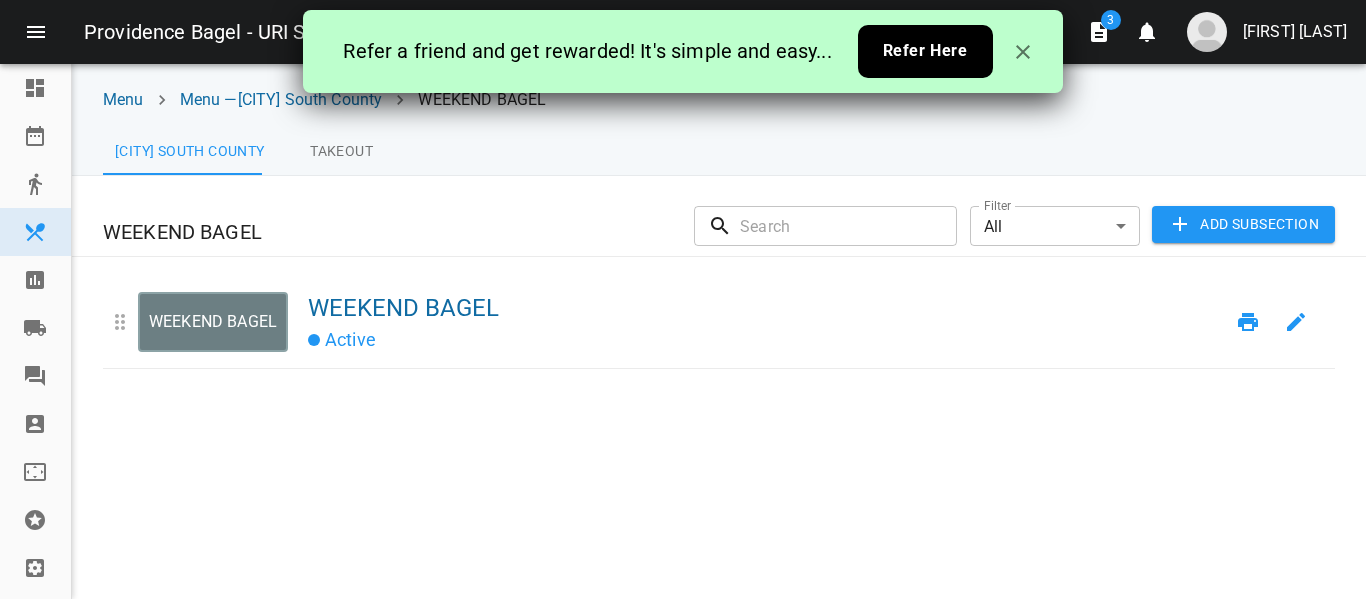 click on "Active" at bounding box center [766, 338] 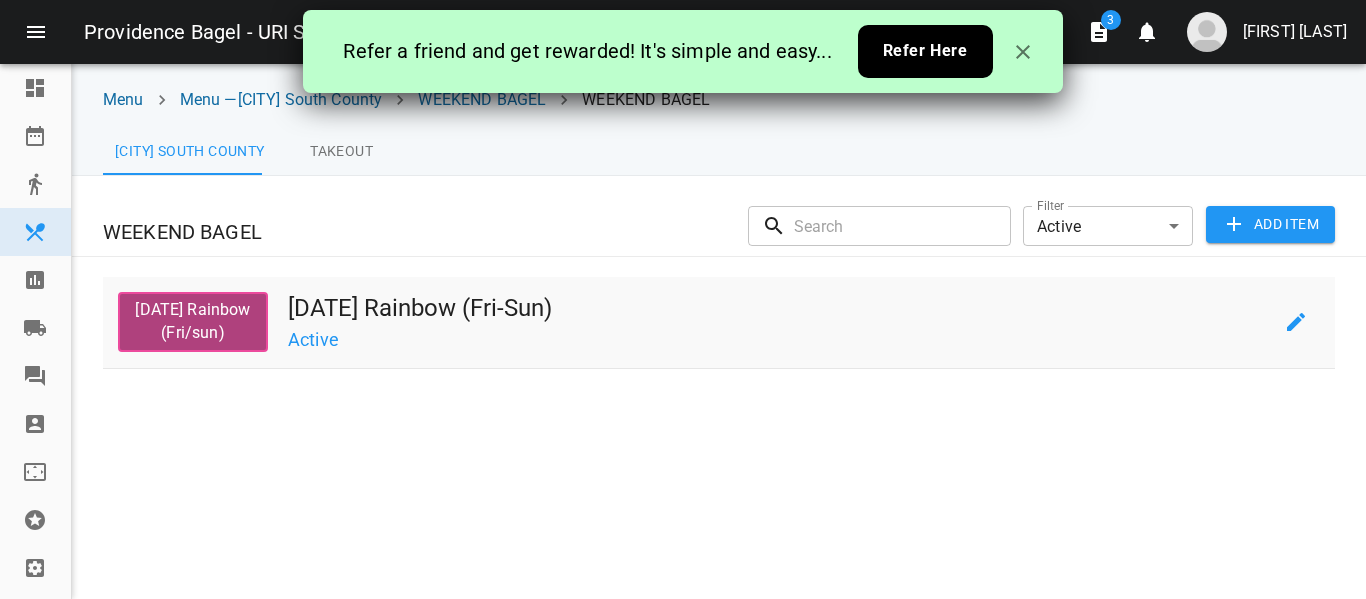 click on "4th of July Rainbow (Fri-Sun)" at bounding box center [780, 308] 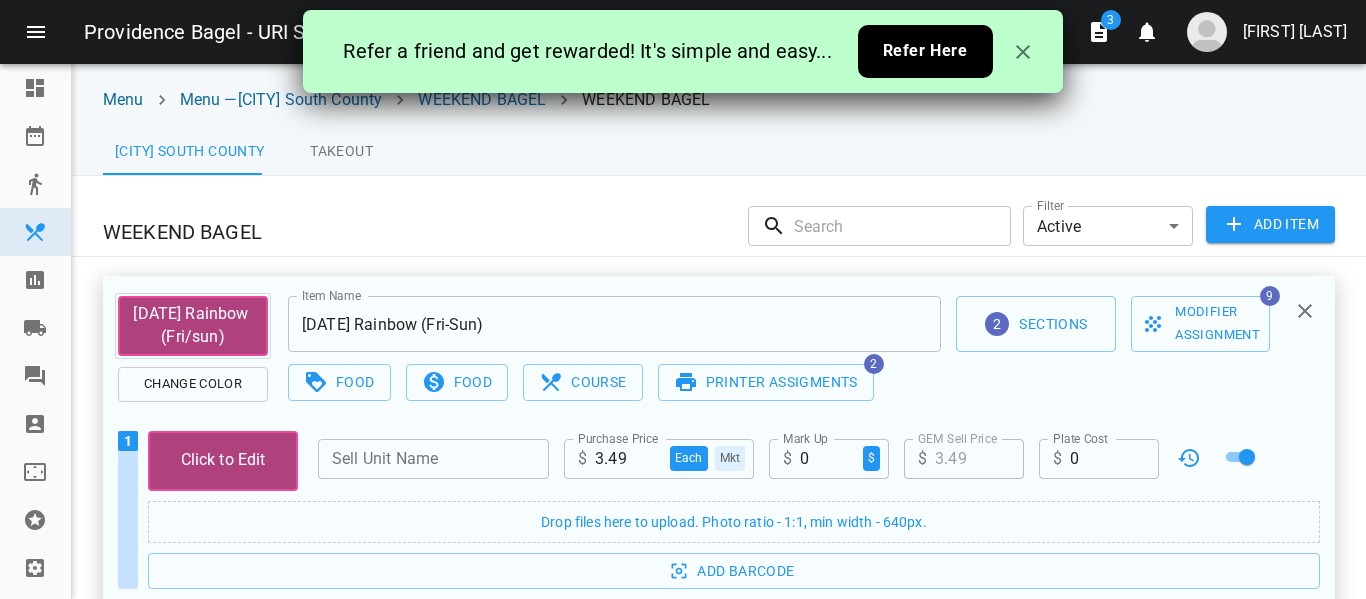 click on "4th of July Rainbow
(Fri/sun)" at bounding box center (193, 326) 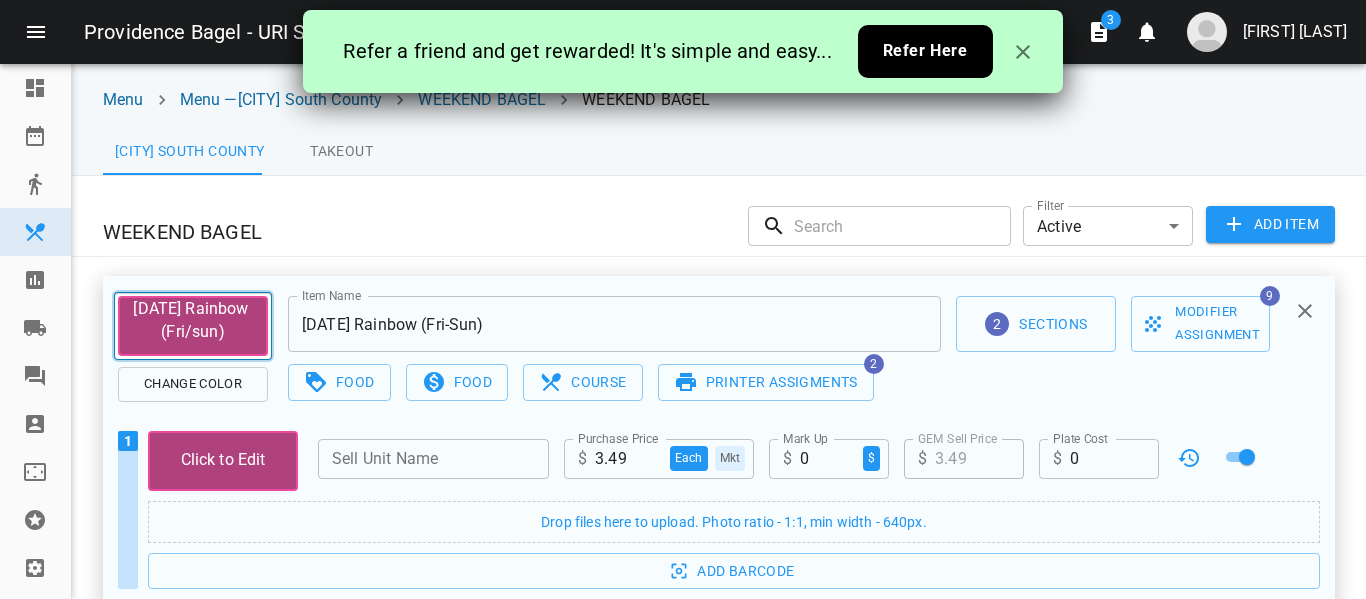 type on "Spinach Artichoke Bagel (Fri-Sun)" 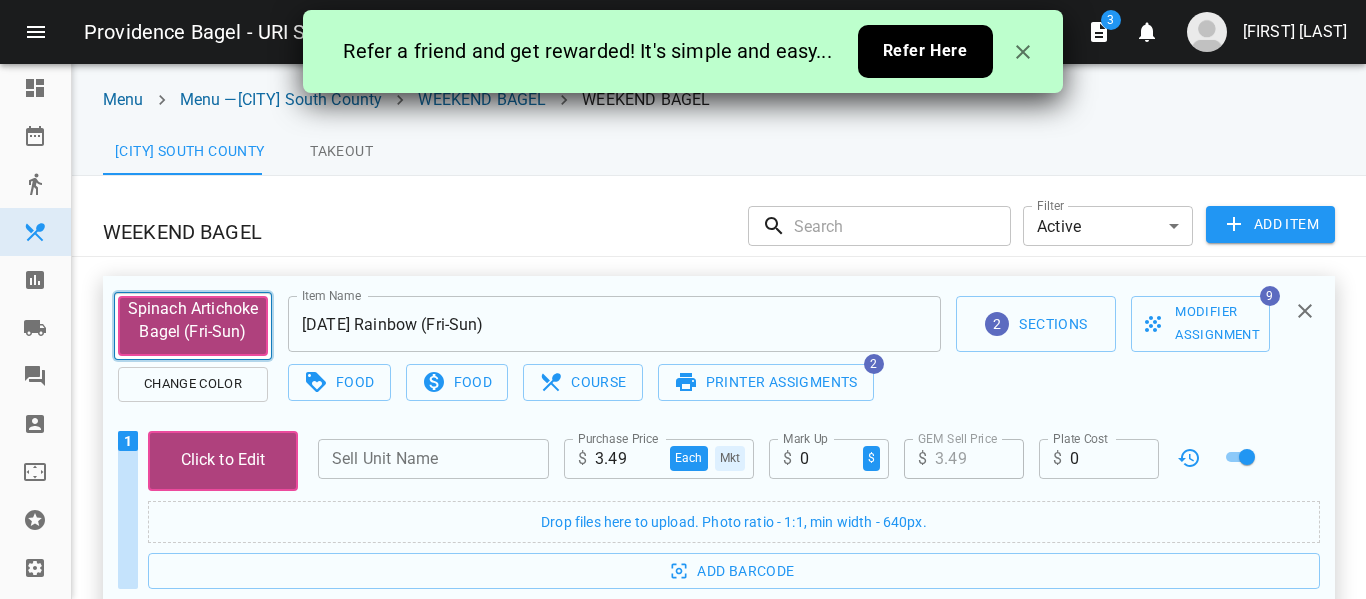 click on "4th of July Rainbow (Fri-Sun)" at bounding box center (614, 324) 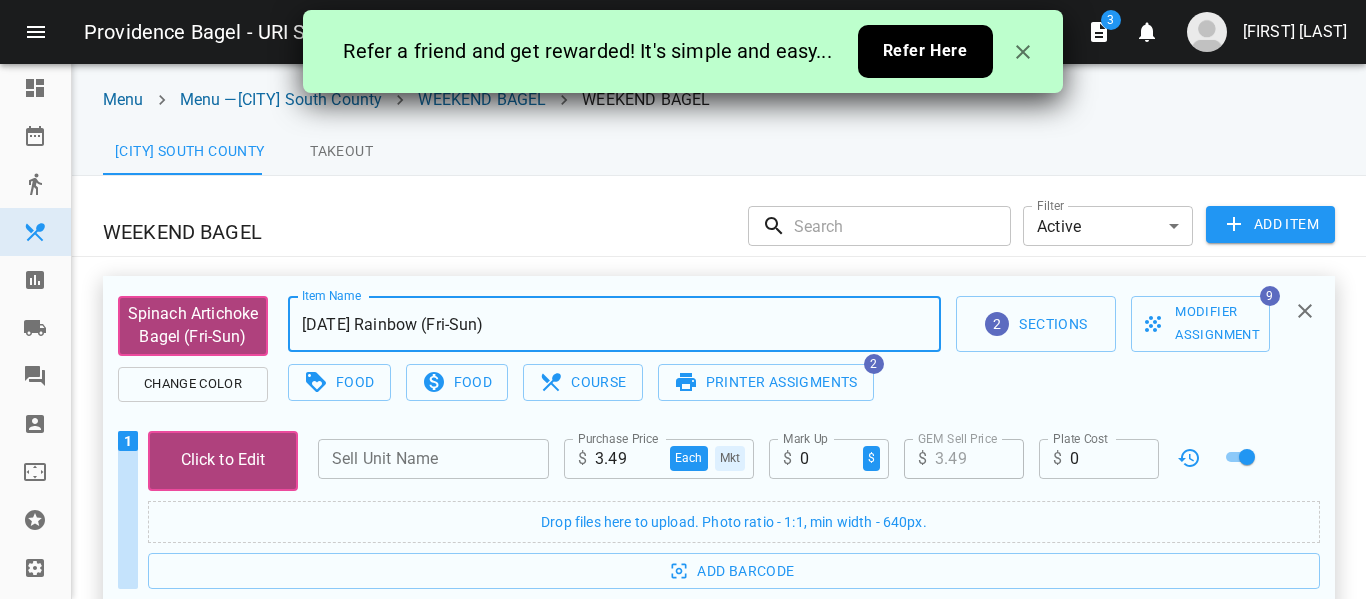 paste on "Spinach Artichoke Bagel" 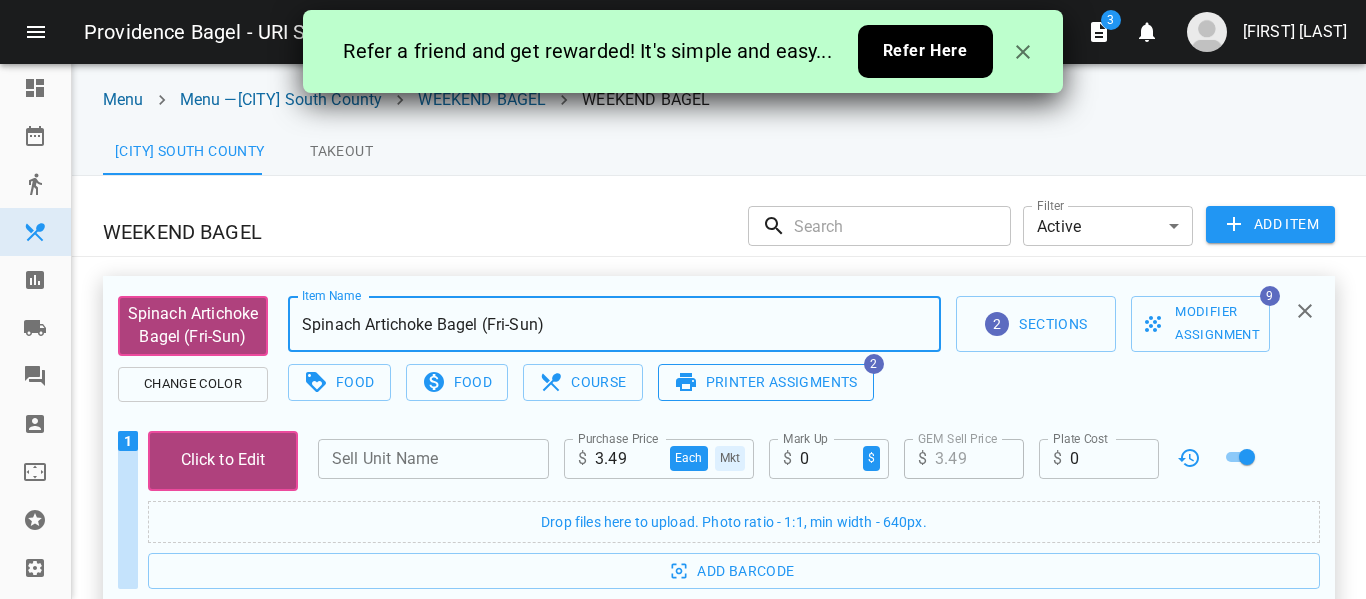 type on "Spinach Artichoke Bagel (Fri-Sun)" 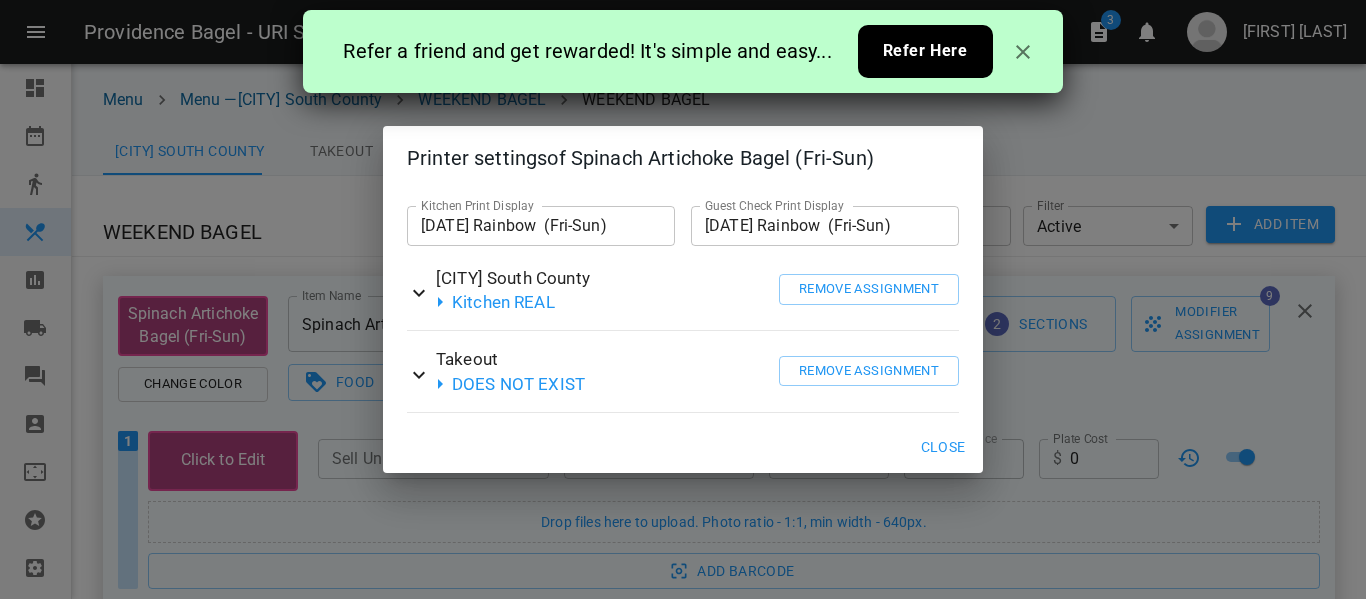click on "4th of July Rainbow  (Fri-Sun)" at bounding box center [541, 226] 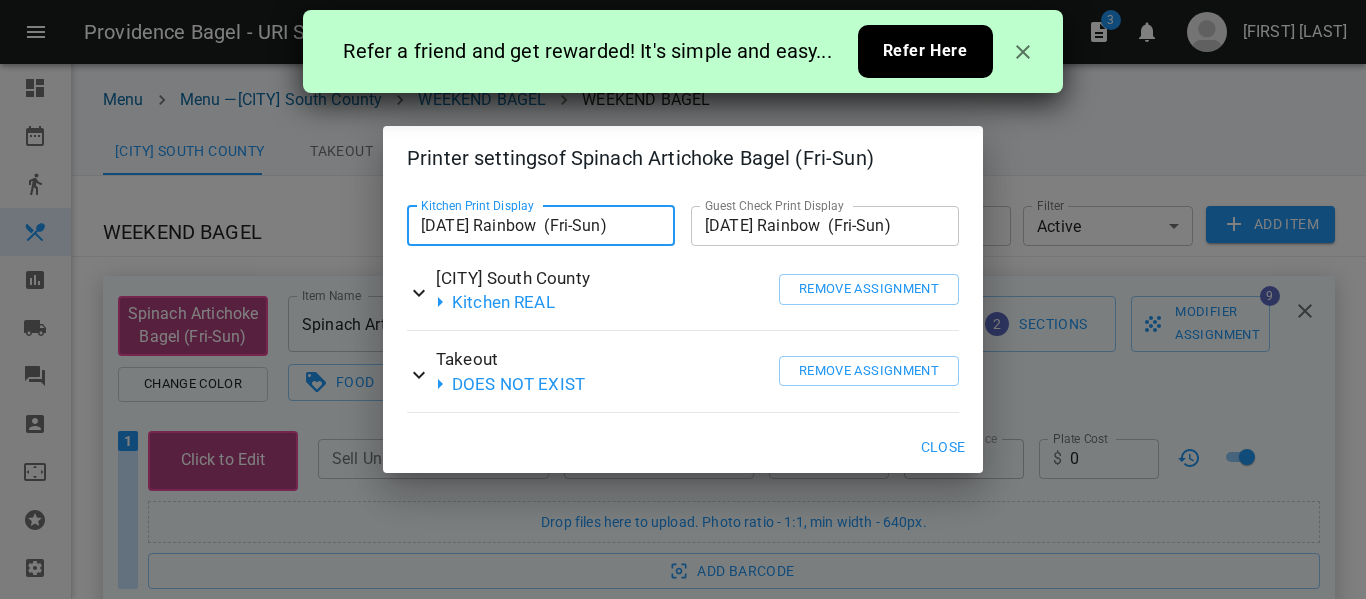 paste on "Spinach Artichoke Bagel" 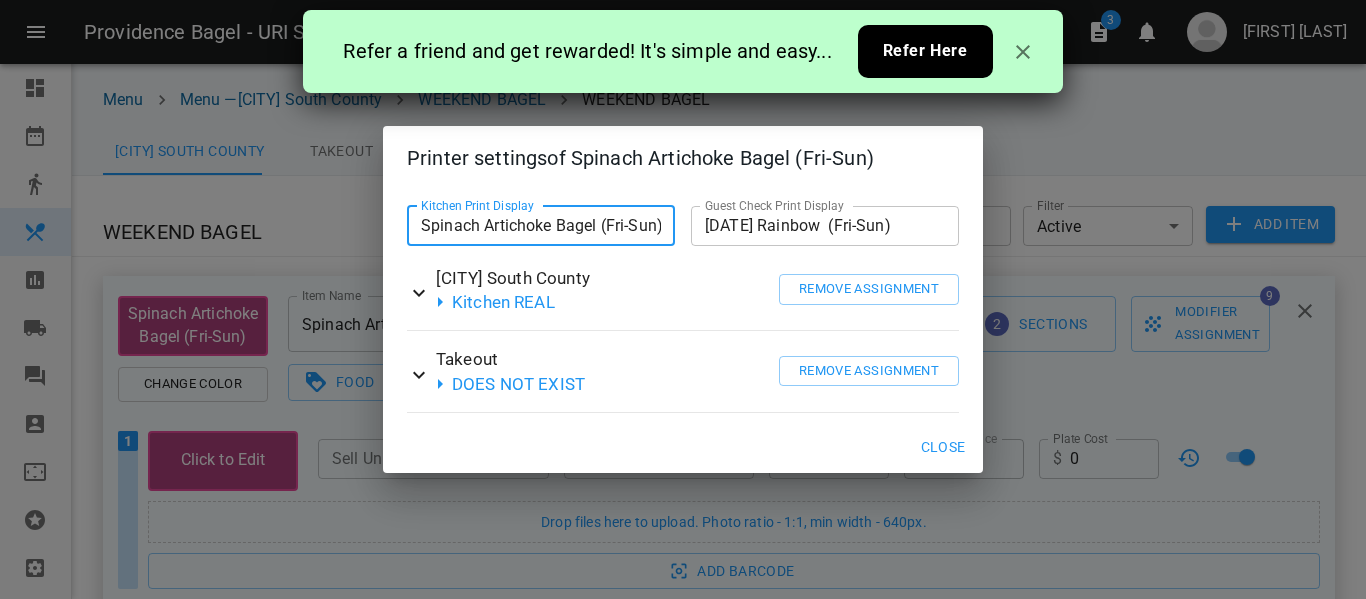 scroll, scrollTop: 0, scrollLeft: 2, axis: horizontal 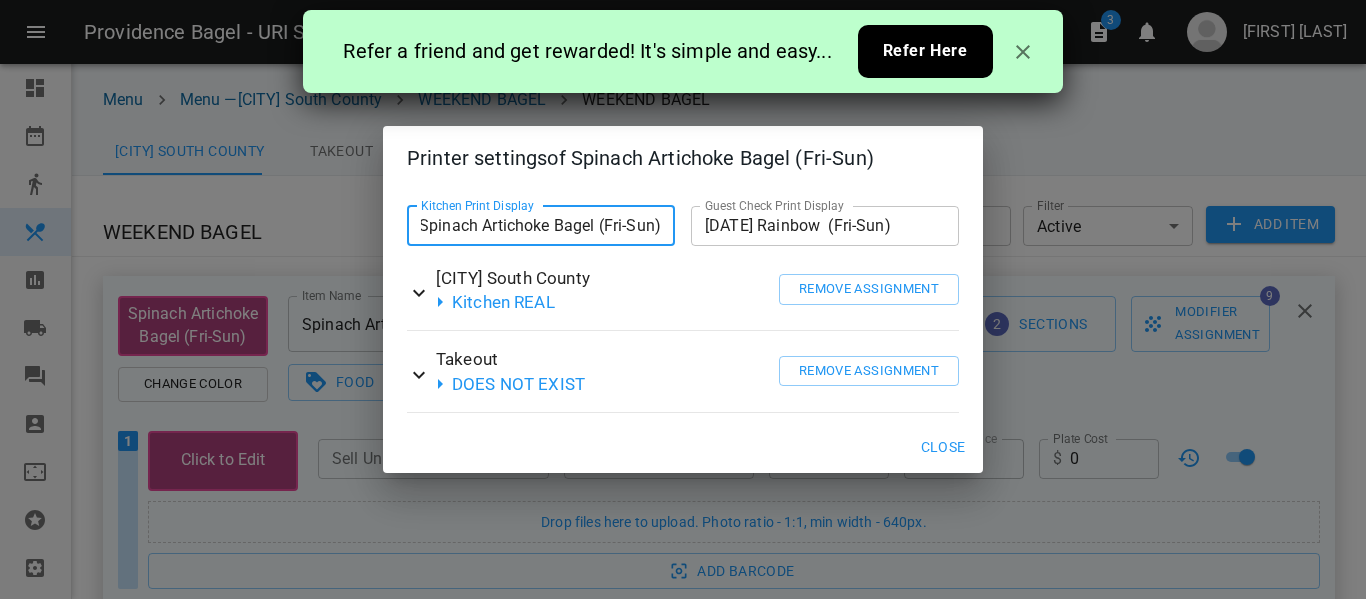 type on "Spinach Artichoke Bagel (Fri-Sun)" 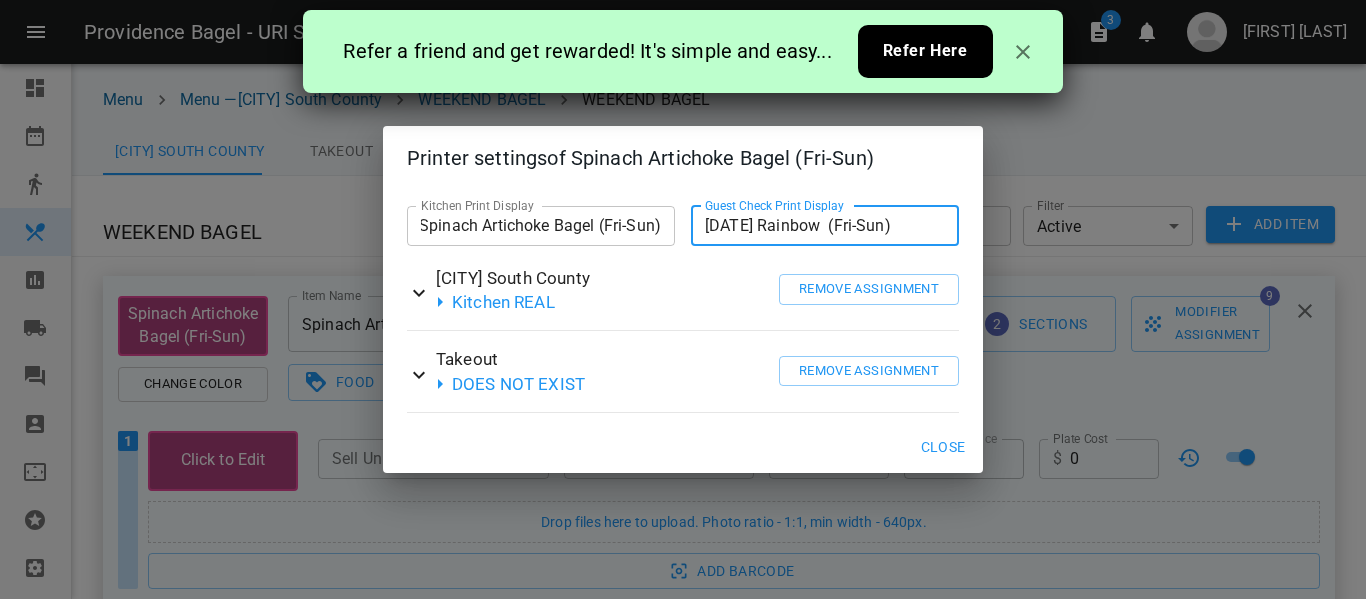 scroll, scrollTop: 0, scrollLeft: 0, axis: both 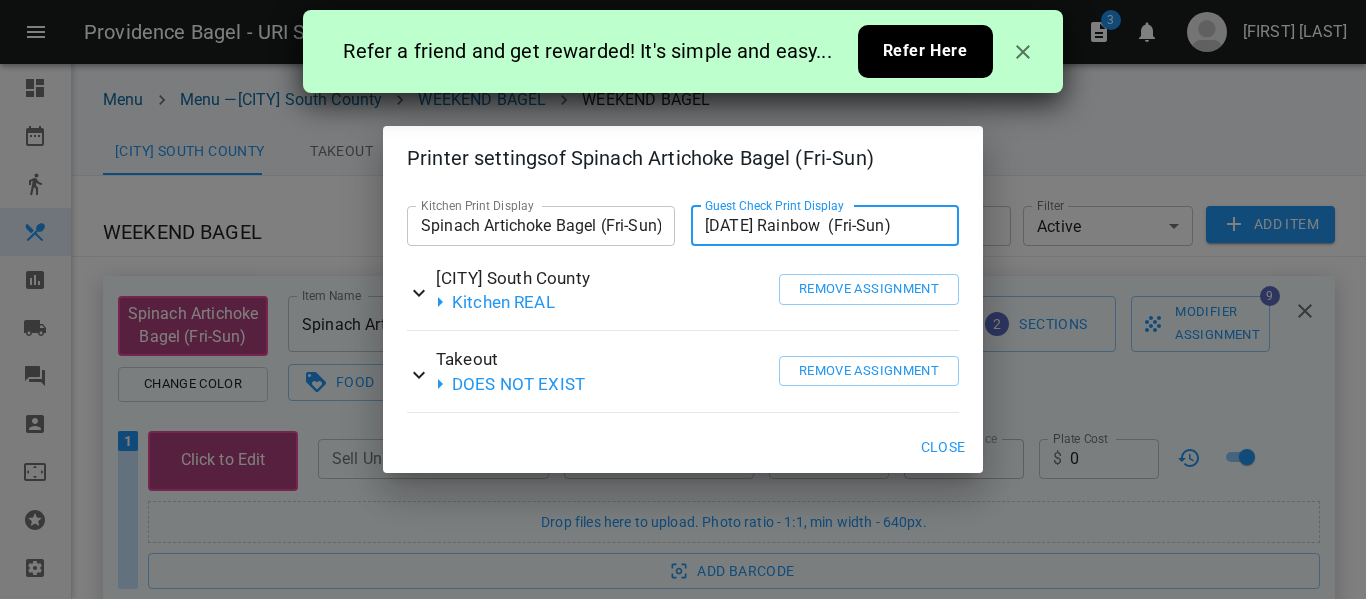 paste on "Spinach Artichoke Bagel" 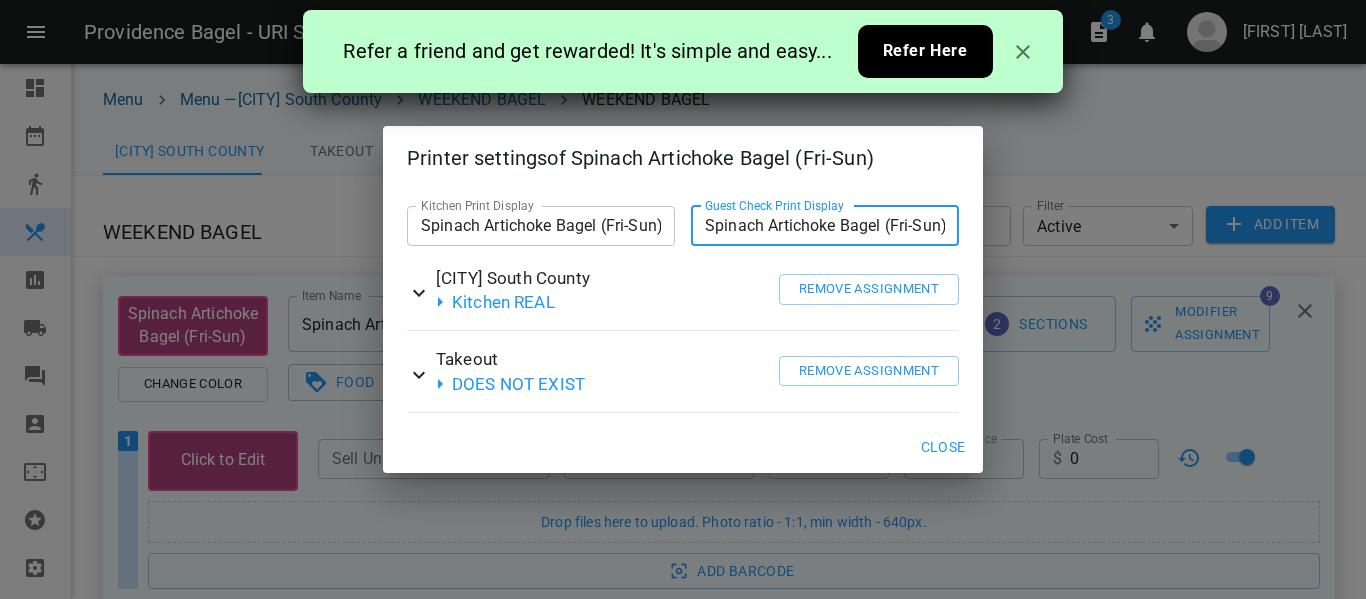 scroll, scrollTop: 0, scrollLeft: 2, axis: horizontal 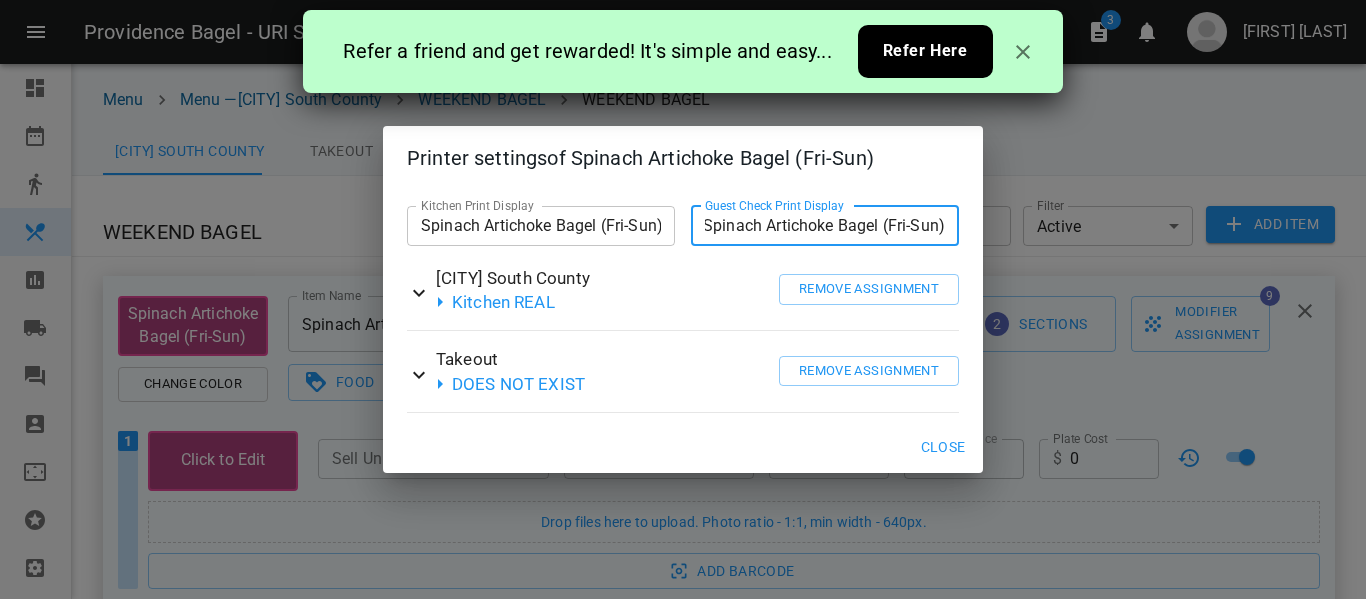 type on "Spinach Artichoke Bagel (Fri-Sun)" 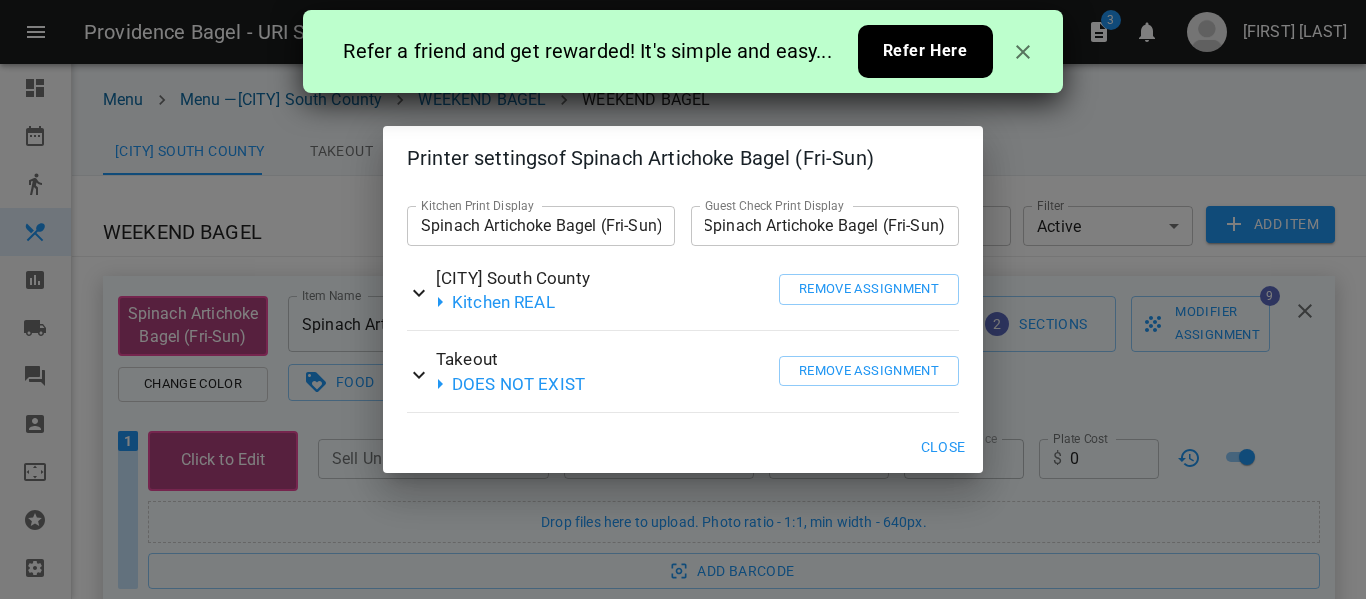 scroll, scrollTop: 0, scrollLeft: 0, axis: both 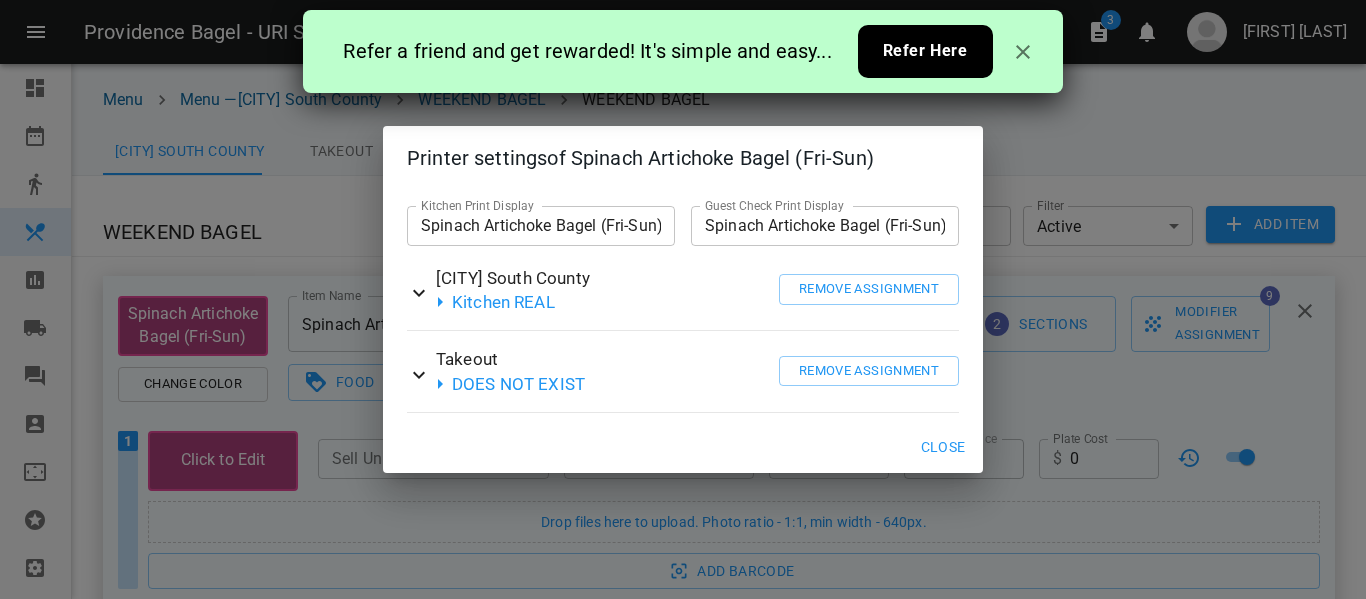 click on "Close" at bounding box center (943, 447) 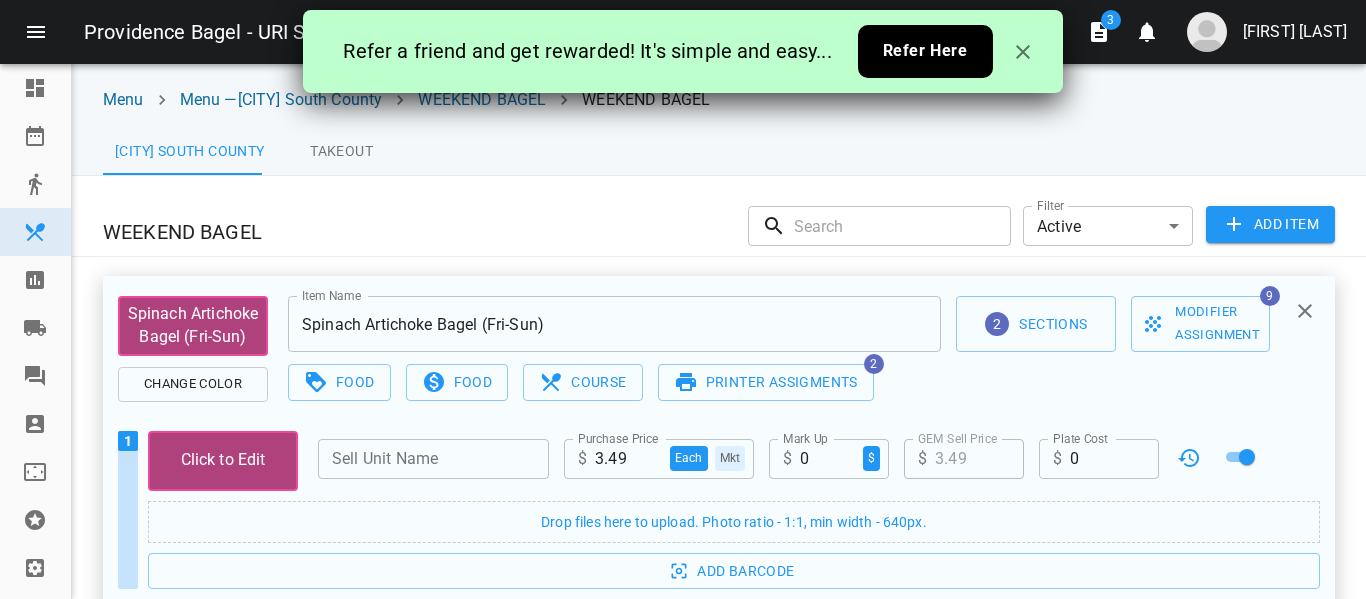 click on "3.49" at bounding box center [628, 459] 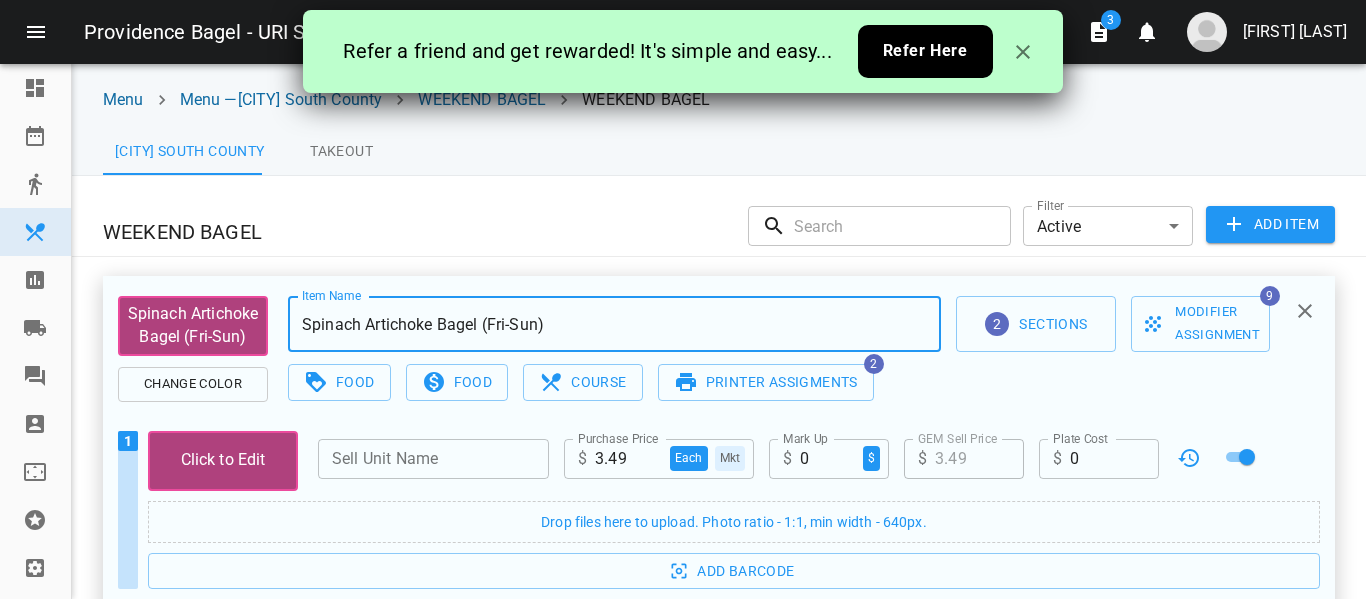 click on "3.49" at bounding box center (628, 459) 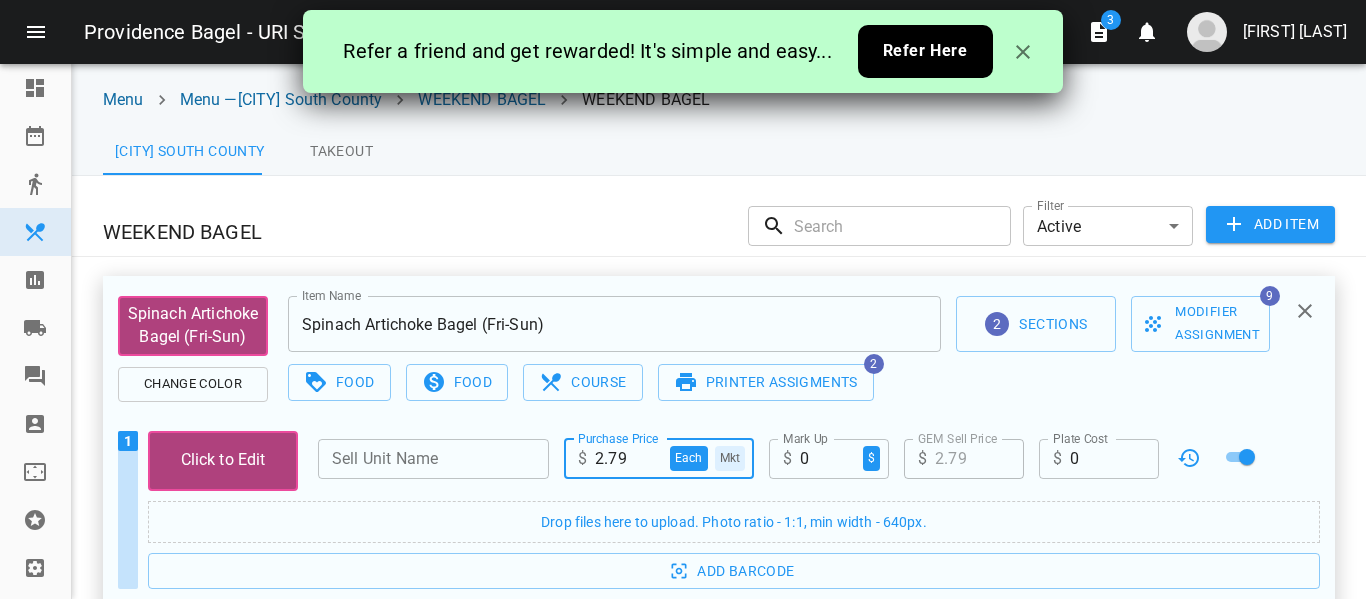 type on "2.79" 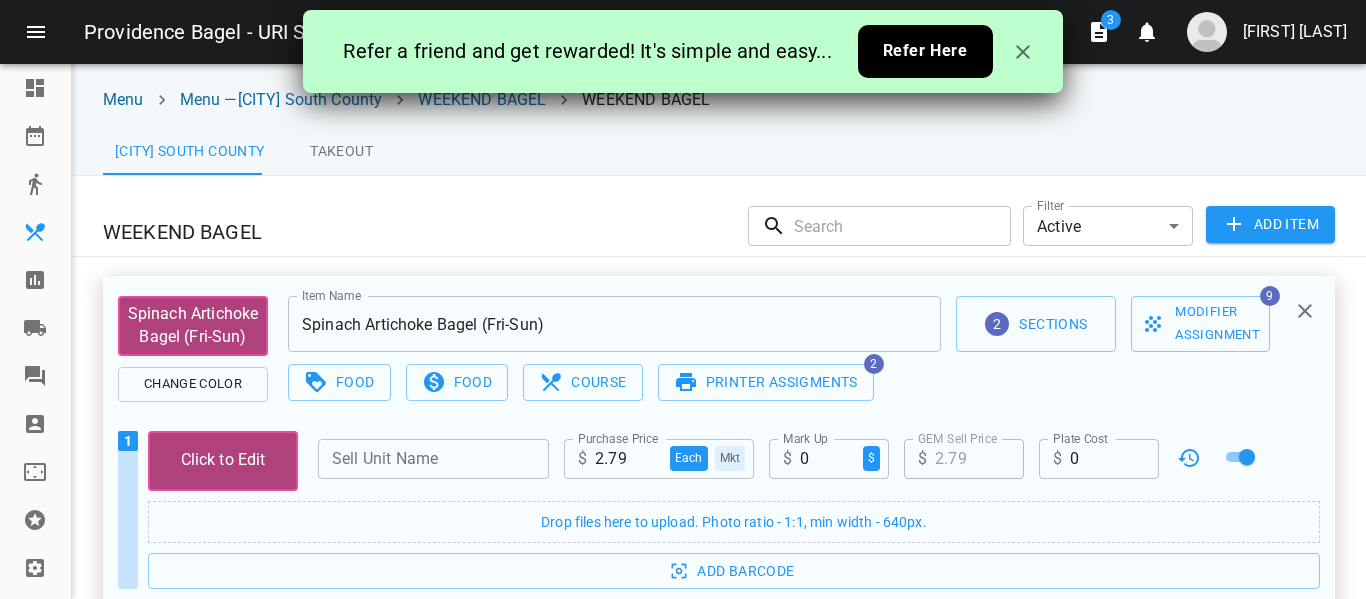 click at bounding box center [35, 232] 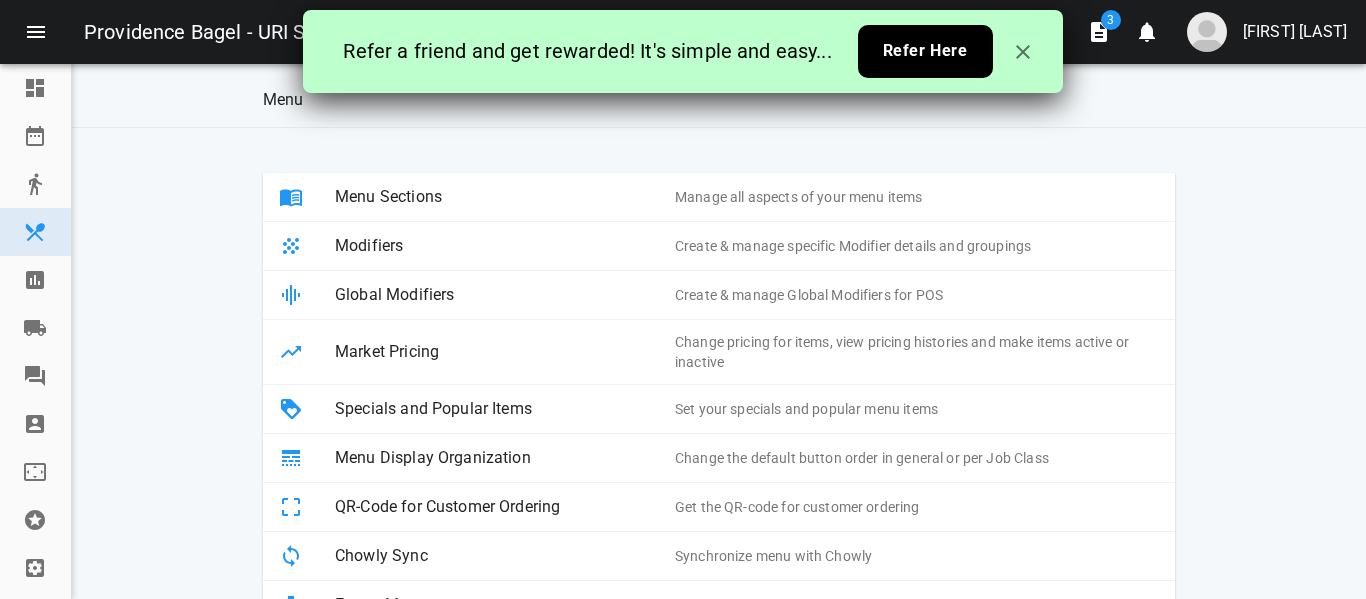 click on "Modifiers" at bounding box center (505, 246) 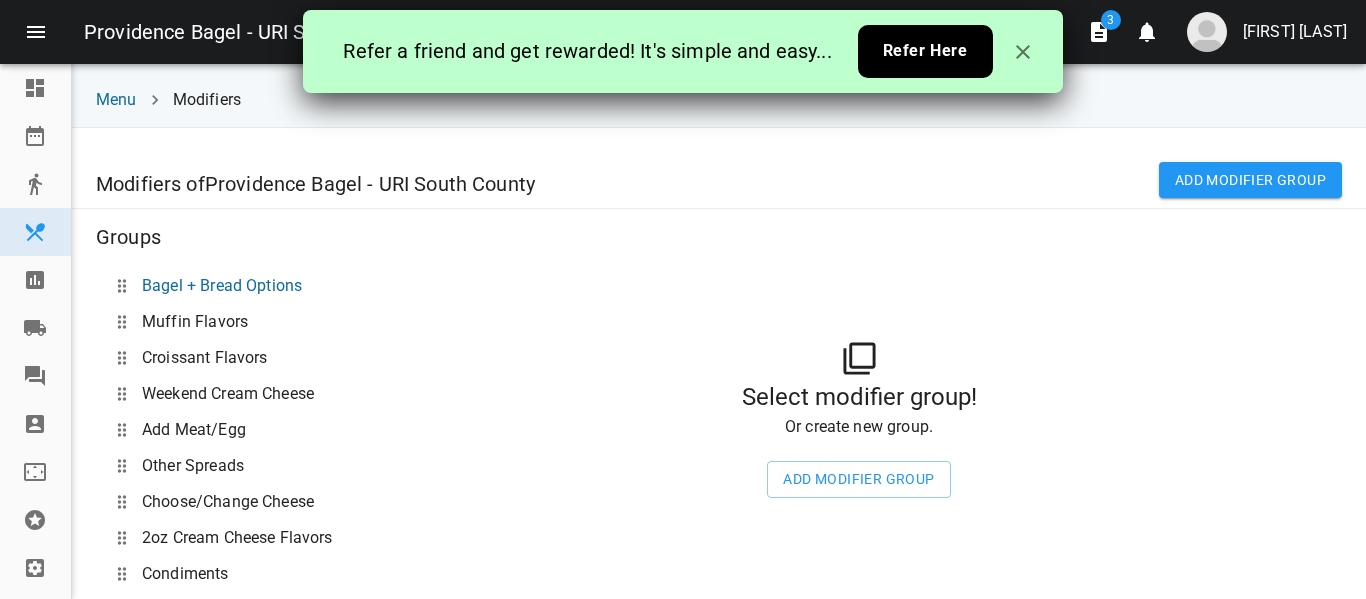 click on "Bagel + Bread Options" at bounding box center [222, 286] 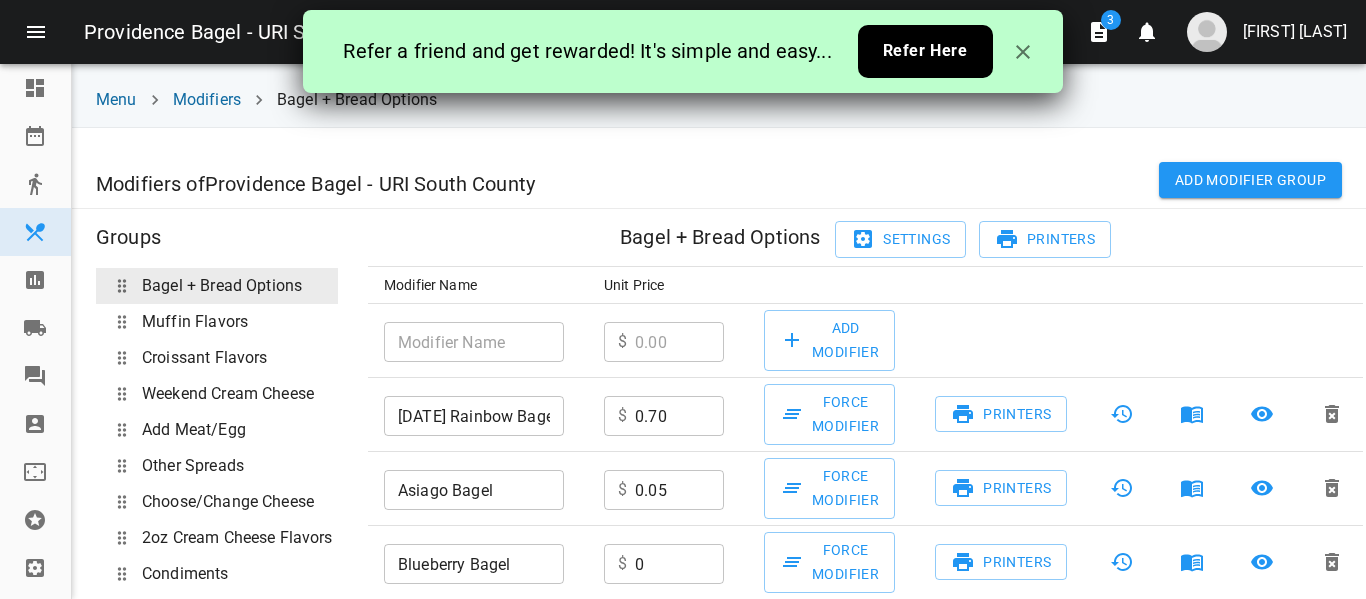 click on "4th of July Rainbow Bagel  (Fri-Sun)" at bounding box center (474, 416) 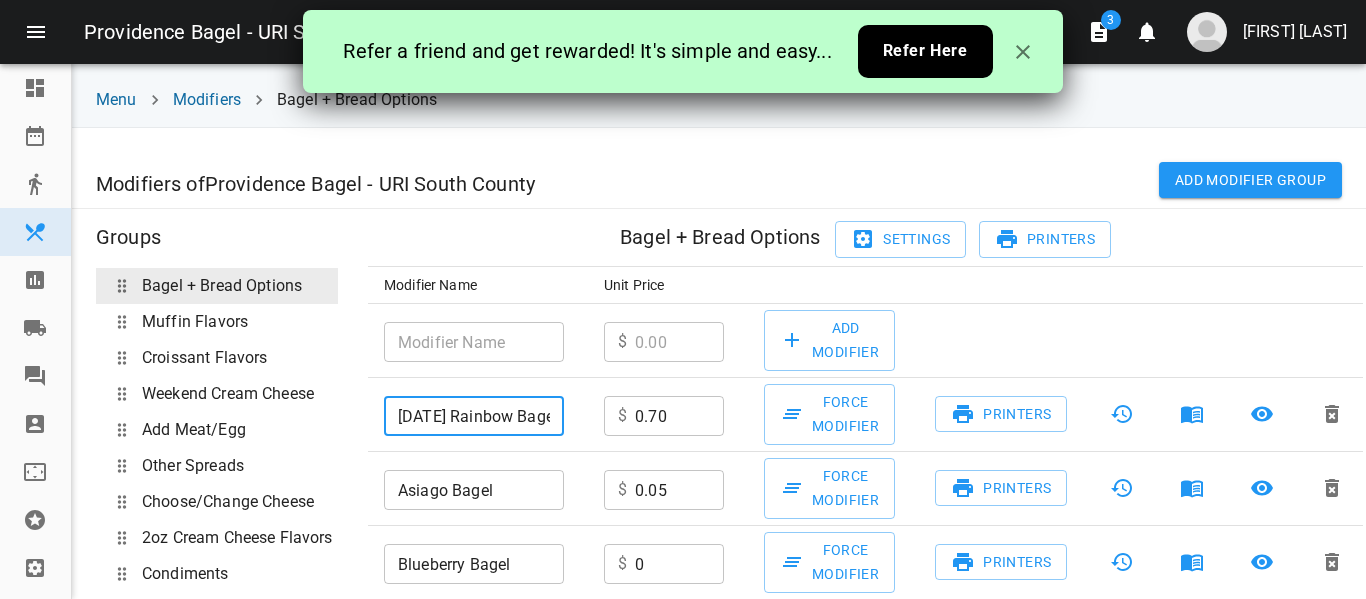 paste on "Spinach Artichoke Bagel" 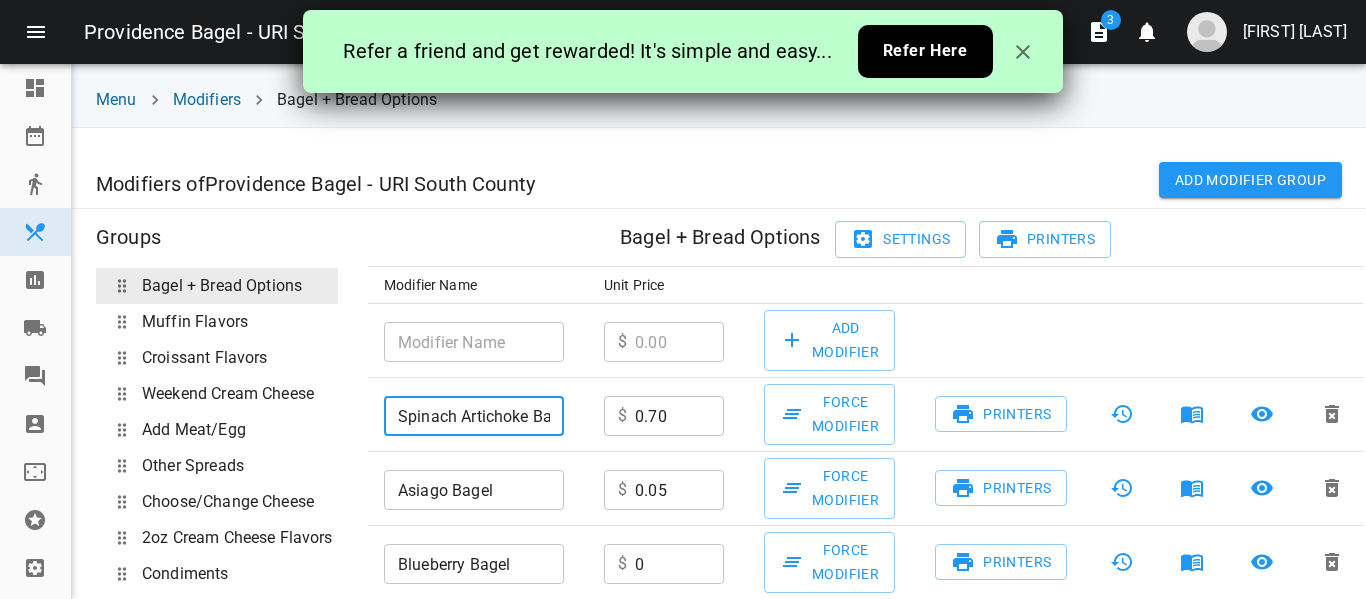 scroll, scrollTop: 0, scrollLeft: 90, axis: horizontal 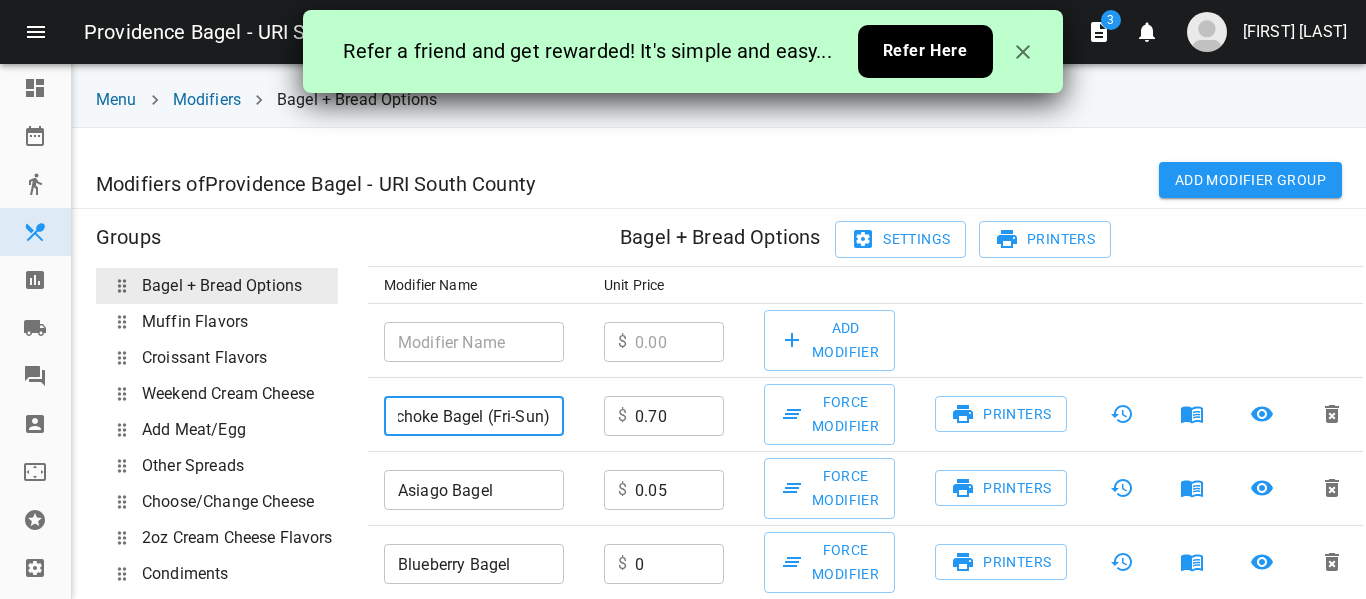 type on "Spinach Artichoke Bagel (Fri-Sun)" 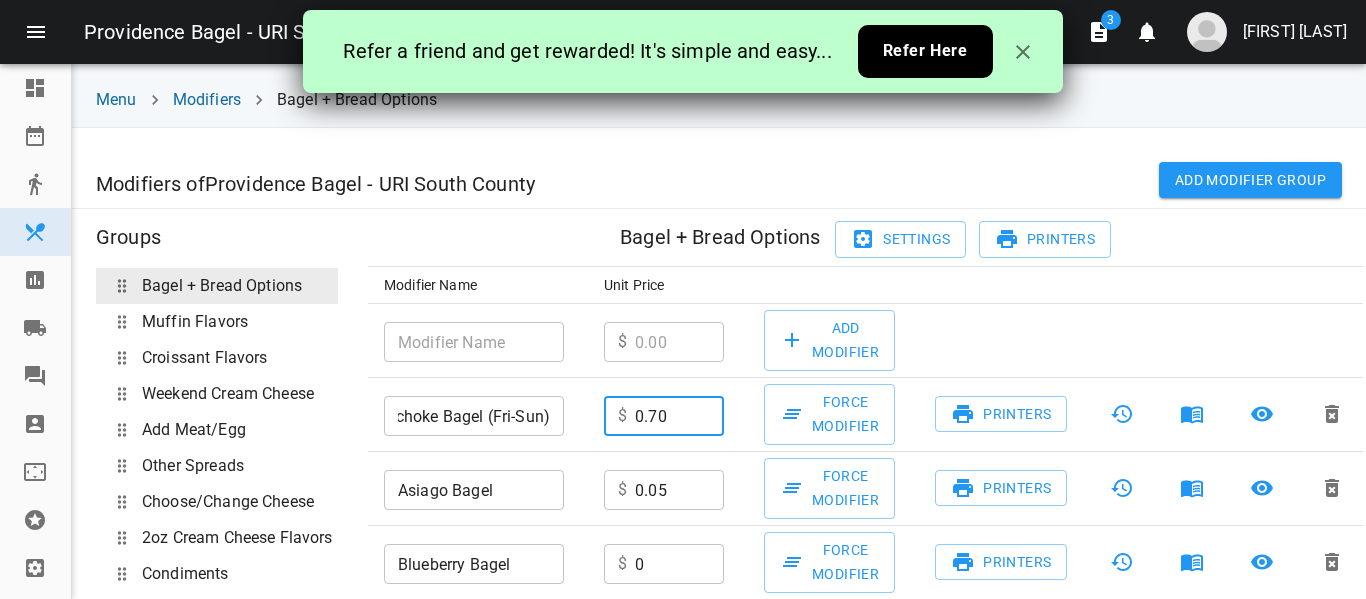 scroll, scrollTop: 0, scrollLeft: 0, axis: both 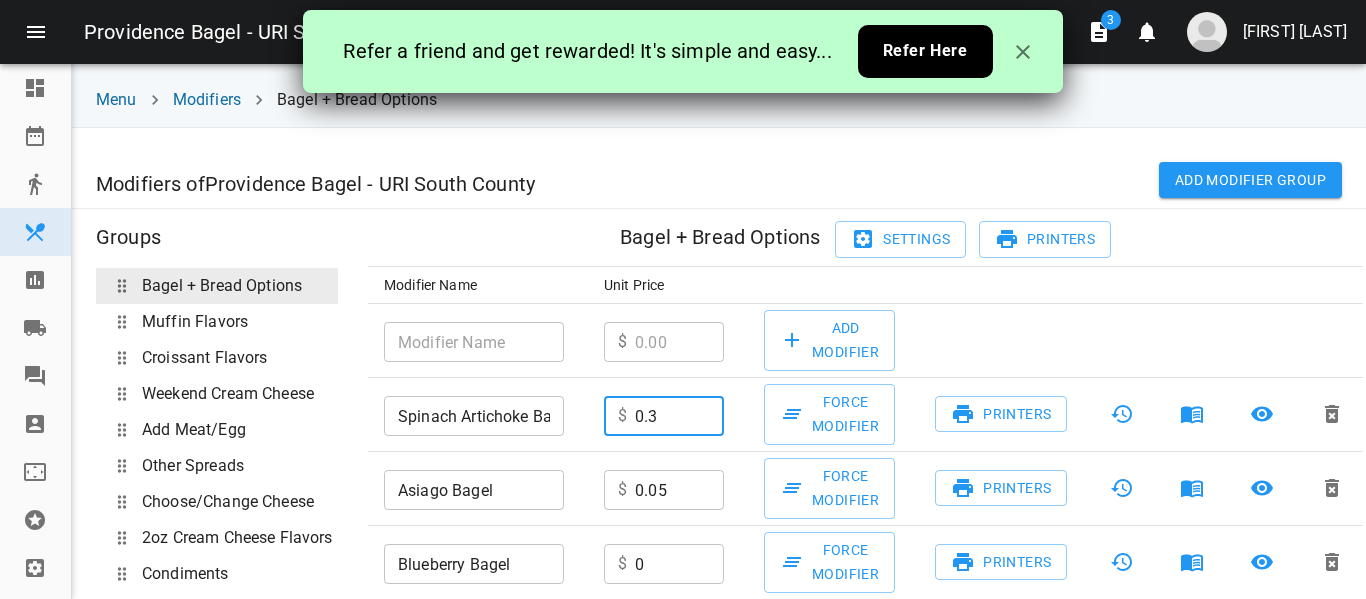 type on "0.3" 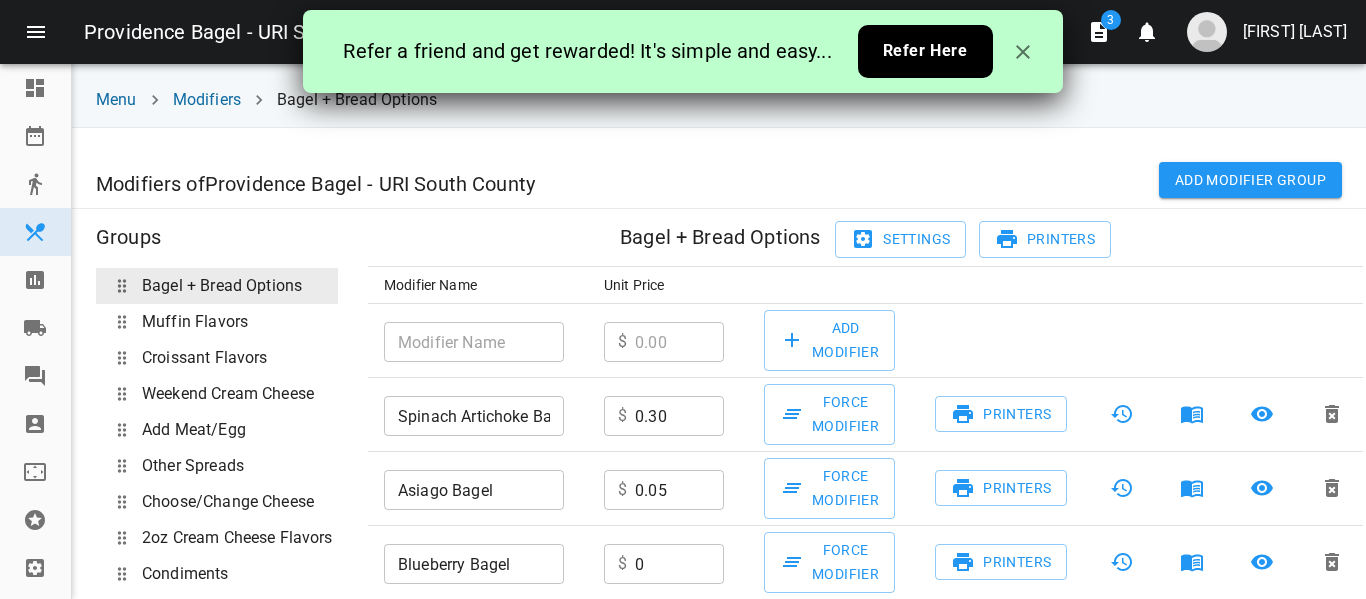 click at bounding box center (1122, 414) 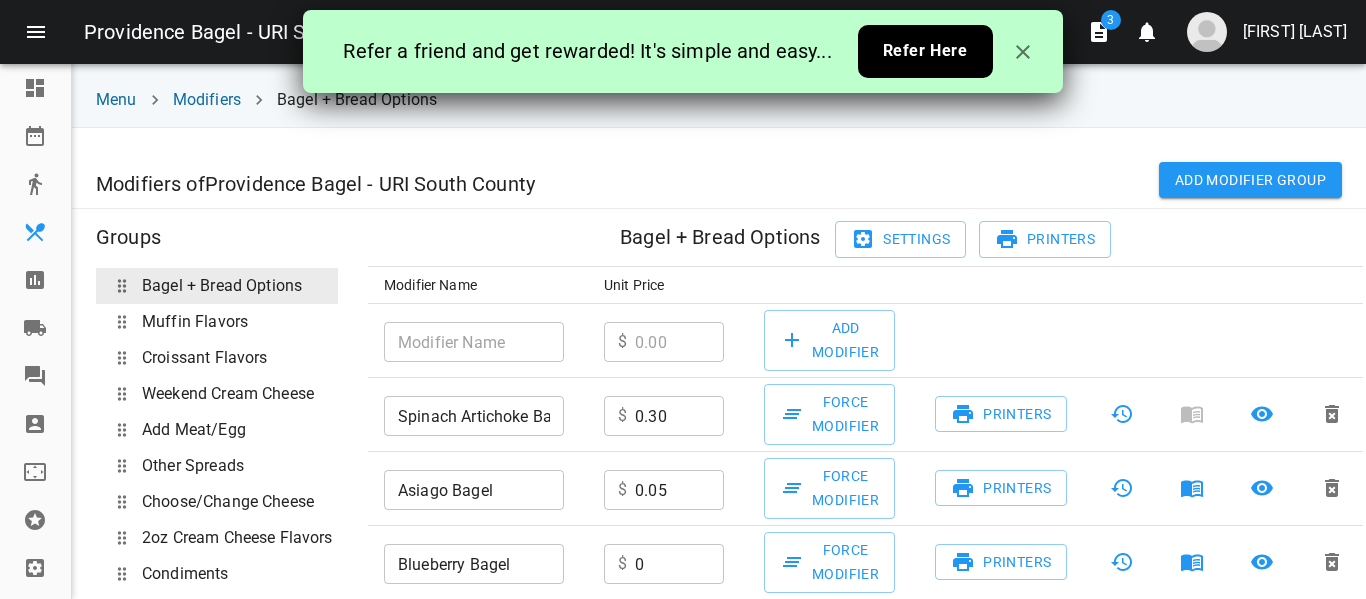 click on "Menu & Modifiers" at bounding box center [35, 232] 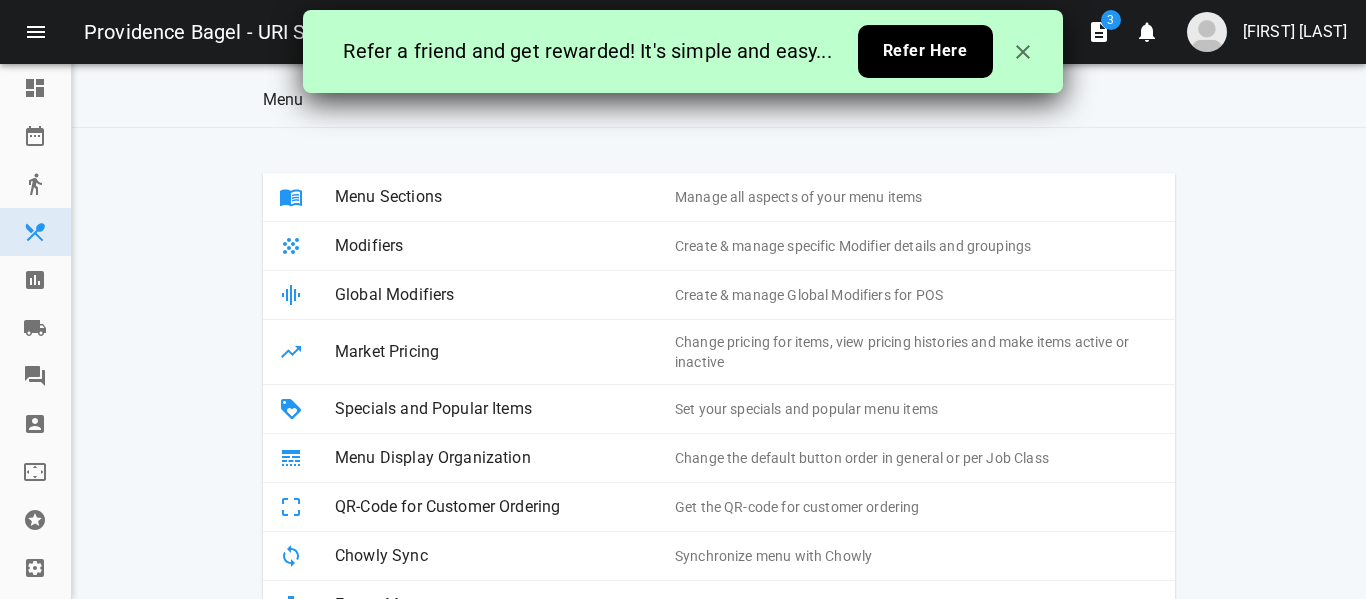 click on "Menu Sections Manage all aspects of your menu items" at bounding box center (719, 197) 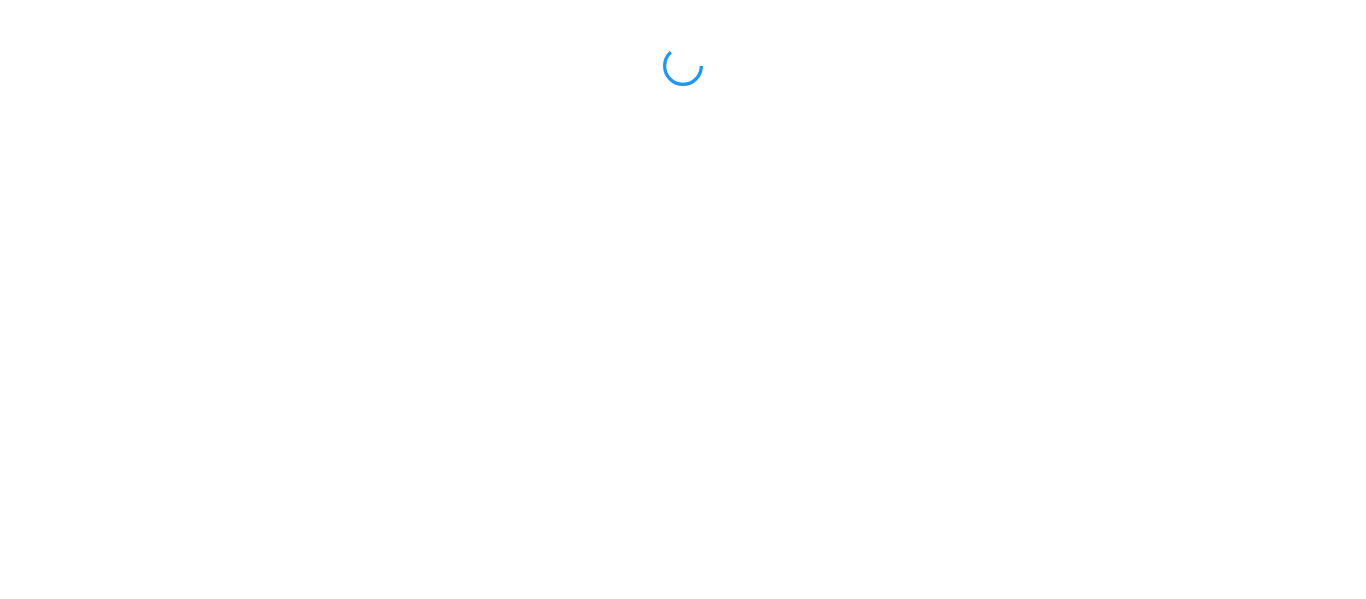 scroll, scrollTop: 0, scrollLeft: 0, axis: both 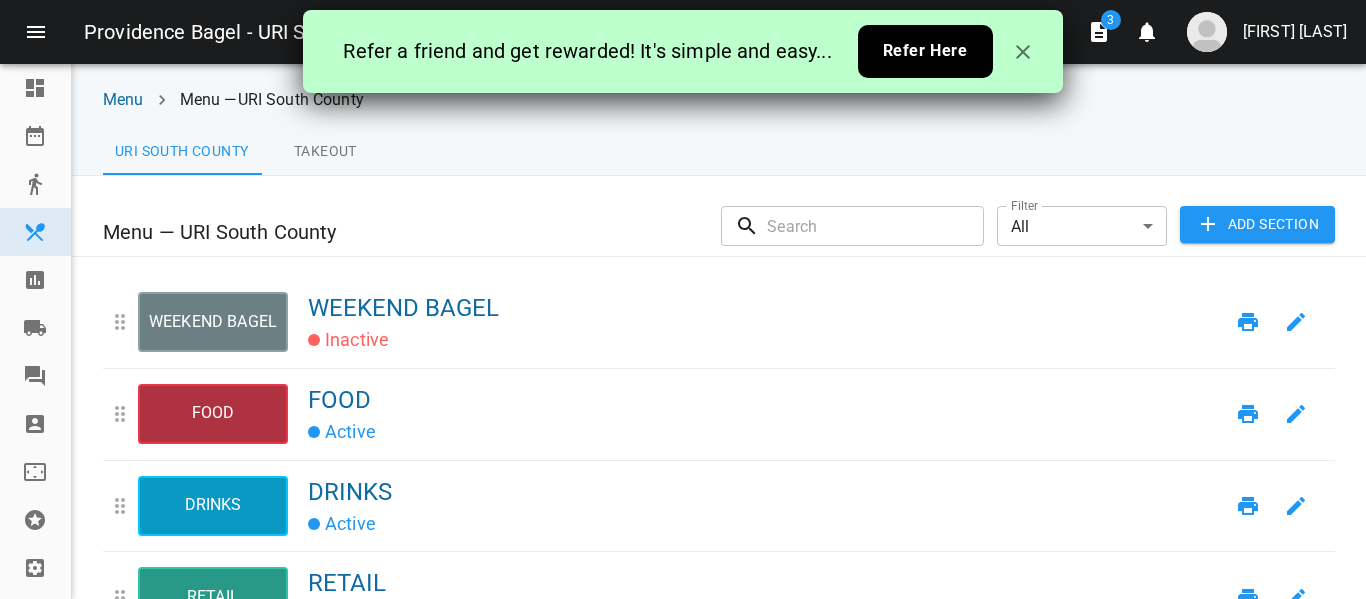 click at bounding box center (1023, 52) 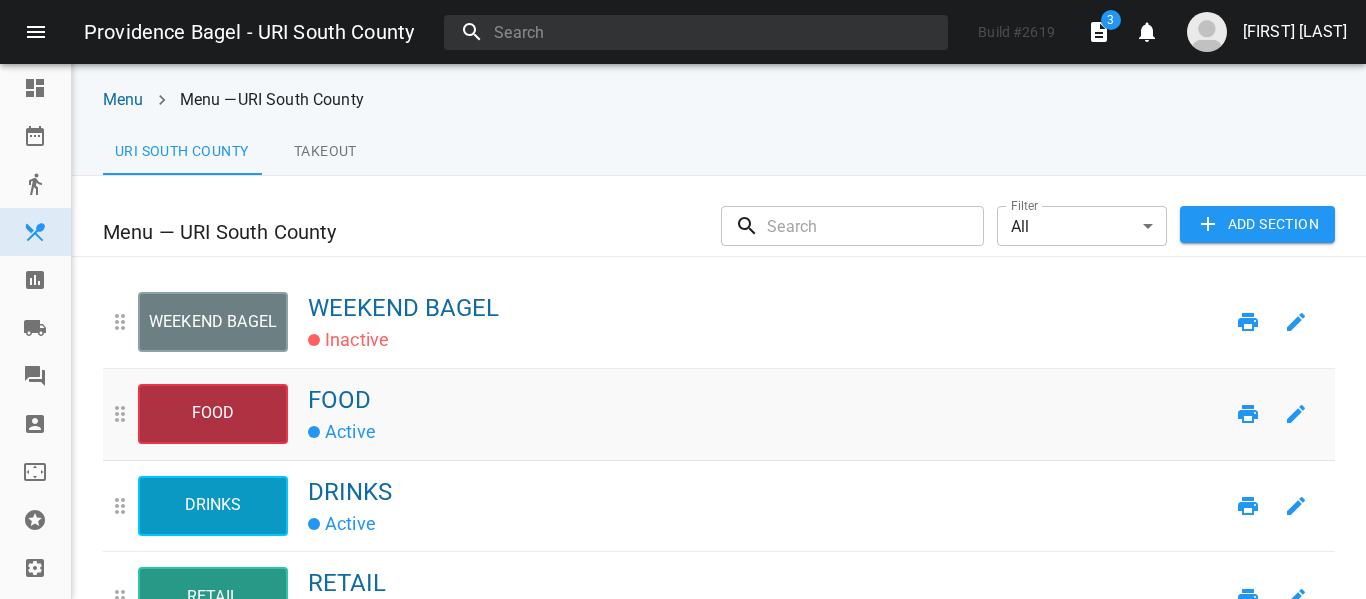 click on "FOOD" at bounding box center (766, 400) 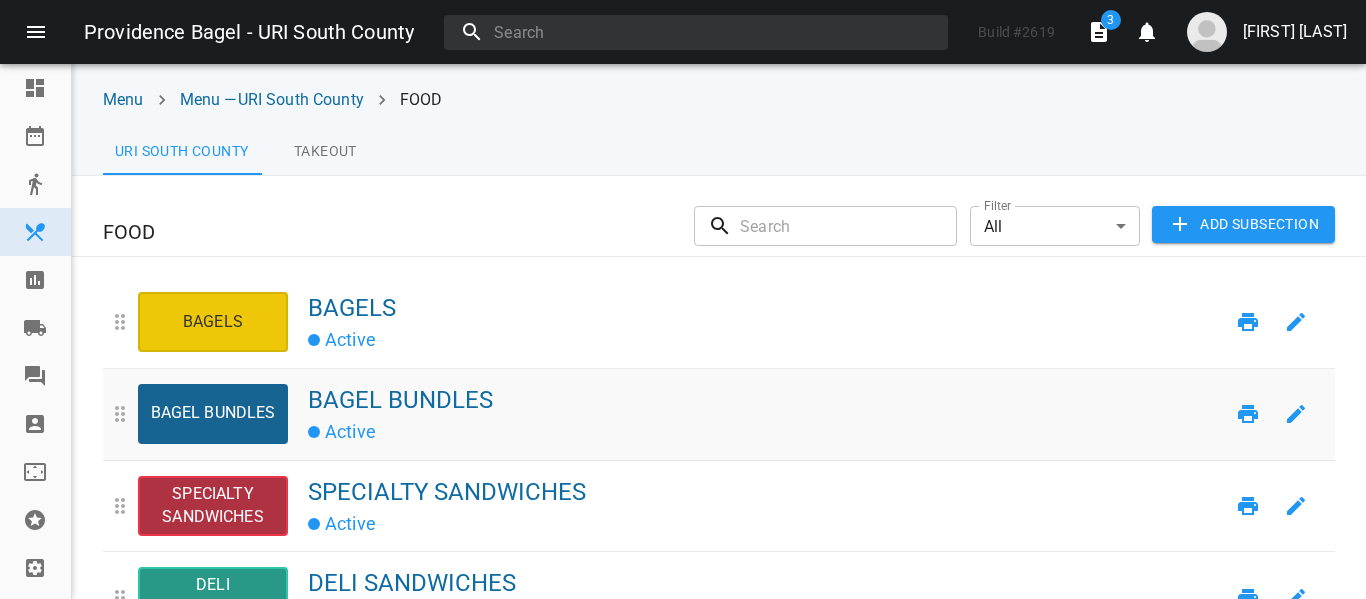 click on "BAGEL BUNDLES" at bounding box center (766, 400) 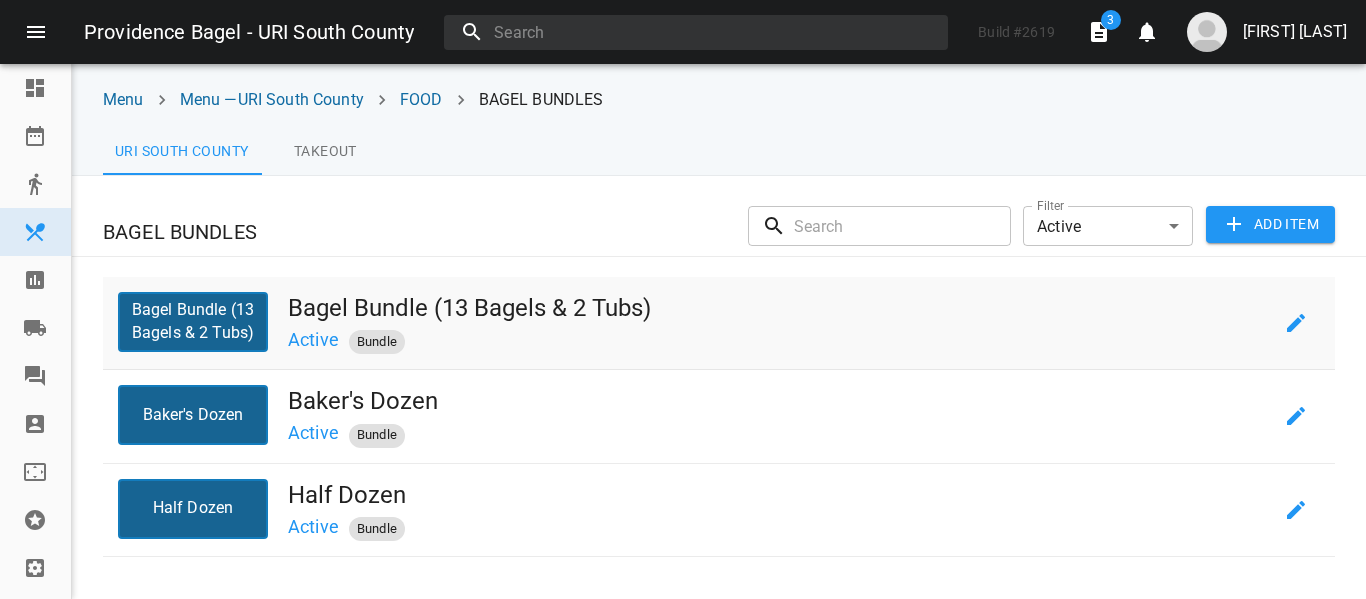 click on "Active Bundle" at bounding box center [780, 339] 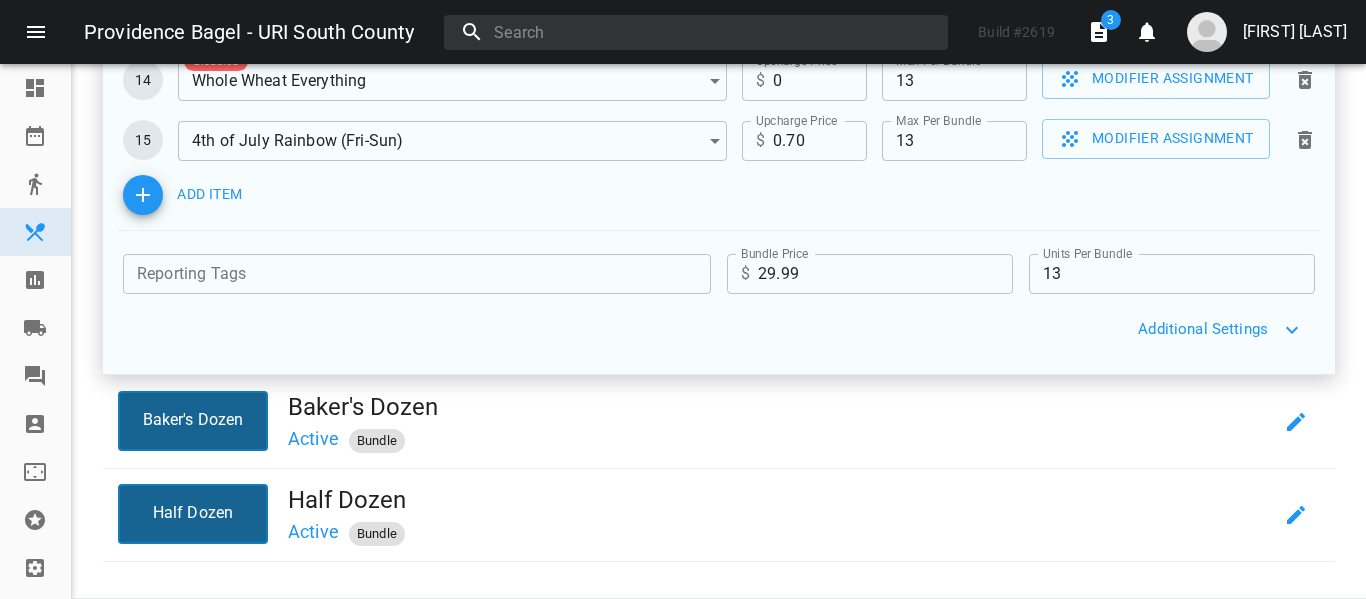 scroll, scrollTop: 1167, scrollLeft: 0, axis: vertical 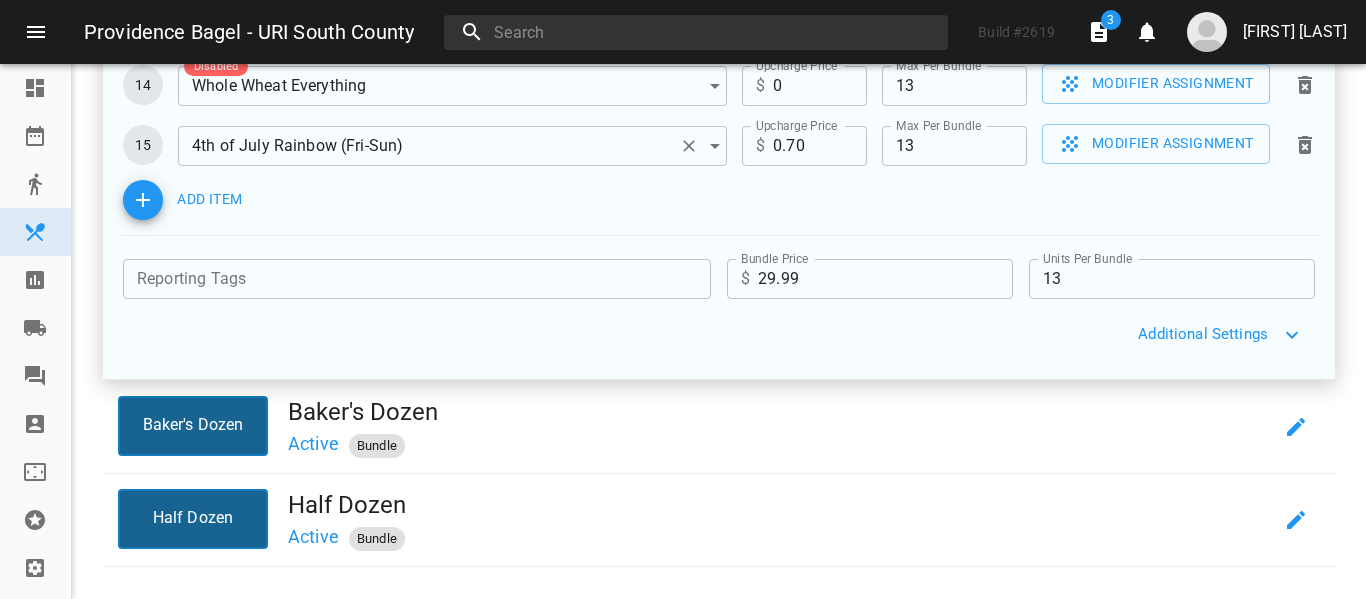 click at bounding box center [689, 146] 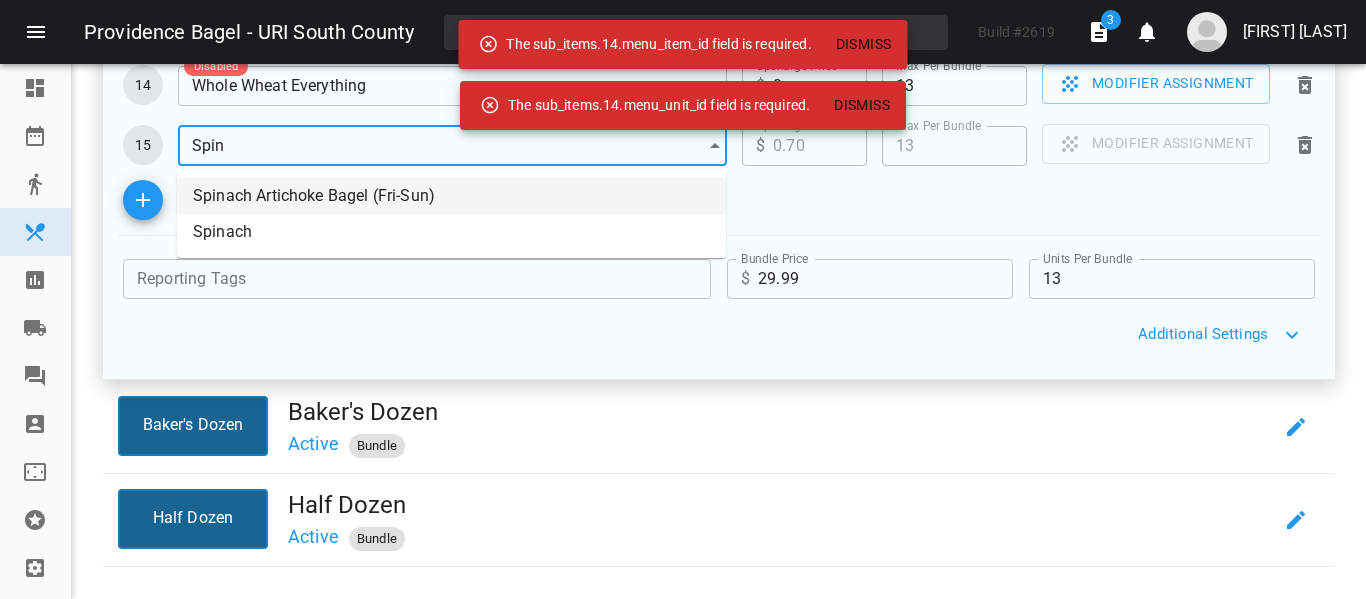 click on "Spinach Artichoke Bagel (Fri-Sun)" at bounding box center [451, 196] 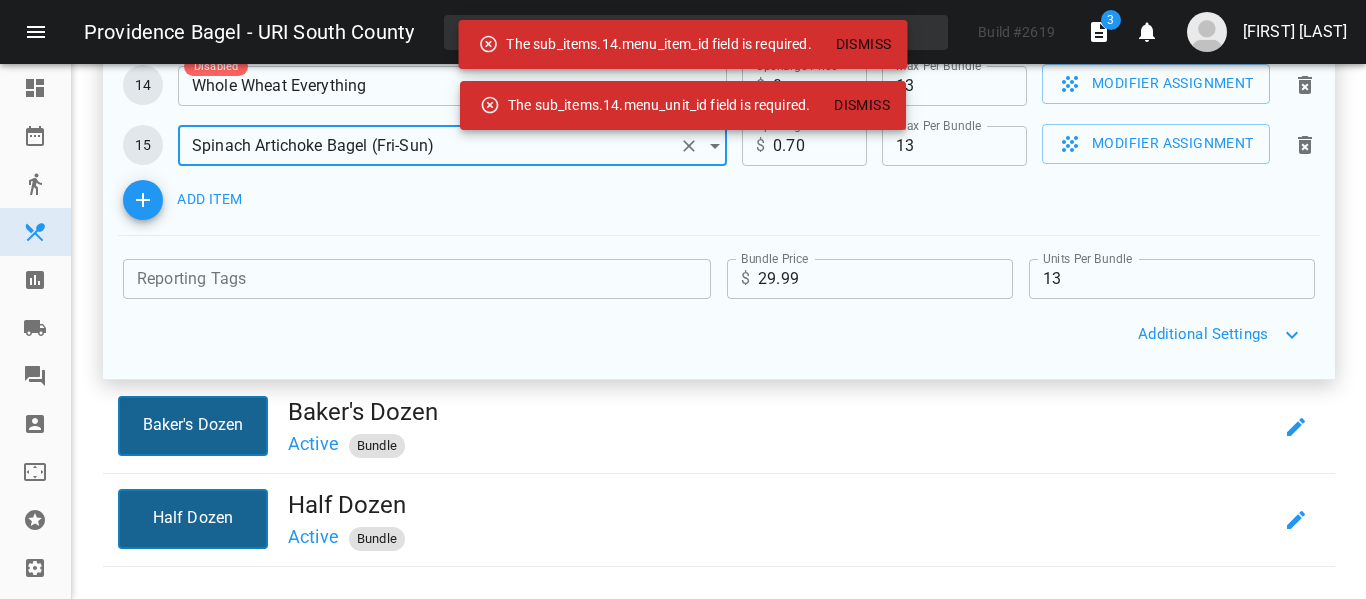 type on "Spinach Artichoke Bagel (Fri-Sun)" 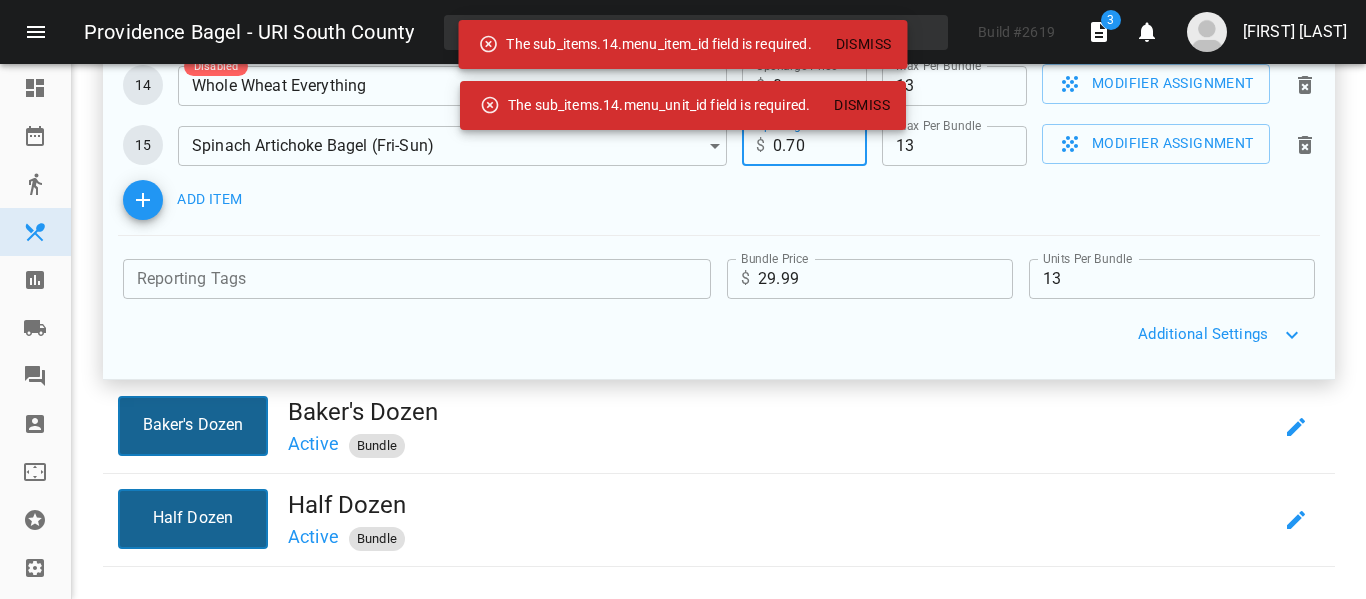 type on "0.7" 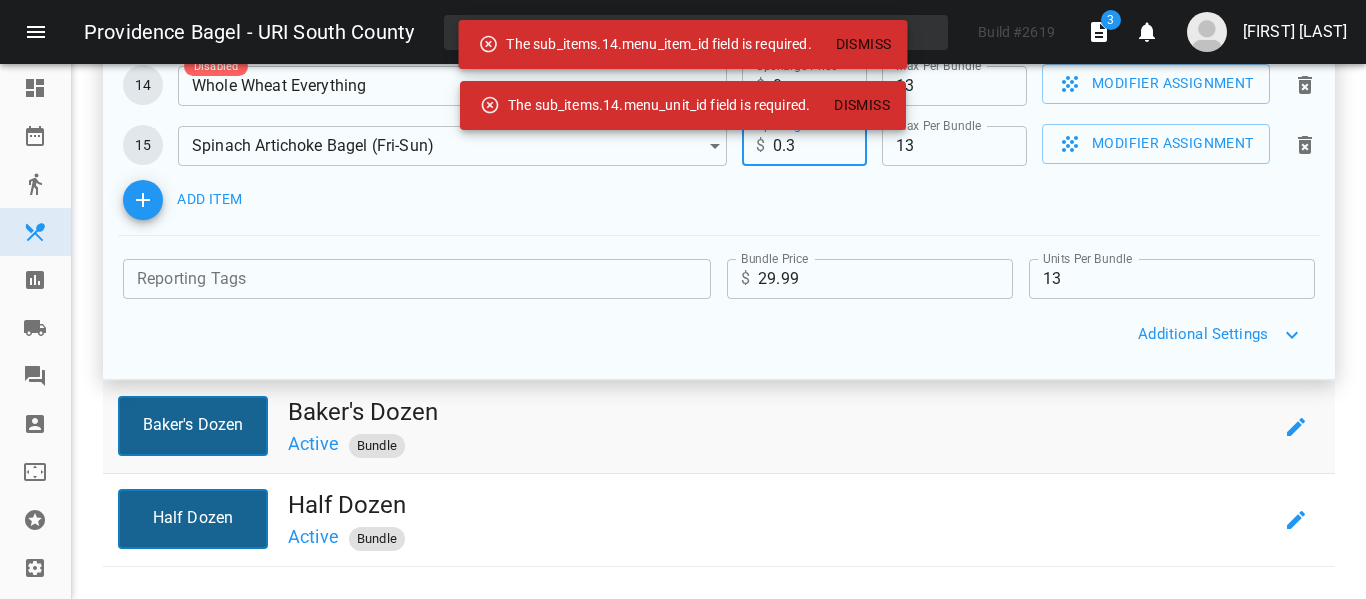 click on "Baker's Dozen" at bounding box center (780, 412) 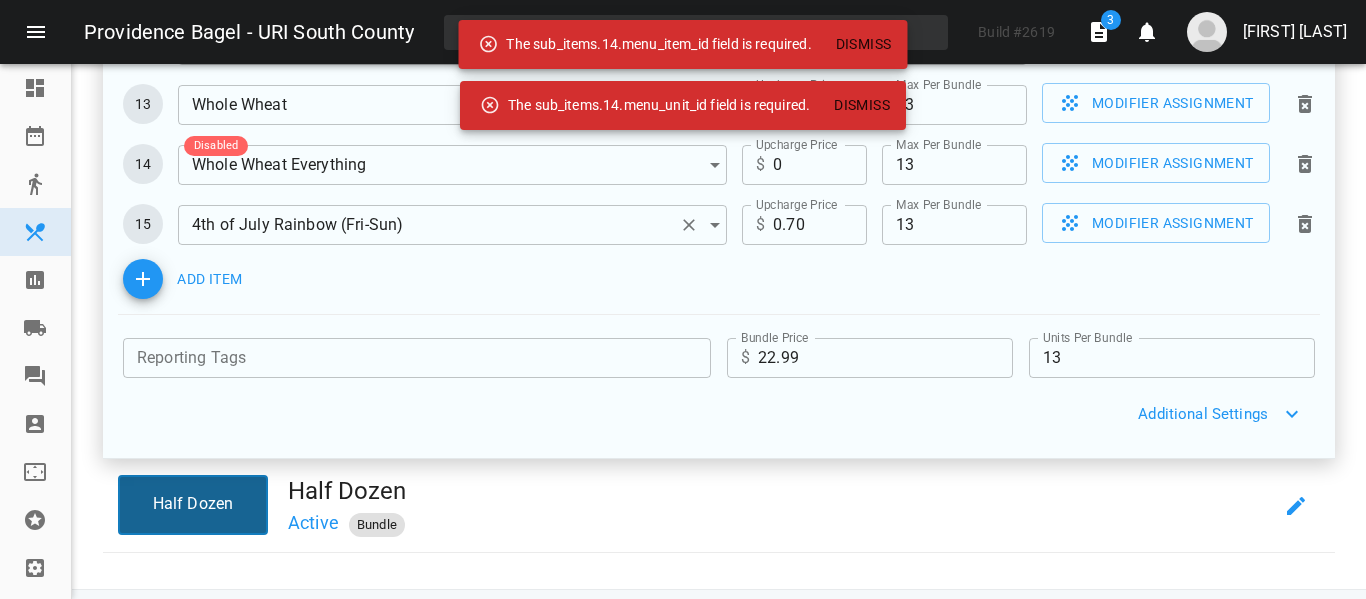 scroll, scrollTop: 1185, scrollLeft: 0, axis: vertical 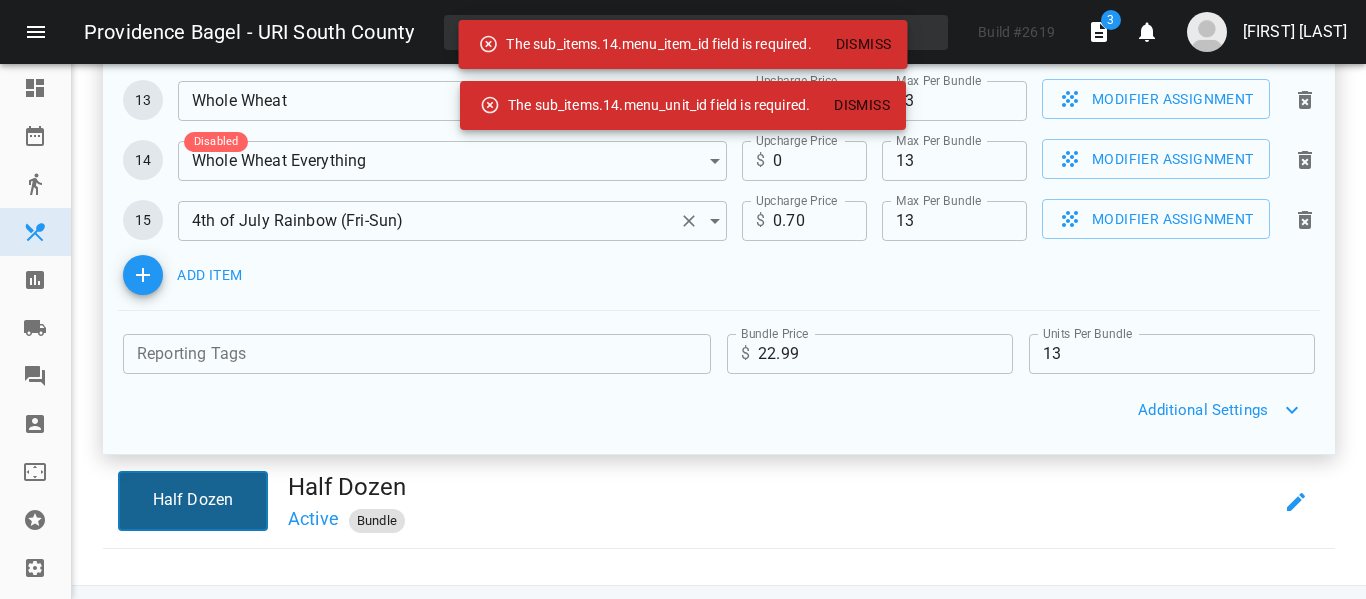 click at bounding box center (689, 221) 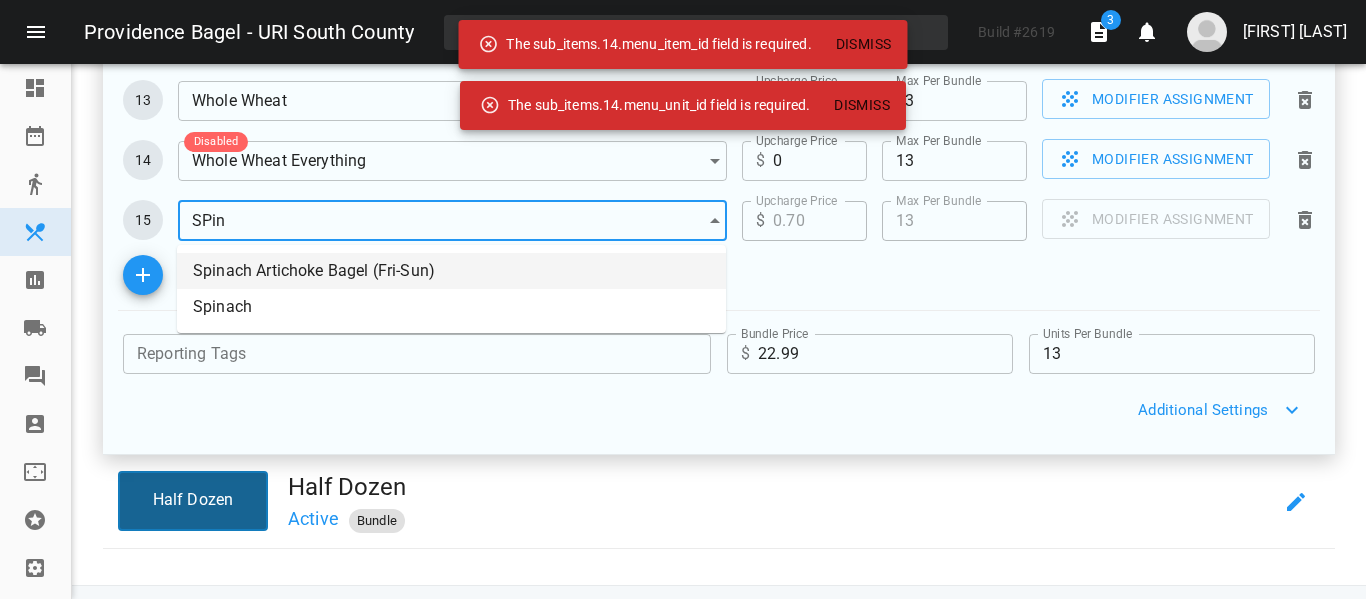 click on "Spinach Artichoke Bagel (Fri-Sun)" at bounding box center (451, 271) 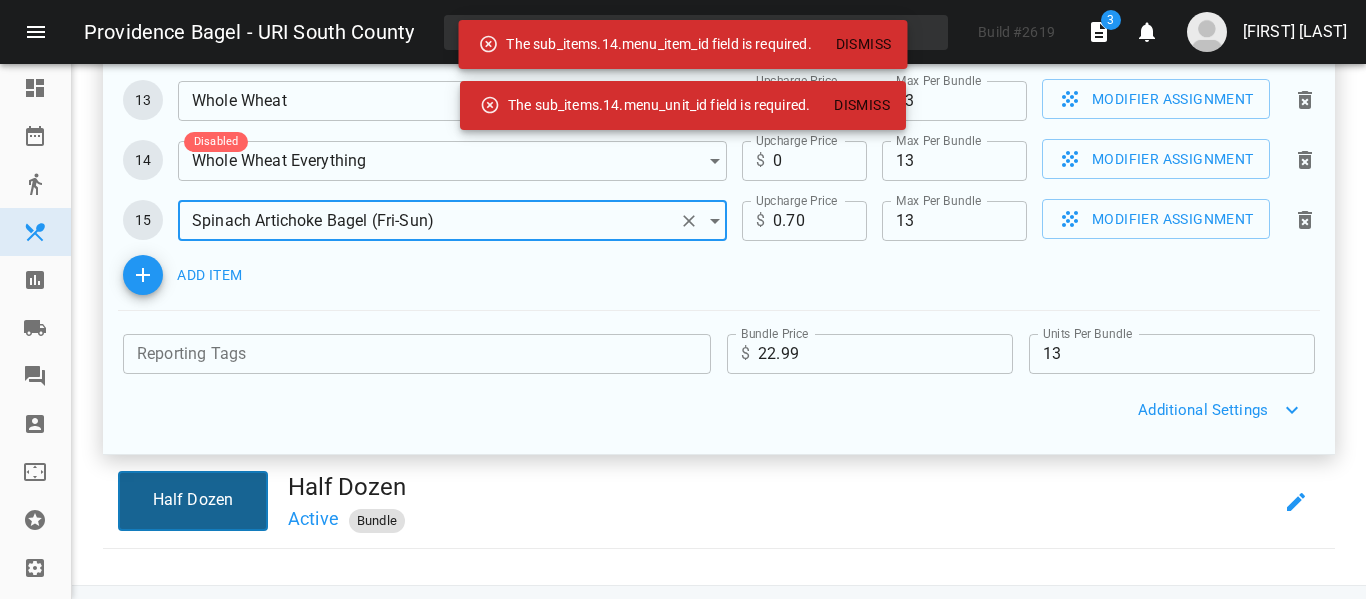 type on "Spinach Artichoke Bagel (Fri-Sun)" 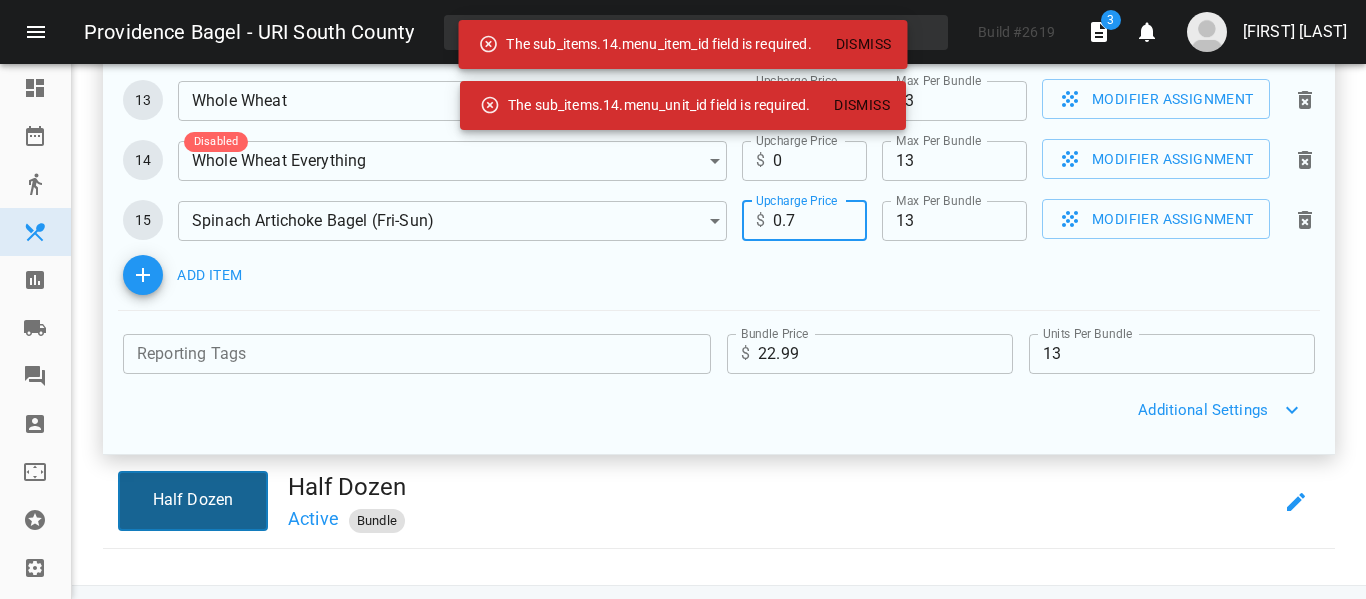 type on "0." 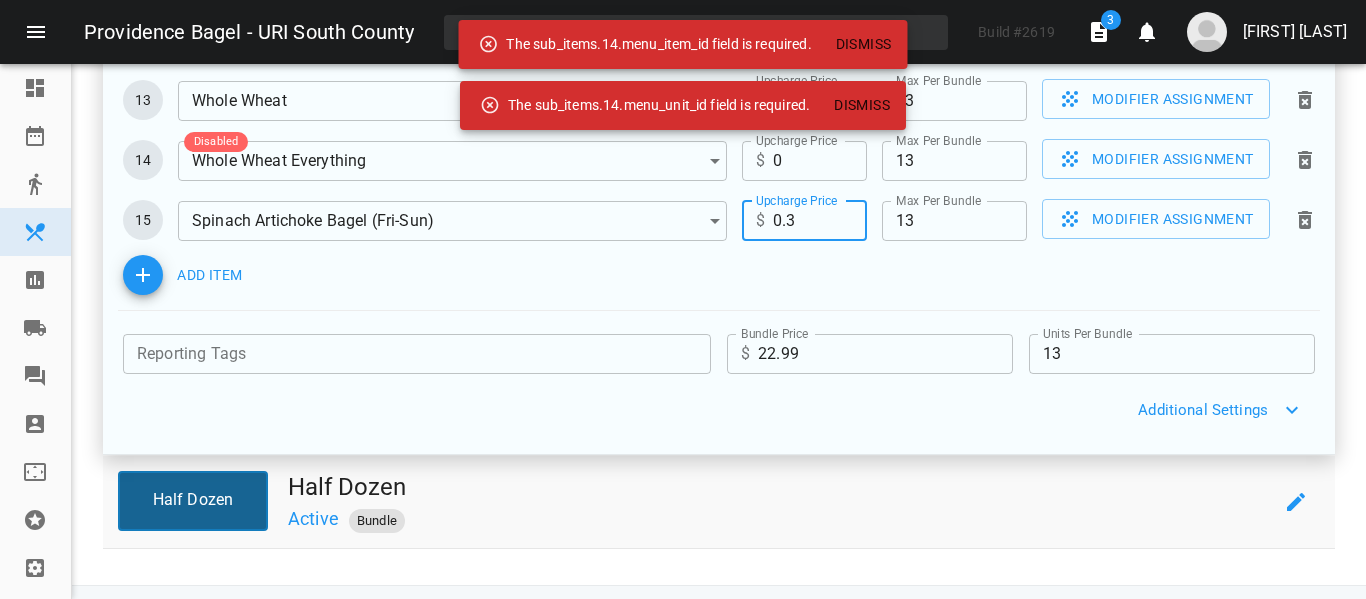 click on "Active Bundle" at bounding box center [780, 518] 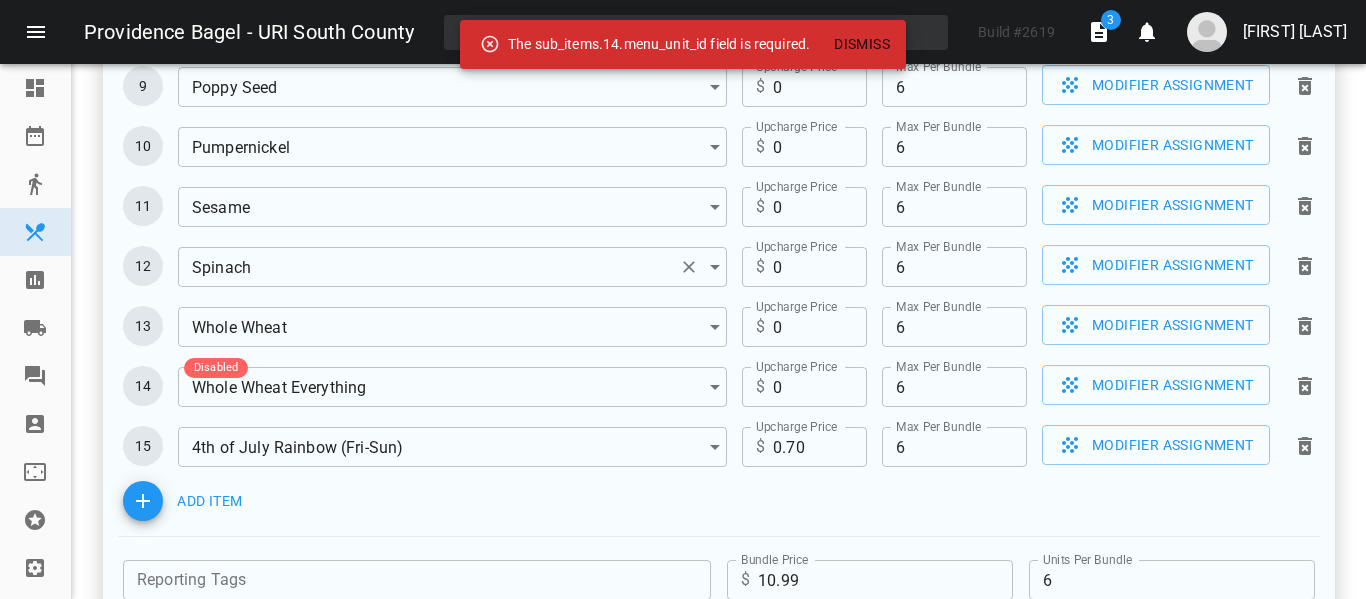 scroll, scrollTop: 1080, scrollLeft: 0, axis: vertical 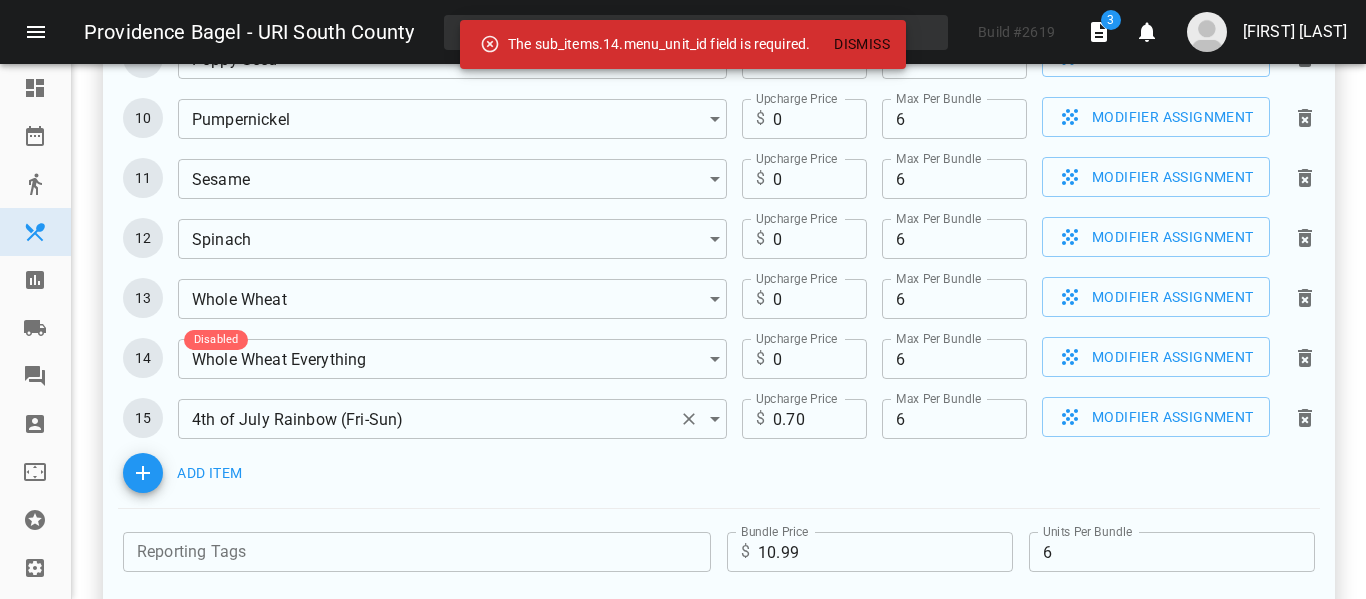 click at bounding box center [689, 419] 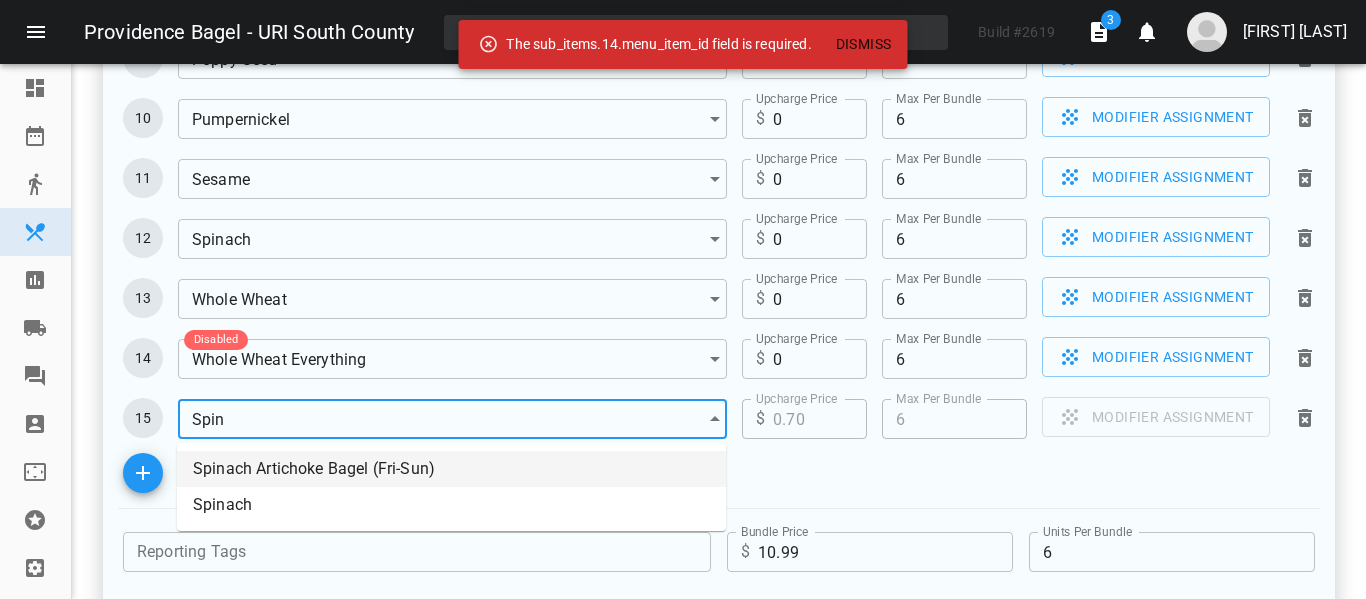 click on "Spinach Artichoke Bagel (Fri-Sun)" at bounding box center [451, 469] 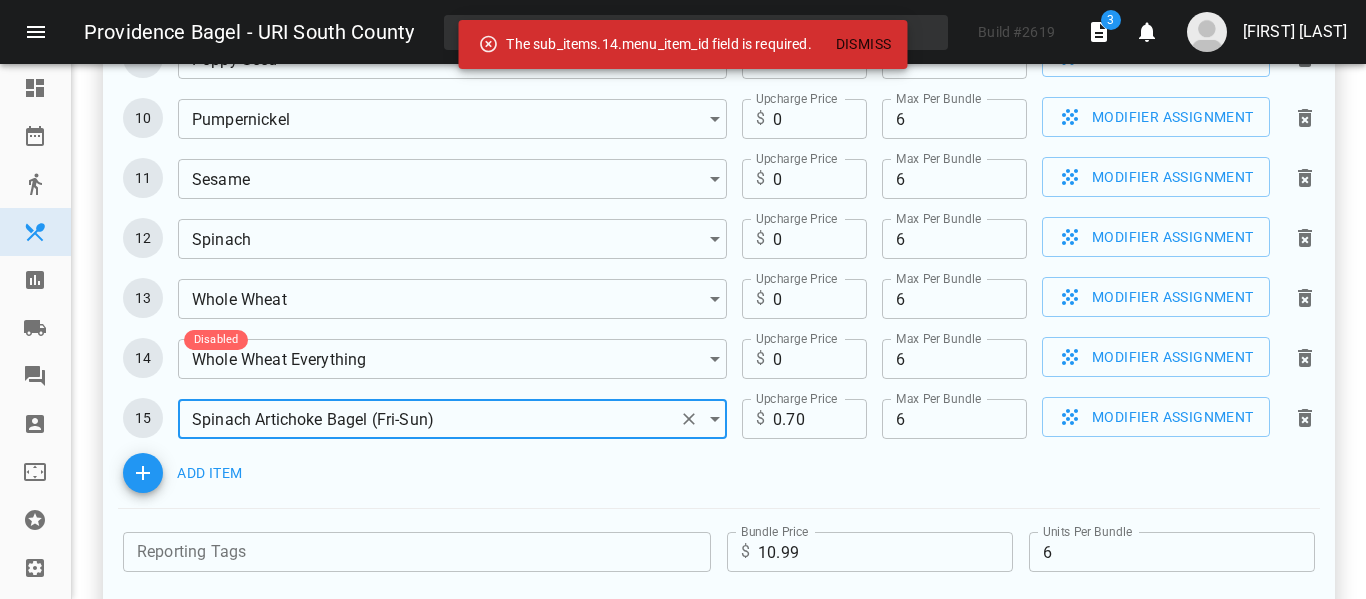 type on "Spinach Artichoke Bagel (Fri-Sun)" 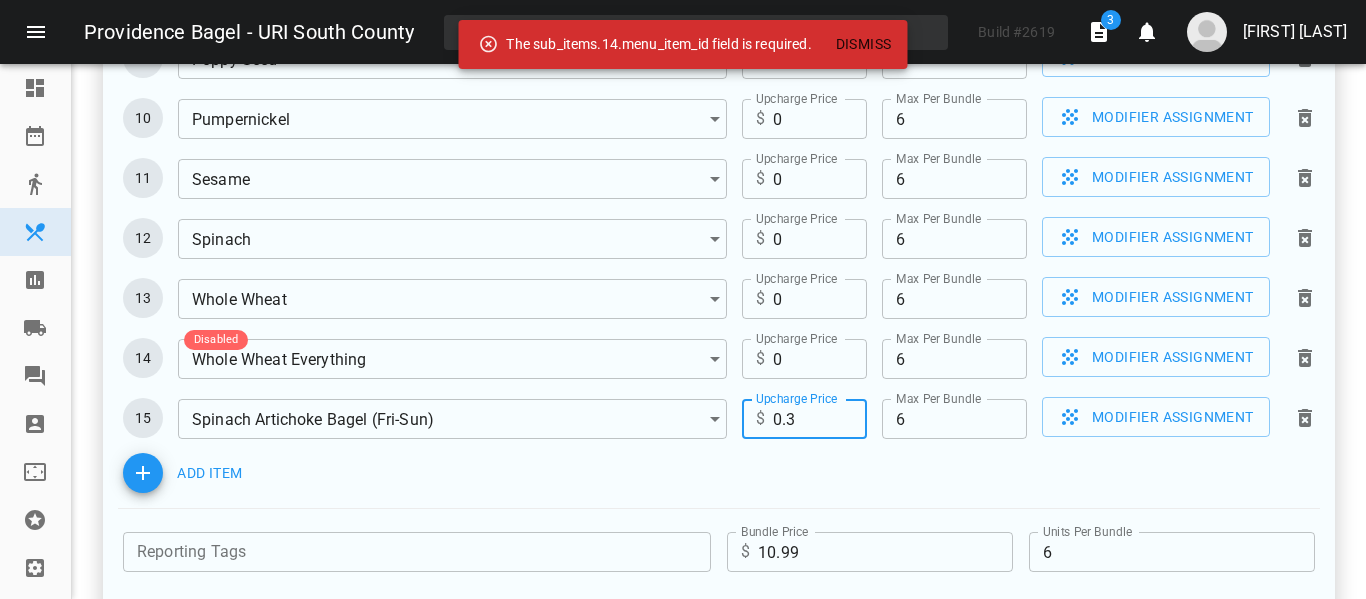 type on "0.3" 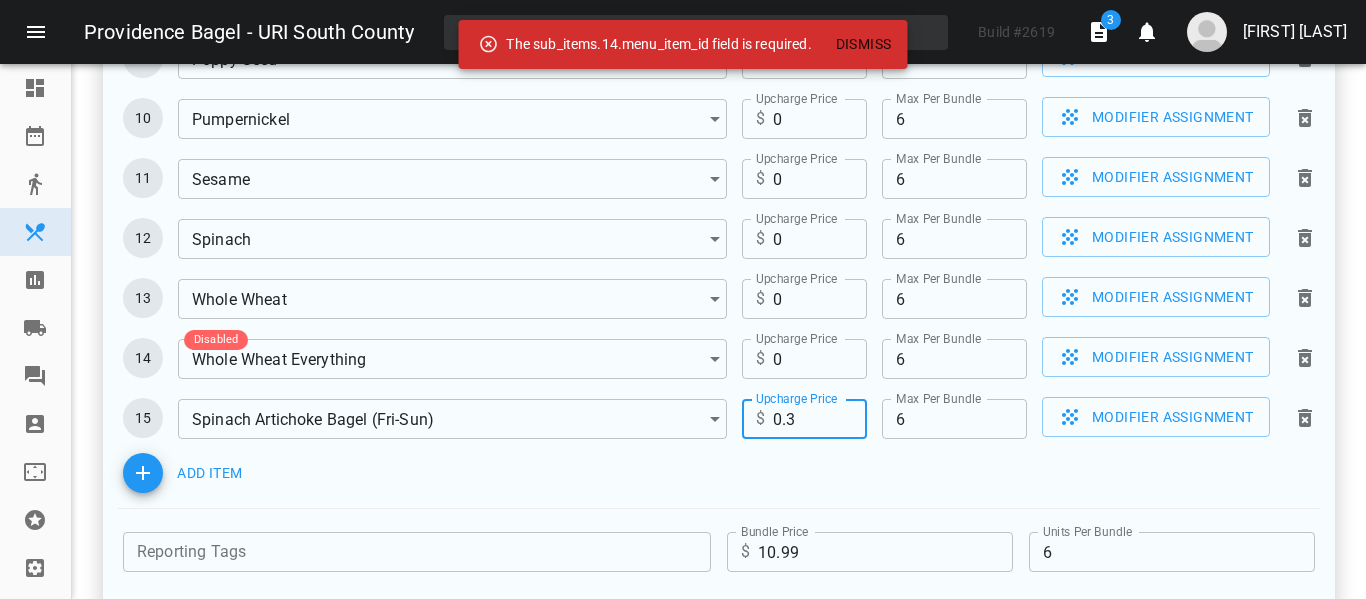 click on "Add item" at bounding box center (721, 473) 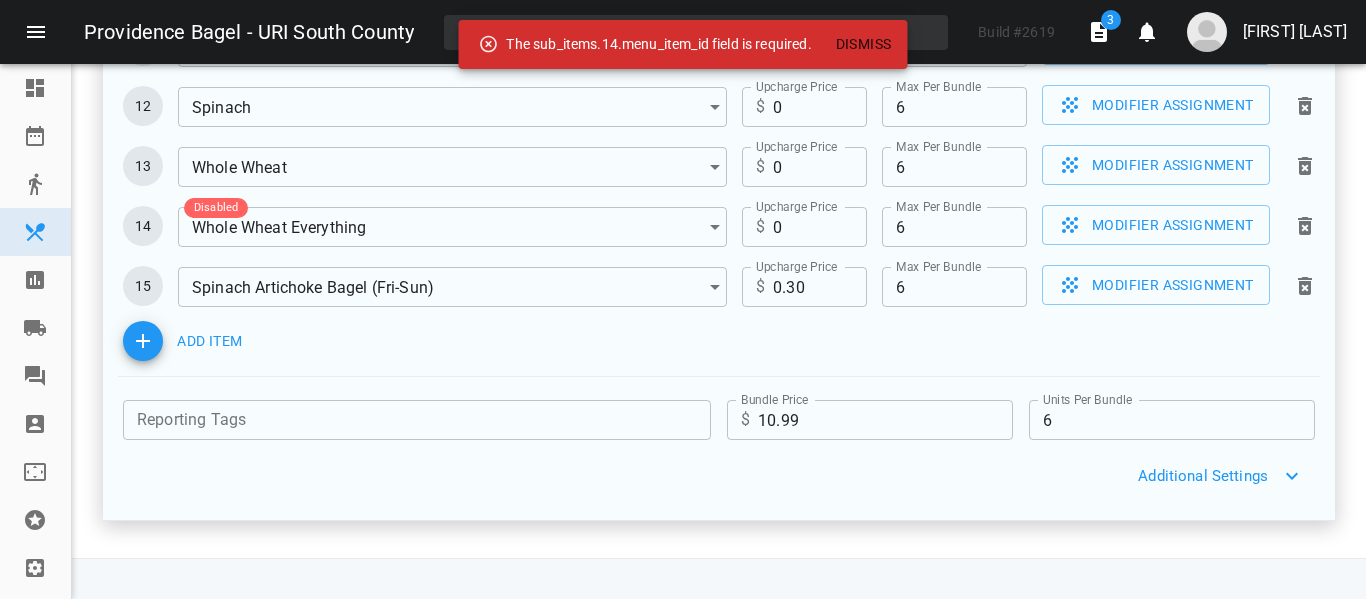 scroll, scrollTop: 0, scrollLeft: 0, axis: both 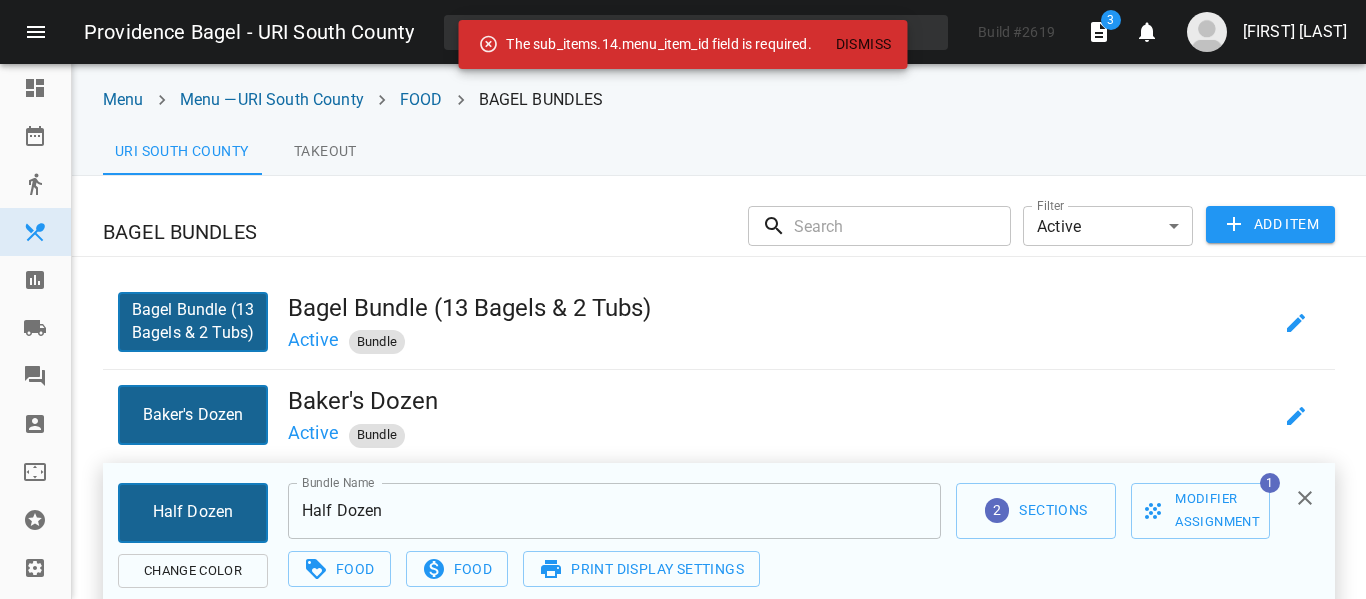 click on "[FIRST] [LAST]" at bounding box center [1295, 32] 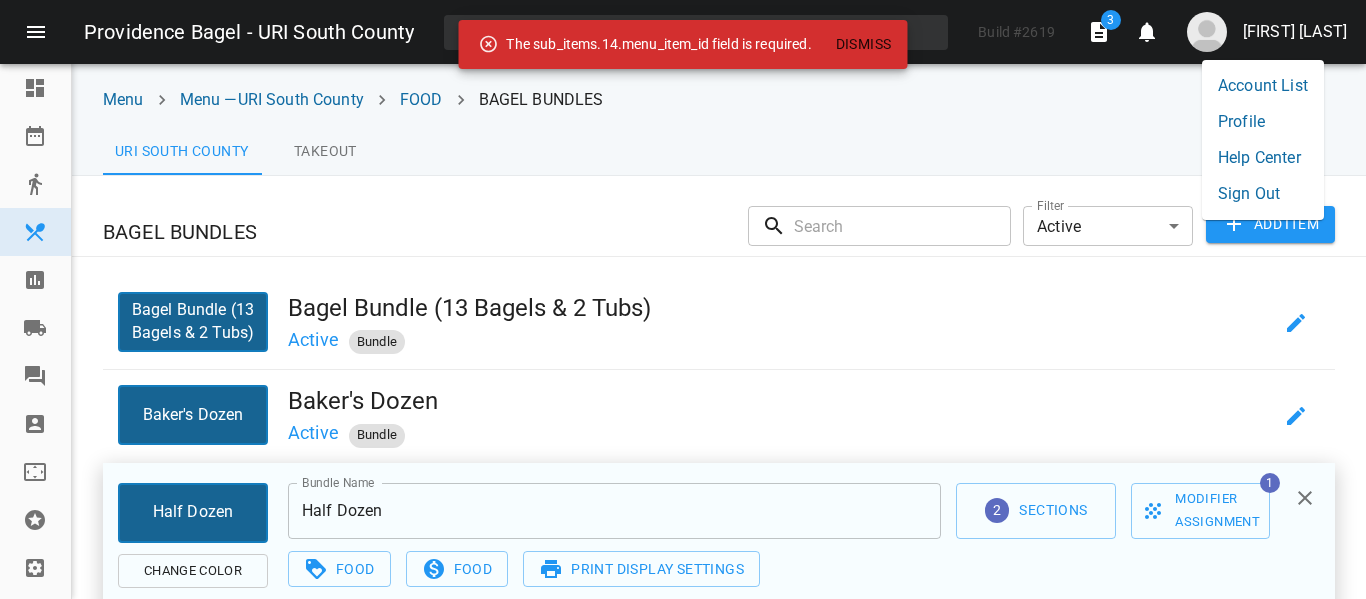 click on "Account List" at bounding box center (1263, 86) 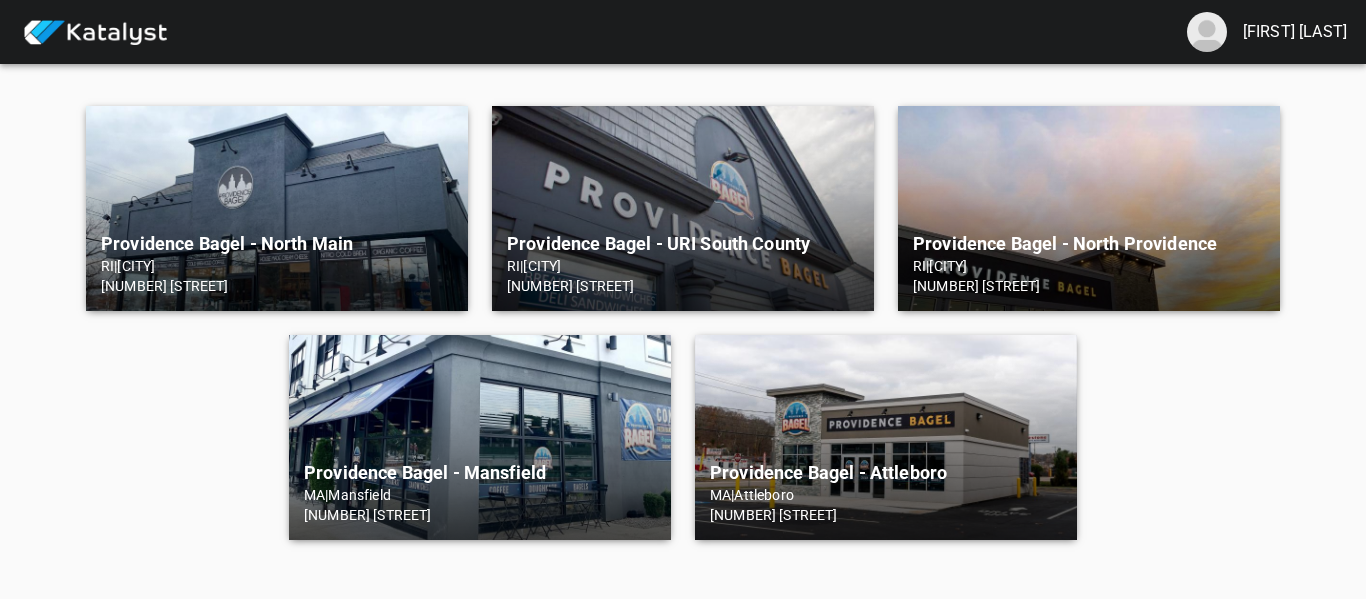 click on "Providence Bagel - North Providence RI  |  North Providence 1480 Mineral Spring Ave" at bounding box center (1089, 208) 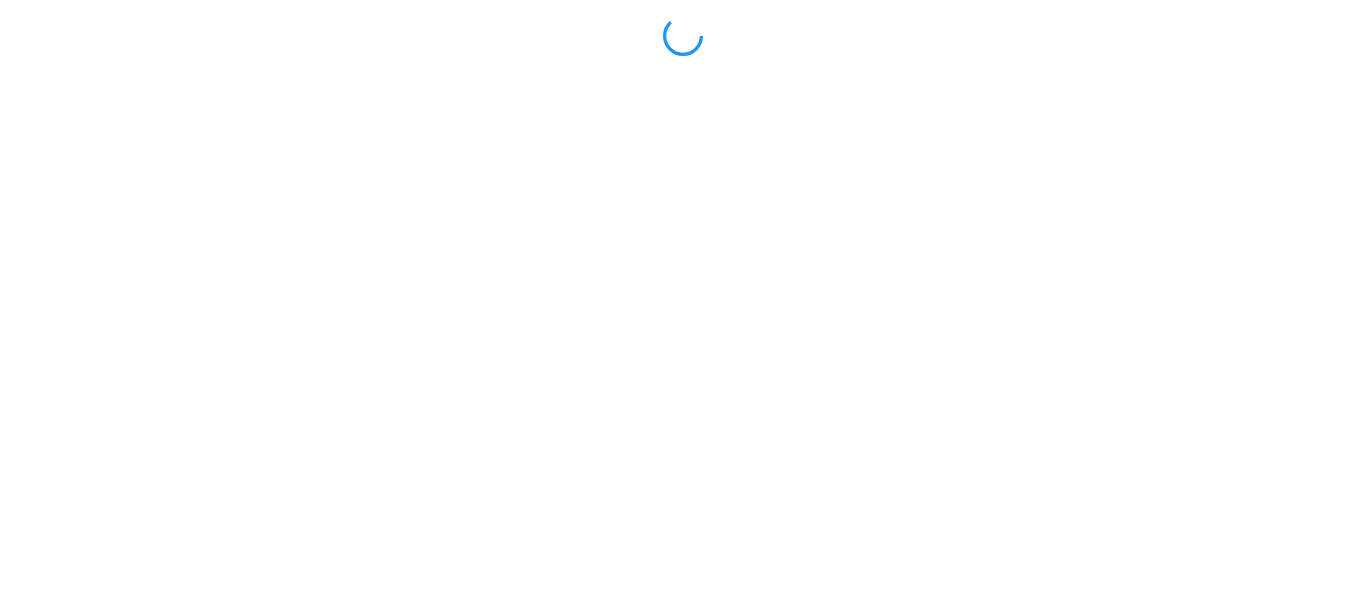 scroll, scrollTop: 0, scrollLeft: 0, axis: both 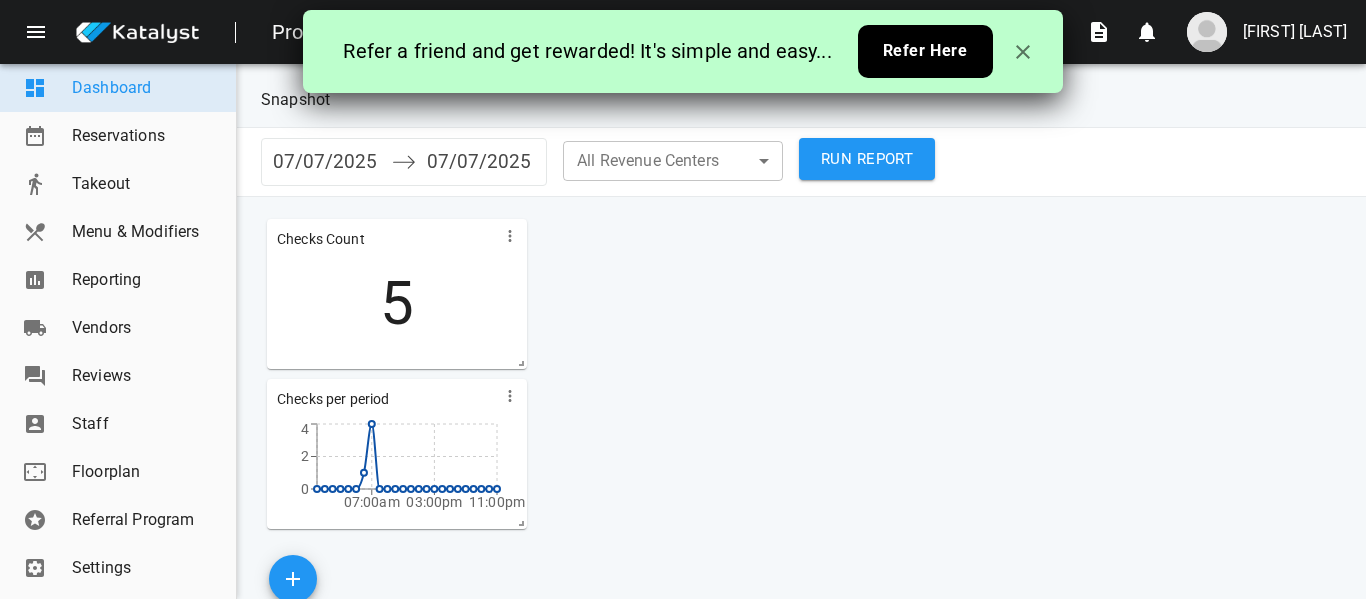 click at bounding box center [44, 232] 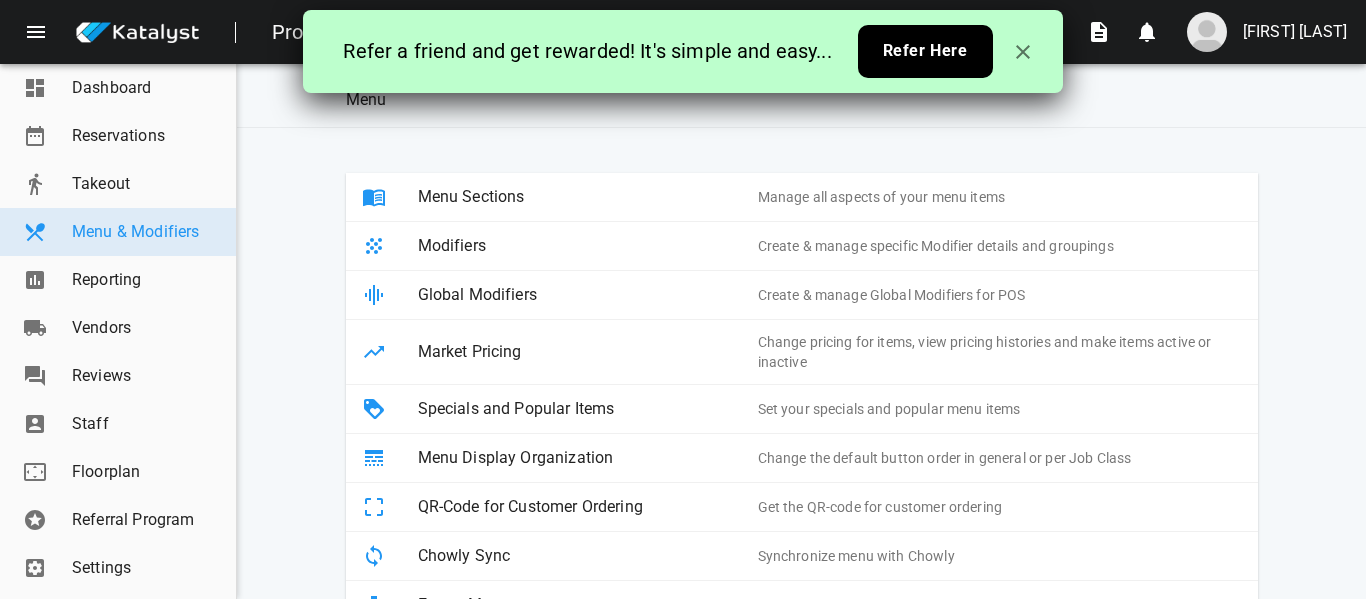 click on "Menu Sections" at bounding box center (588, 197) 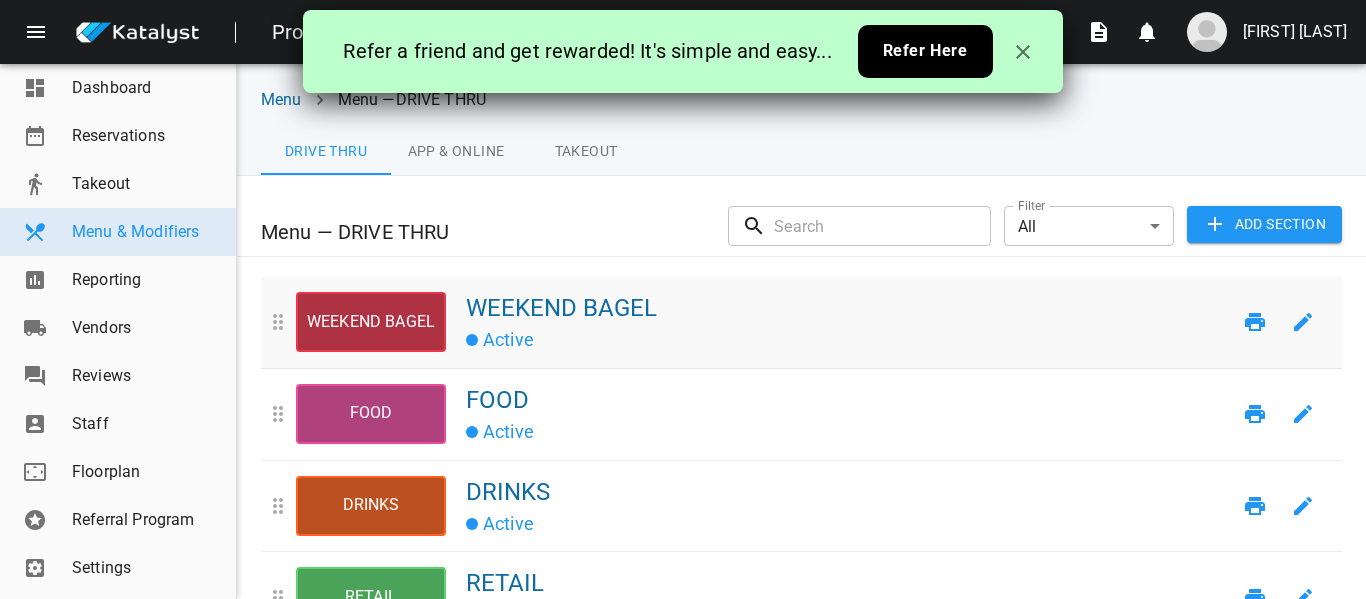 click on "Active" at bounding box center [848, 338] 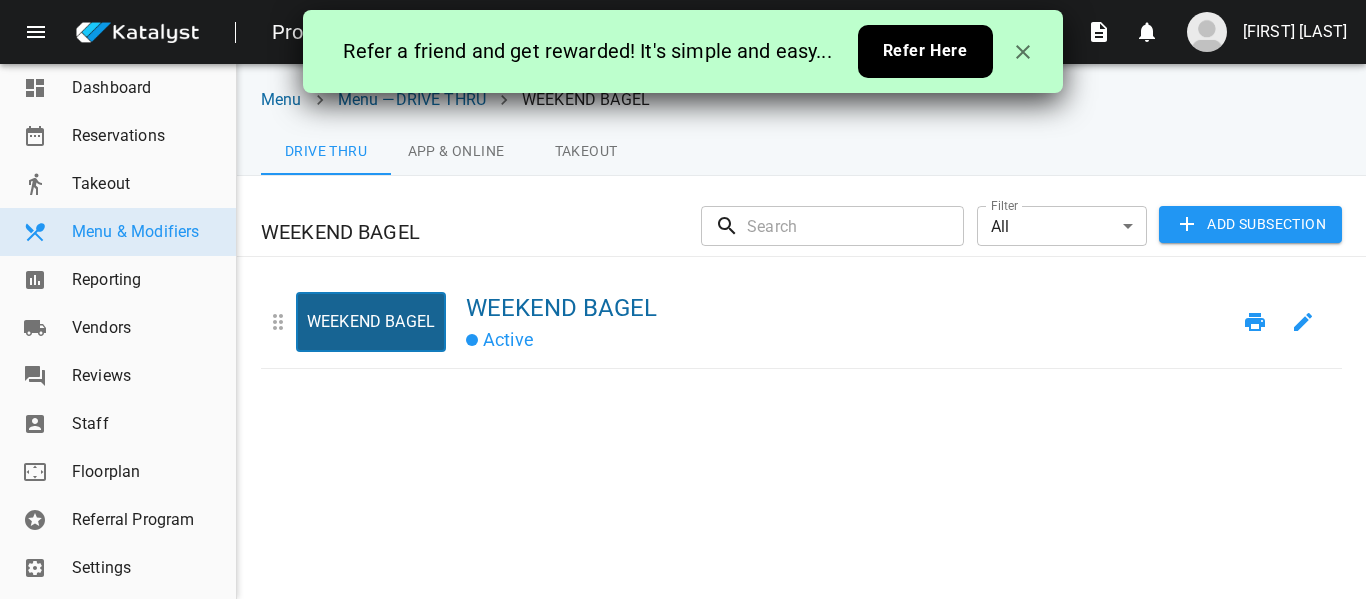 click on "Active" at bounding box center (848, 338) 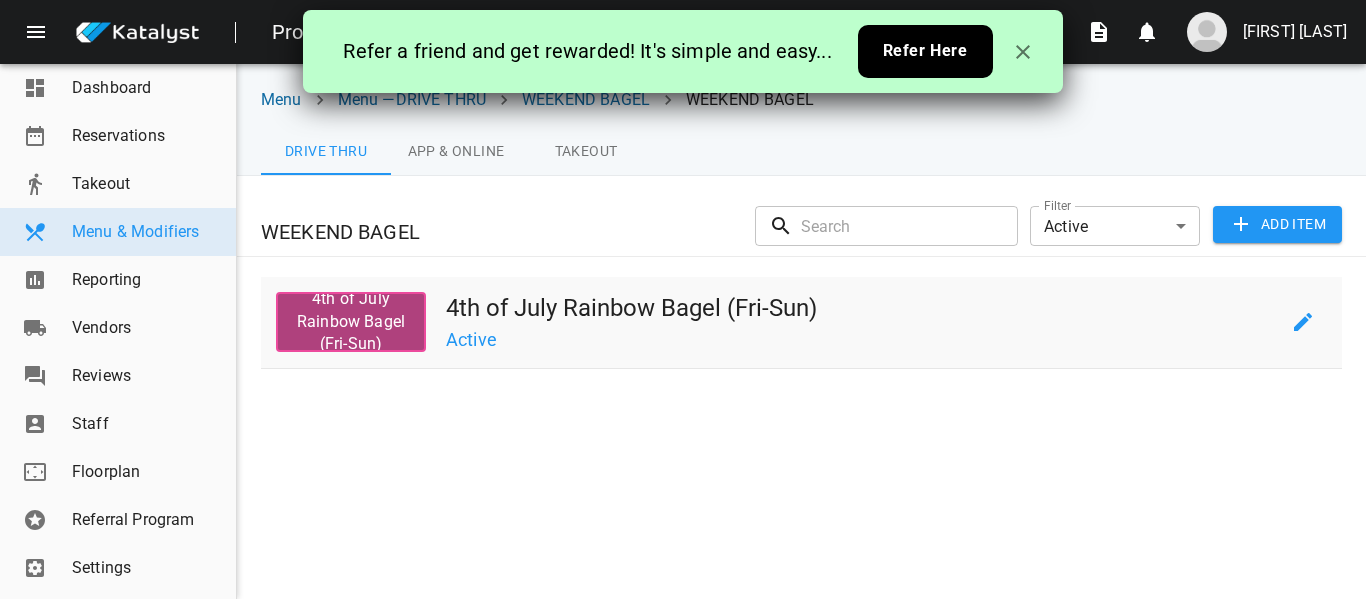 click on "4th of July Rainbow Bagel (Fri-Sun)" at bounding box center [862, 308] 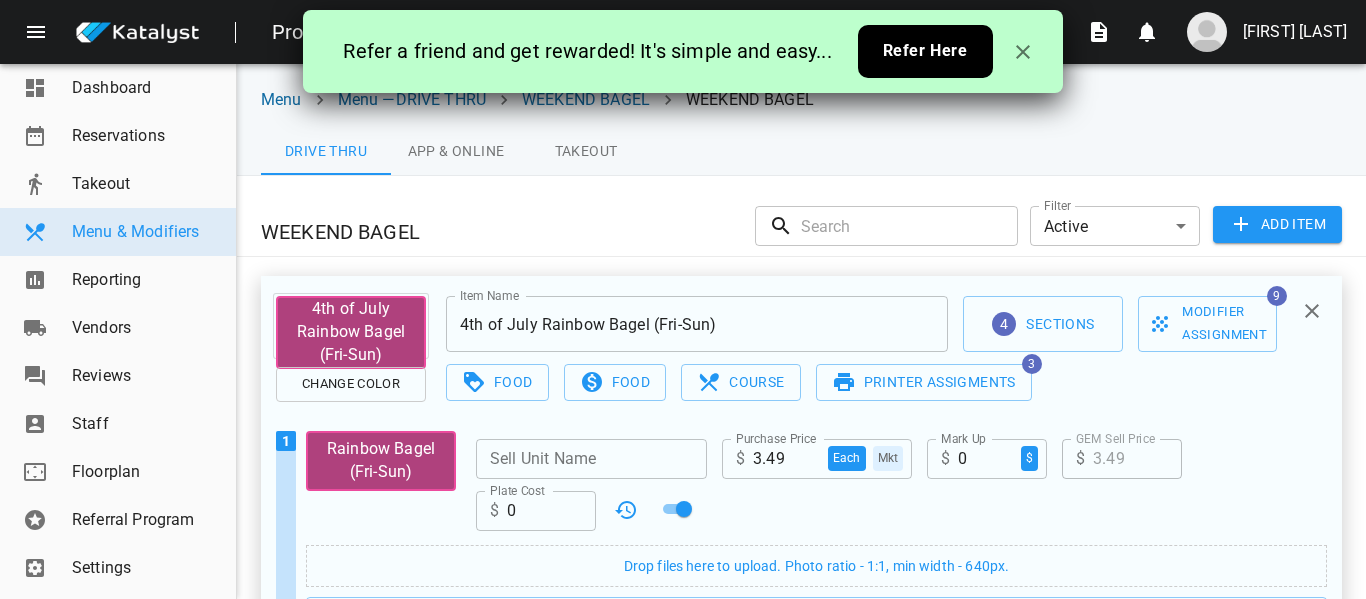 click on "4th of July Rainbow Bagel (Fri-Sun)" at bounding box center [351, 326] 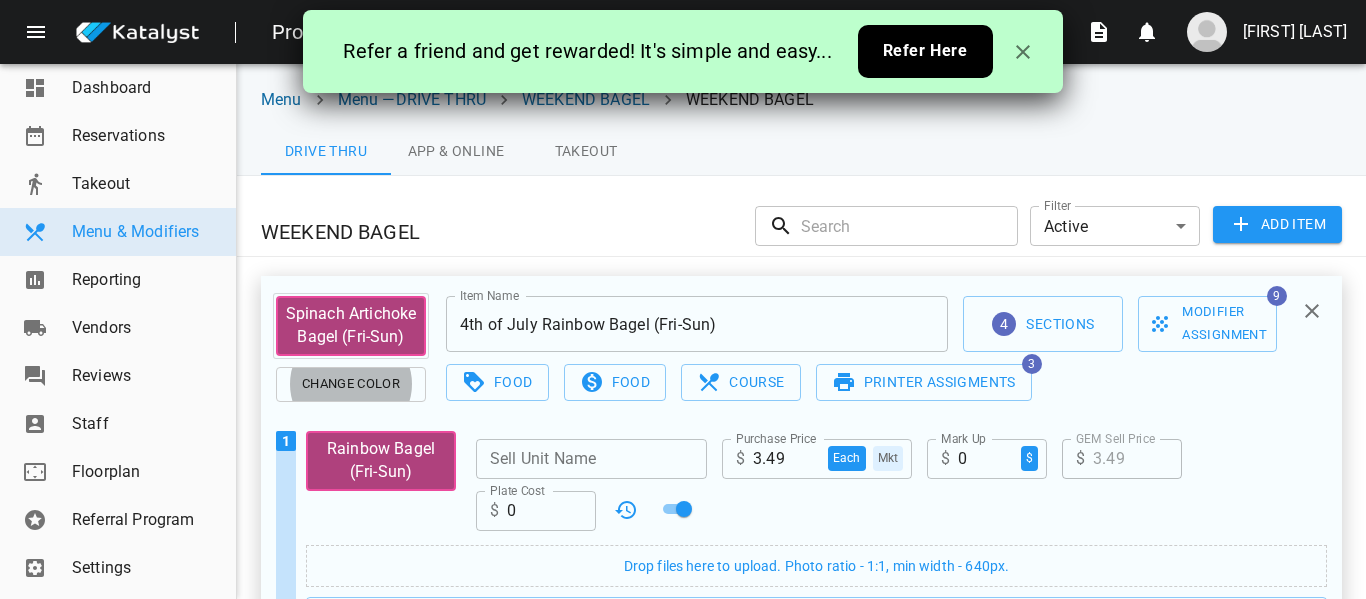 type 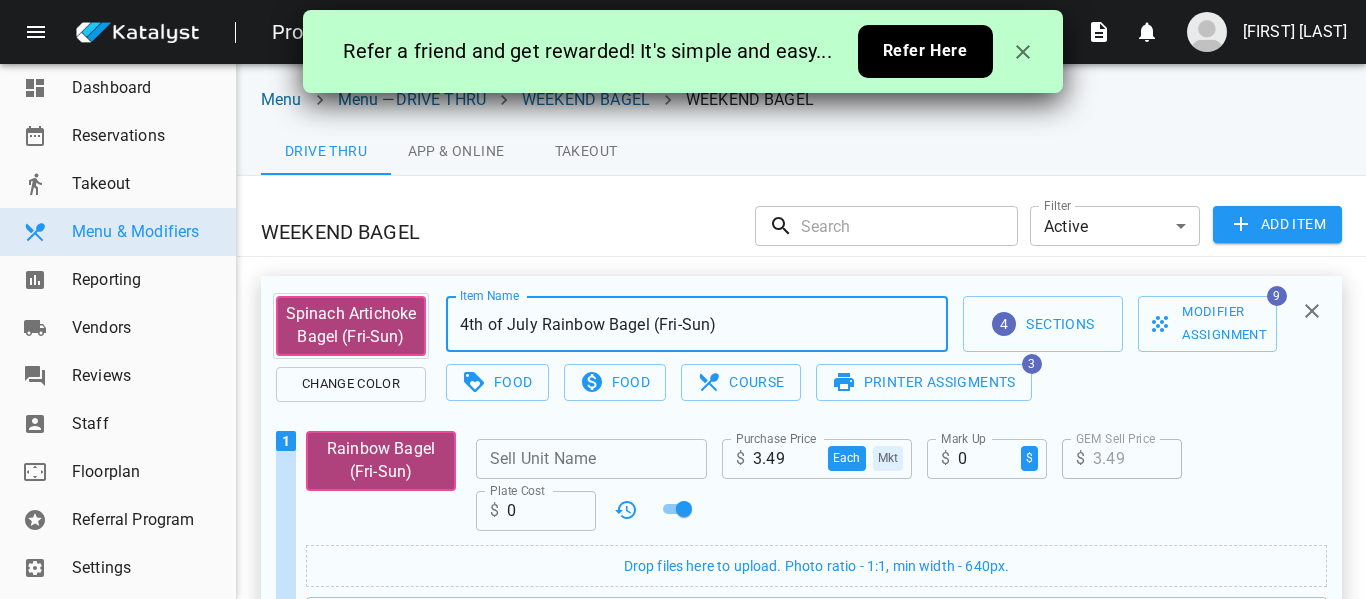 paste on "Spinach Artichoke" 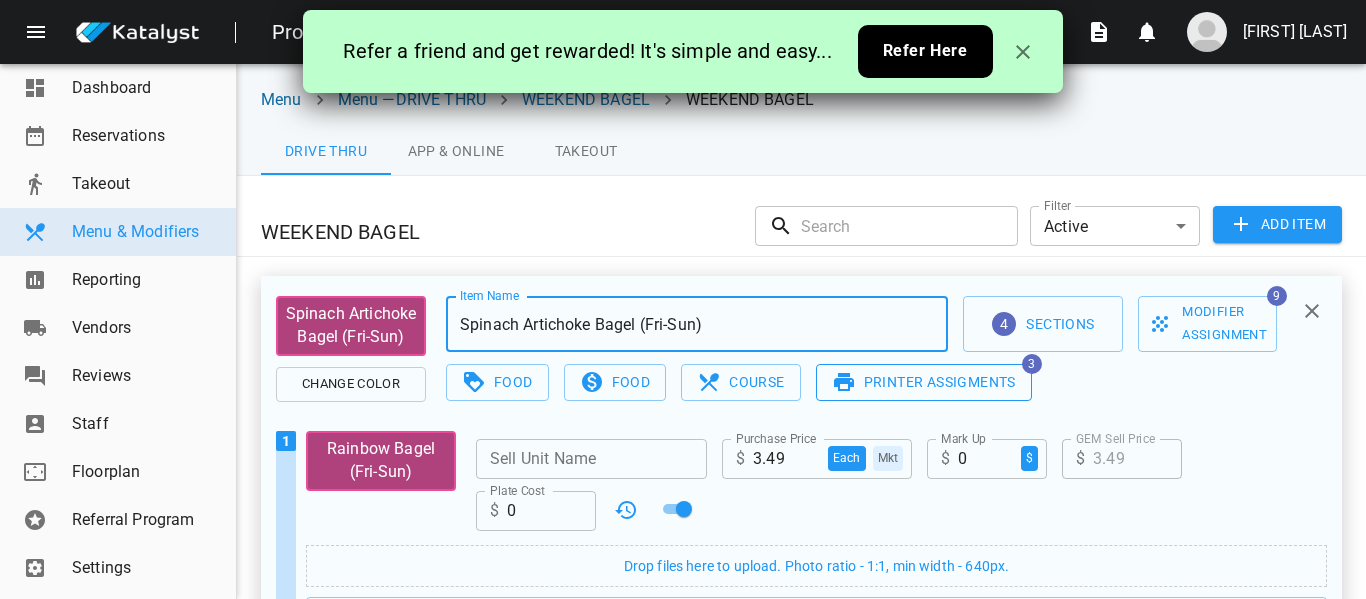 type on "Spinach Artichoke Bagel (Fri-Sun)" 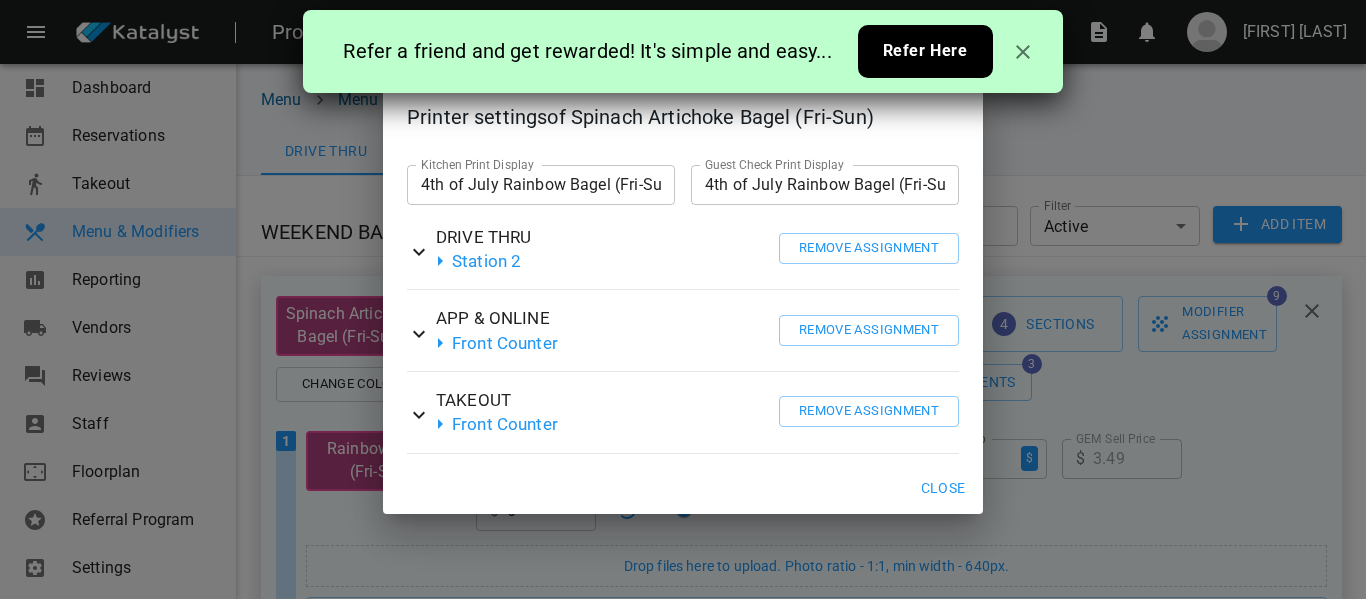 click on "4th of July Rainbow Bagel (Fri-Sun)" at bounding box center [541, 185] 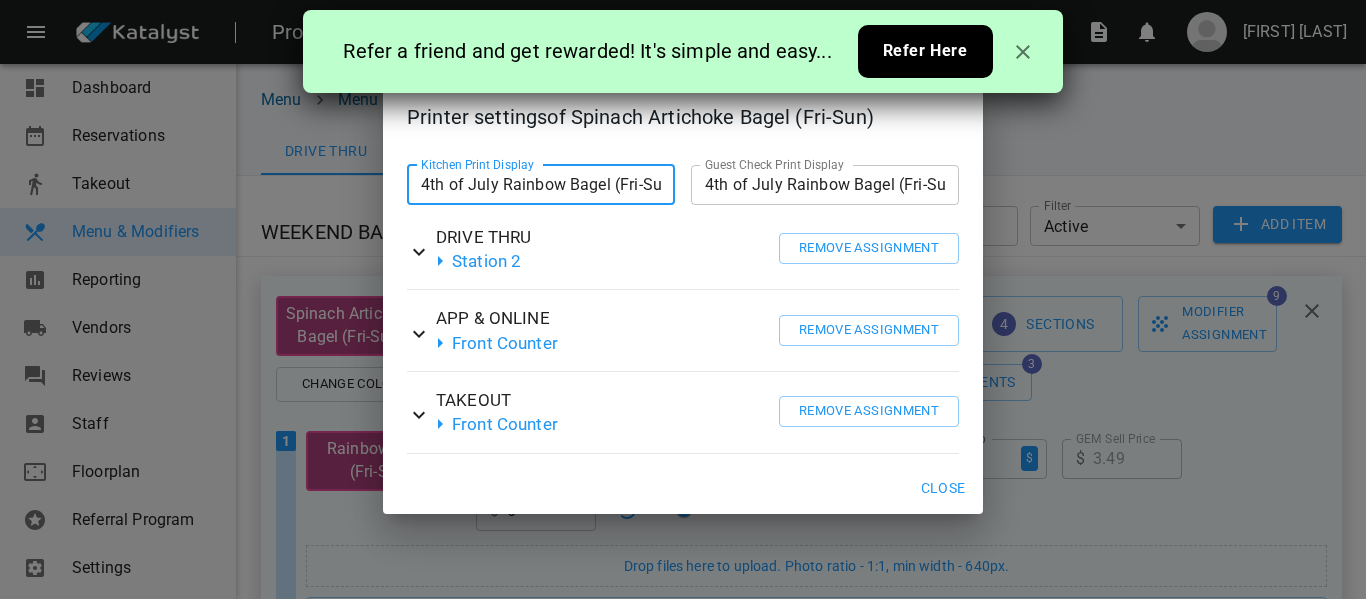 paste on "Spinach Artichoke" 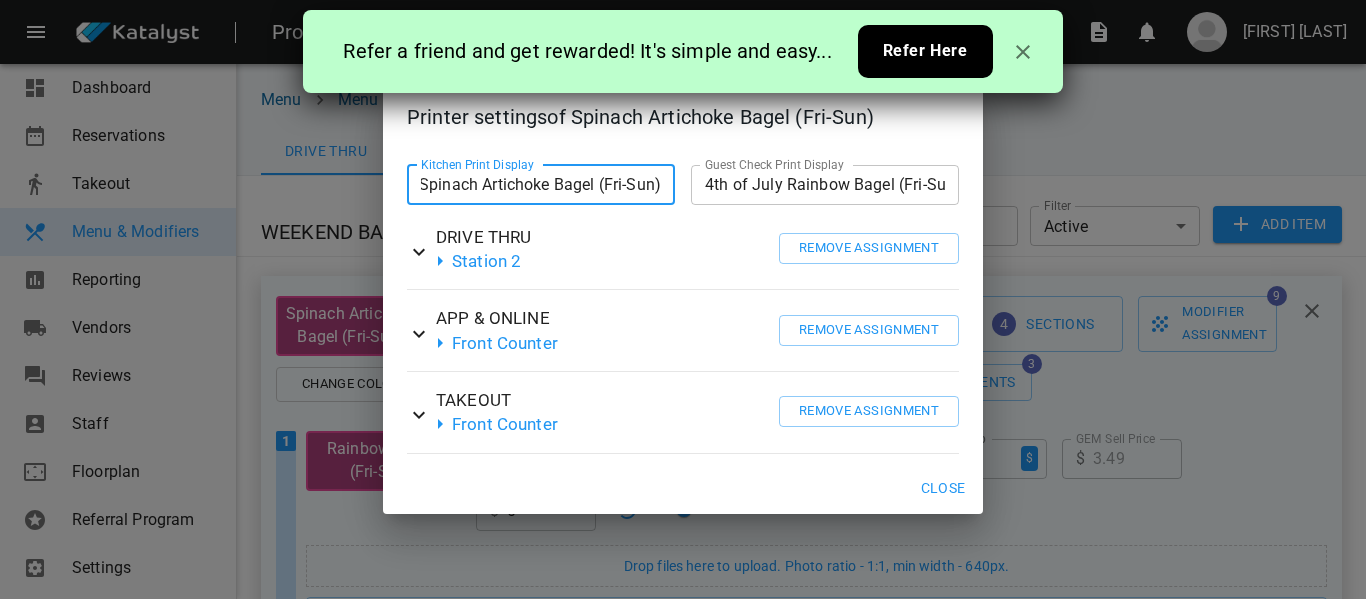scroll, scrollTop: 0, scrollLeft: 3, axis: horizontal 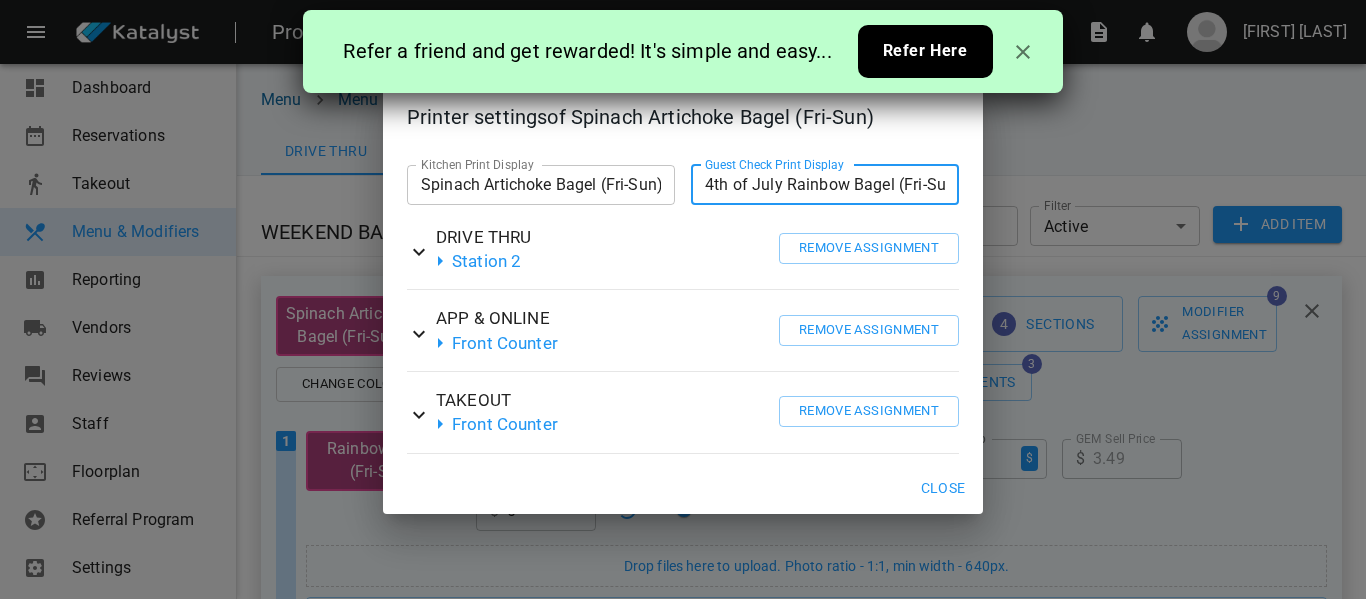 paste on "Spinach Artichoke" 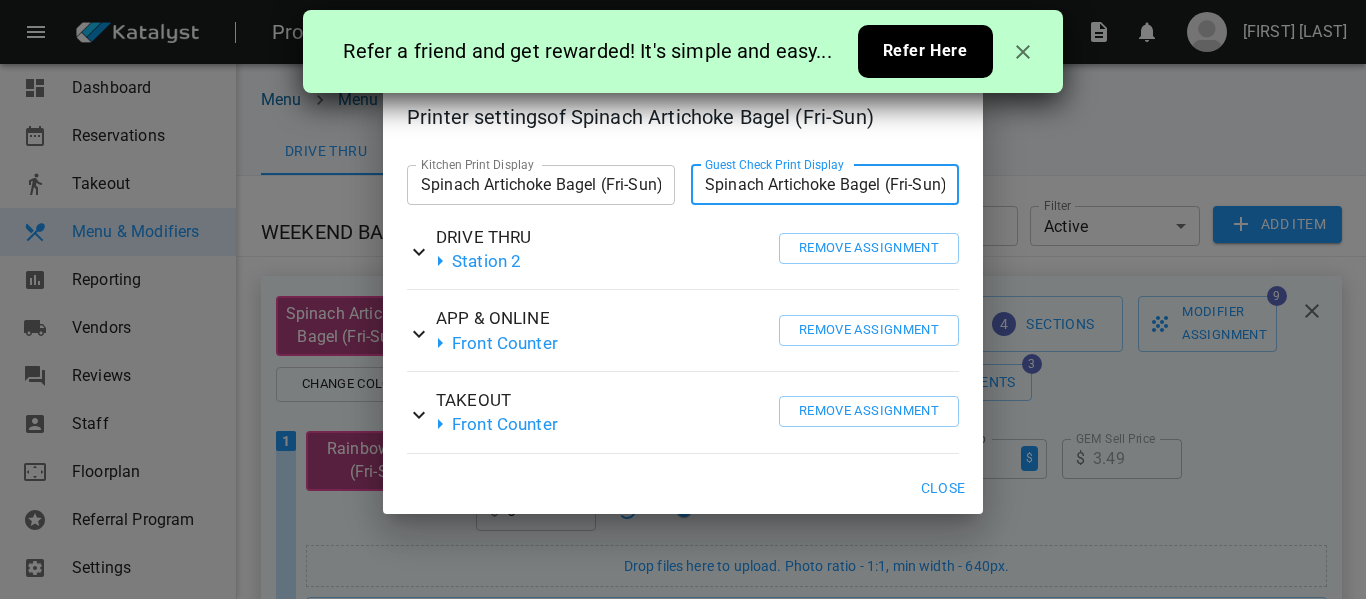 scroll, scrollTop: 0, scrollLeft: 2, axis: horizontal 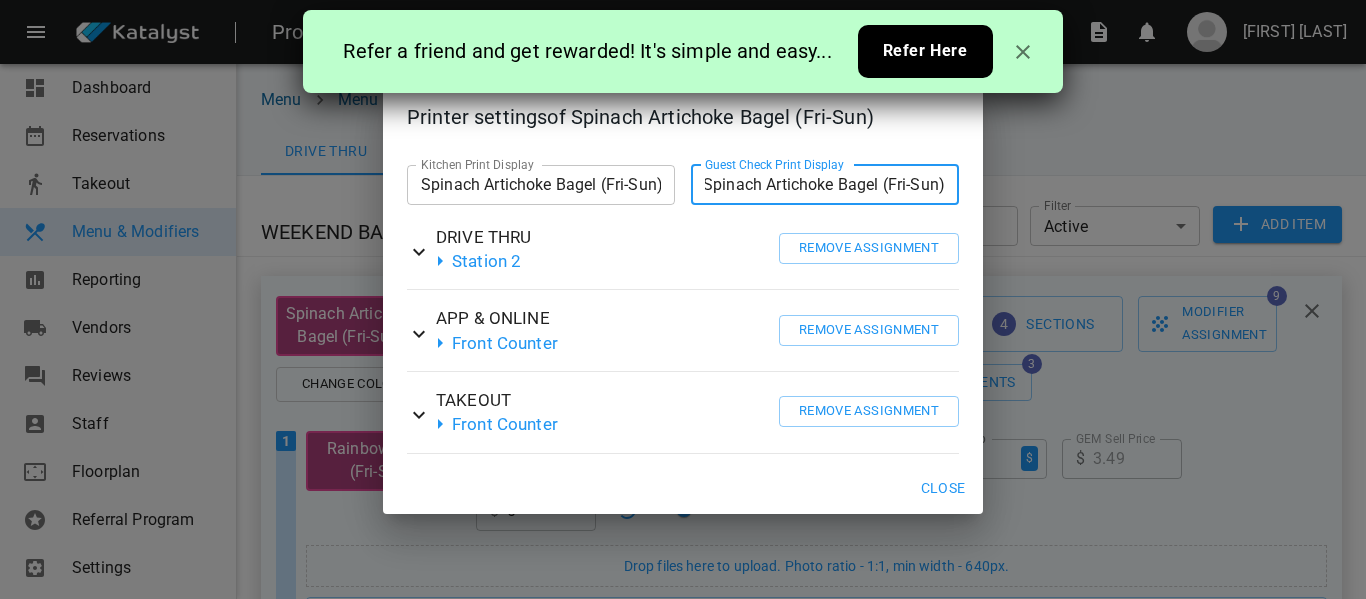 click on "Close" at bounding box center (943, 488) 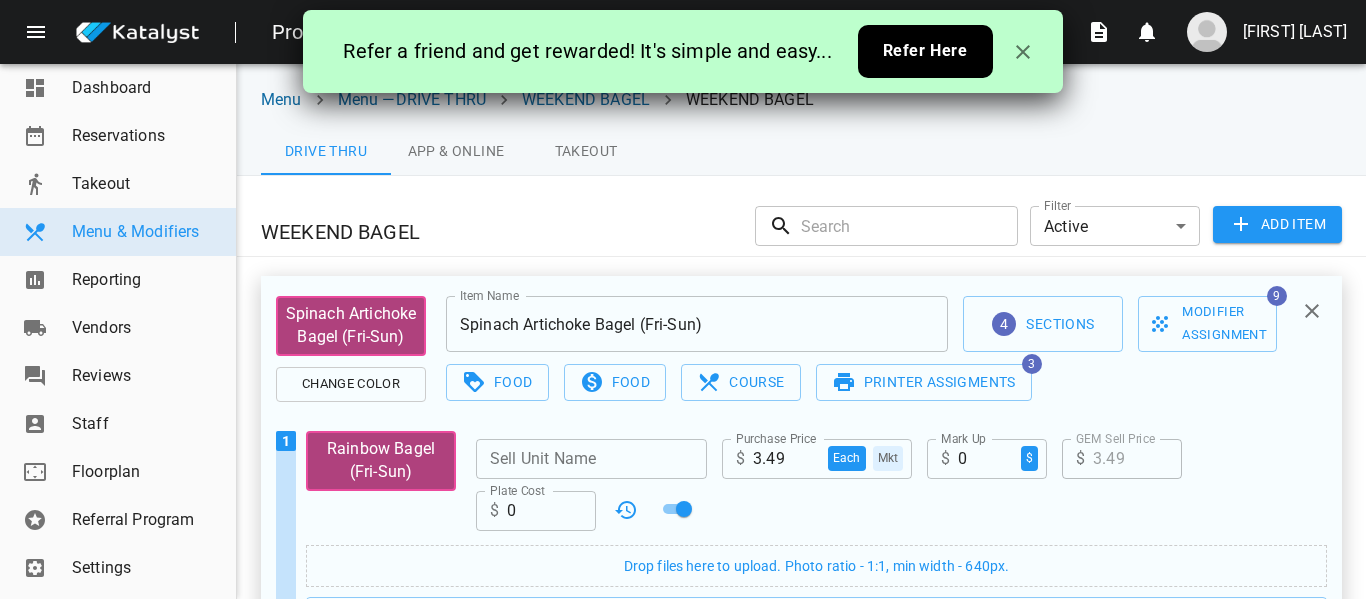 click on "3.49" at bounding box center (786, 459) 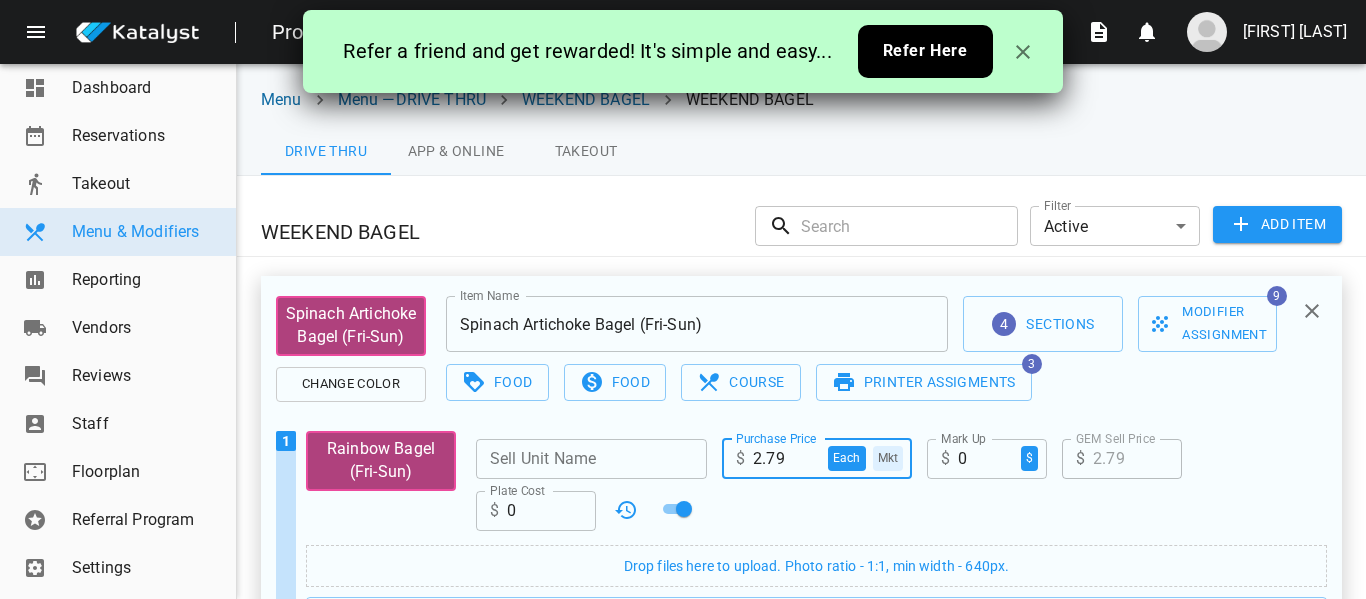 type on "2.79" 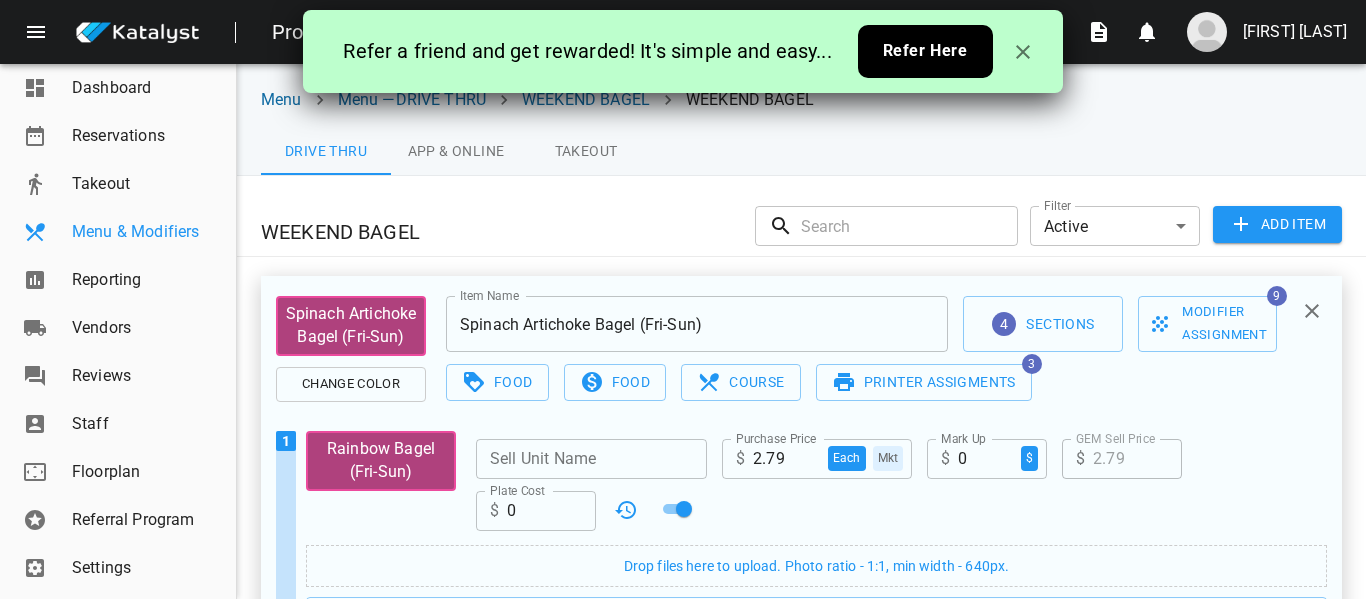 click on "Menu & Modifiers" at bounding box center (118, 232) 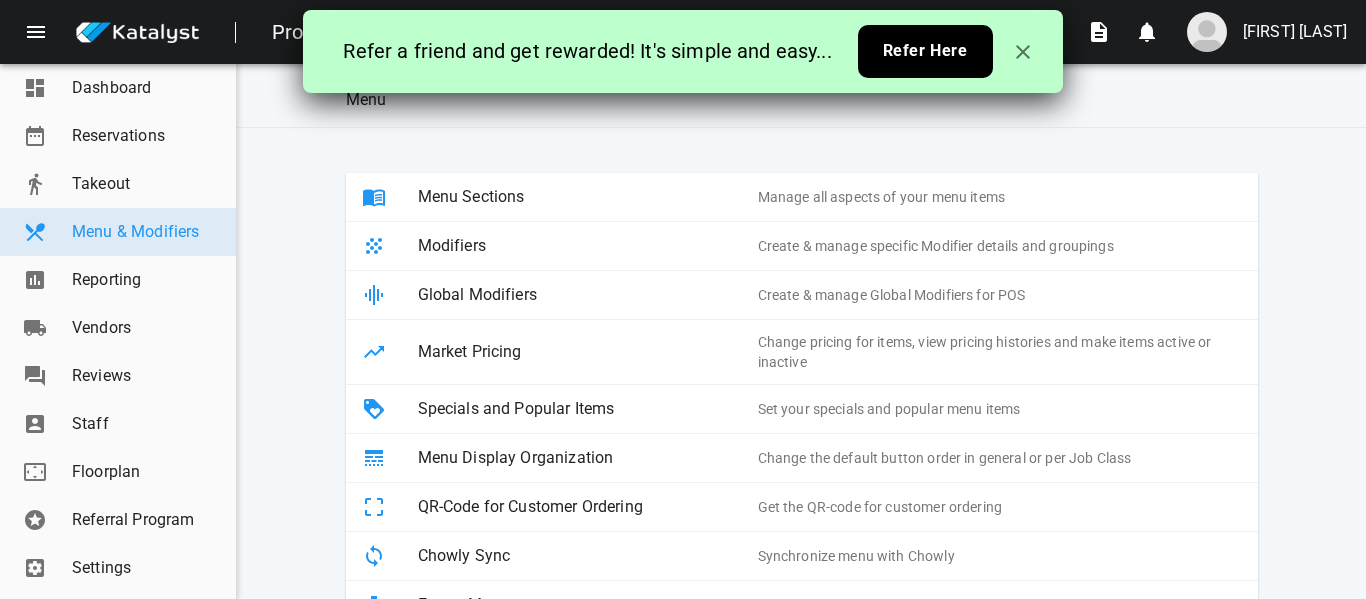 click on "Modifiers" at bounding box center [588, 246] 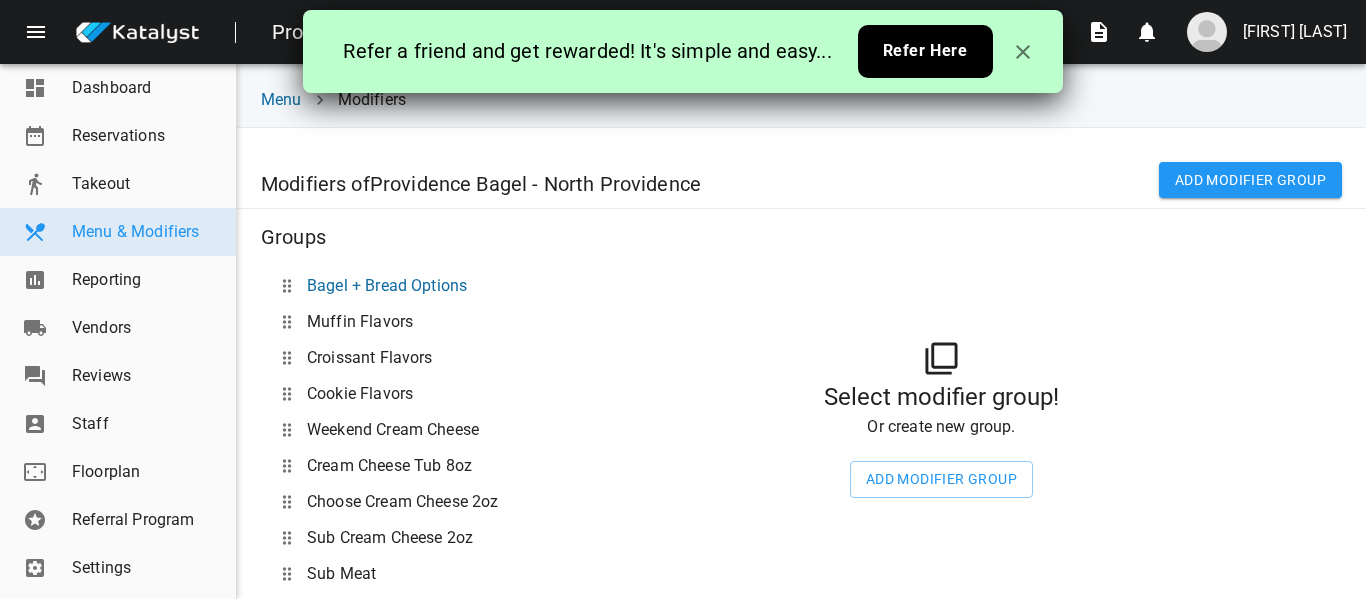 click on "Bagel + Bread Options" at bounding box center [387, 286] 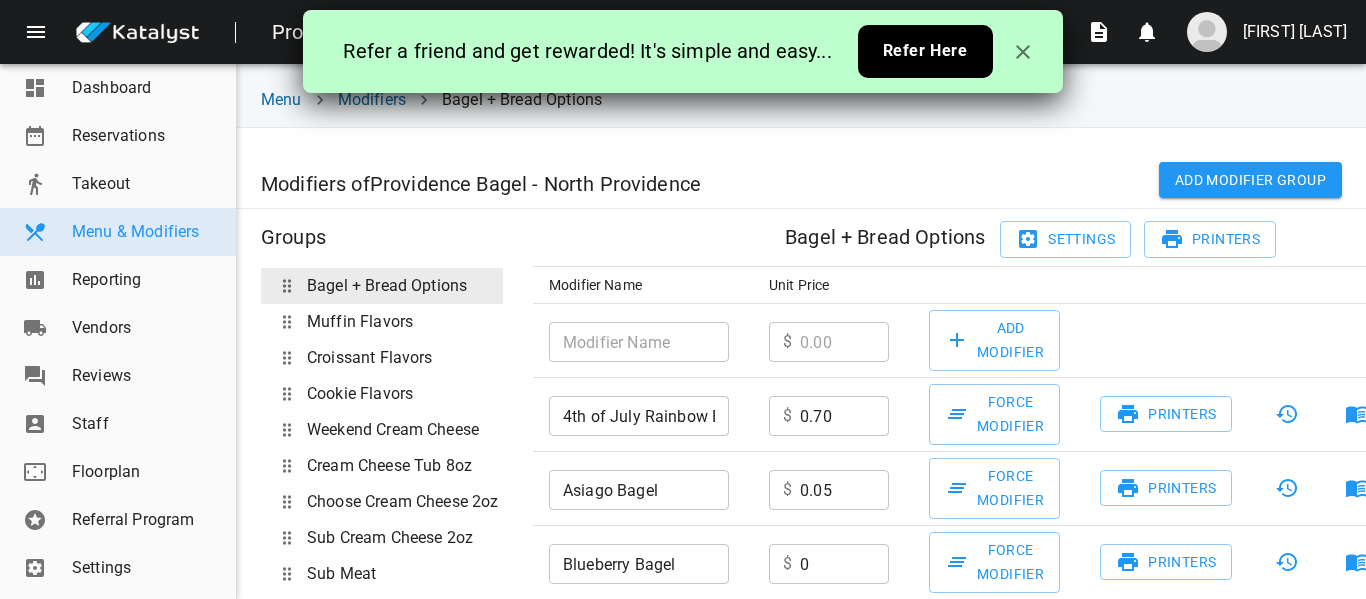click on "4th of July Rainbow Bagel (Fri-Sun)" at bounding box center (639, 416) 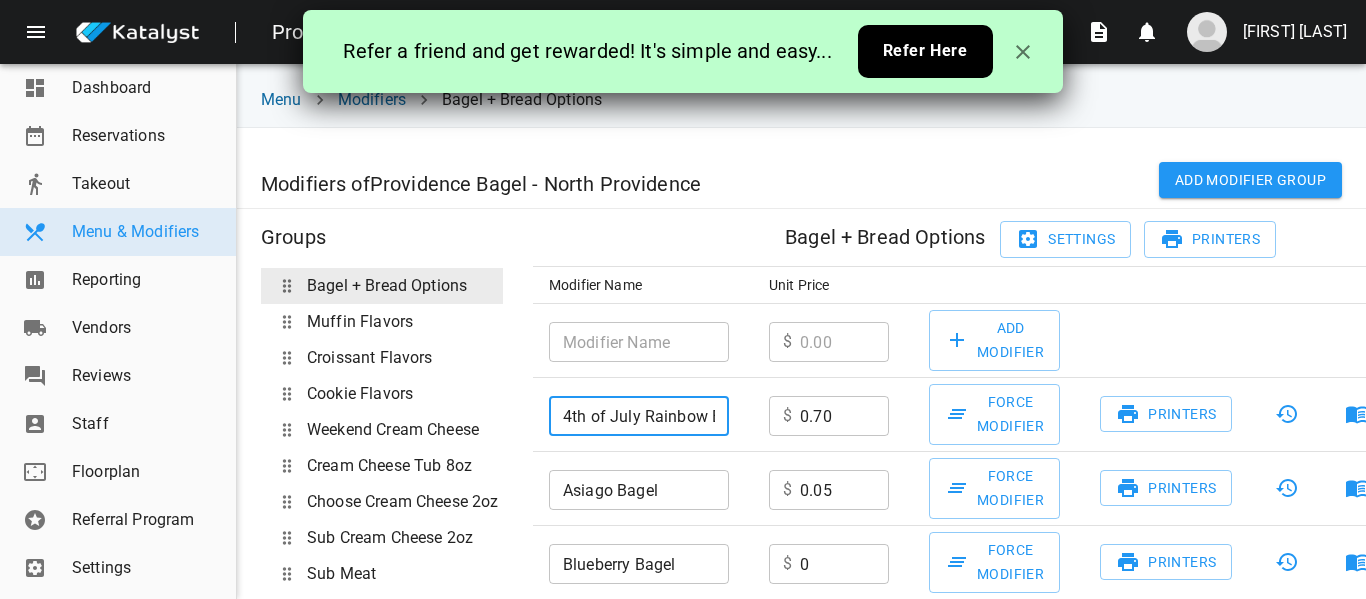 paste on "Spinach Artichoke" 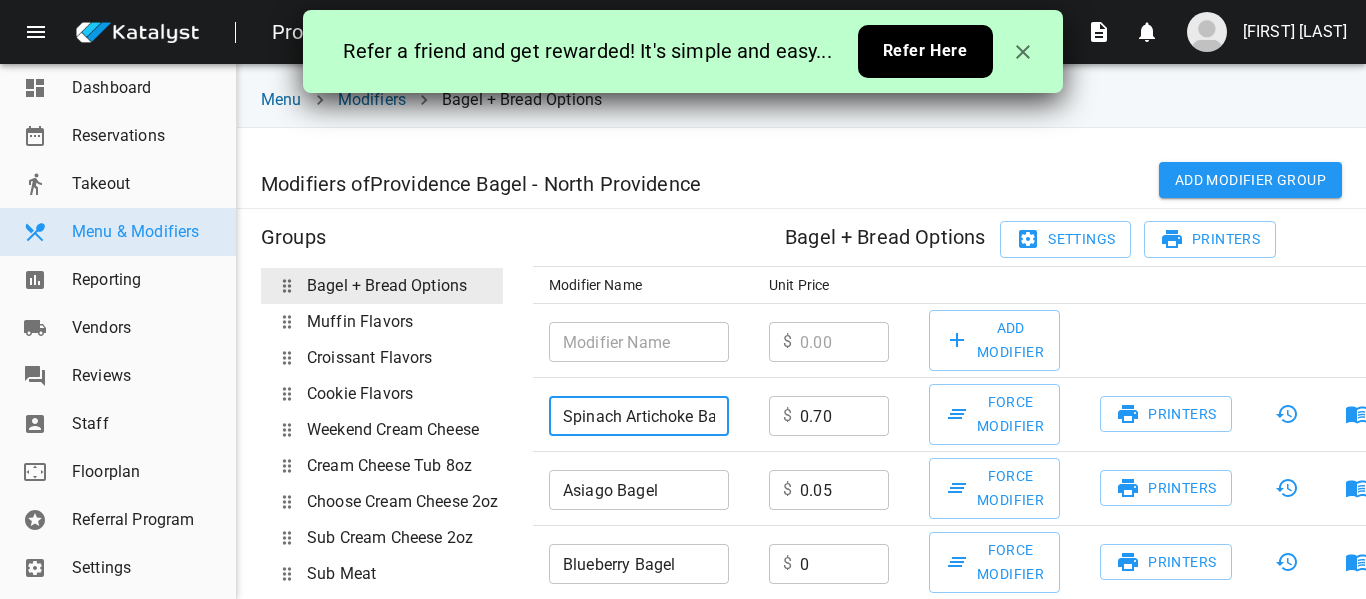 scroll, scrollTop: 0, scrollLeft: 90, axis: horizontal 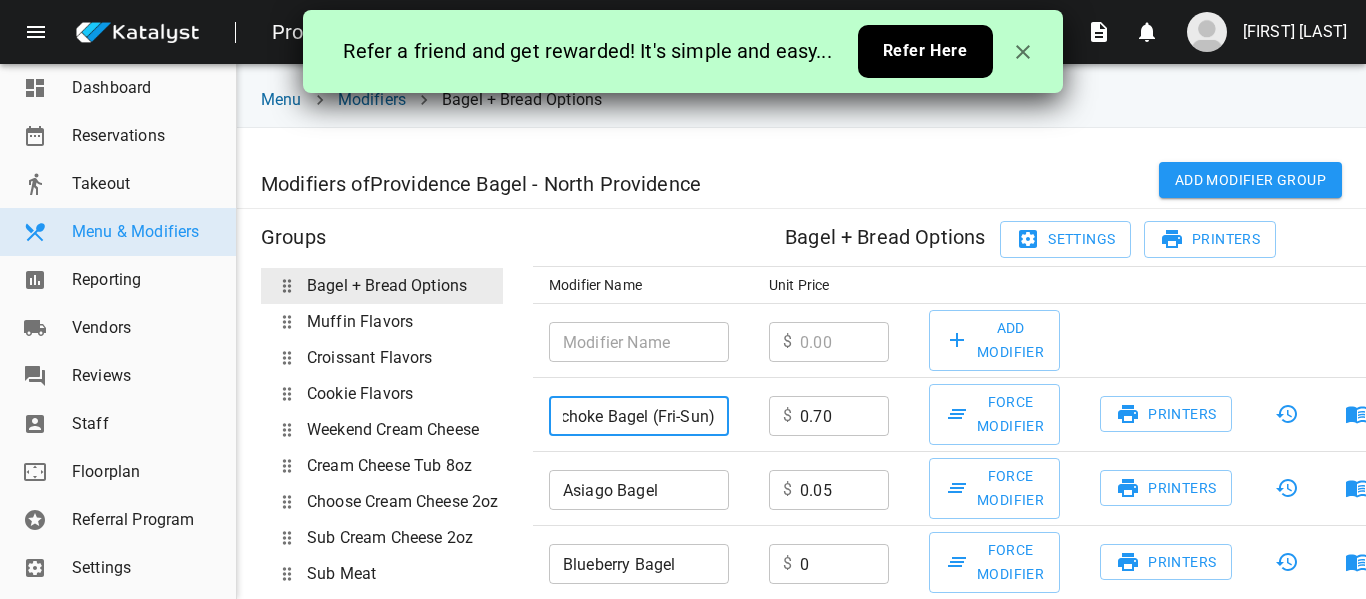 type on "Spinach Artichoke Bagel (Fri-Sun)" 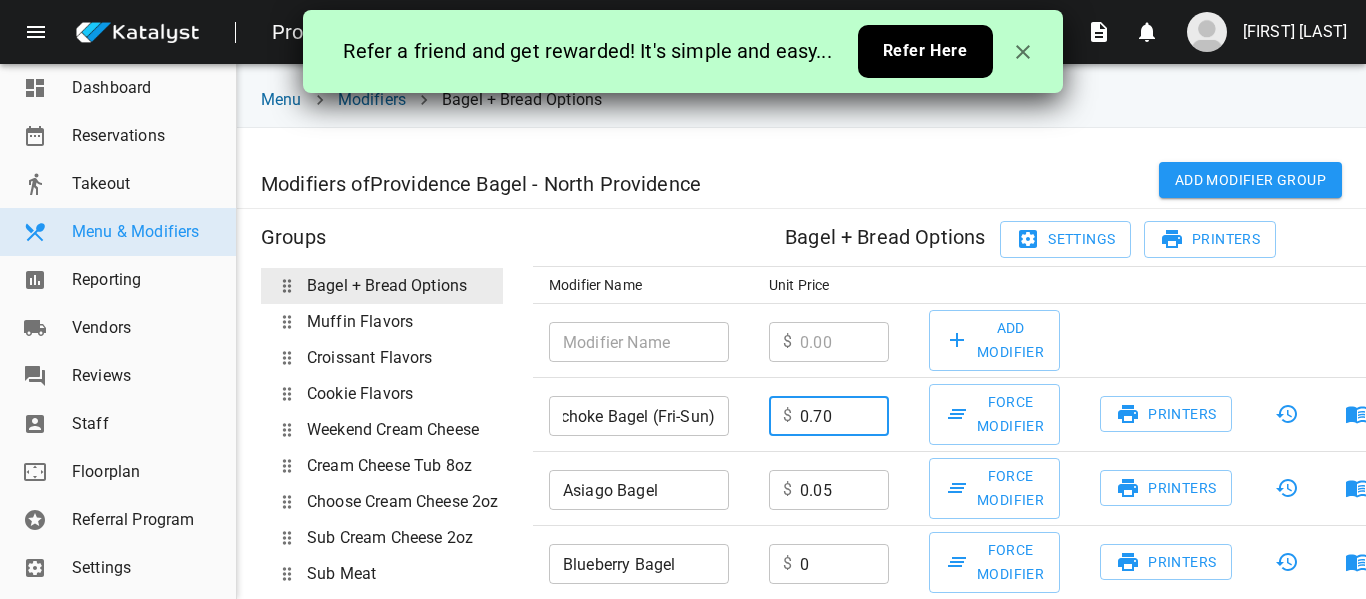 scroll, scrollTop: 0, scrollLeft: 0, axis: both 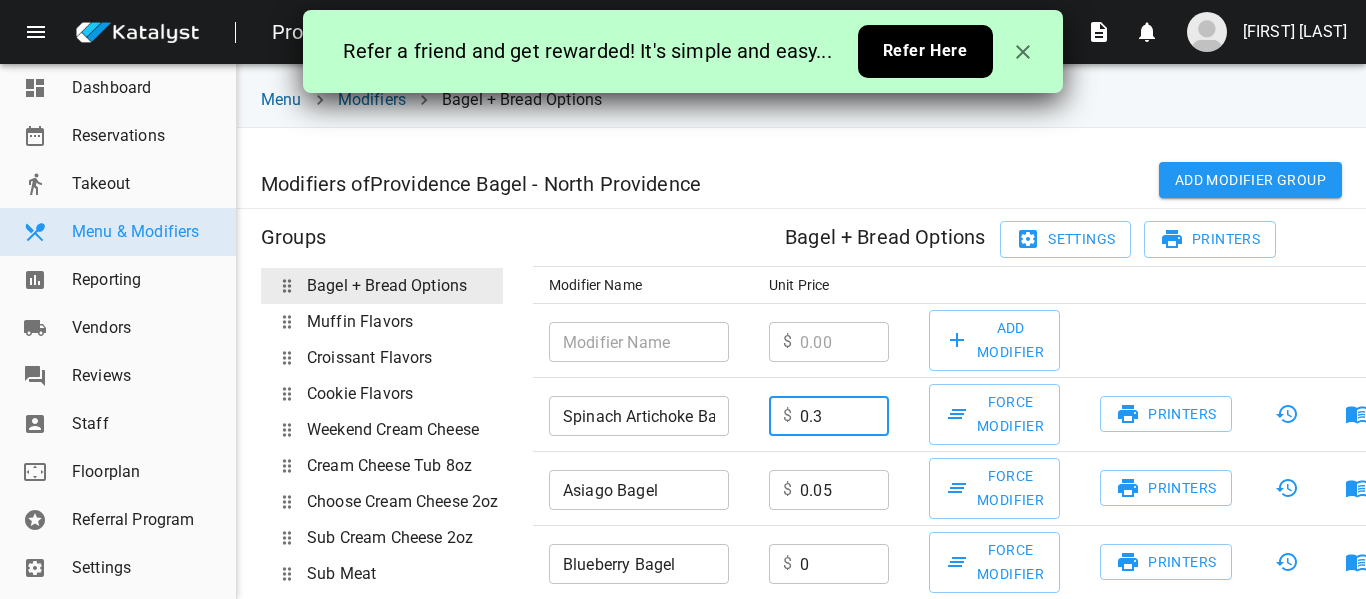 type on "0.3" 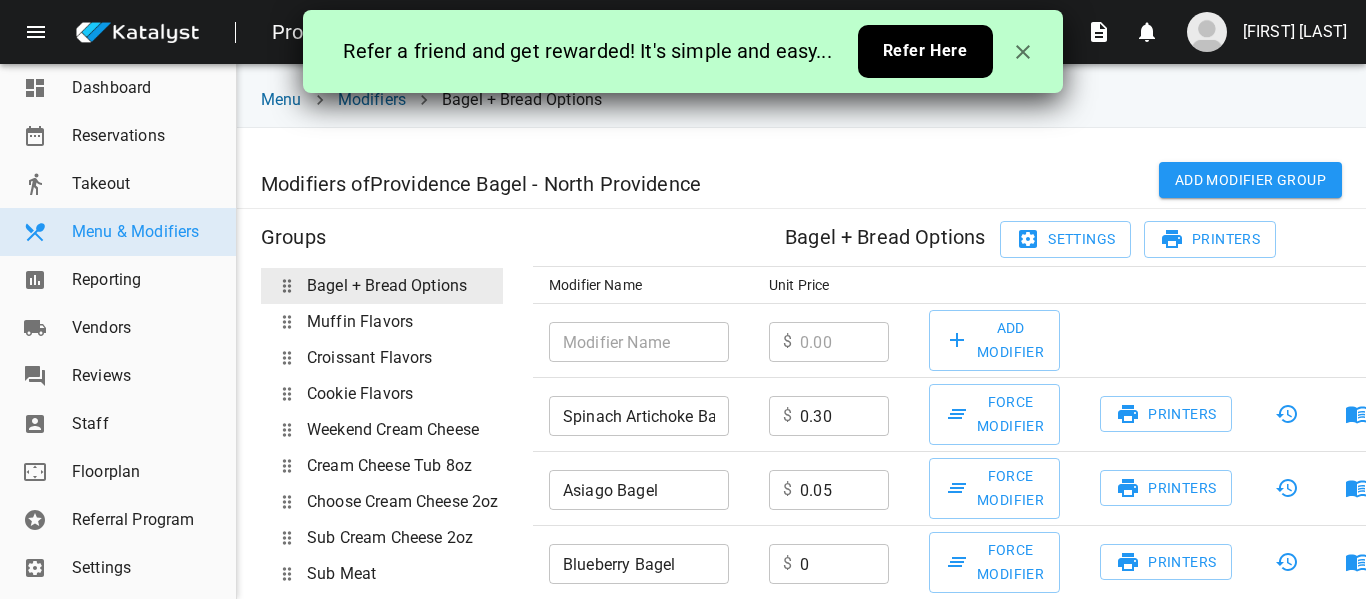 click at bounding box center (1286, 414) 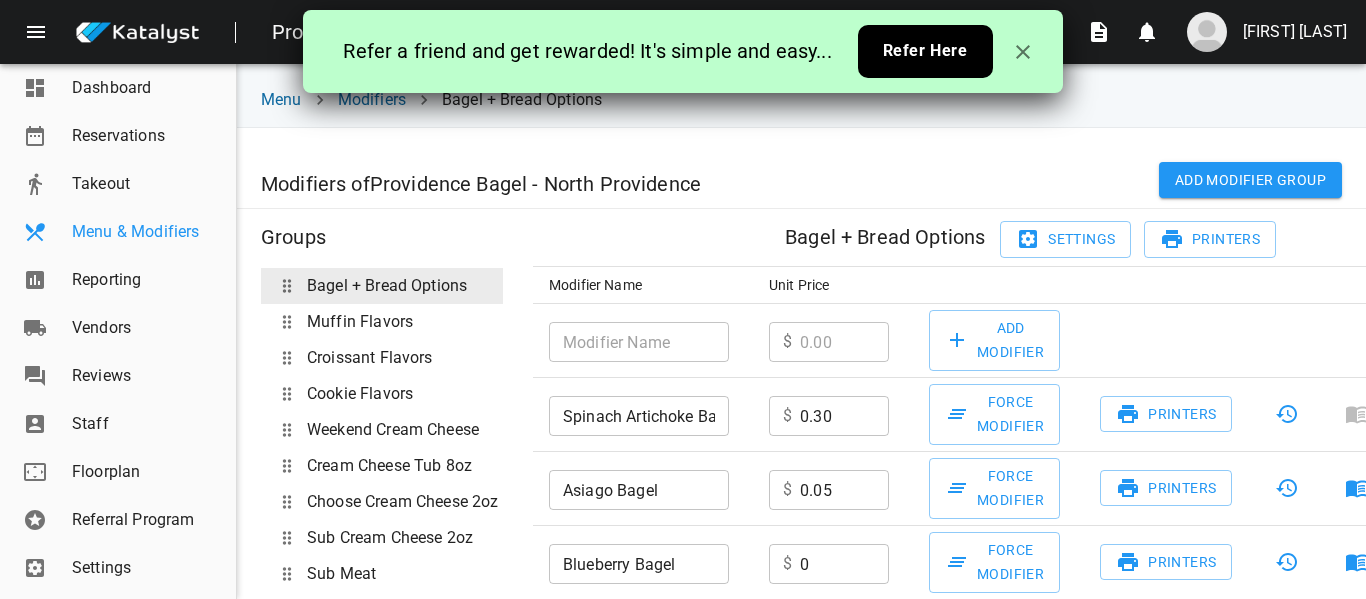 click on "Menu & Modifiers" at bounding box center [146, 232] 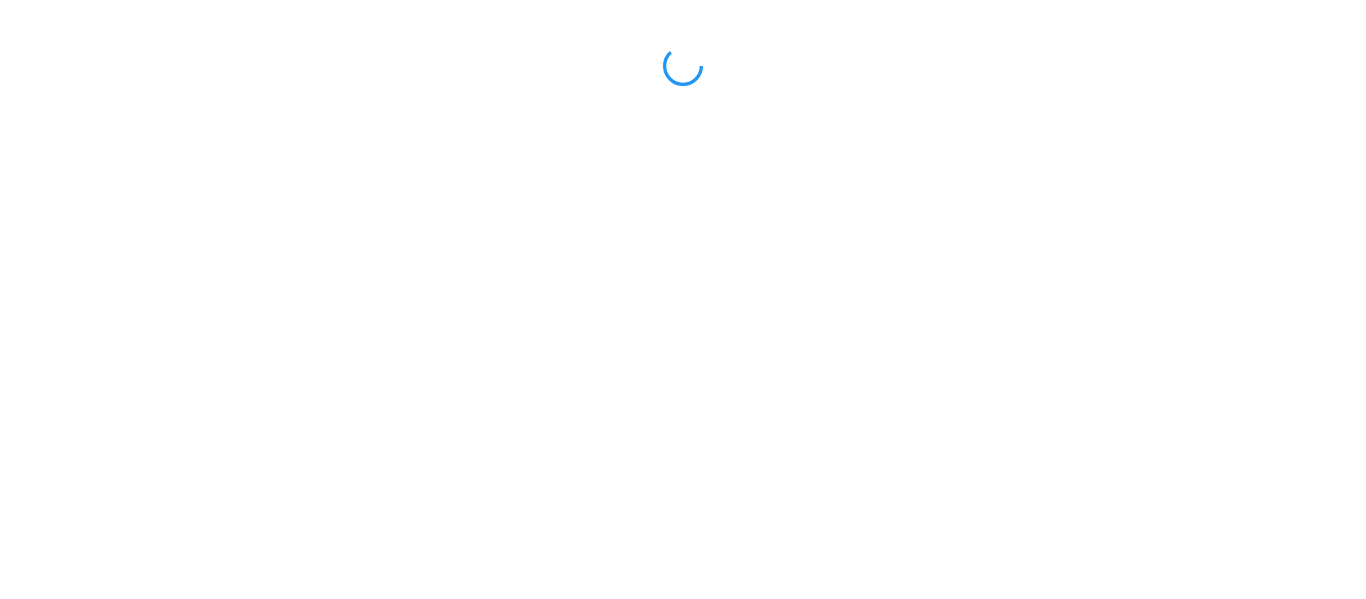 scroll, scrollTop: 0, scrollLeft: 0, axis: both 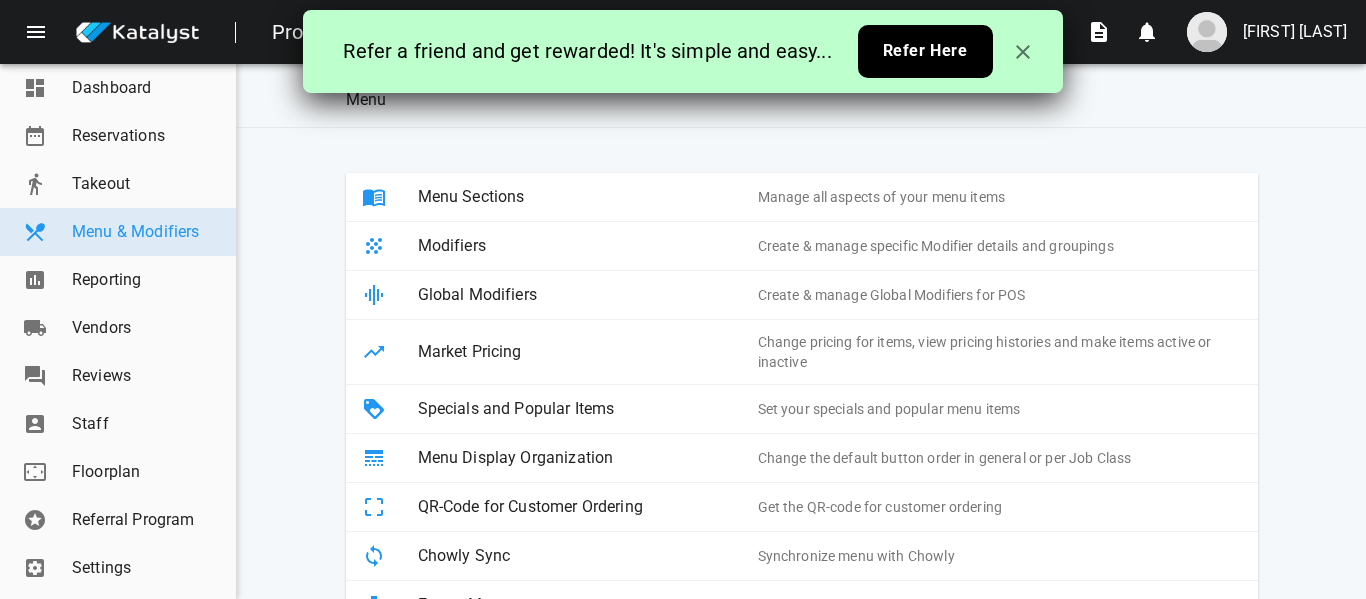 click on "Menu Sections Manage all aspects of your menu items" at bounding box center [802, 197] 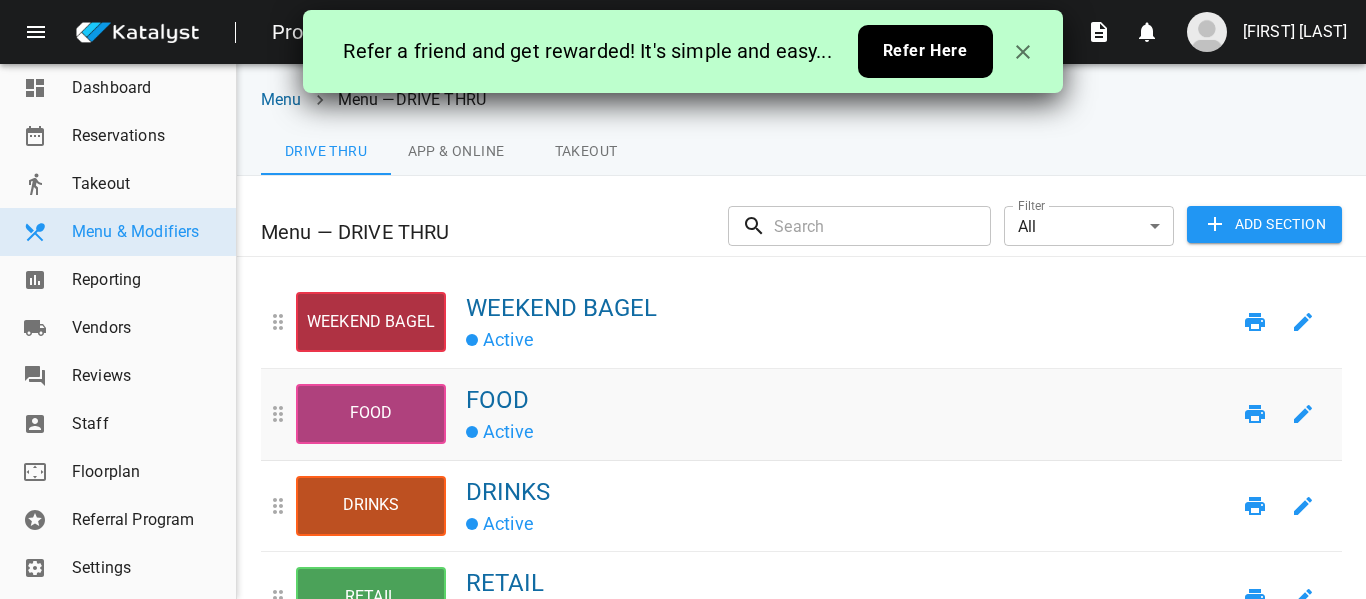 click on "FOOD" at bounding box center [848, 400] 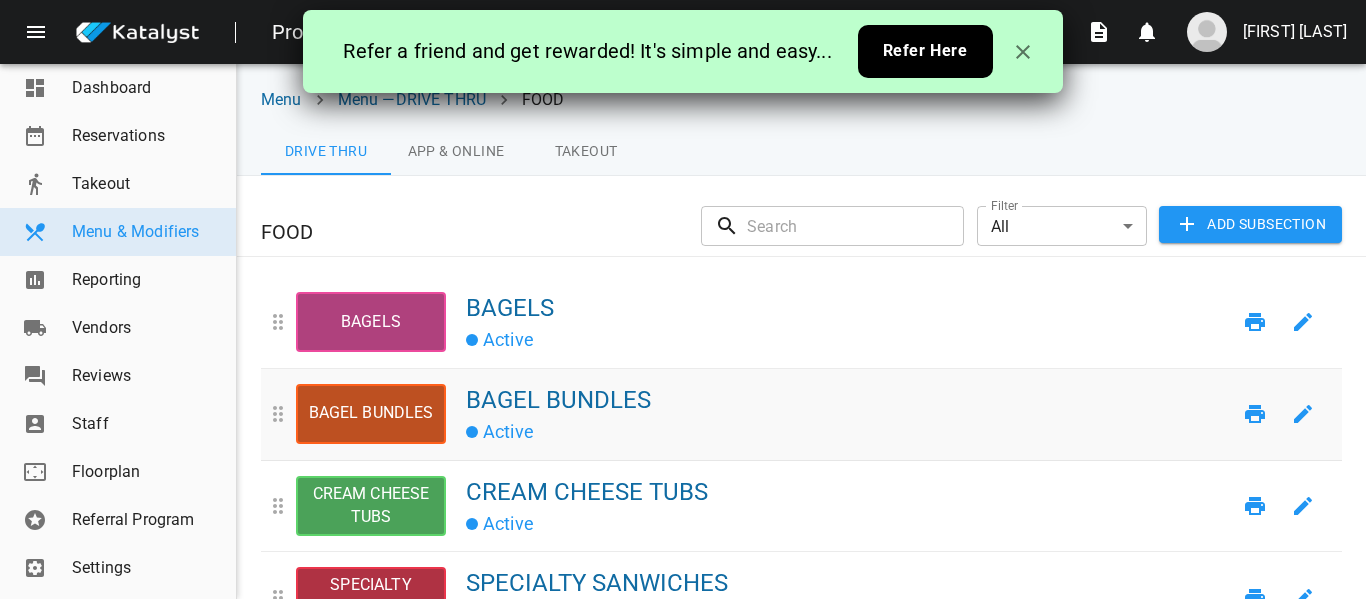 click on "BAGEL BUNDLES BAGEL BUNDLES Active" at bounding box center (816, 414) 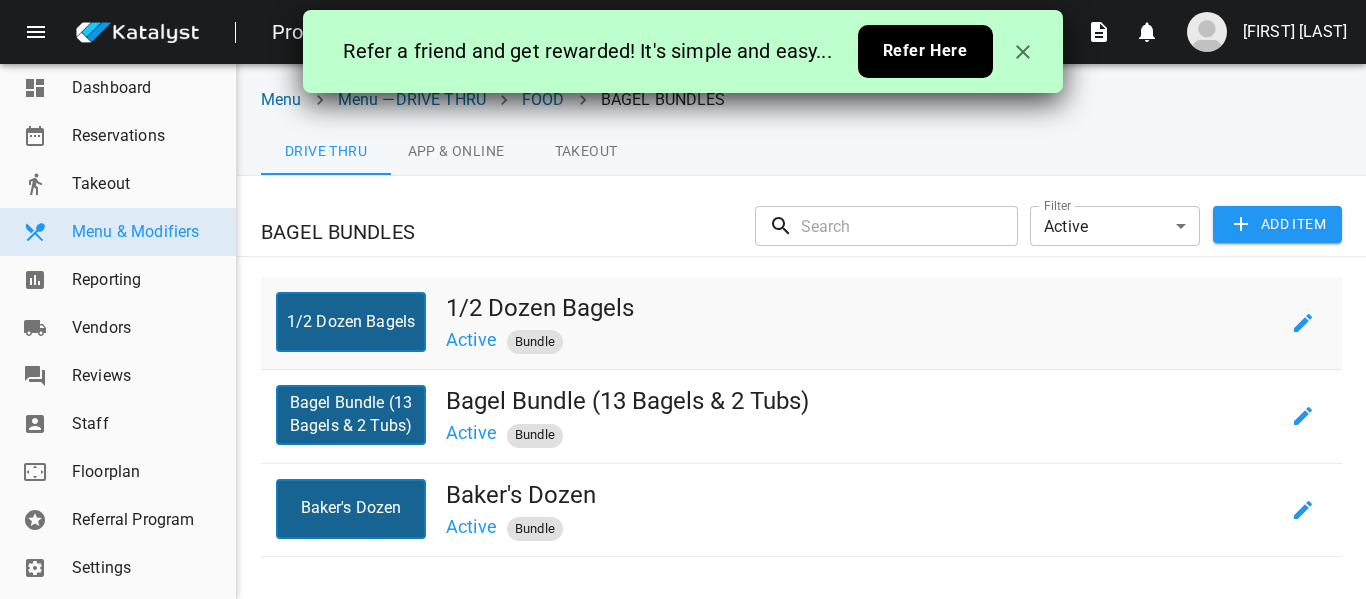 click on "1/2 Dozen Bagels" at bounding box center (862, 308) 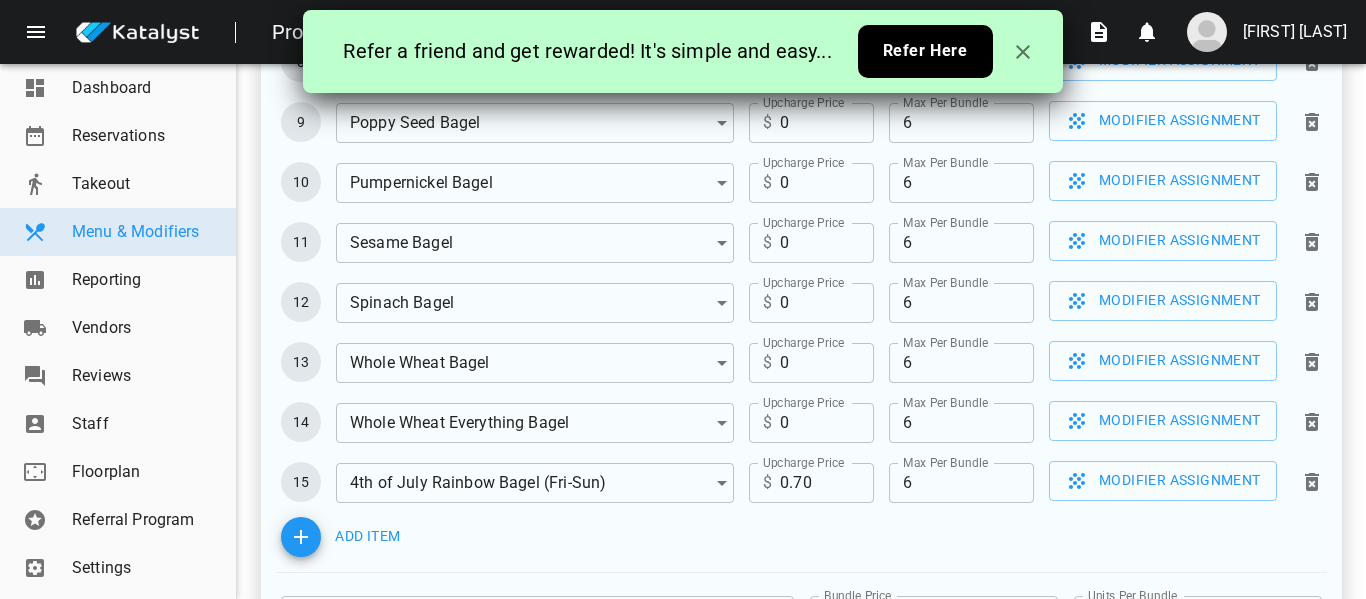 scroll, scrollTop: 829, scrollLeft: 0, axis: vertical 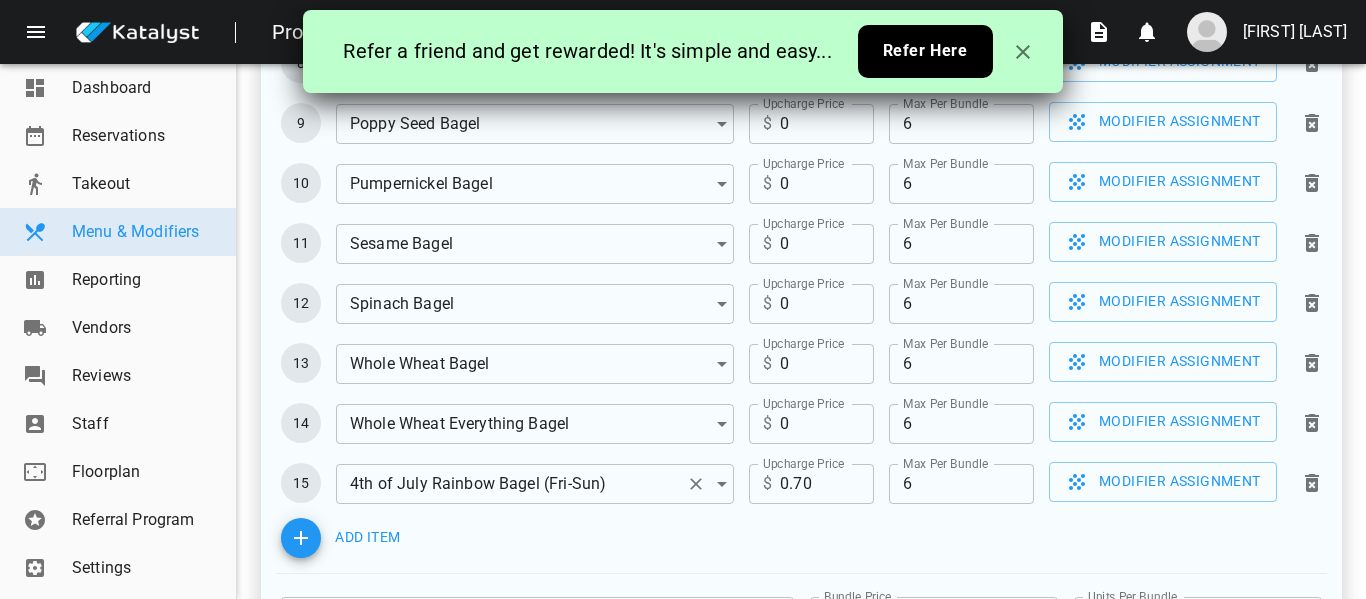 click at bounding box center (696, 484) 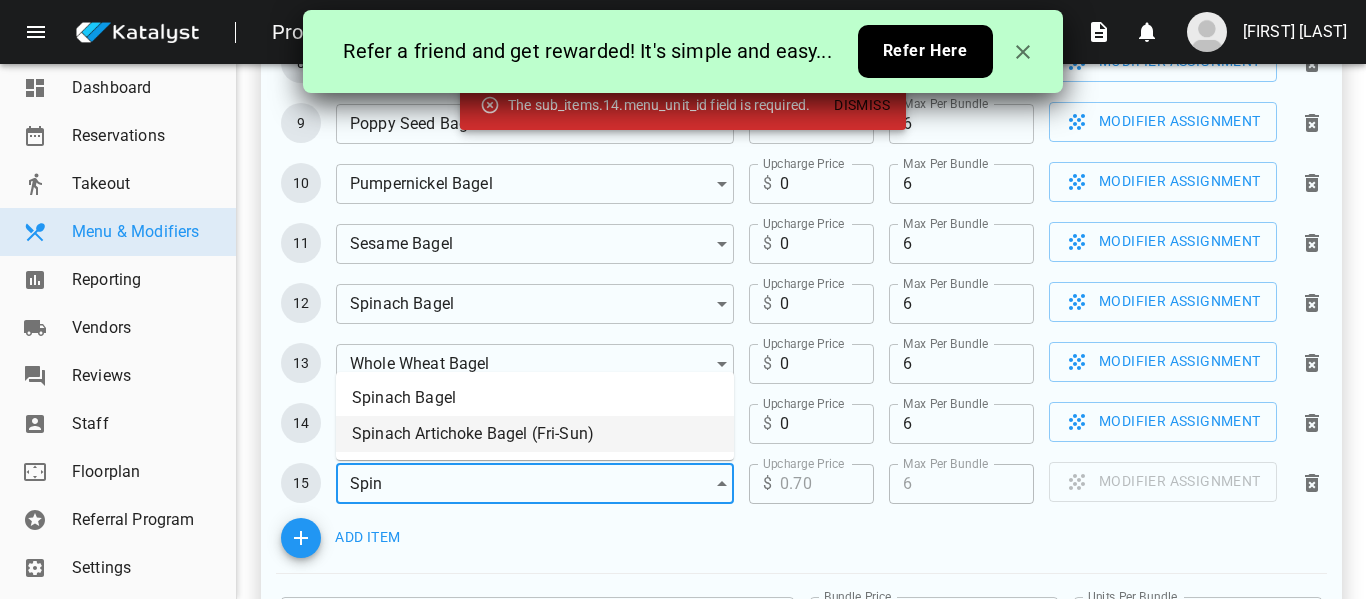 click on "Spinach Artichoke Bagel (Fri-Sun)" at bounding box center (535, 434) 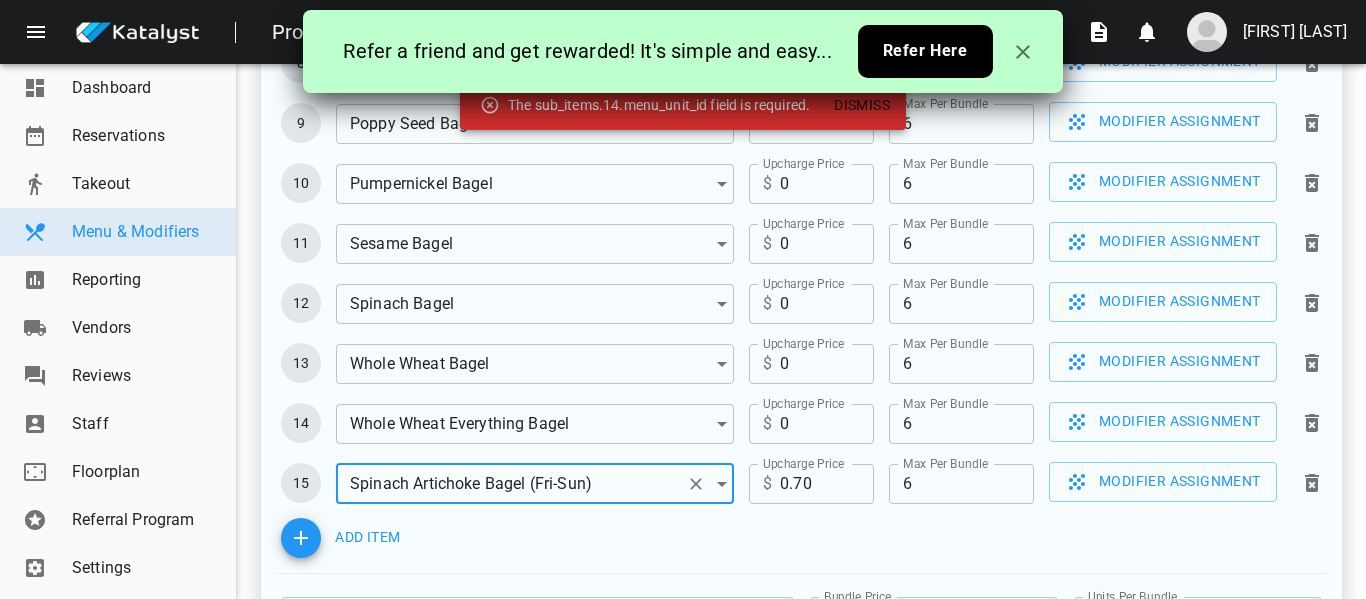 type on "Spinach Artichoke Bagel (Fri-Sun)" 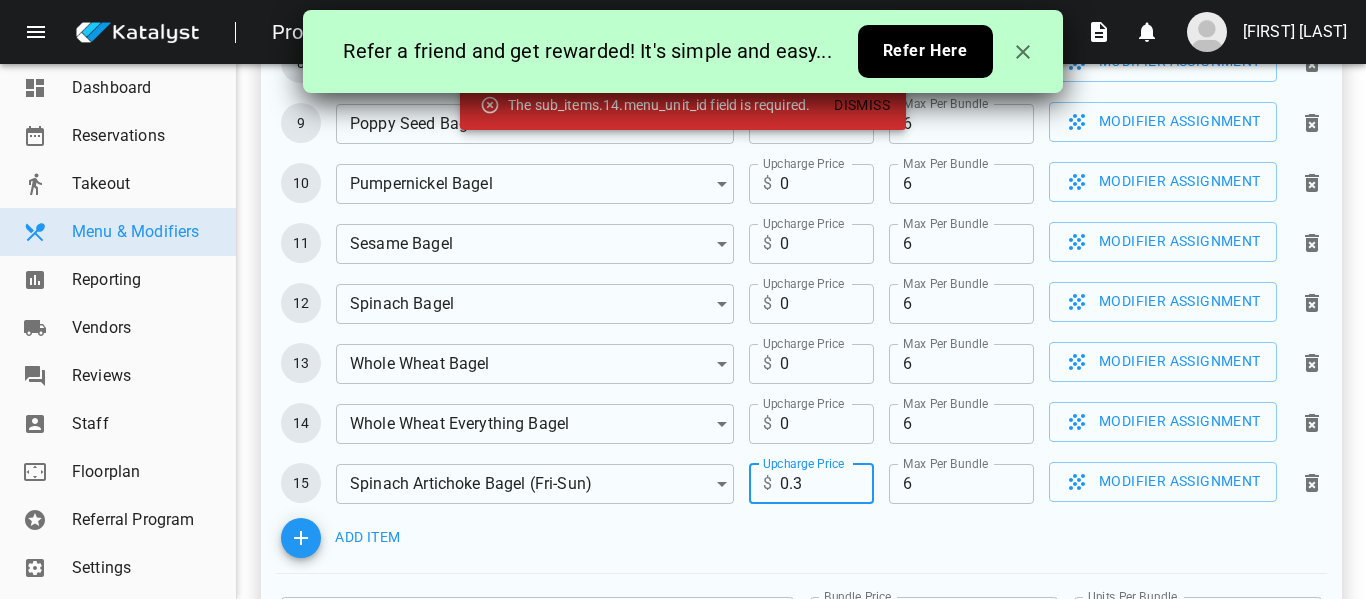 type on "0.3" 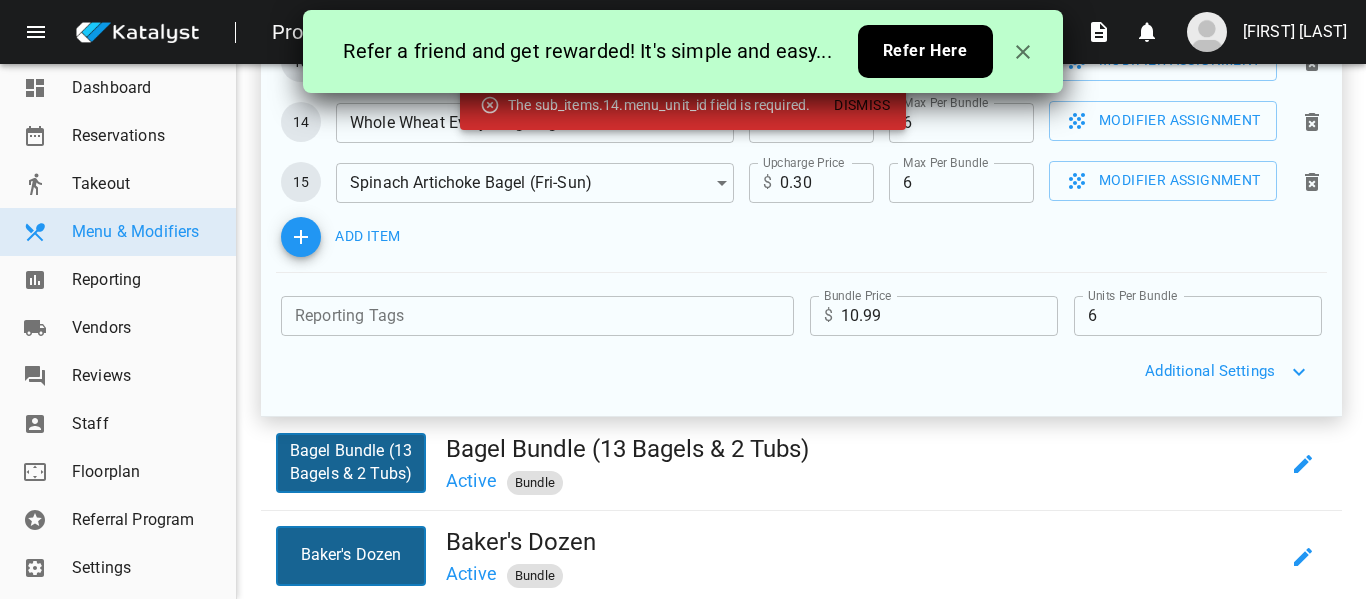 scroll, scrollTop: 1212, scrollLeft: 0, axis: vertical 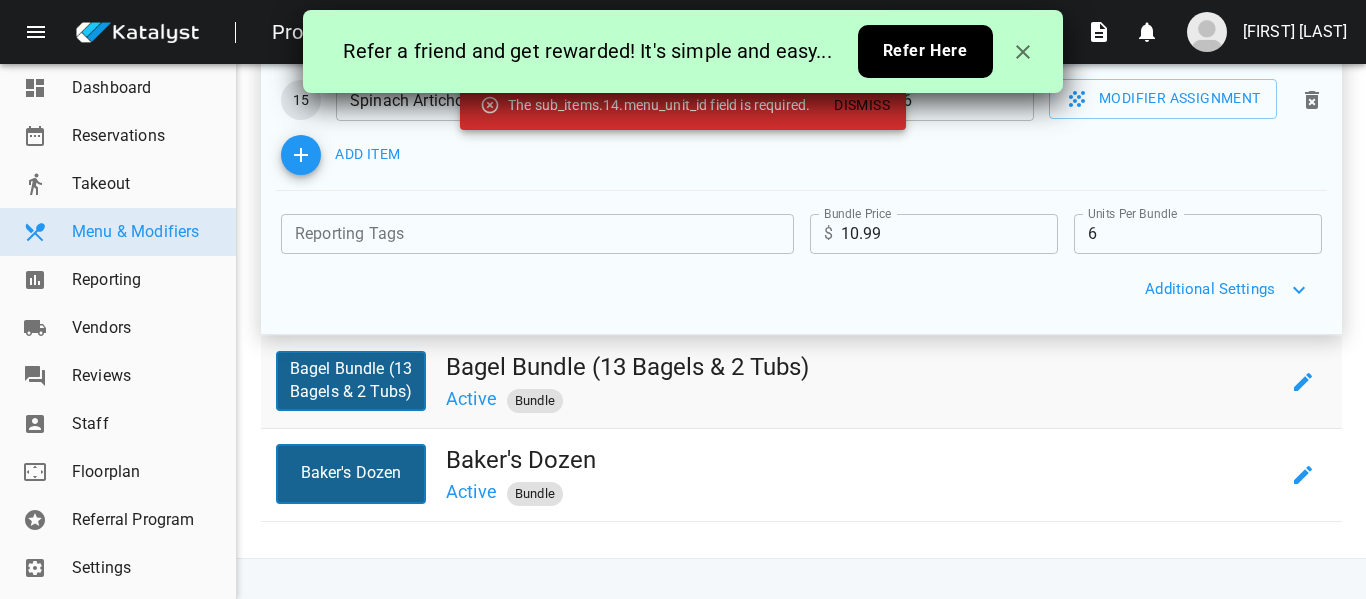 click on "Active Bundle" at bounding box center [862, 398] 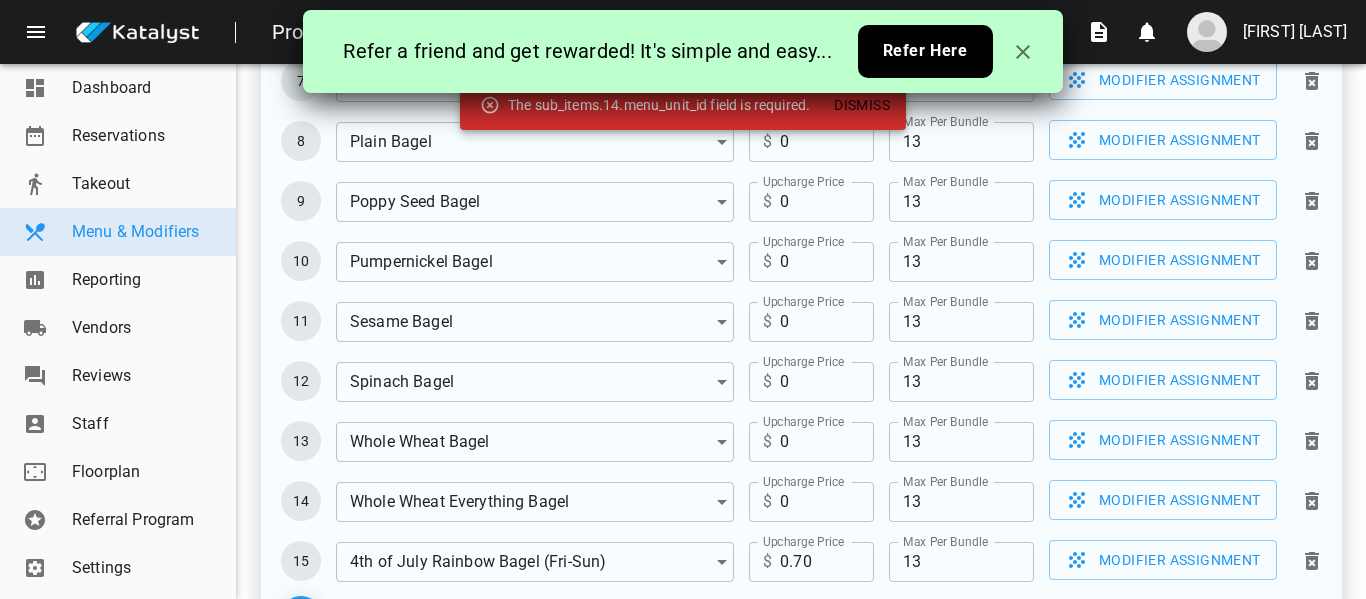 scroll, scrollTop: 955, scrollLeft: 0, axis: vertical 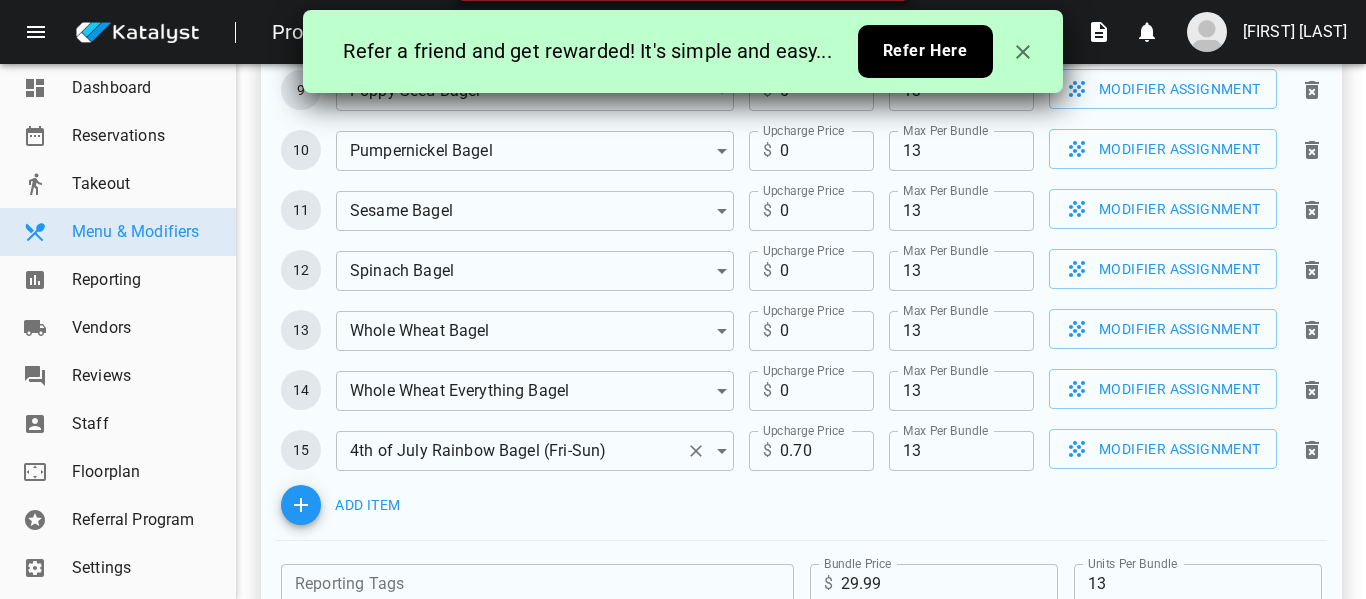 click at bounding box center [696, 451] 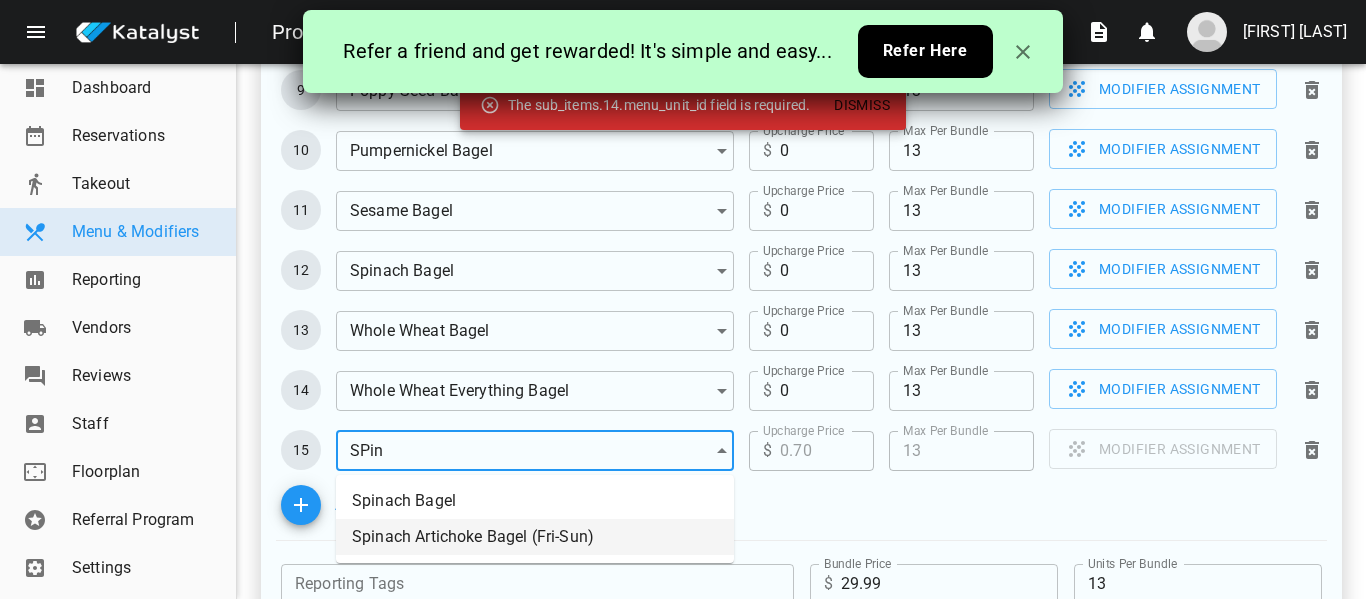 click on "Spinach Artichoke Bagel (Fri-Sun)" at bounding box center [535, 537] 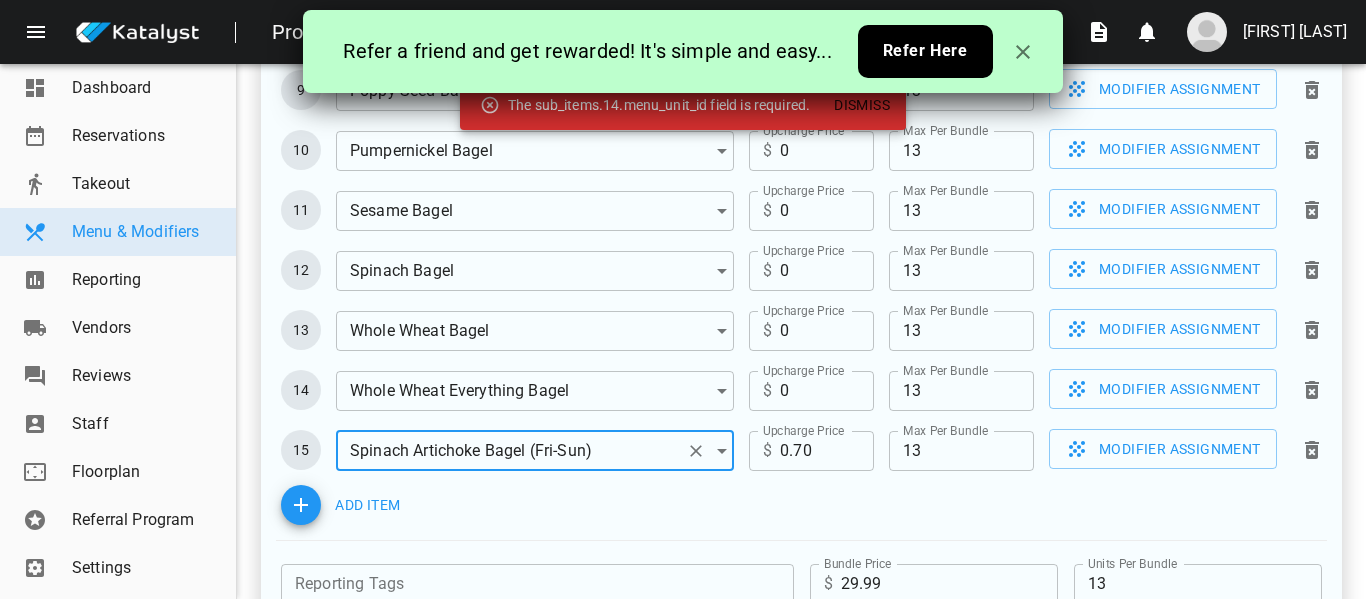 type on "Spinach Artichoke Bagel (Fri-Sun)" 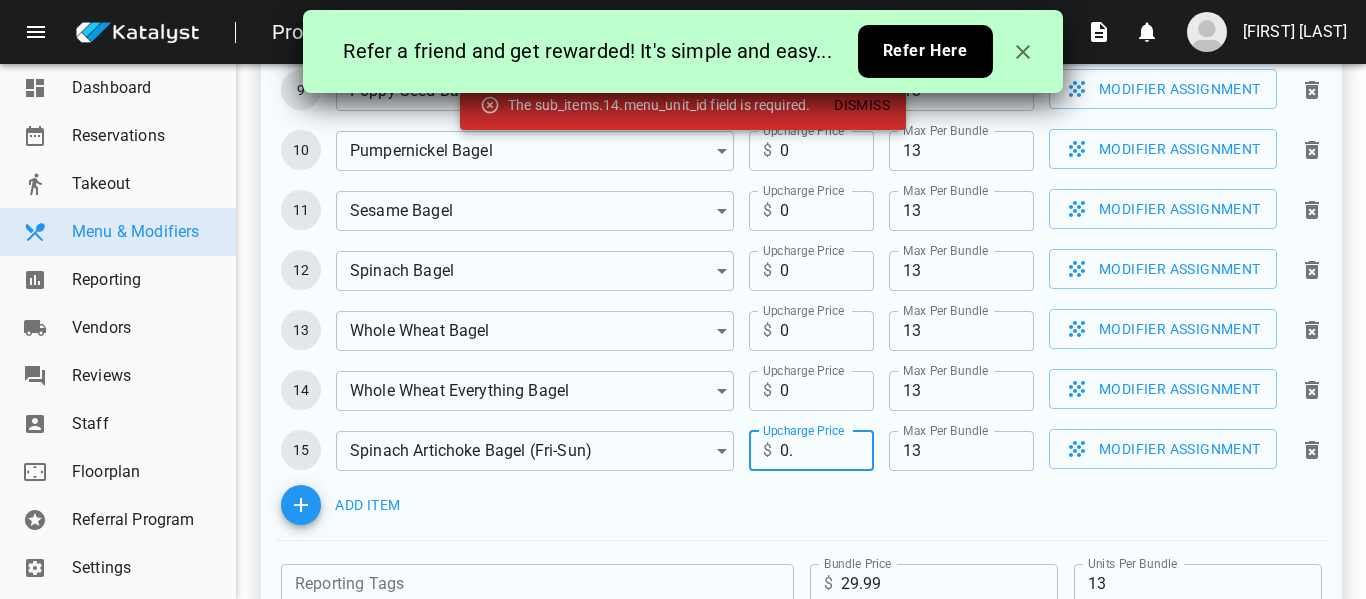 type on "0.3" 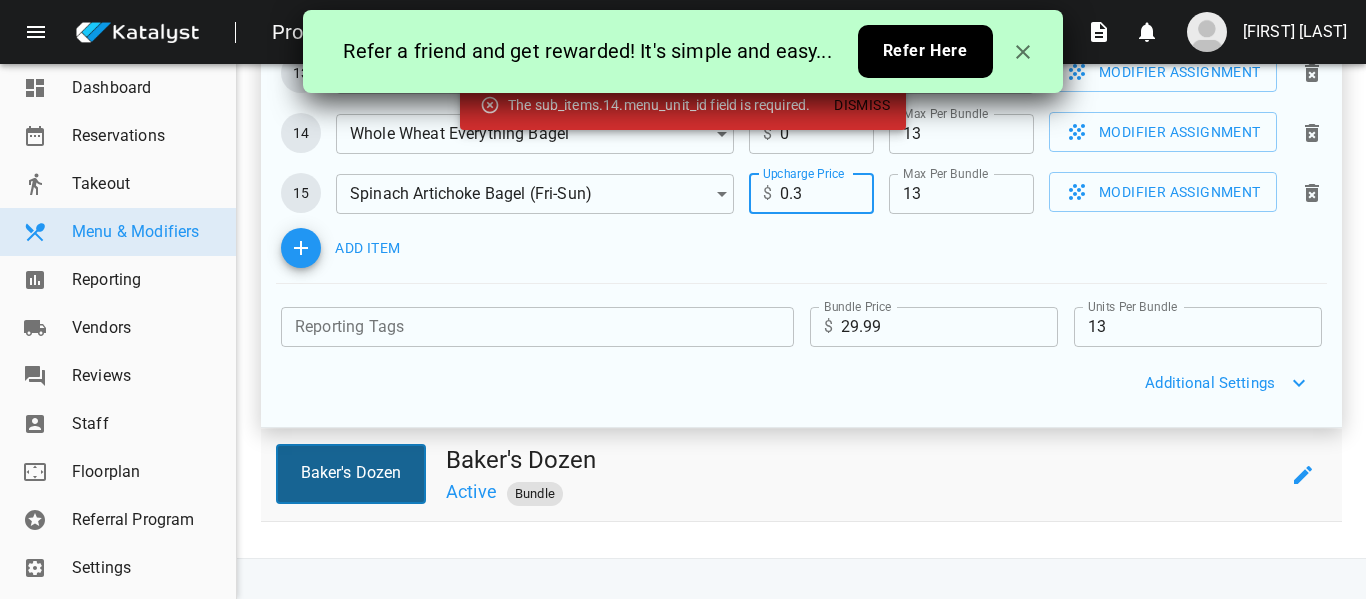 click on "Baker's Dozen Baker's Dozen Active Bundle" at bounding box center (801, 475) 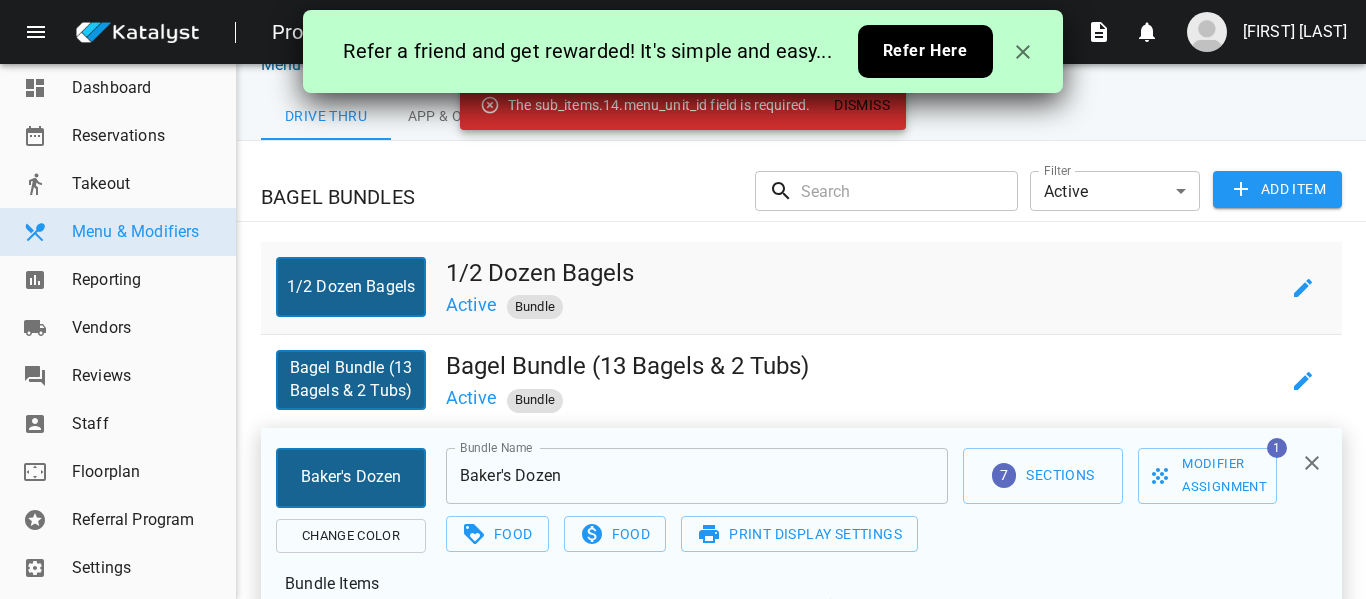scroll, scrollTop: 1212, scrollLeft: 0, axis: vertical 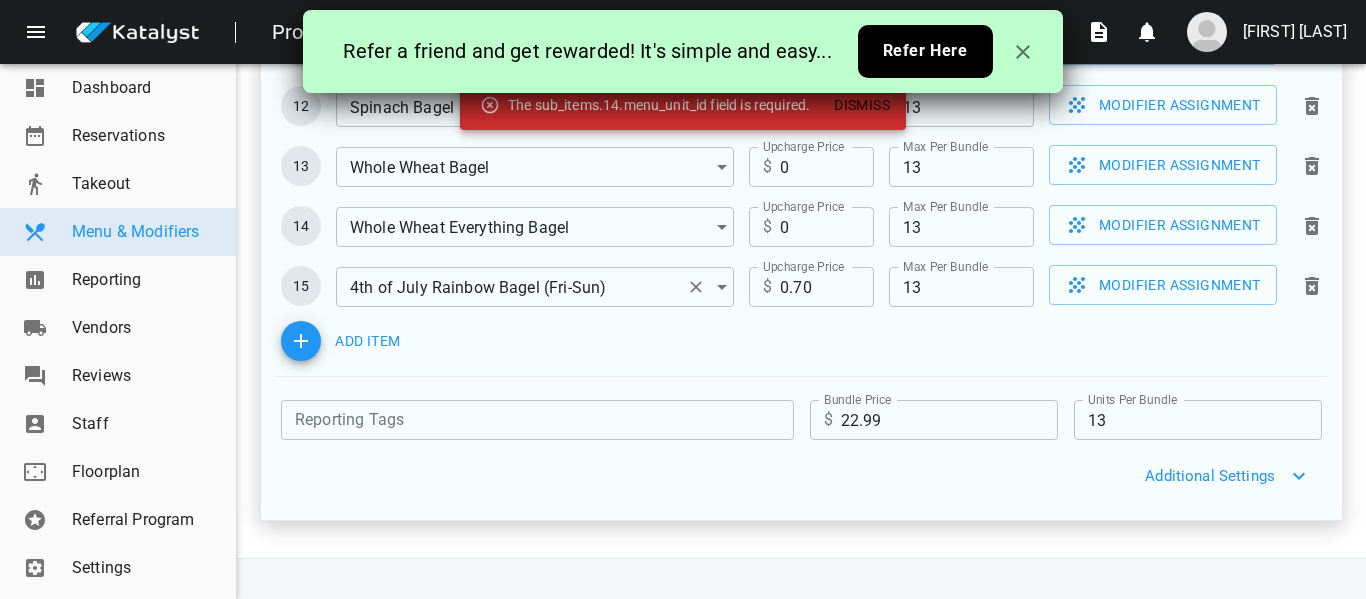 click at bounding box center [696, 287] 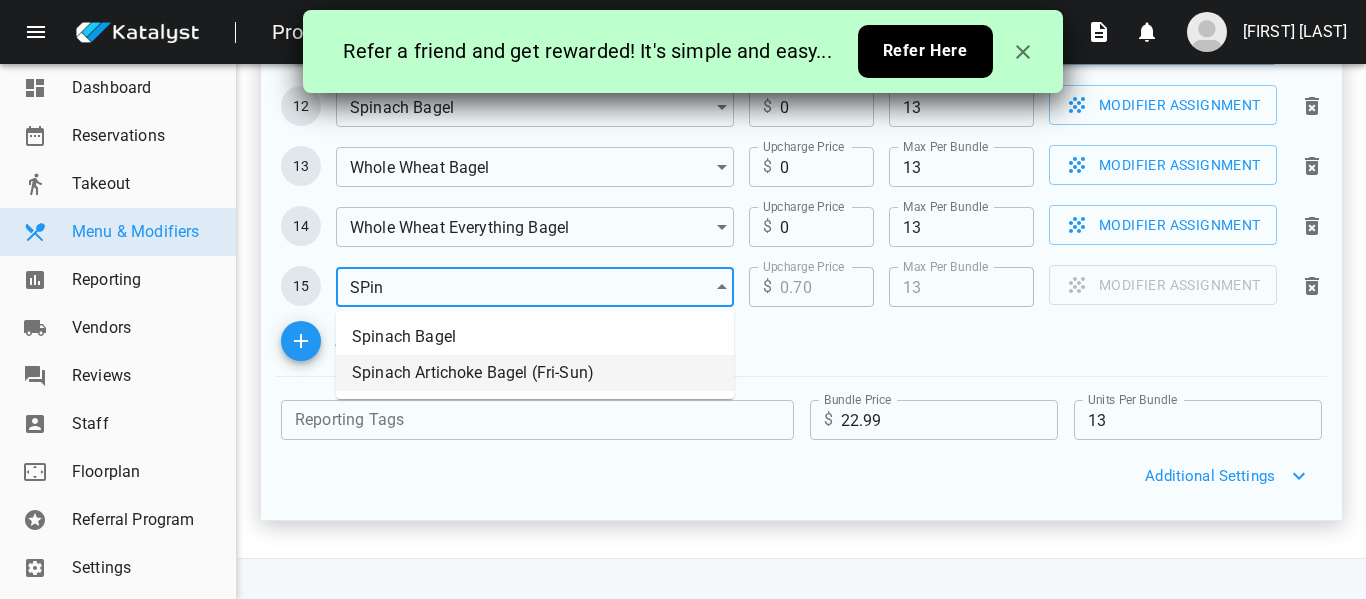 click on "Spinach Artichoke Bagel (Fri-Sun)" at bounding box center (535, 373) 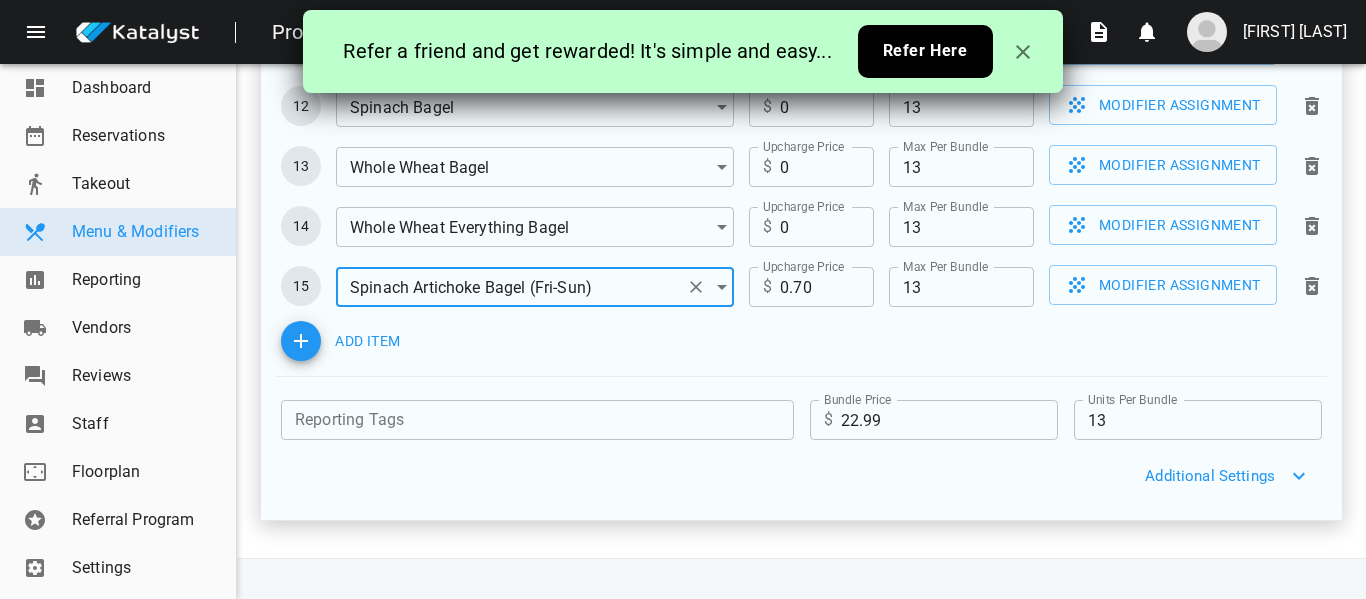type on "Spinach Artichoke Bagel (Fri-Sun)" 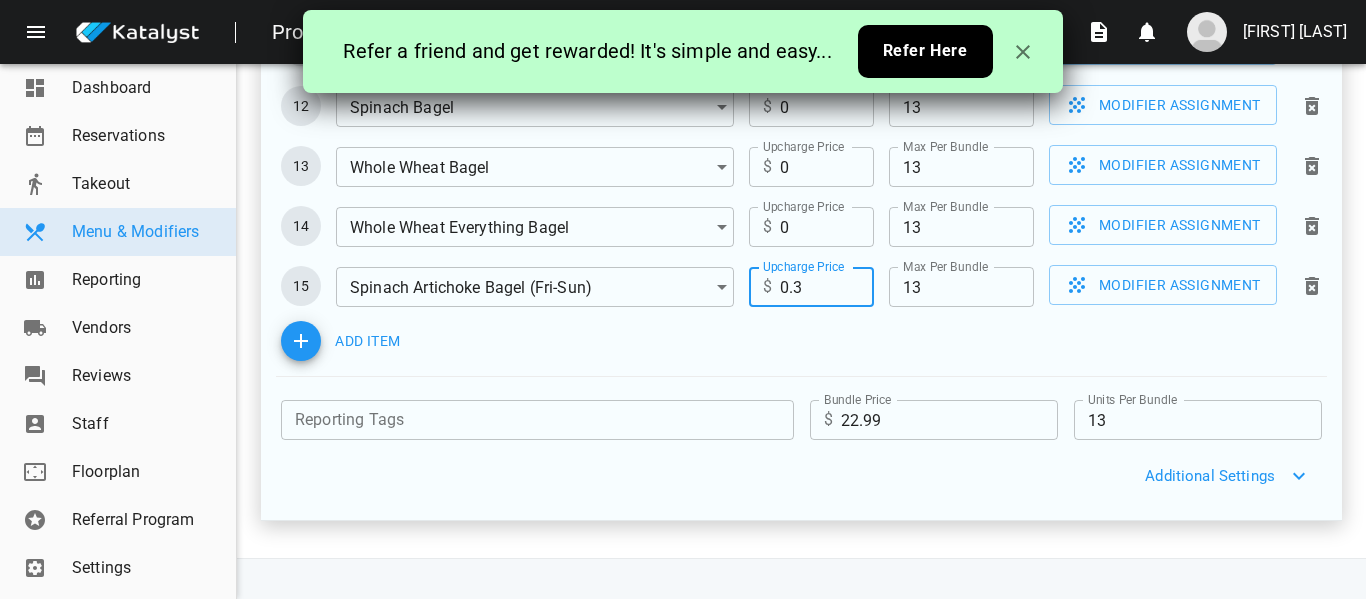 type on "0.3" 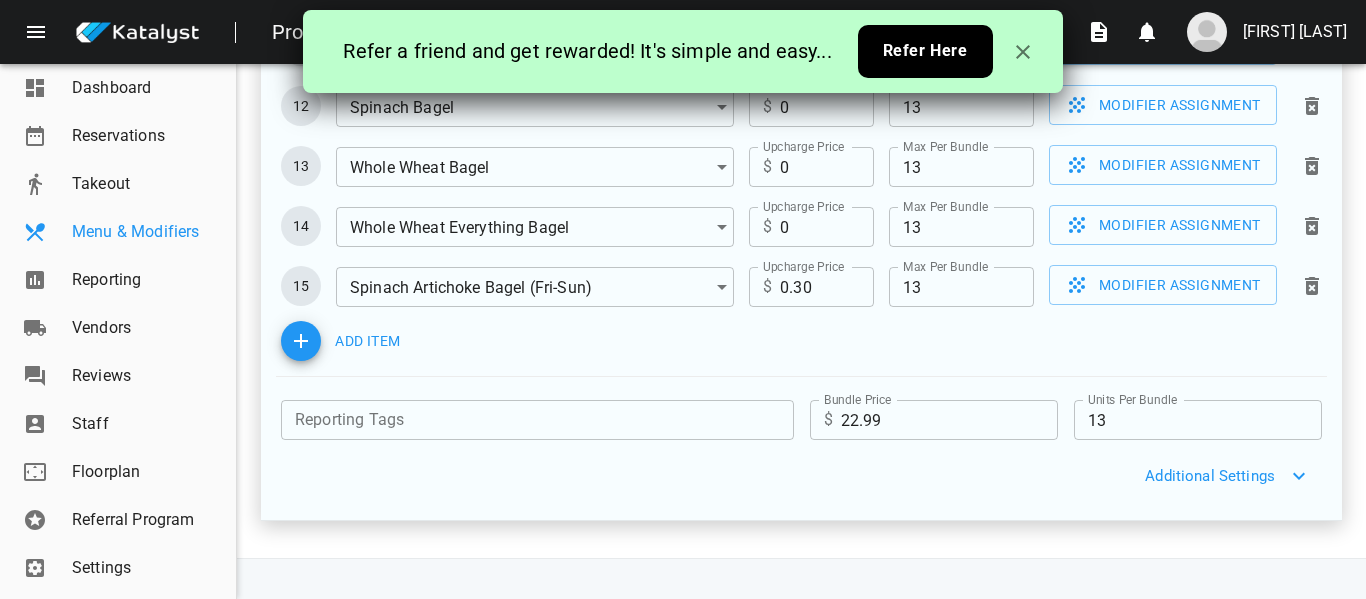 click at bounding box center [44, 232] 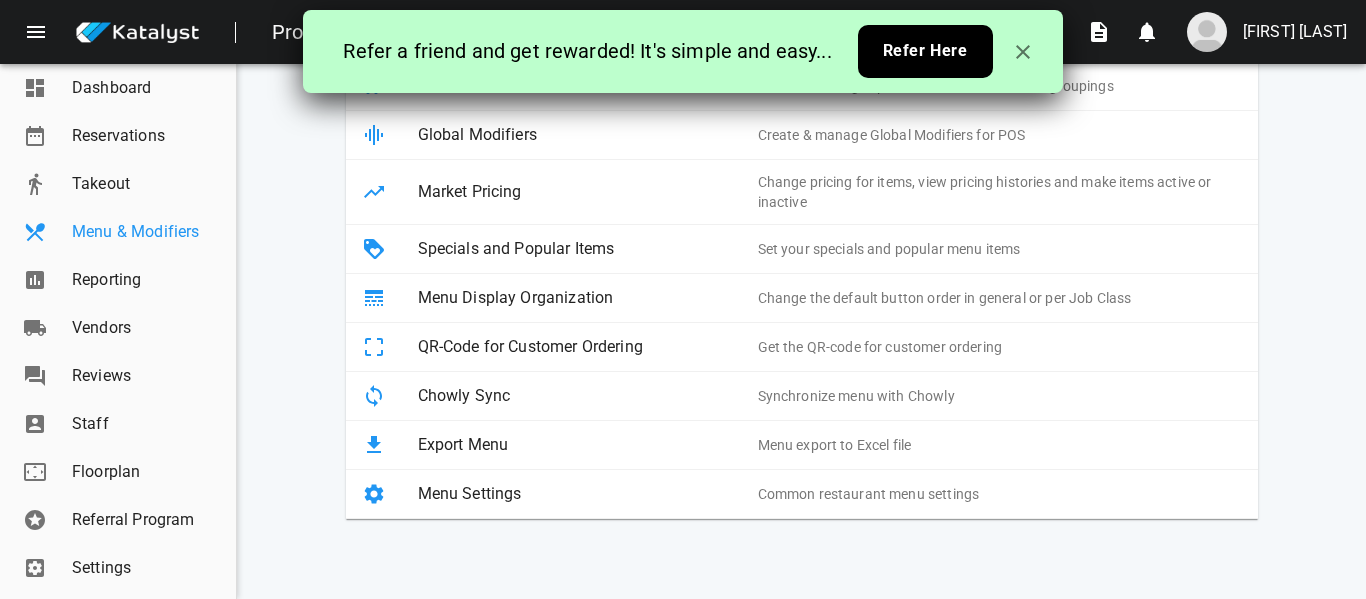 scroll, scrollTop: 0, scrollLeft: 0, axis: both 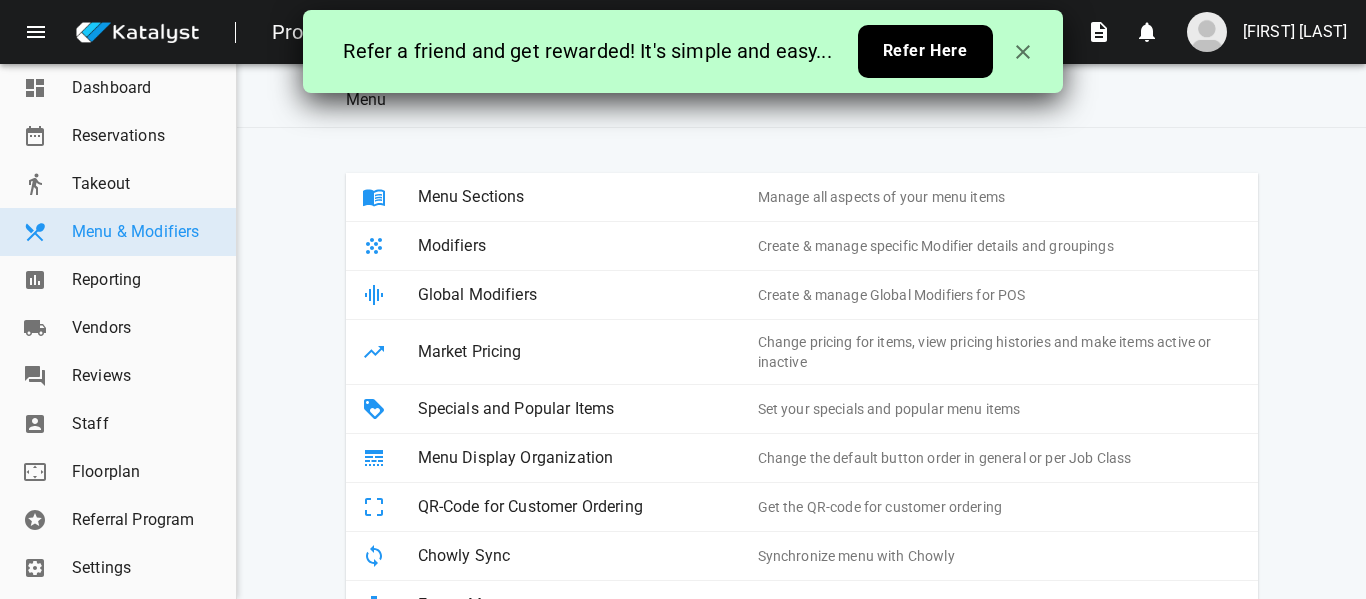 click at bounding box center [1023, 52] 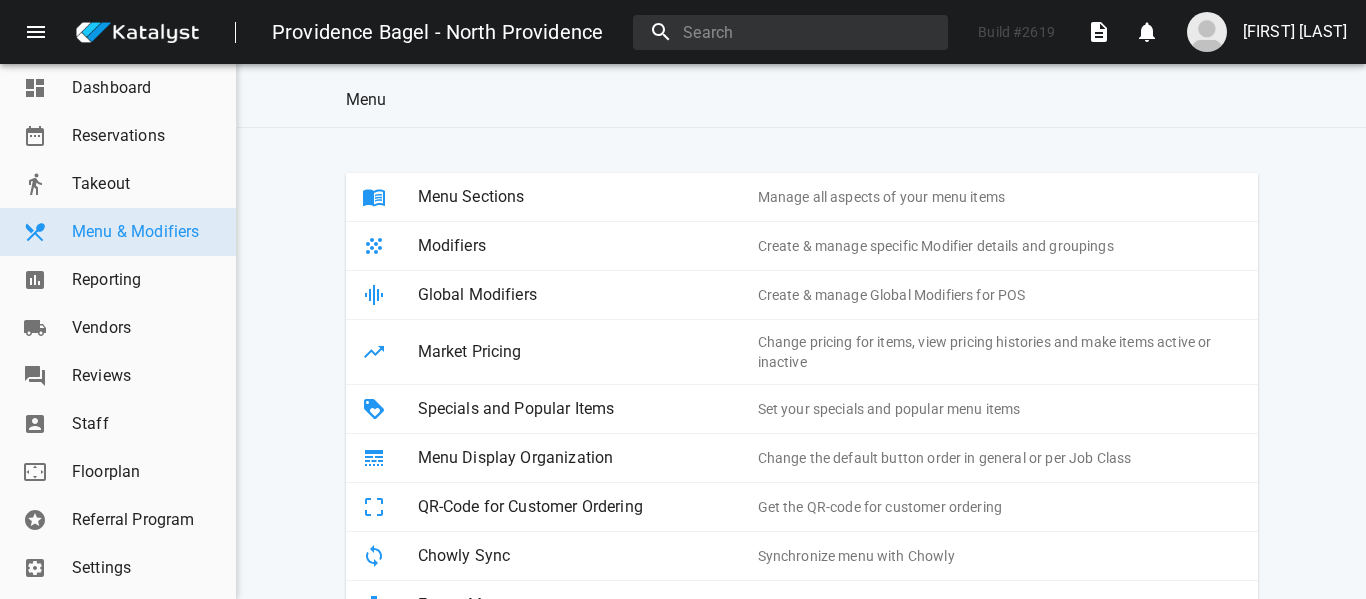 click on "[FIRST] [LAST]" at bounding box center [1295, 32] 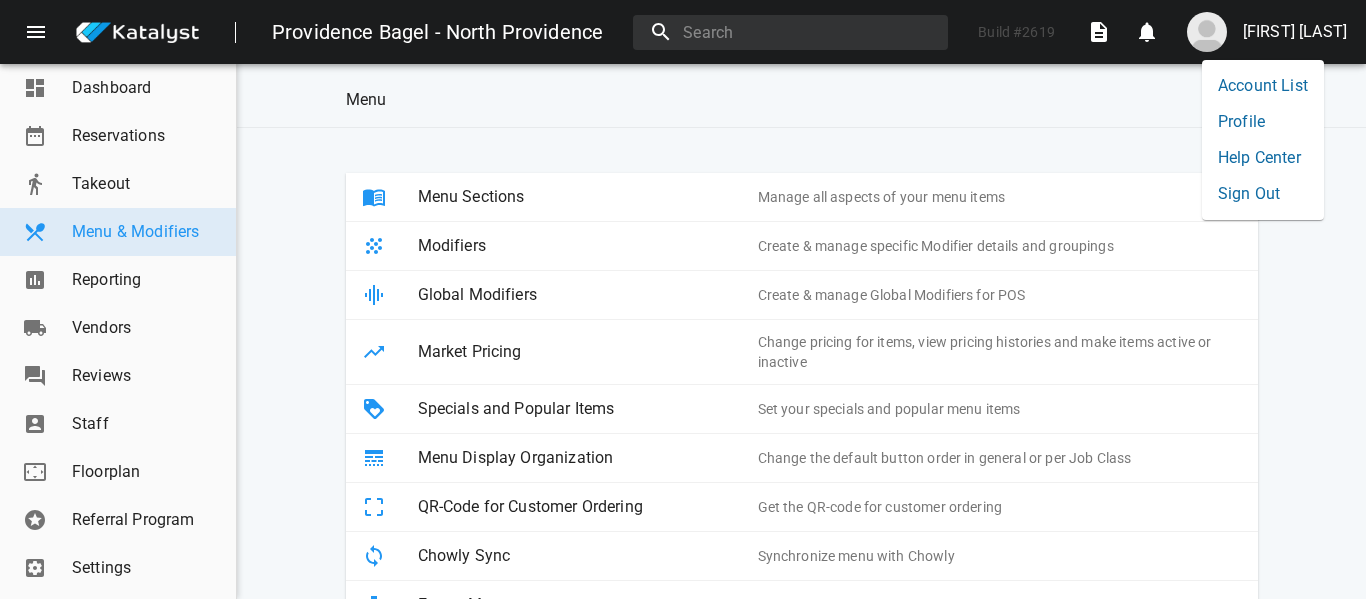 click on "Account List" at bounding box center [1263, 86] 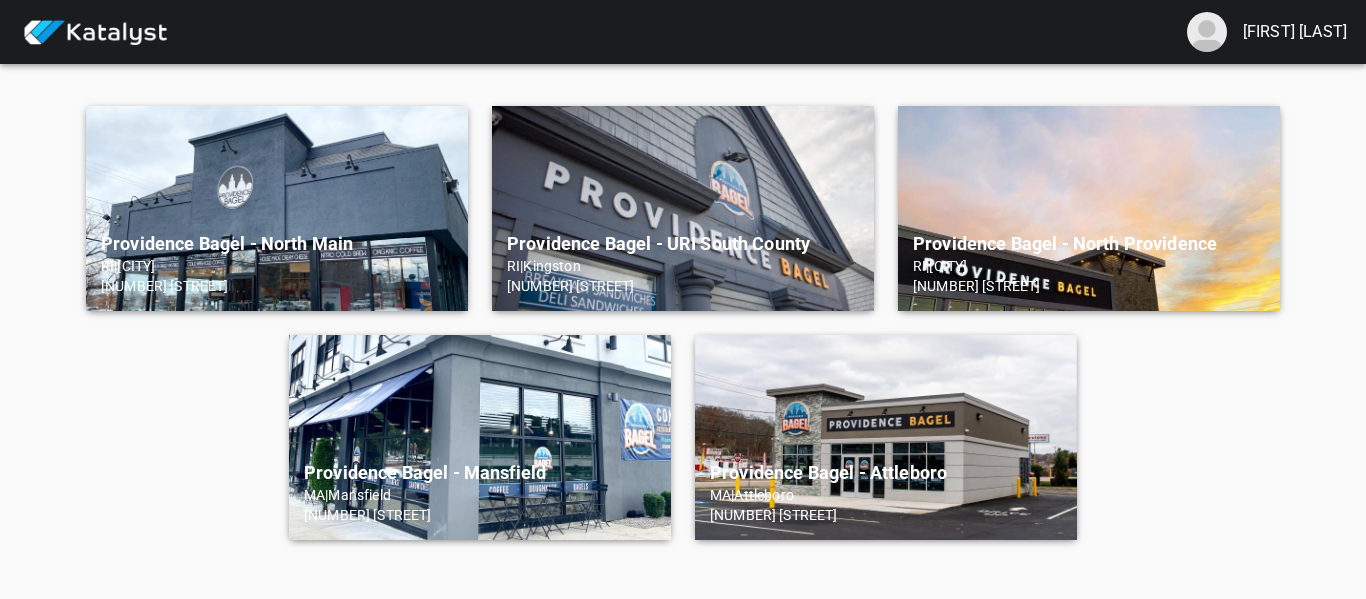 click on "Providence Bagel - Attleboro MA  |  Attleboro 54 Washington St" at bounding box center (886, 437) 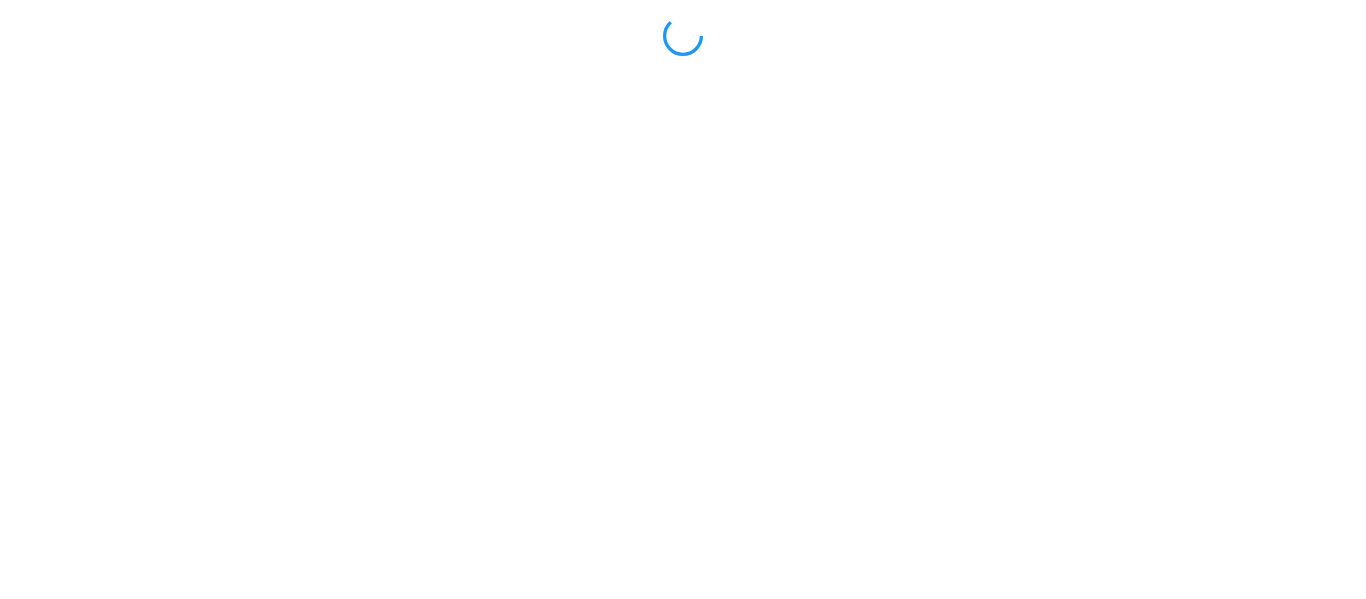 scroll, scrollTop: 0, scrollLeft: 0, axis: both 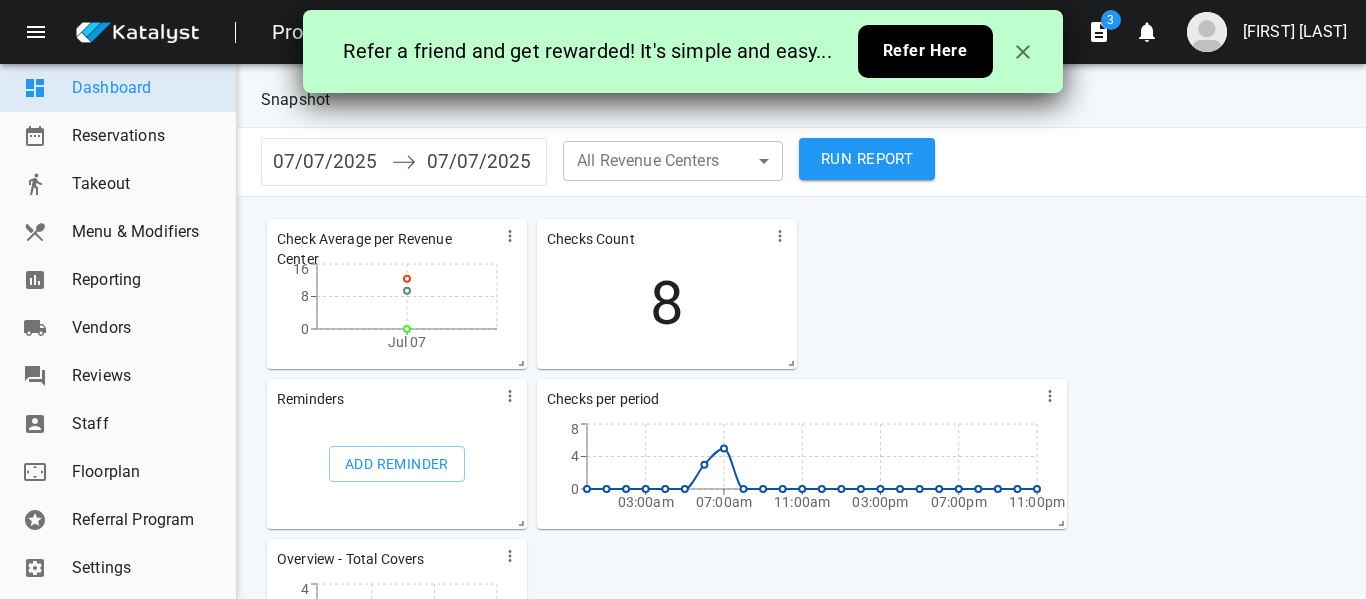 click on "Reporting" at bounding box center [118, 280] 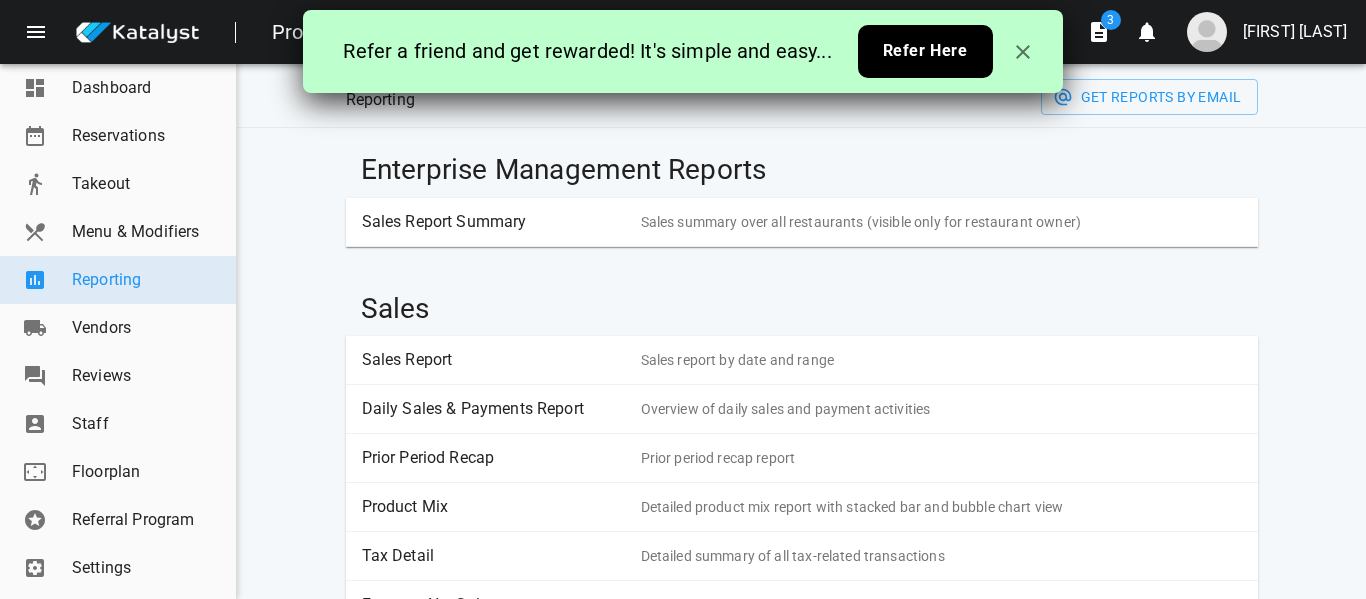 click at bounding box center [1023, 52] 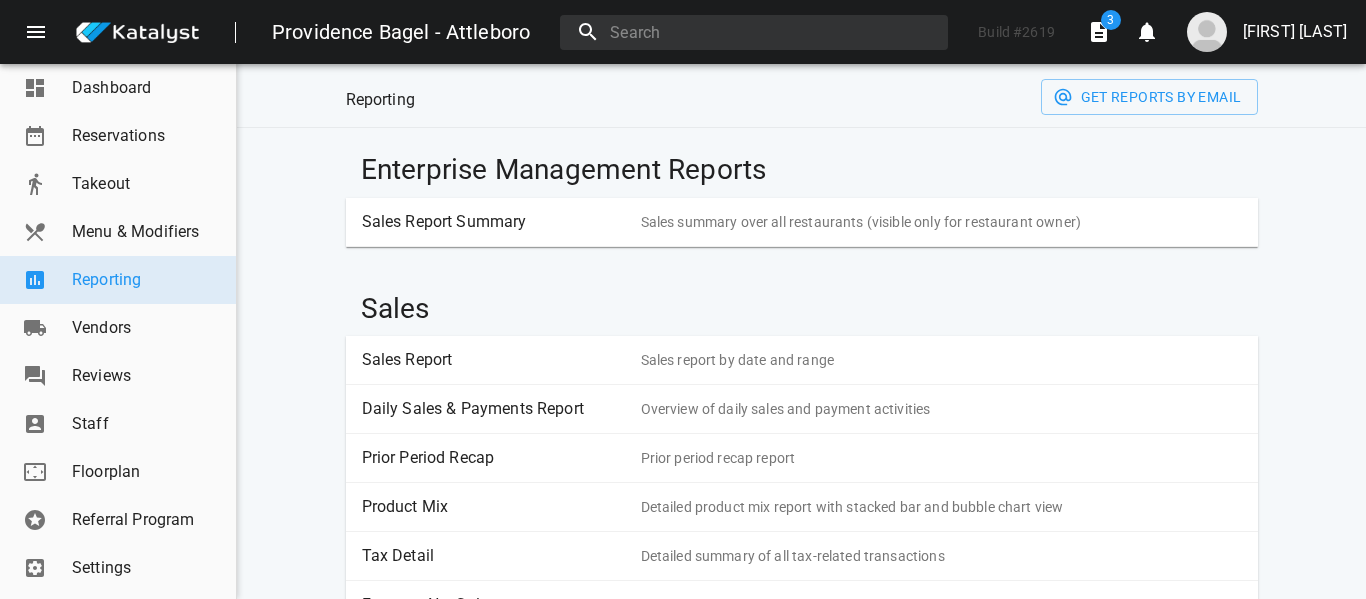 click on "Menu & Modifiers" at bounding box center [146, 232] 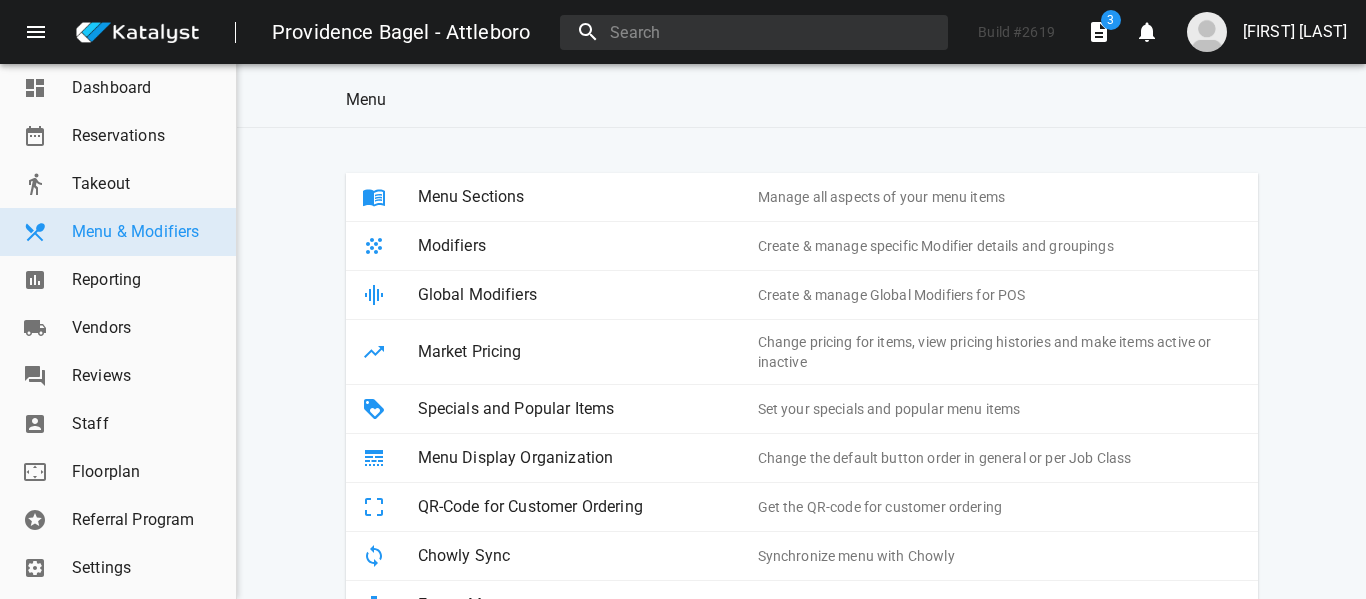click on "Menu Sections" at bounding box center (588, 197) 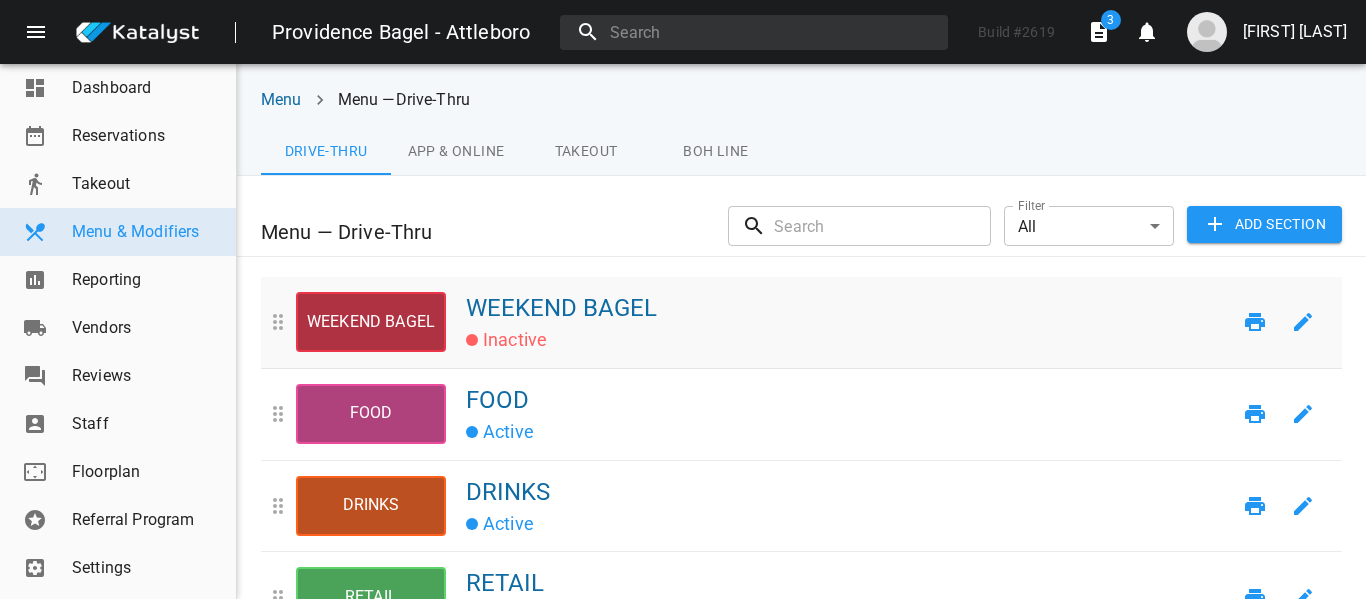 click on "Inactive" at bounding box center [848, 338] 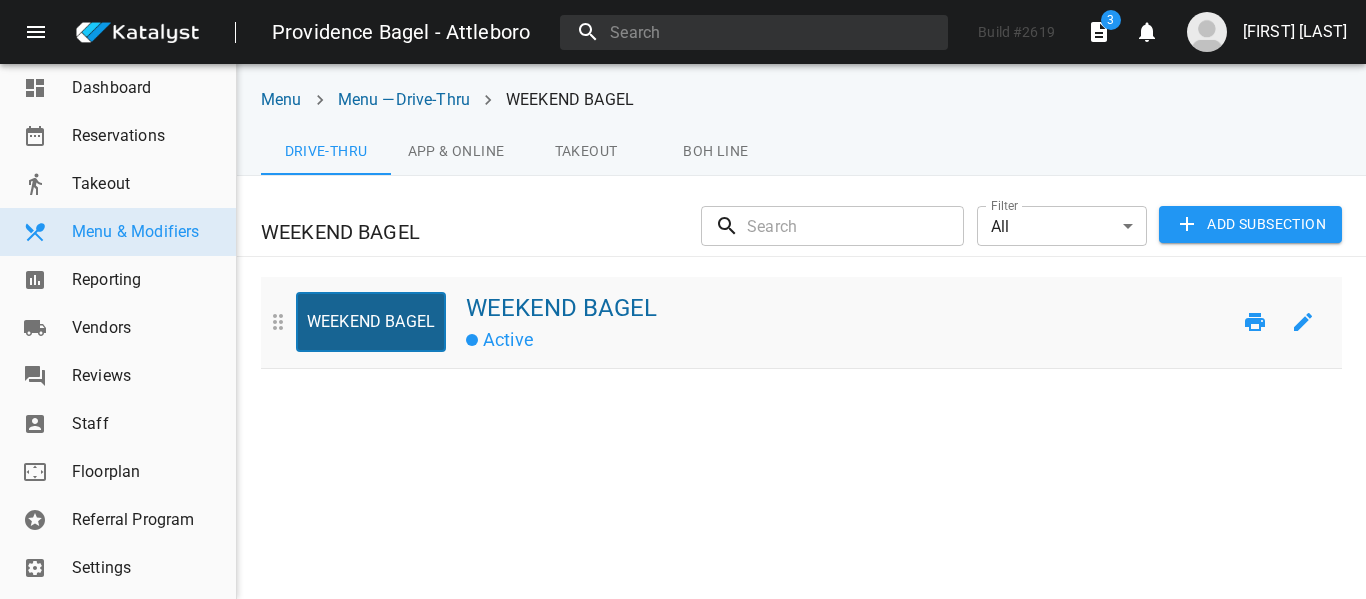 click on "WEEKEND BAGEL" at bounding box center (371, 322) 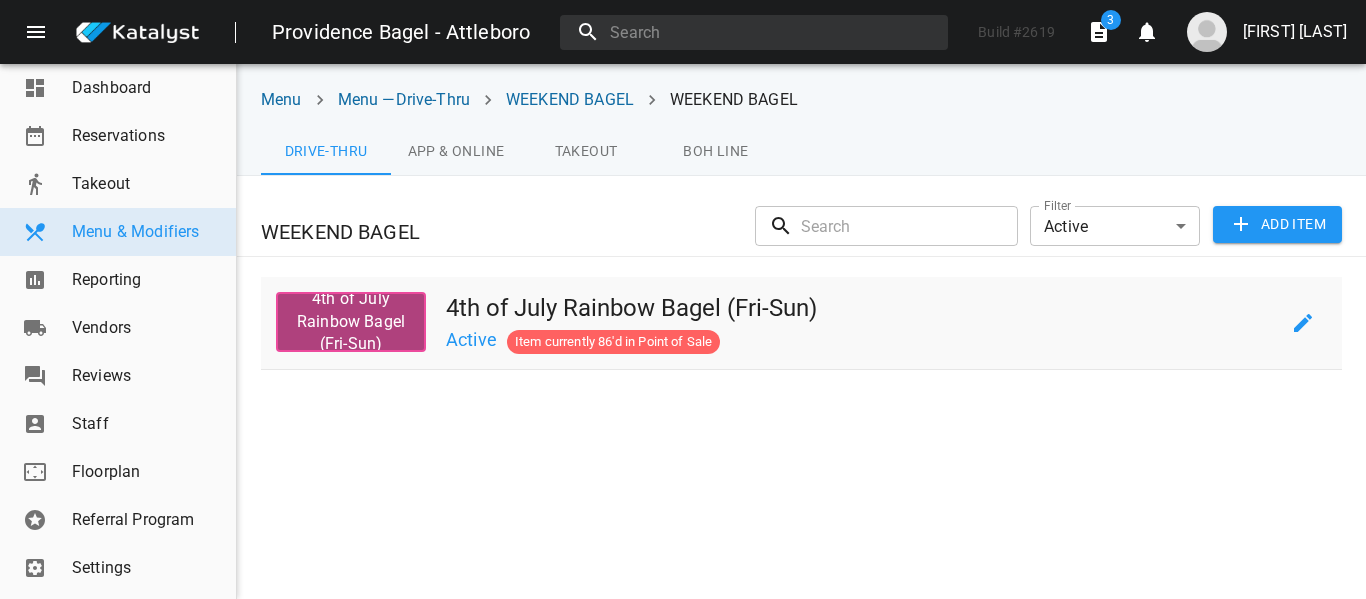 click on "4th of July Rainbow Bagel (Fri-Sun)" at bounding box center (351, 322) 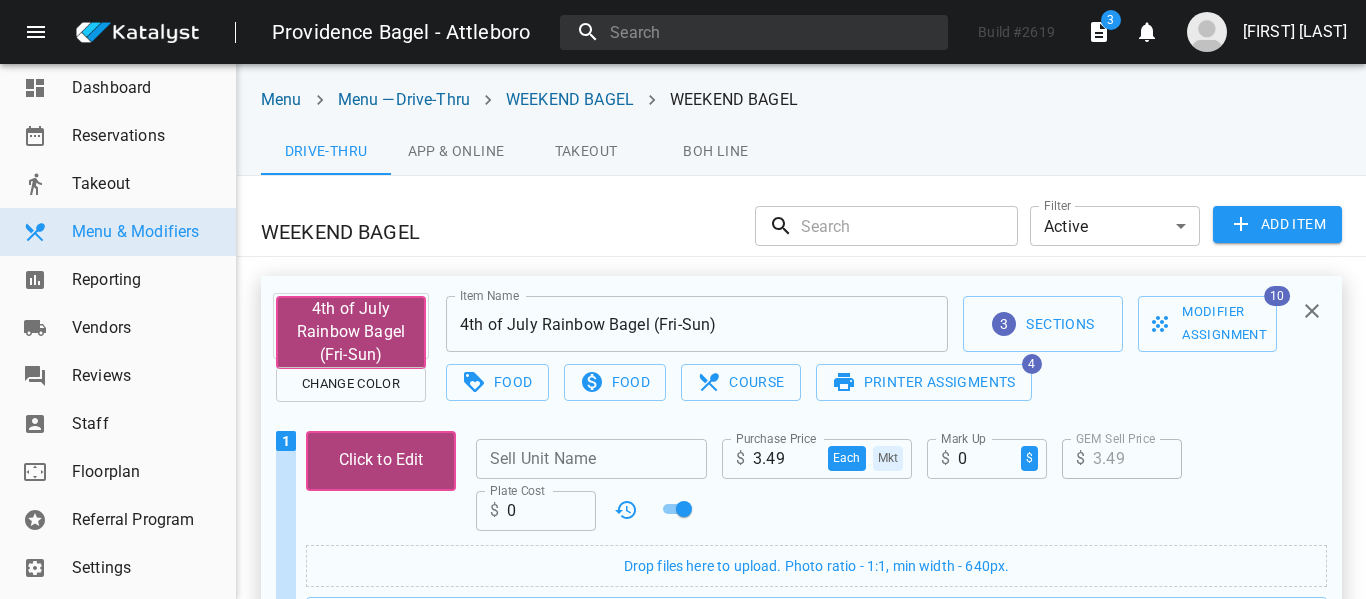 click on "4th of July Rainbow Bagel (Fri-Sun)" at bounding box center (351, 326) 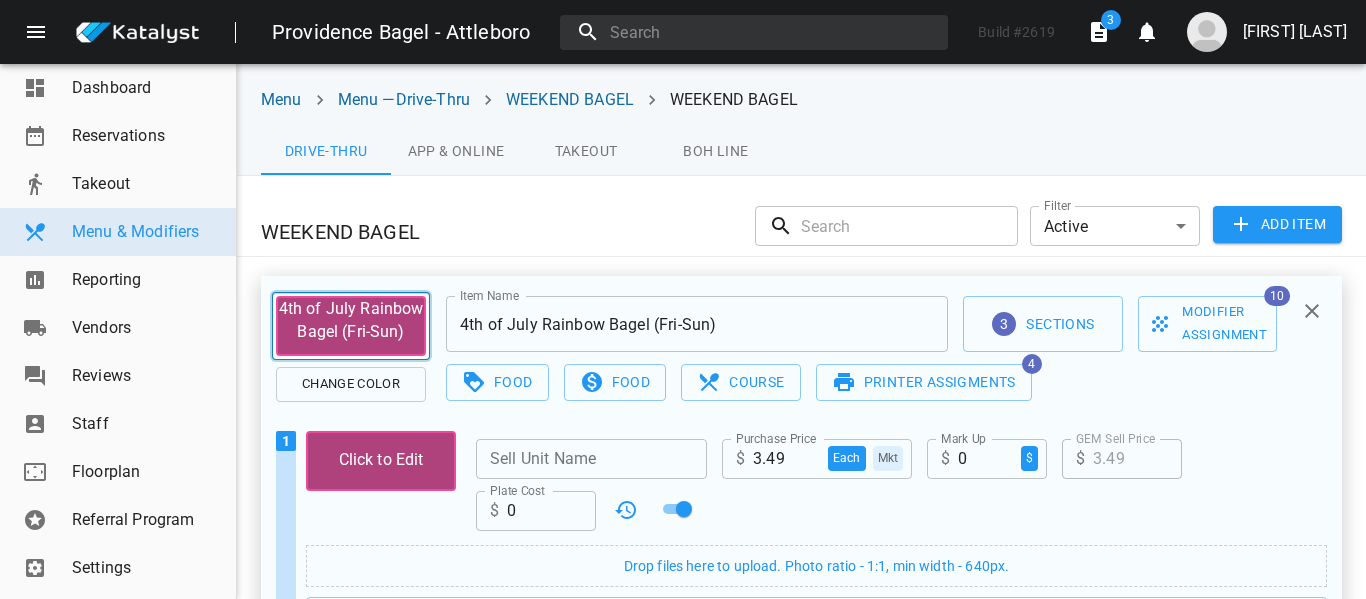 type on "Spinach Artichoke Bagel (Fri-Sun)" 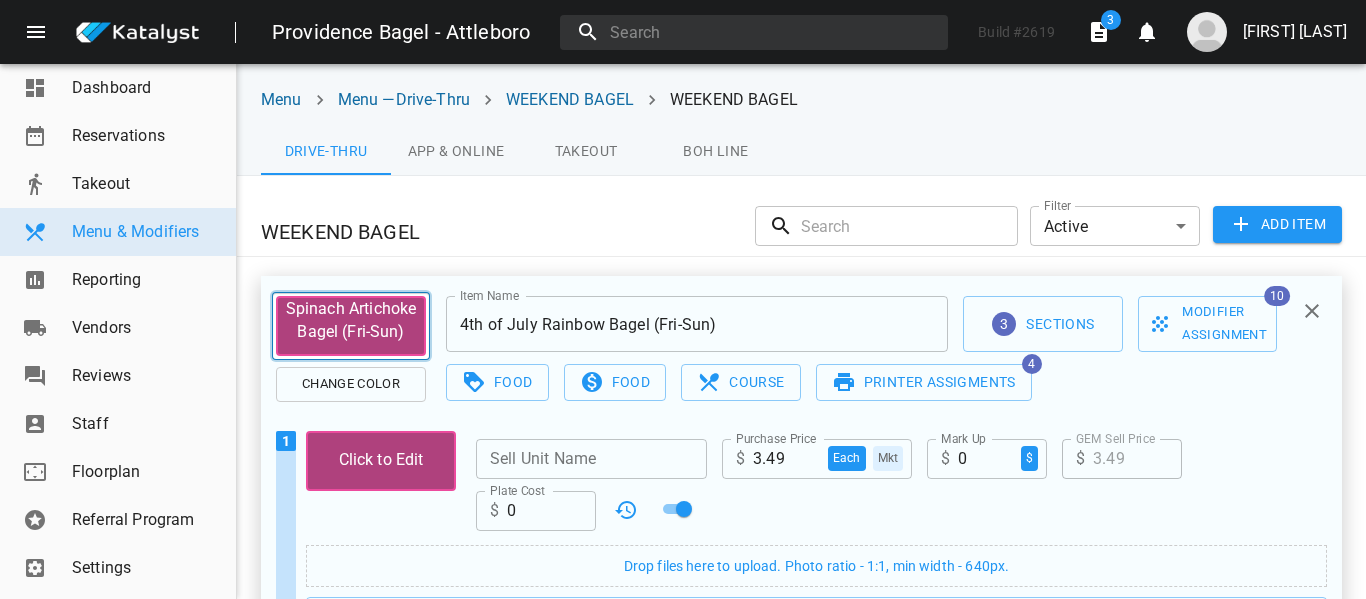 click on "Spinach Artichoke Bagel (Fri-Sun) Spinach Artichoke Bagel (Fri-Sun) Change color Item Name 4th of July Rainbow Bagel (Fri-Sun) Item Name 3   Sections  Modifier Assignment 10   Food 0   Food 0 Course  Printer Assigments 4 1 Click to Edit Sell Unit Name Sell Unit Name Purchase Price $ 3.49 each Mkt Purchase Price Mark Up $ 0 $ Mark Up GEM Sell Price $ 3.49 GEM Sell Price Plate Cost $ 0 Plate Cost Drop files here to upload. Photo ratio - 1:1, min width - 640px. Add Barcode Add menu unit Reporting Tags Reporting Tags Allergies Allergies Vendor Providence Bagel - South Attleboro 630f61f04c198d2f59173eab ​ Vendor Lead Time Vendor Lead Time Additional Settings Item Description x Item Description Choose when this item will be available Available Daily Custom Range All-Day Choose where this item will be visible Visible on diner search page menu Visible on pickup & delivery menu for diners Visible on catering menu for diners Visible on pre-ordering menu for diners Preparation time Preparation time Limited quantity" at bounding box center [801, 575] 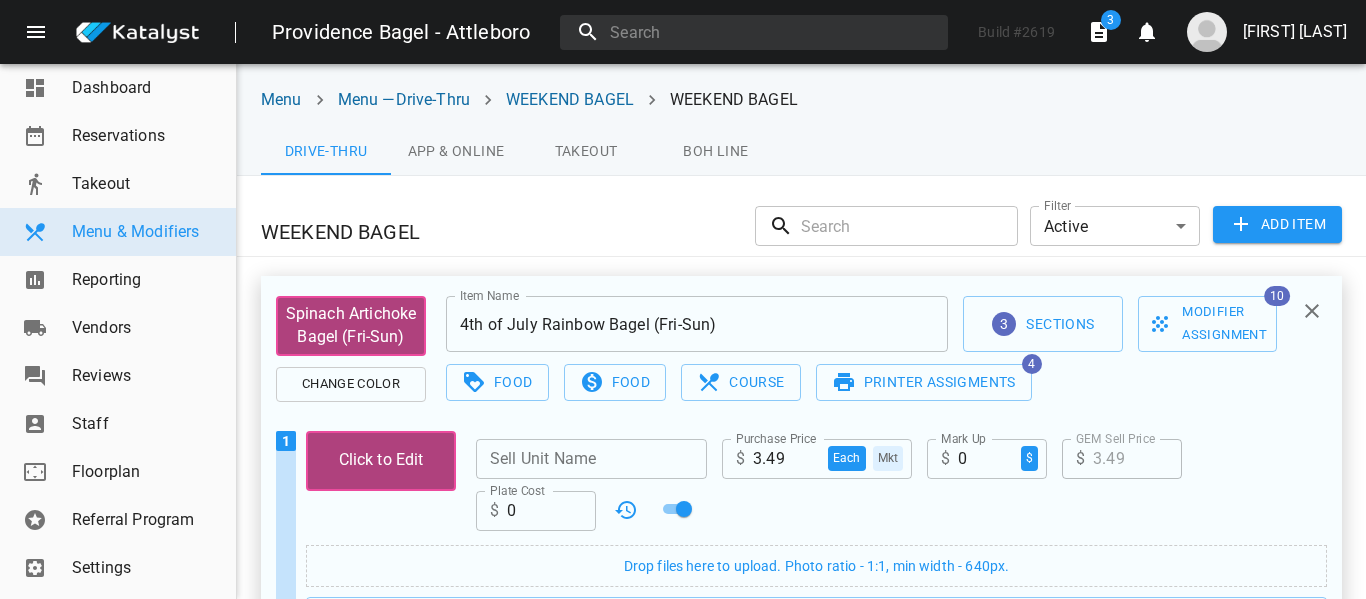 click on "4th of July Rainbow Bagel (Fri-Sun)" at bounding box center (697, 324) 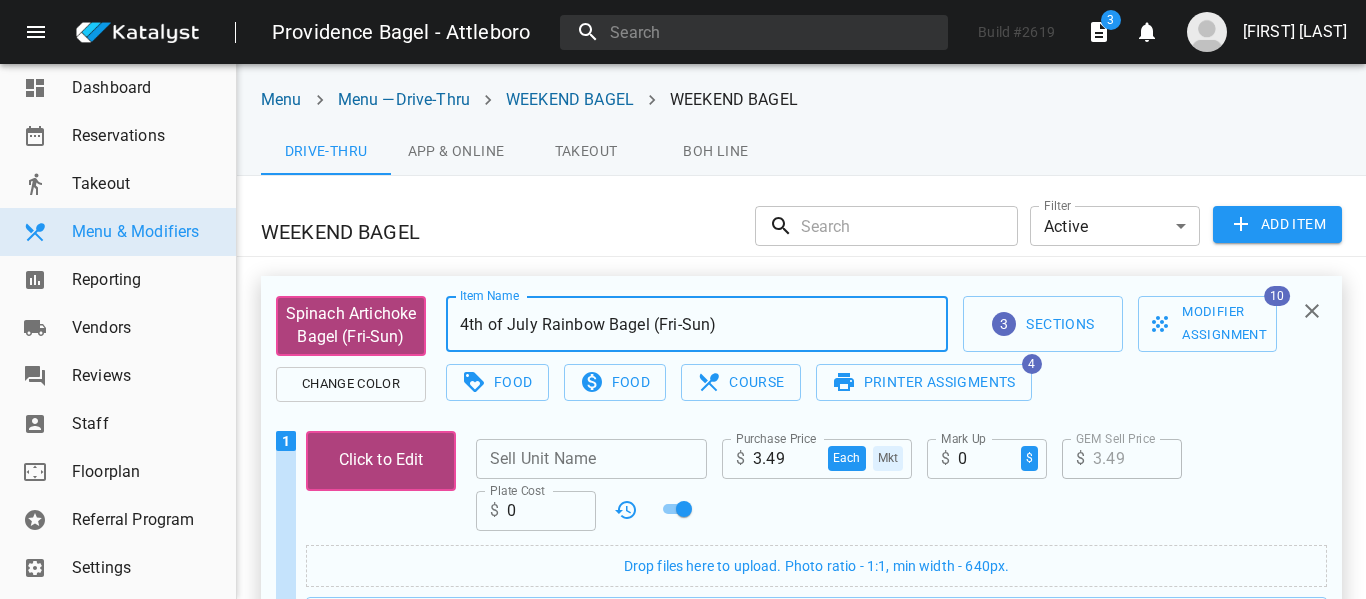 paste on "Spinach Artichoke" 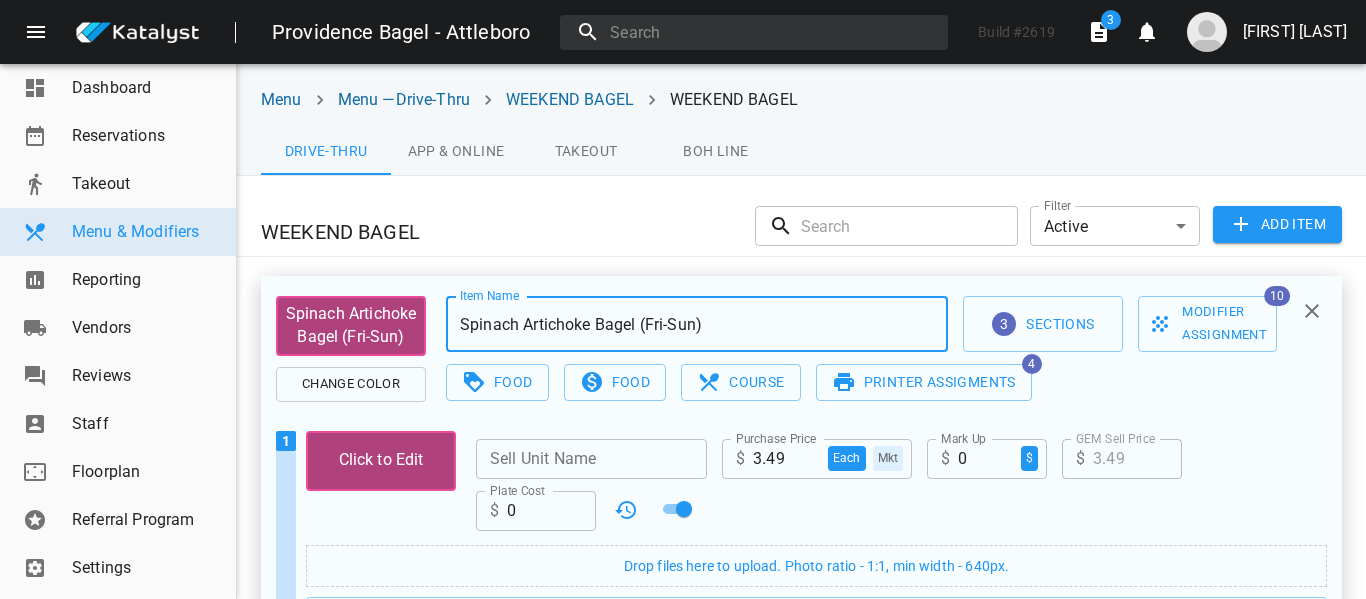 type on "Spinach Artichoke Bagel (Fri-Sun)" 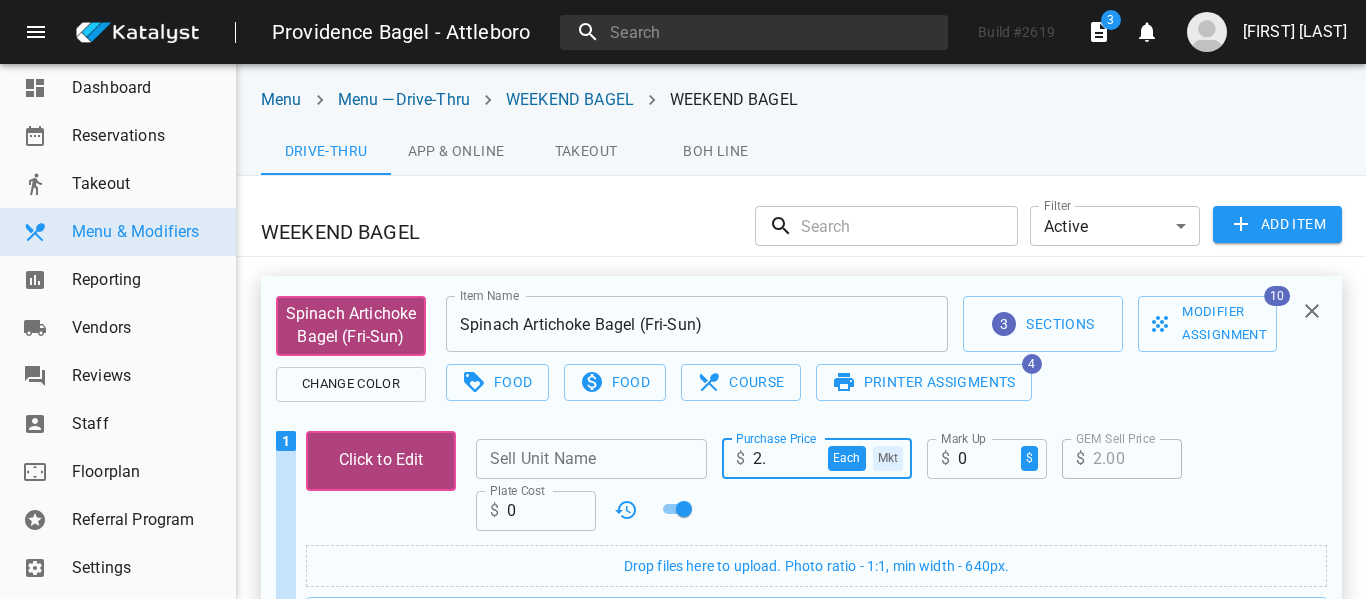 type on "2.7" 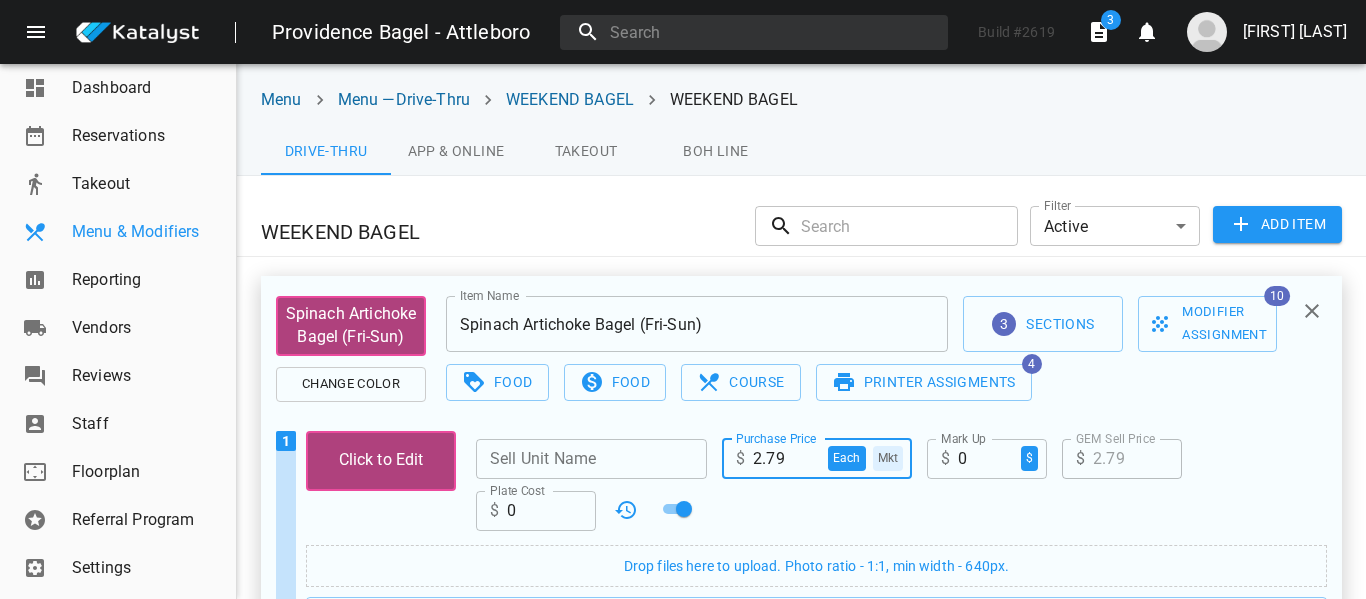 click on "Menu & Modifiers" at bounding box center (146, 232) 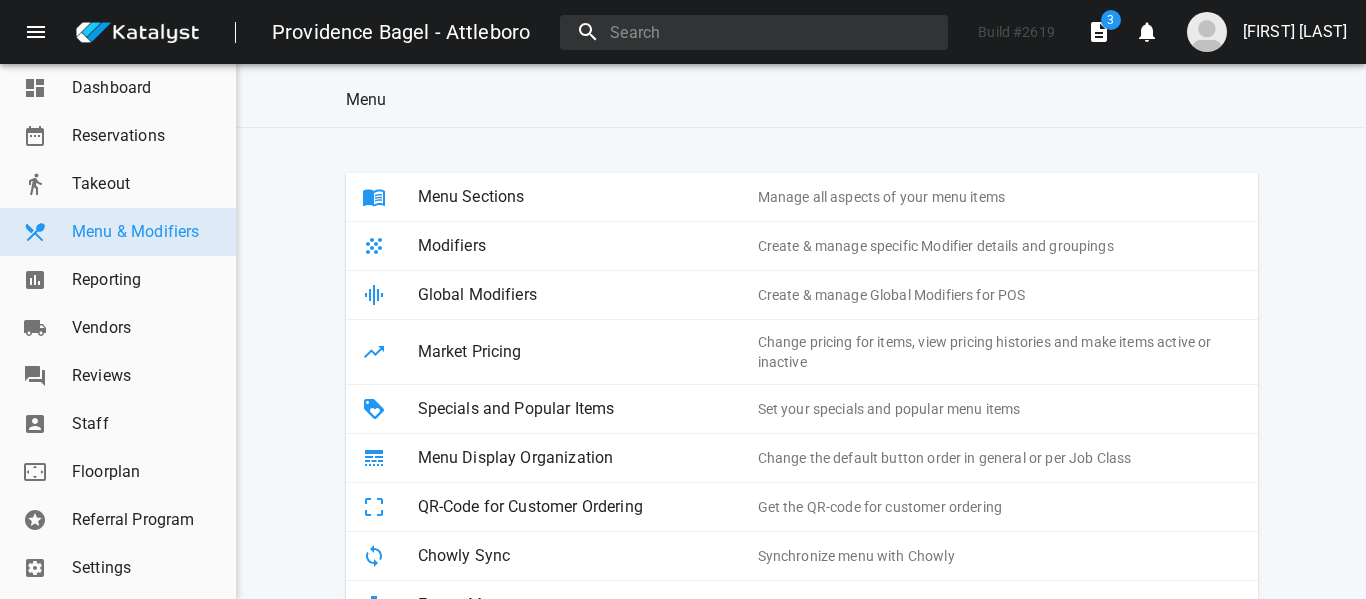 click at bounding box center [390, 246] 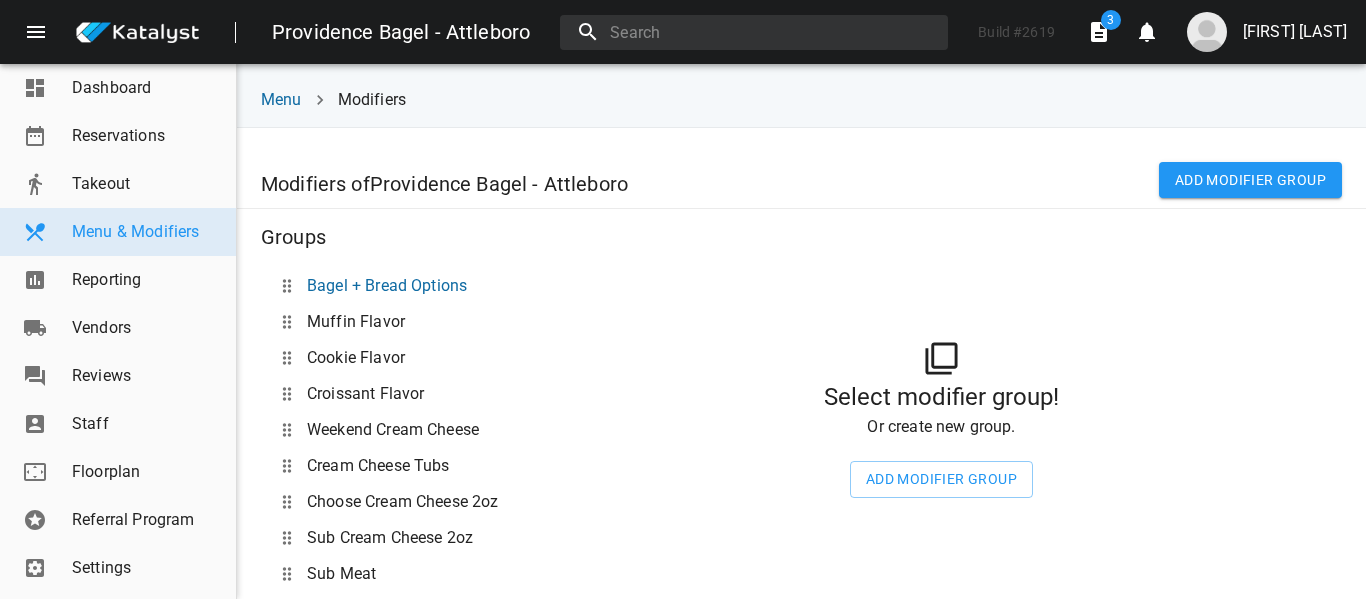 click on "Bagel + Bread Options" at bounding box center [387, 286] 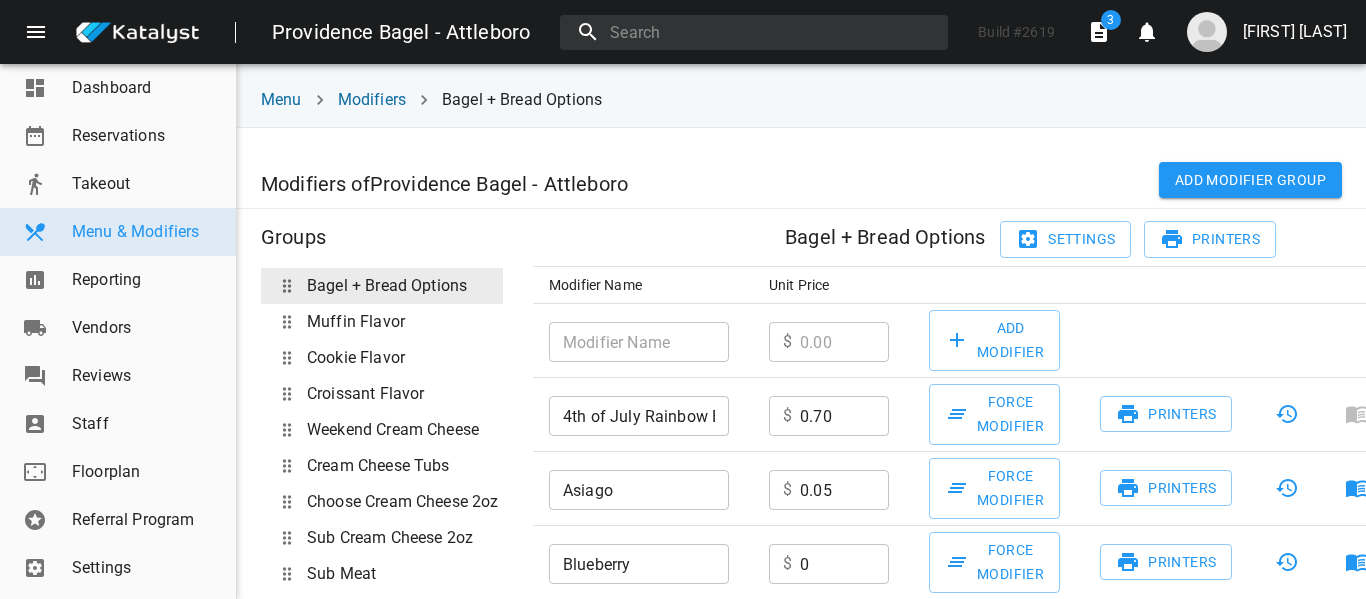 click on "4th of July Rainbow Bagel (Fri-Sun)" at bounding box center [639, 416] 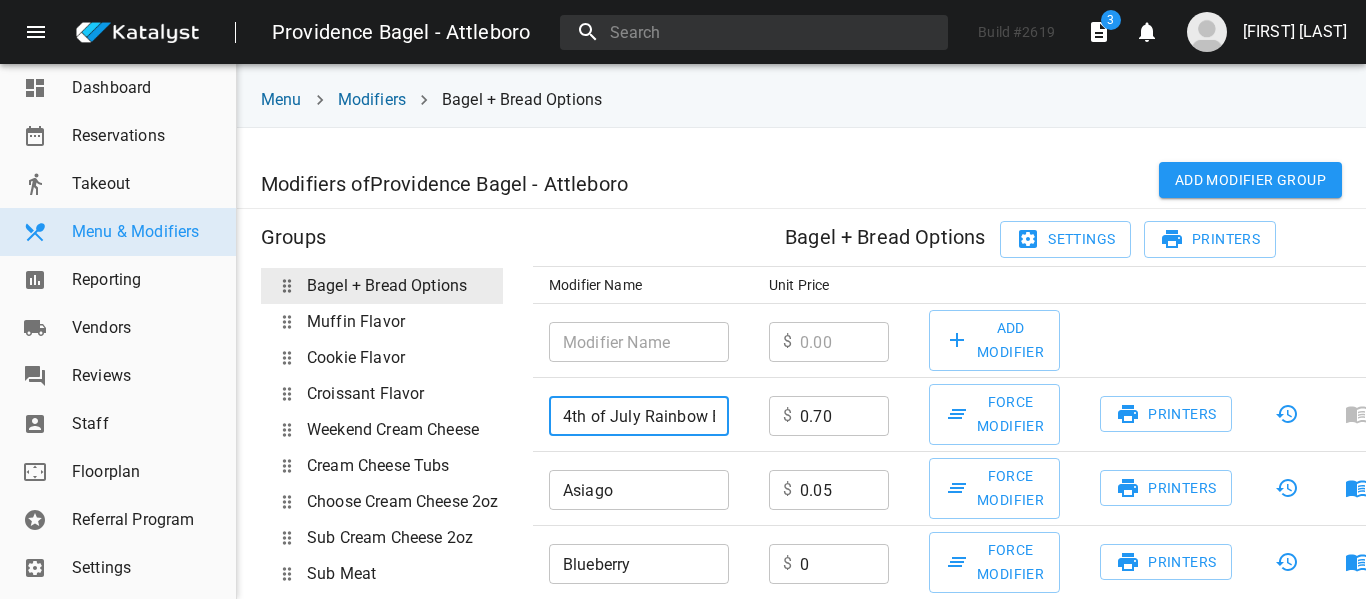 paste on "Spinach Artichoke" 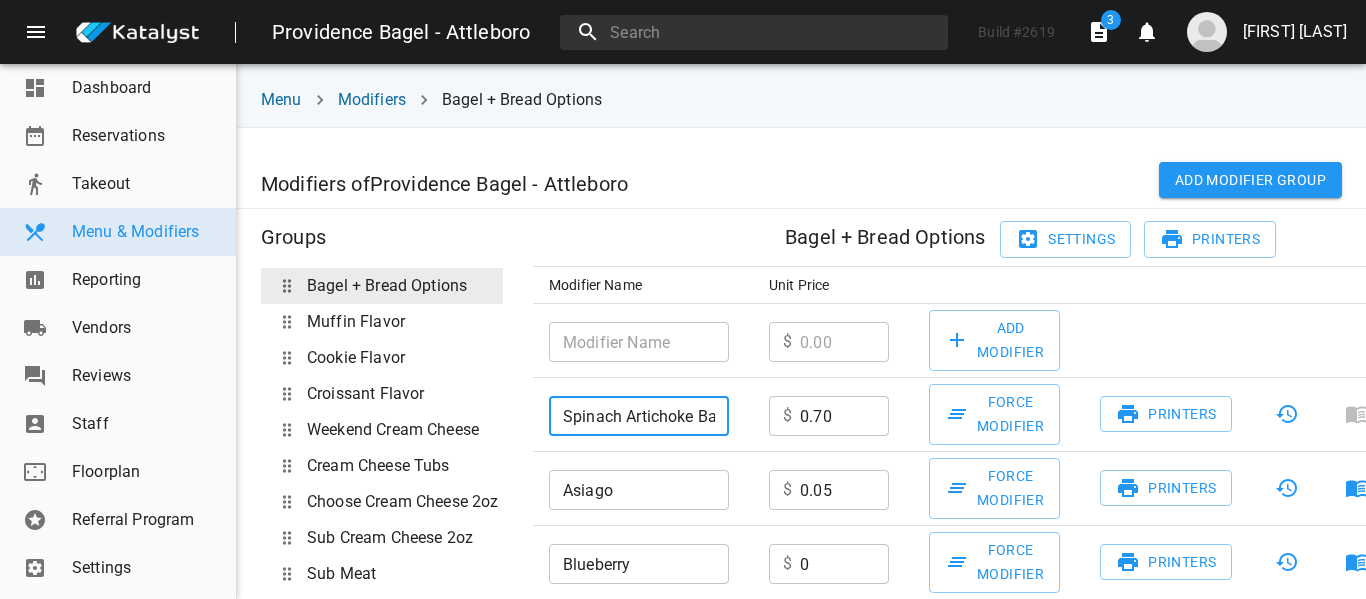 scroll, scrollTop: 0, scrollLeft: 90, axis: horizontal 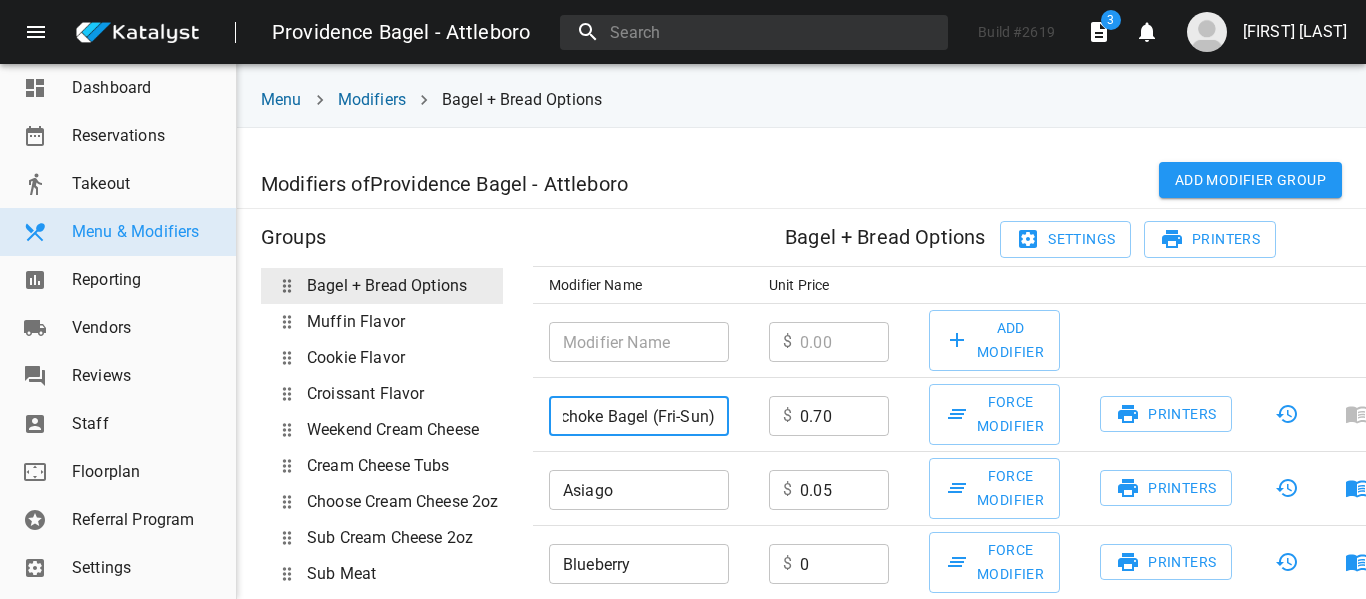 type on "Spinach Artichoke Bagel (Fri-Sun)" 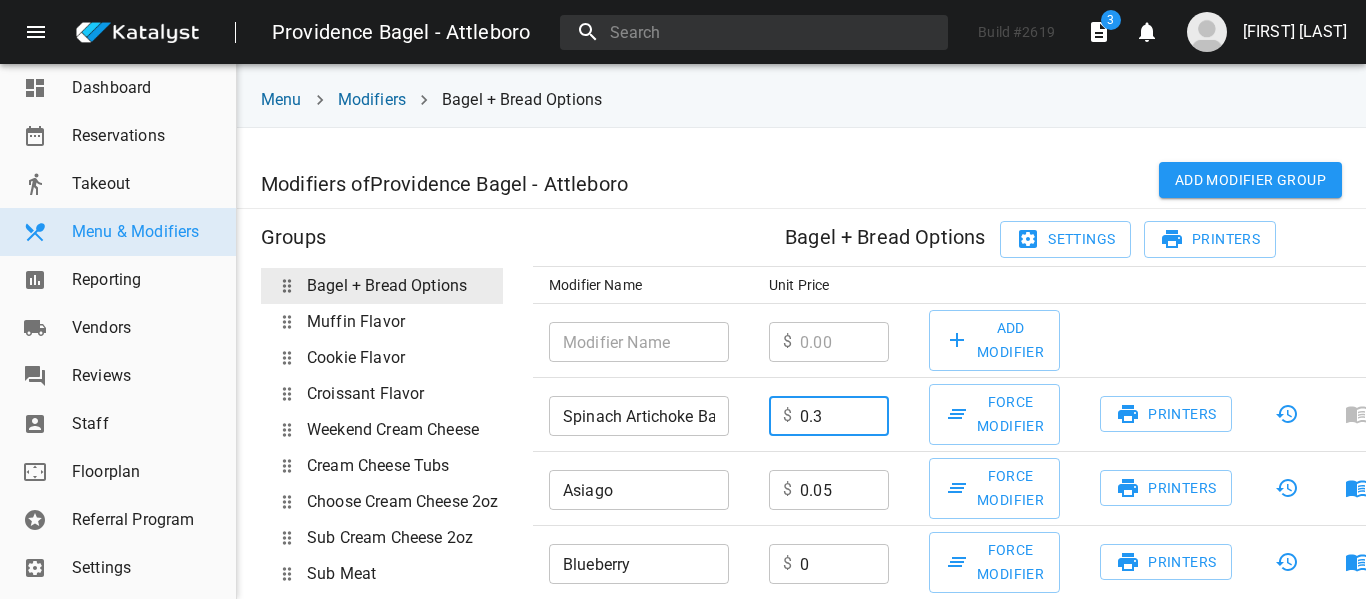 type on "0.3" 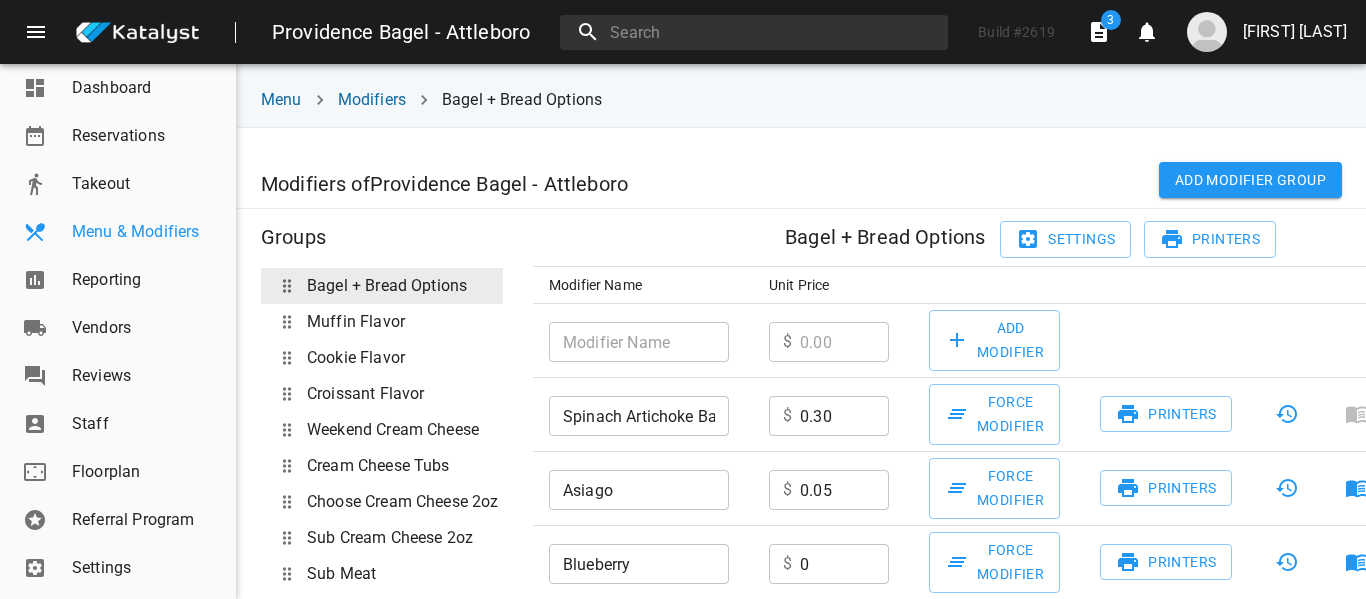 click on "Menu & Modifiers" at bounding box center (146, 232) 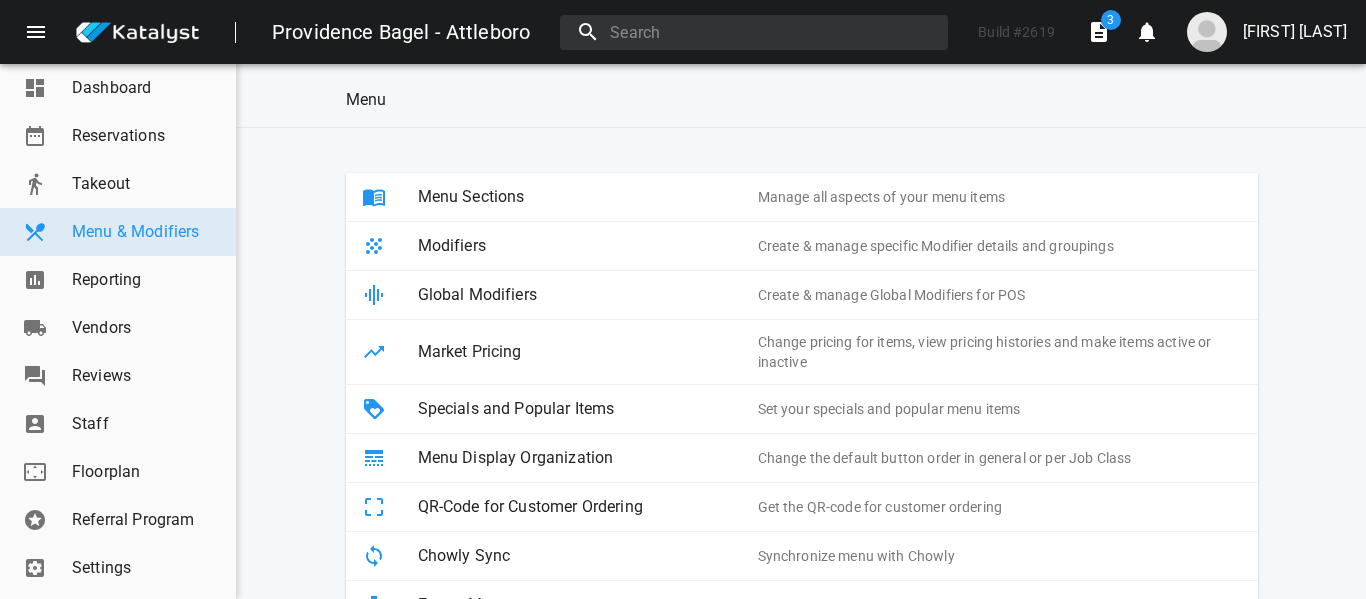 click on "Menu Sections" at bounding box center (588, 197) 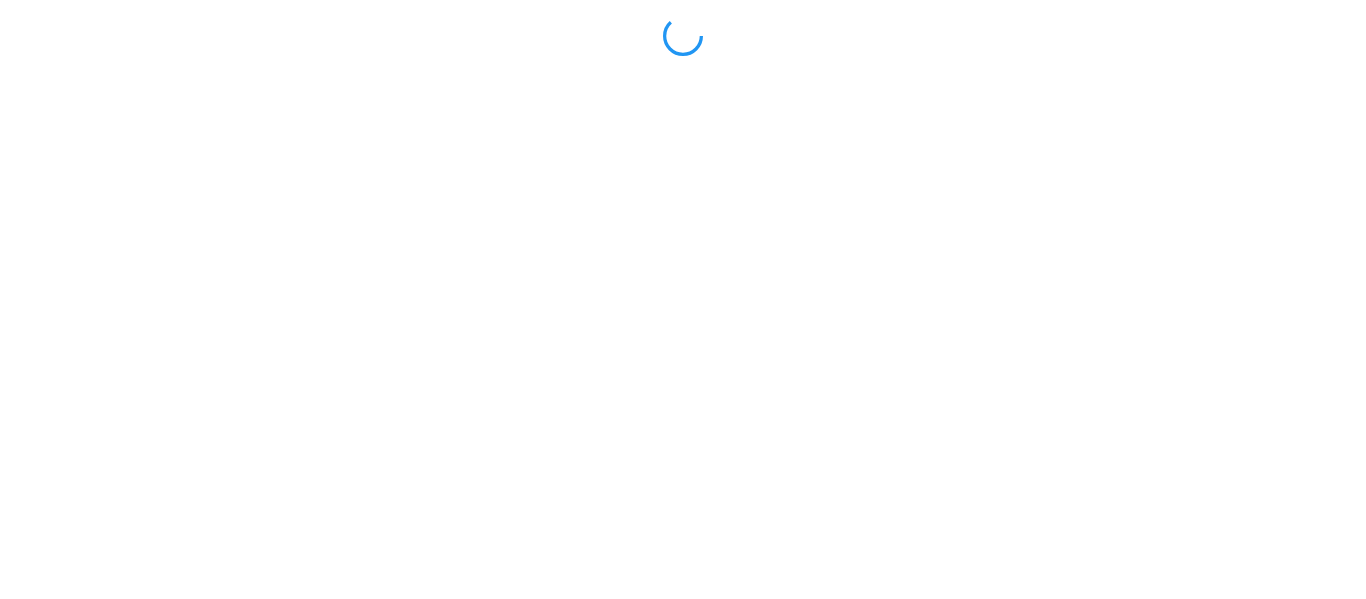 scroll, scrollTop: 0, scrollLeft: 0, axis: both 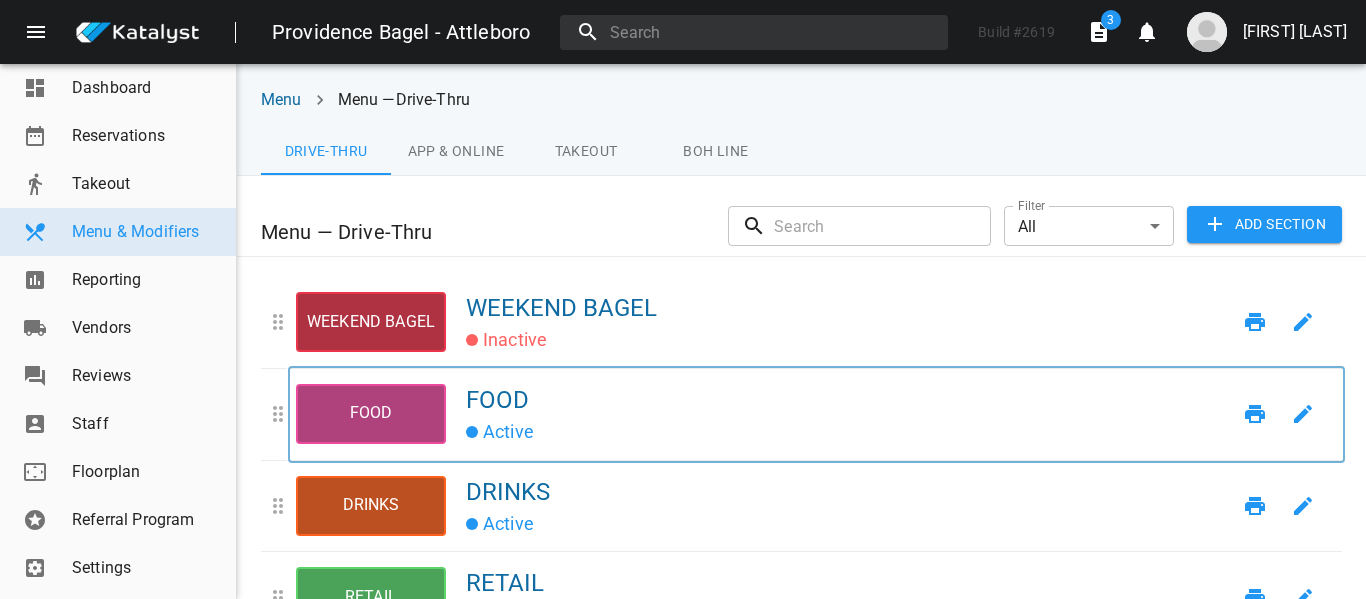 click on "FOOD" at bounding box center (848, 400) 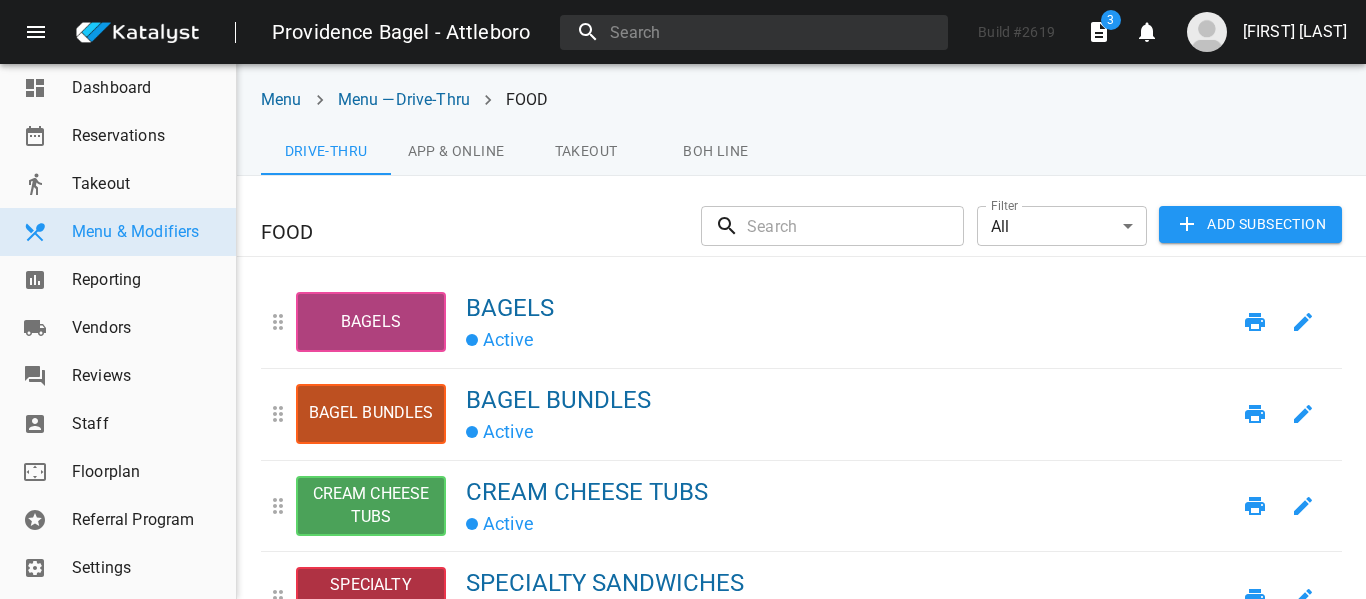 click on "BAGEL BUNDLES" at bounding box center [848, 400] 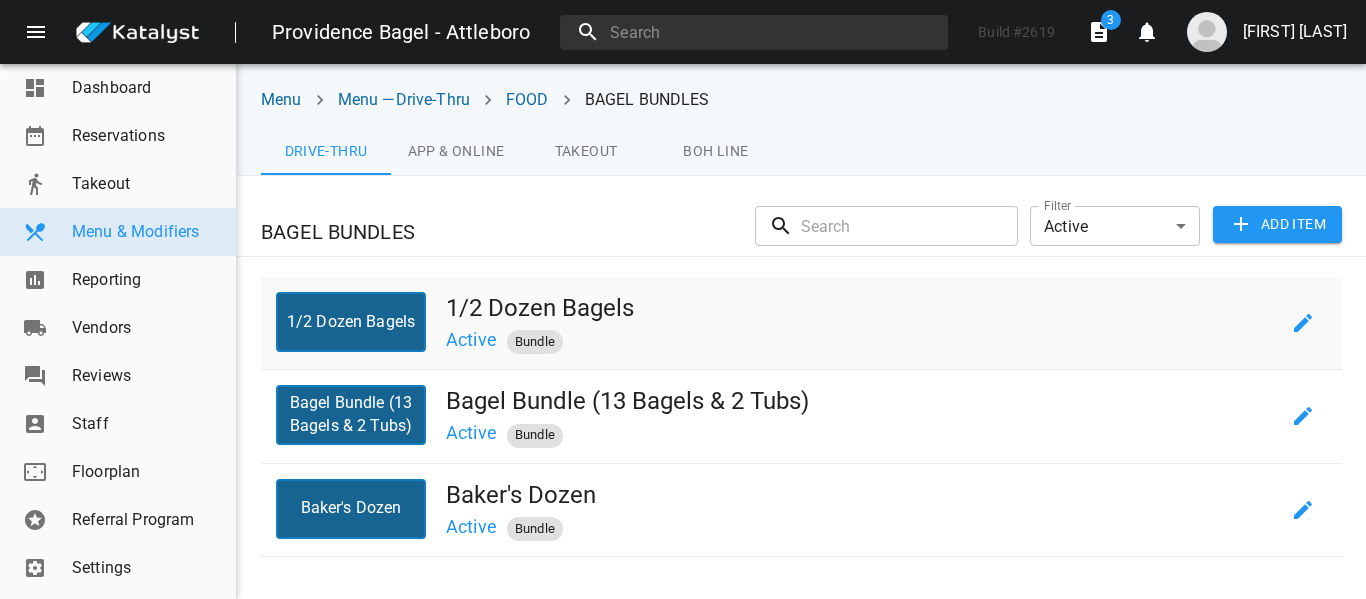 click on "1/2 Dozen Bagels" at bounding box center (862, 308) 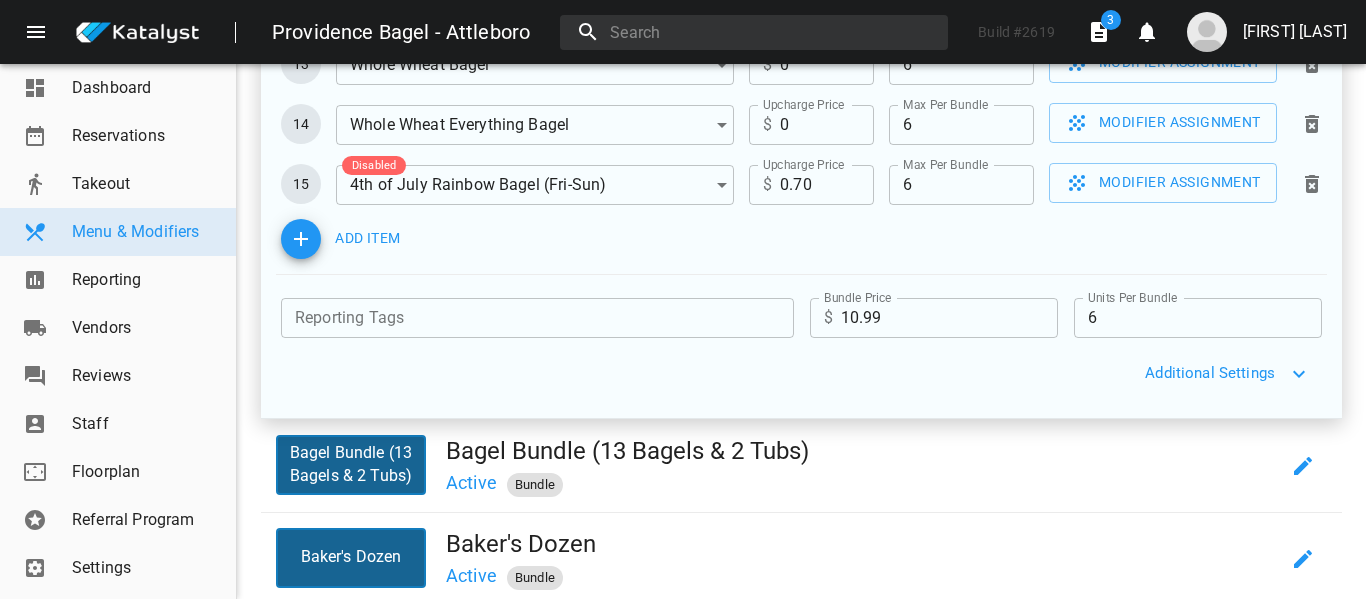 scroll, scrollTop: 1126, scrollLeft: 0, axis: vertical 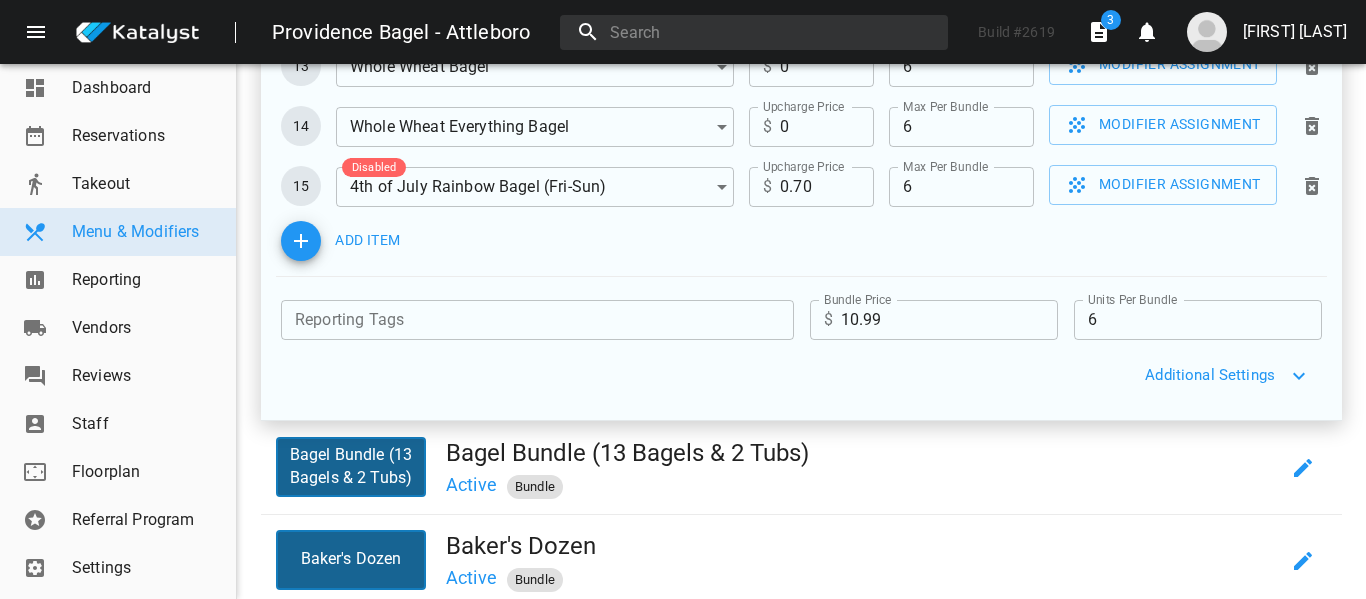 click on "0.70" at bounding box center (827, 187) 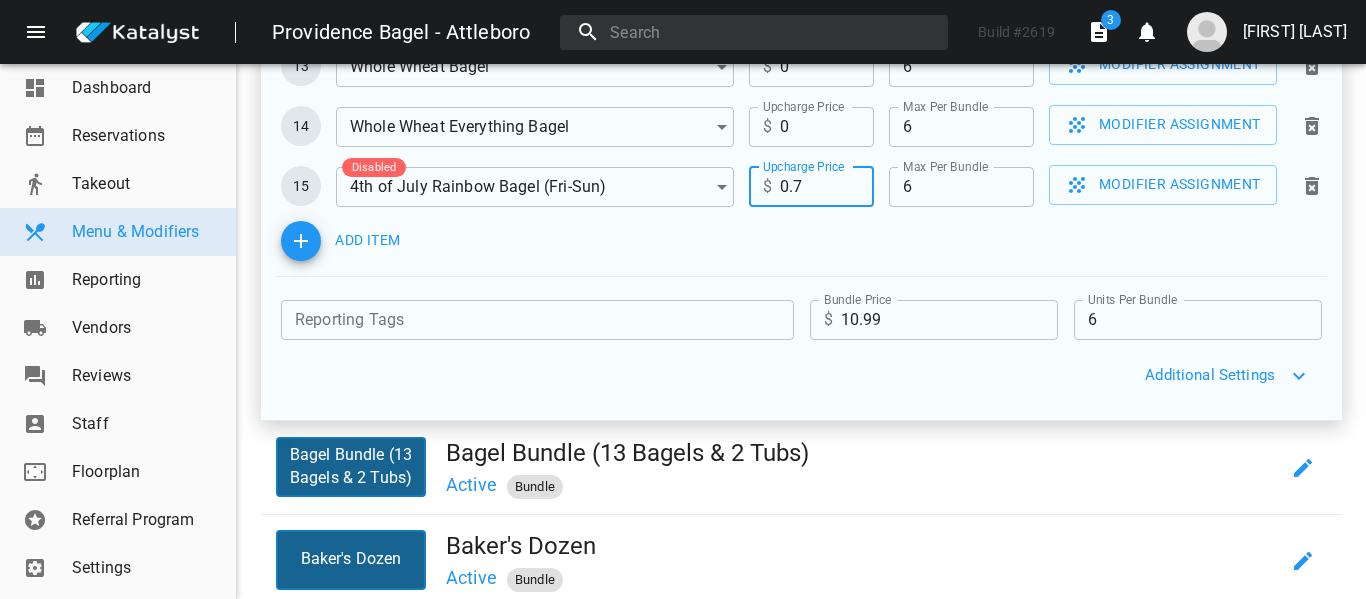 type on "0." 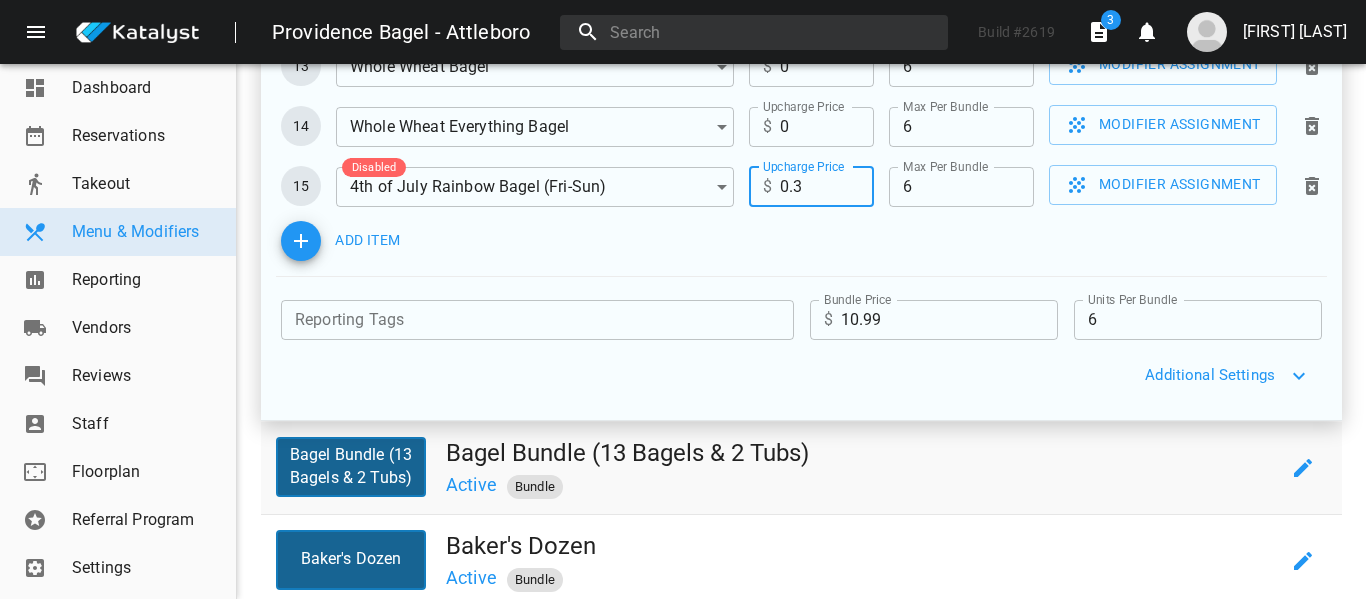 click on "Active Bundle" at bounding box center (862, 484) 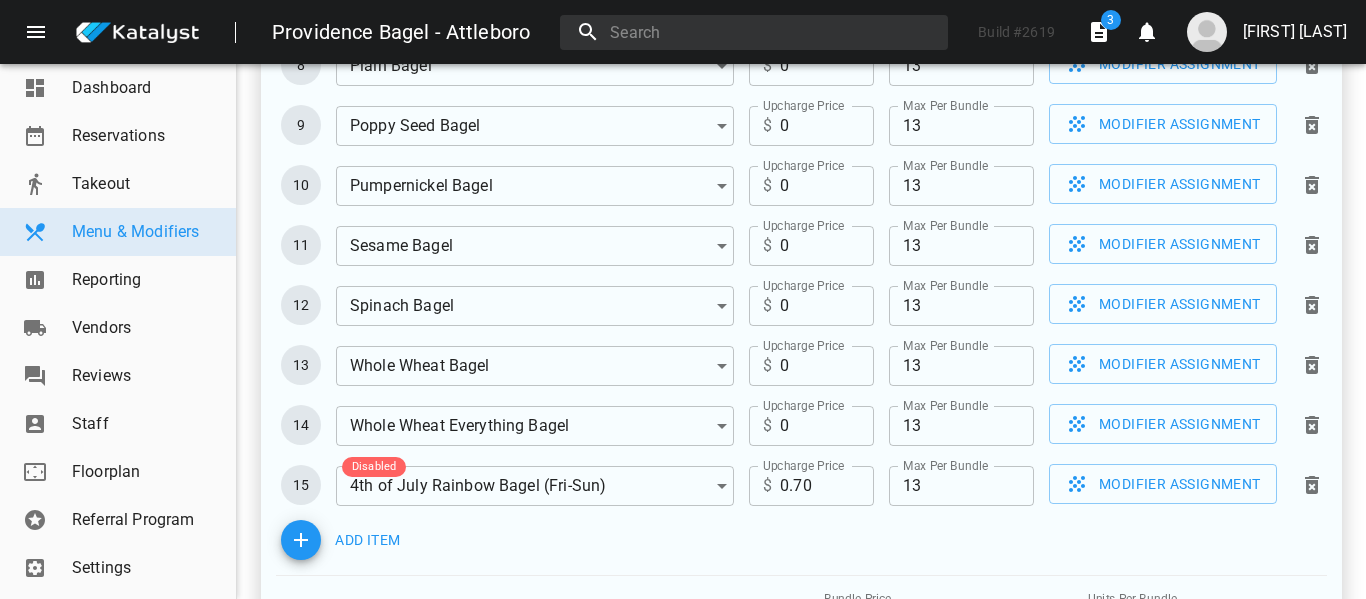 scroll, scrollTop: 926, scrollLeft: 0, axis: vertical 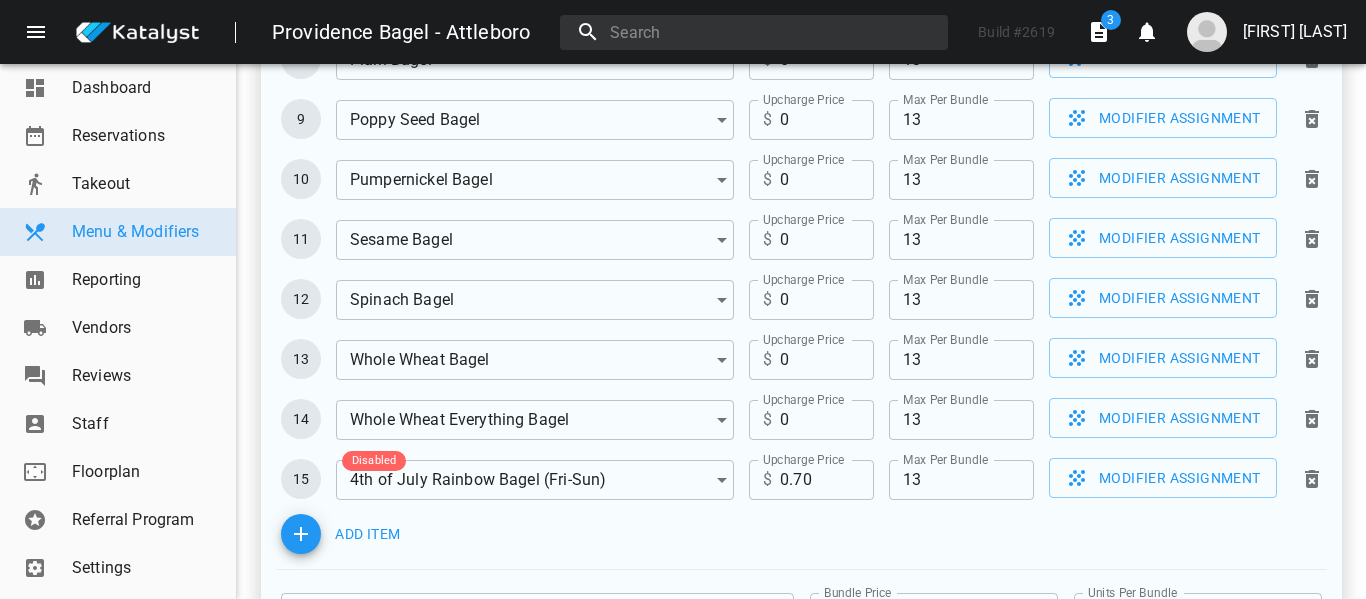 click on "0.70" at bounding box center [827, 480] 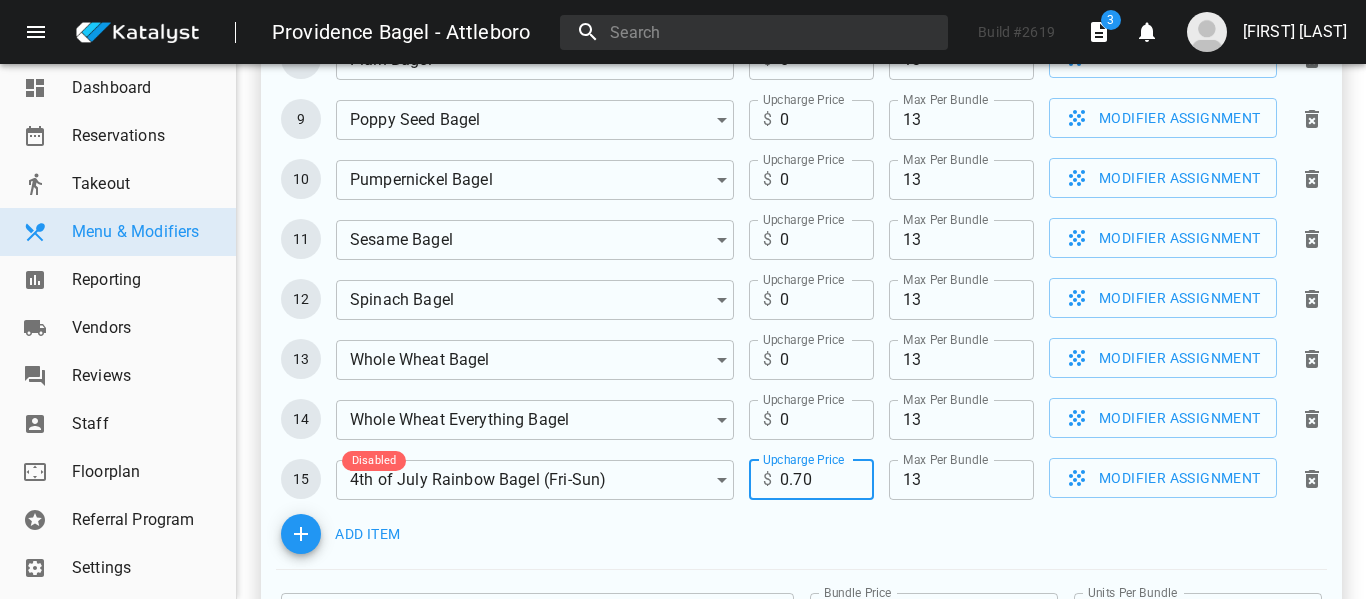 type on "0.7" 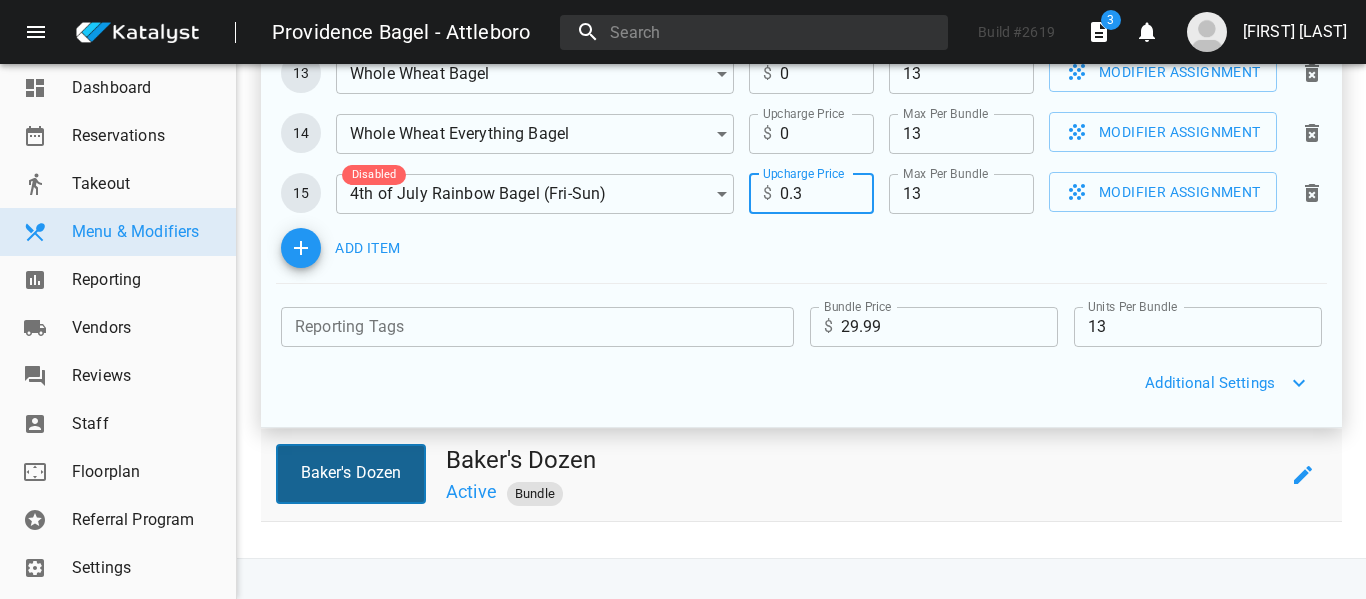 click on "Baker's Dozen" at bounding box center (862, 460) 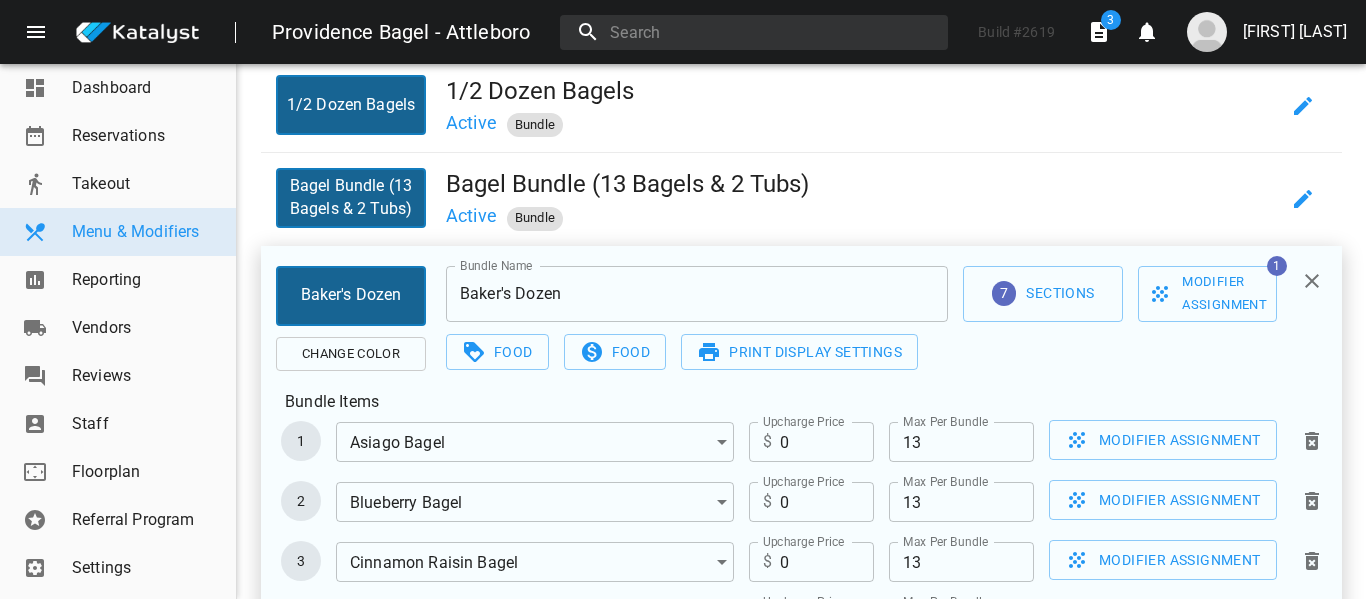scroll, scrollTop: 1212, scrollLeft: 0, axis: vertical 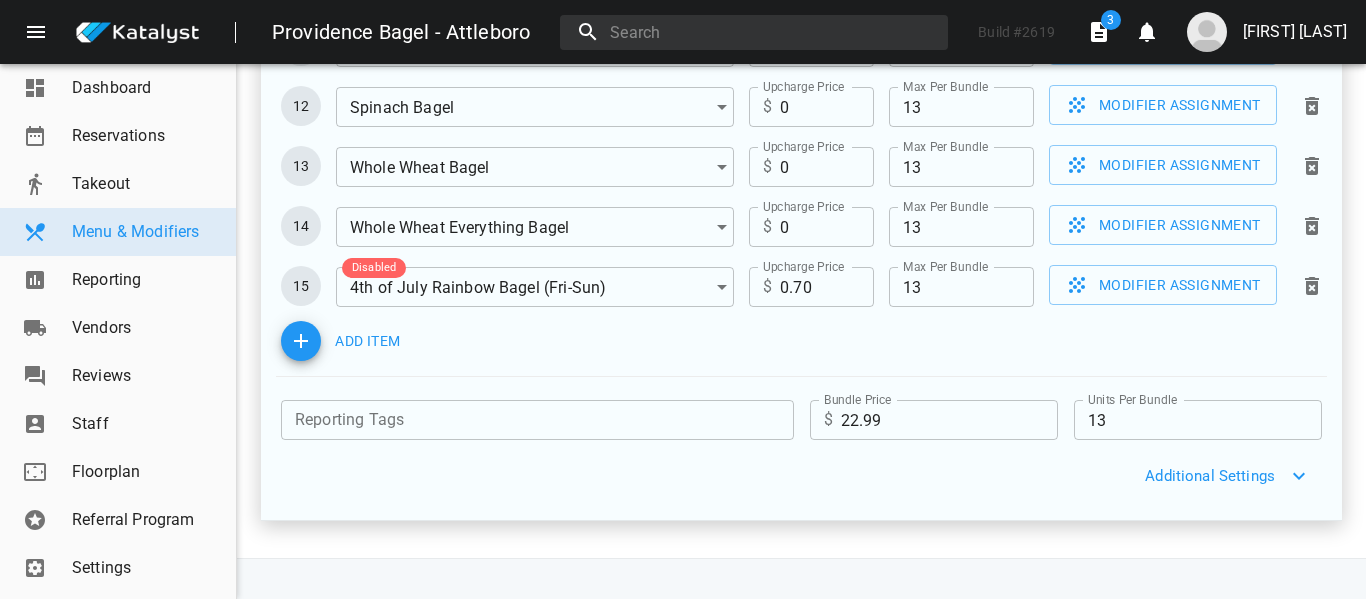 click on "0.70" at bounding box center [827, 287] 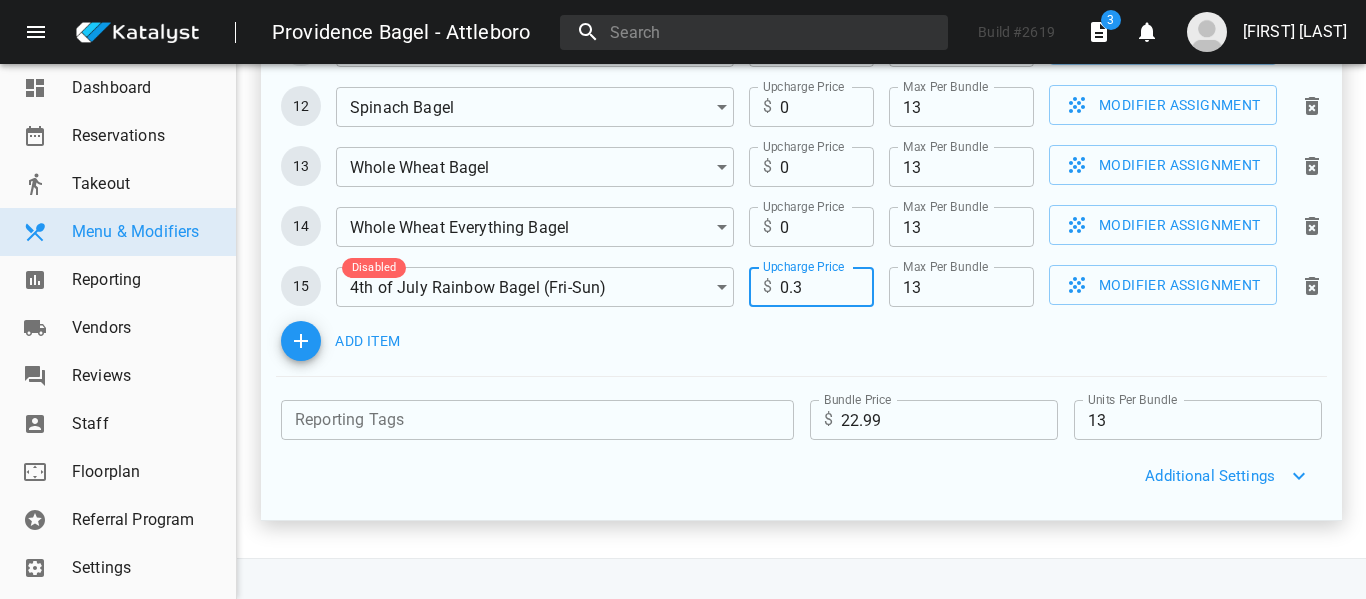 type on "0.3" 